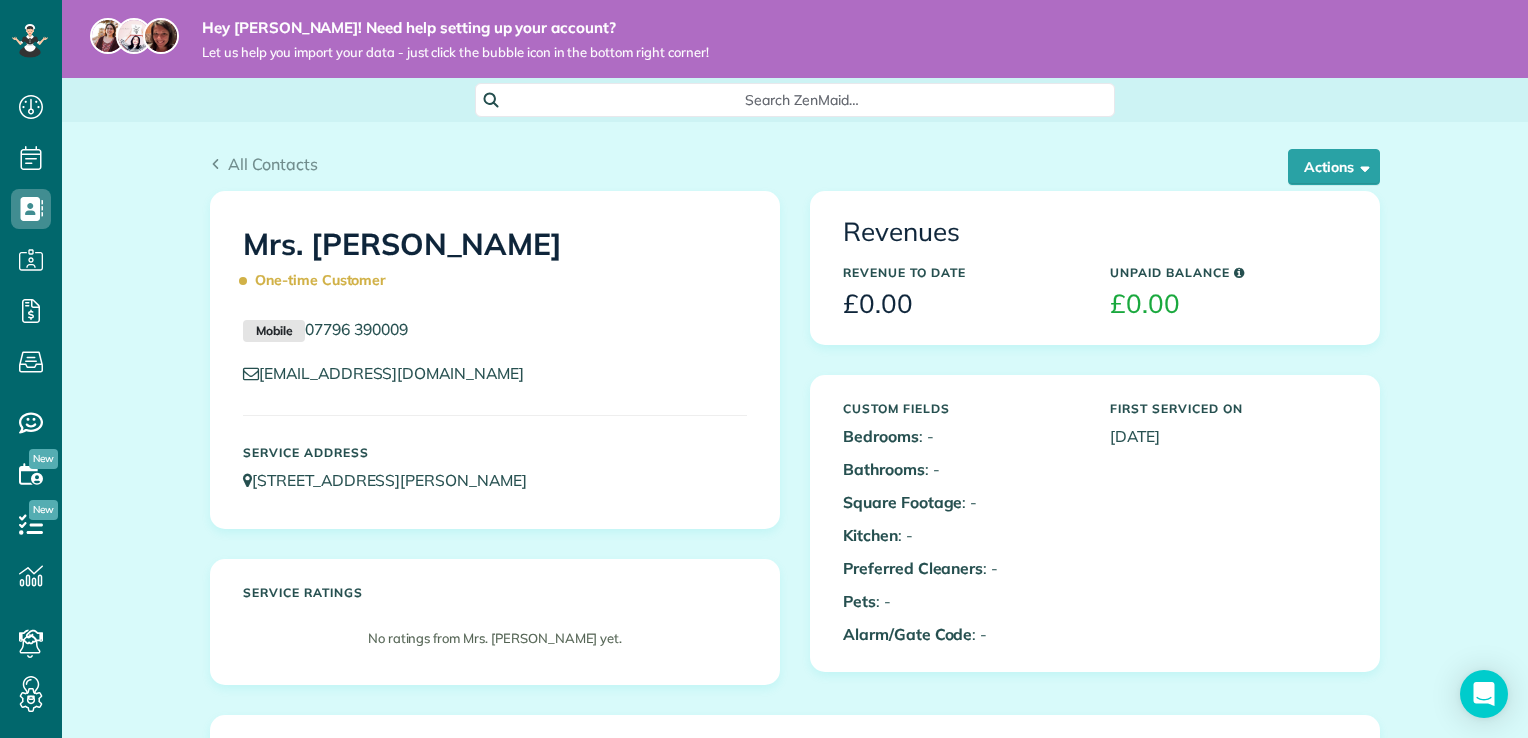 scroll, scrollTop: 0, scrollLeft: 0, axis: both 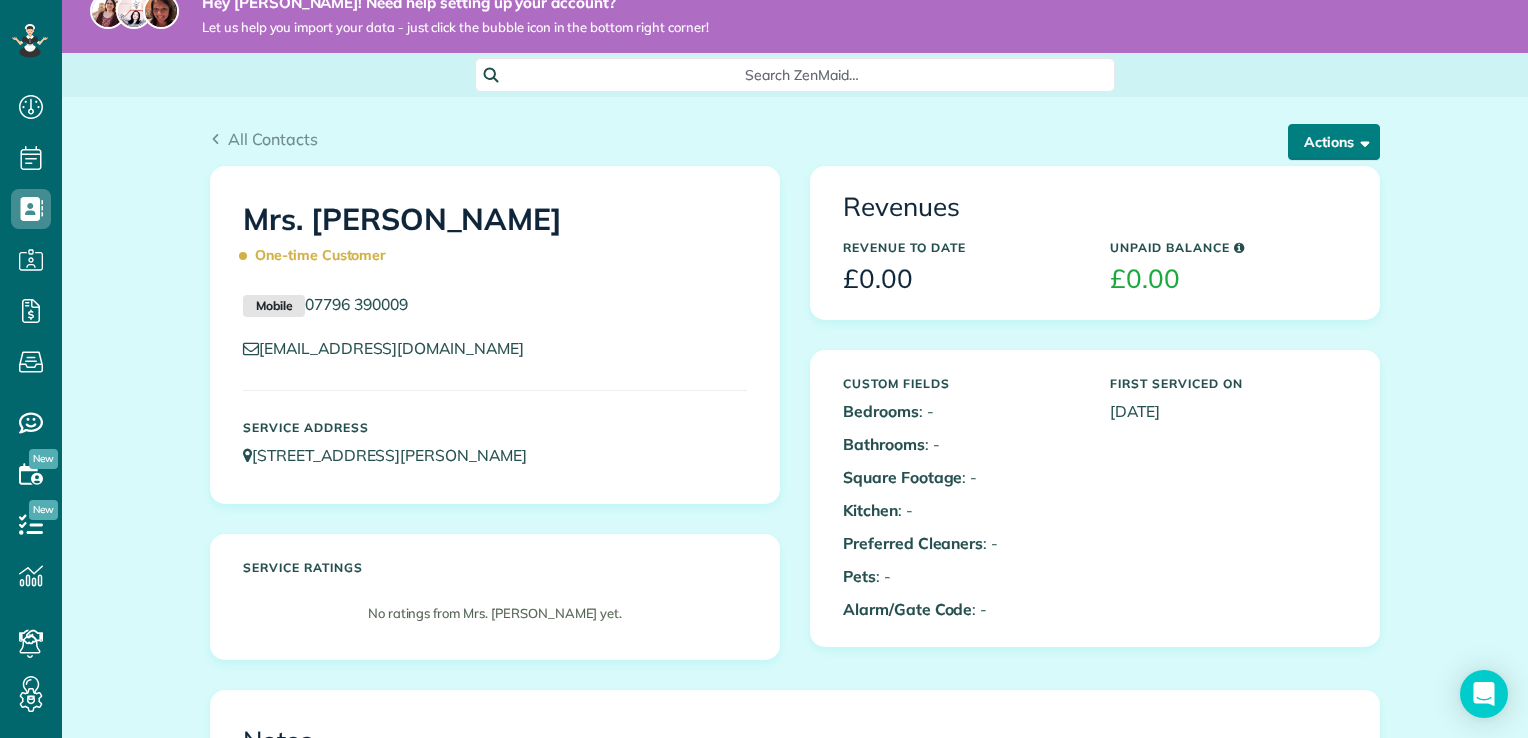 click at bounding box center (1361, 141) 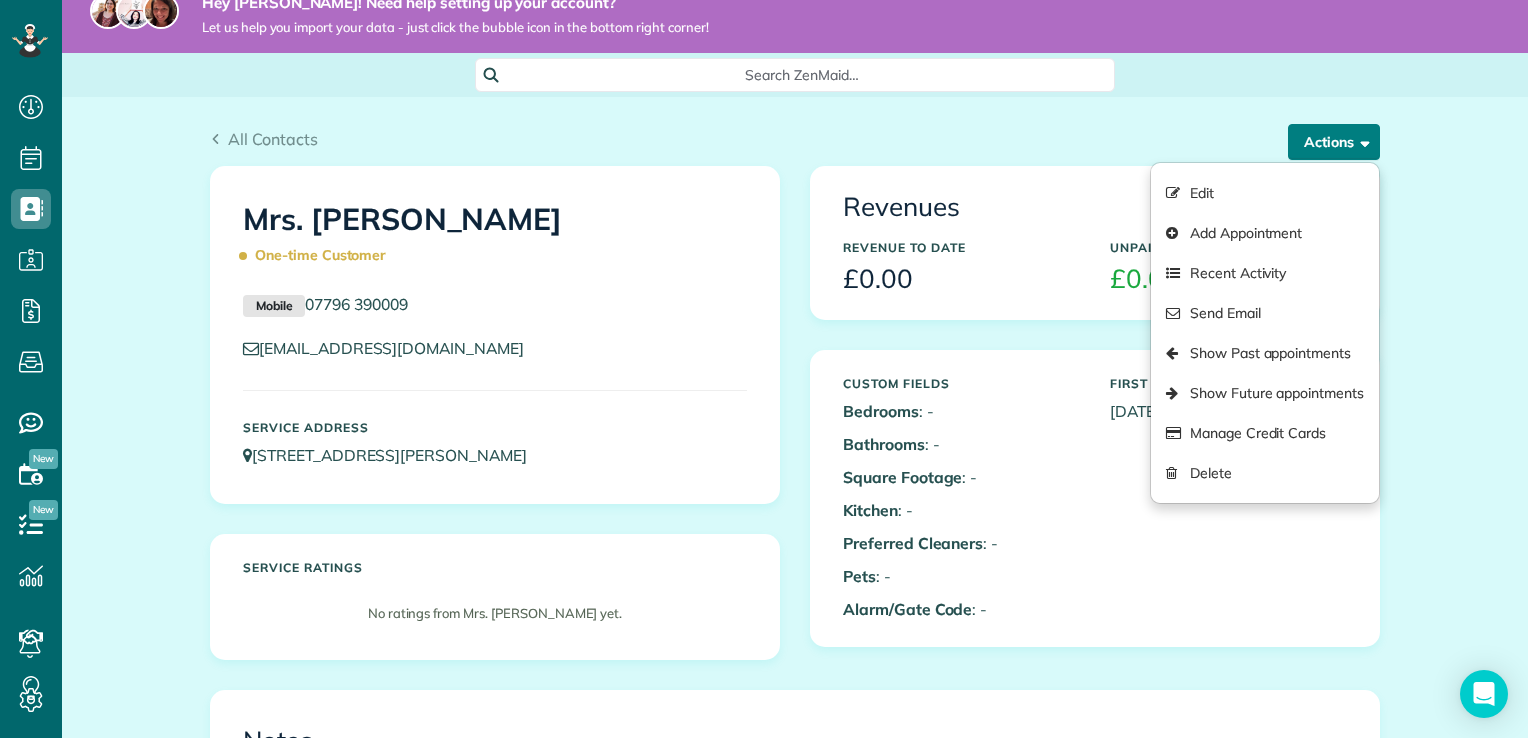 click at bounding box center (1361, 141) 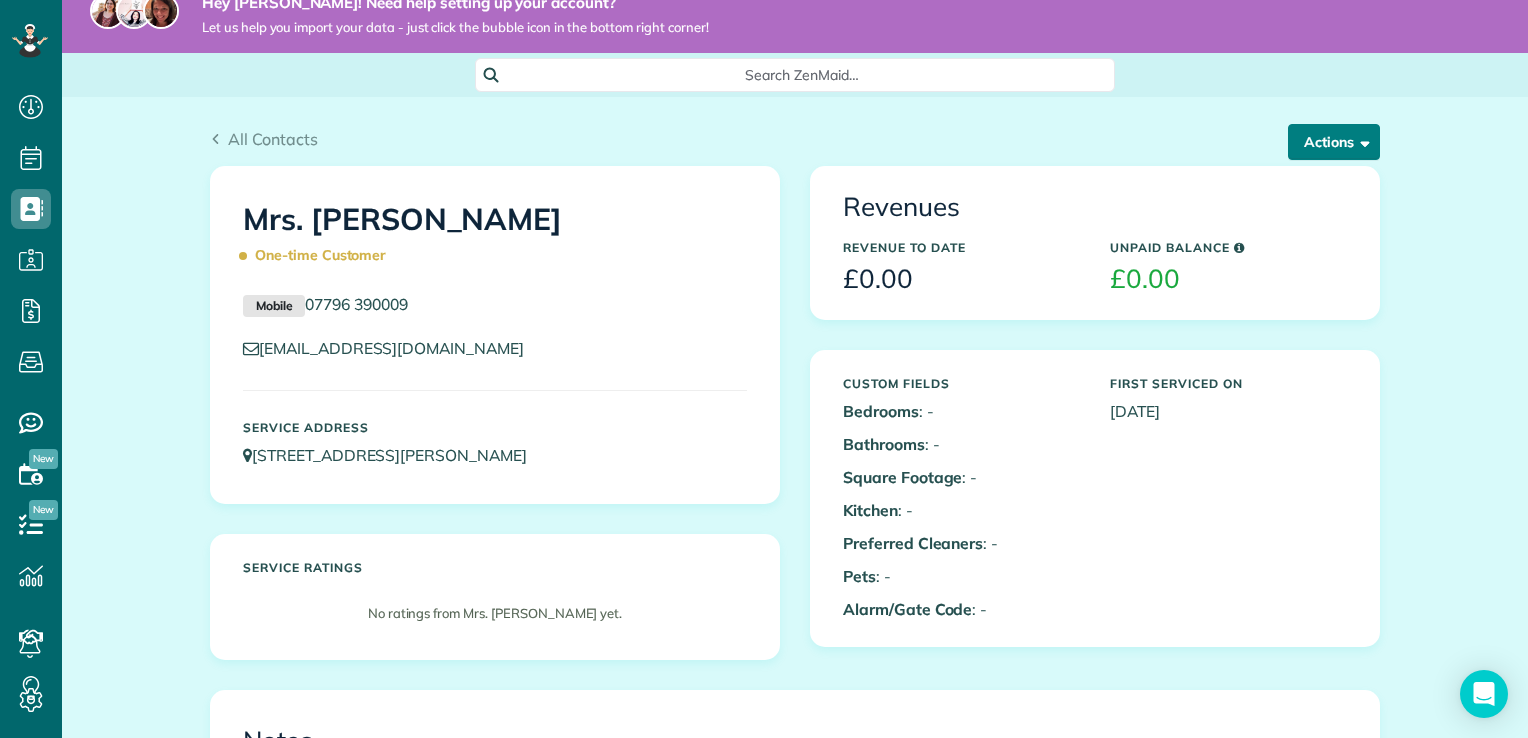 click at bounding box center [1361, 141] 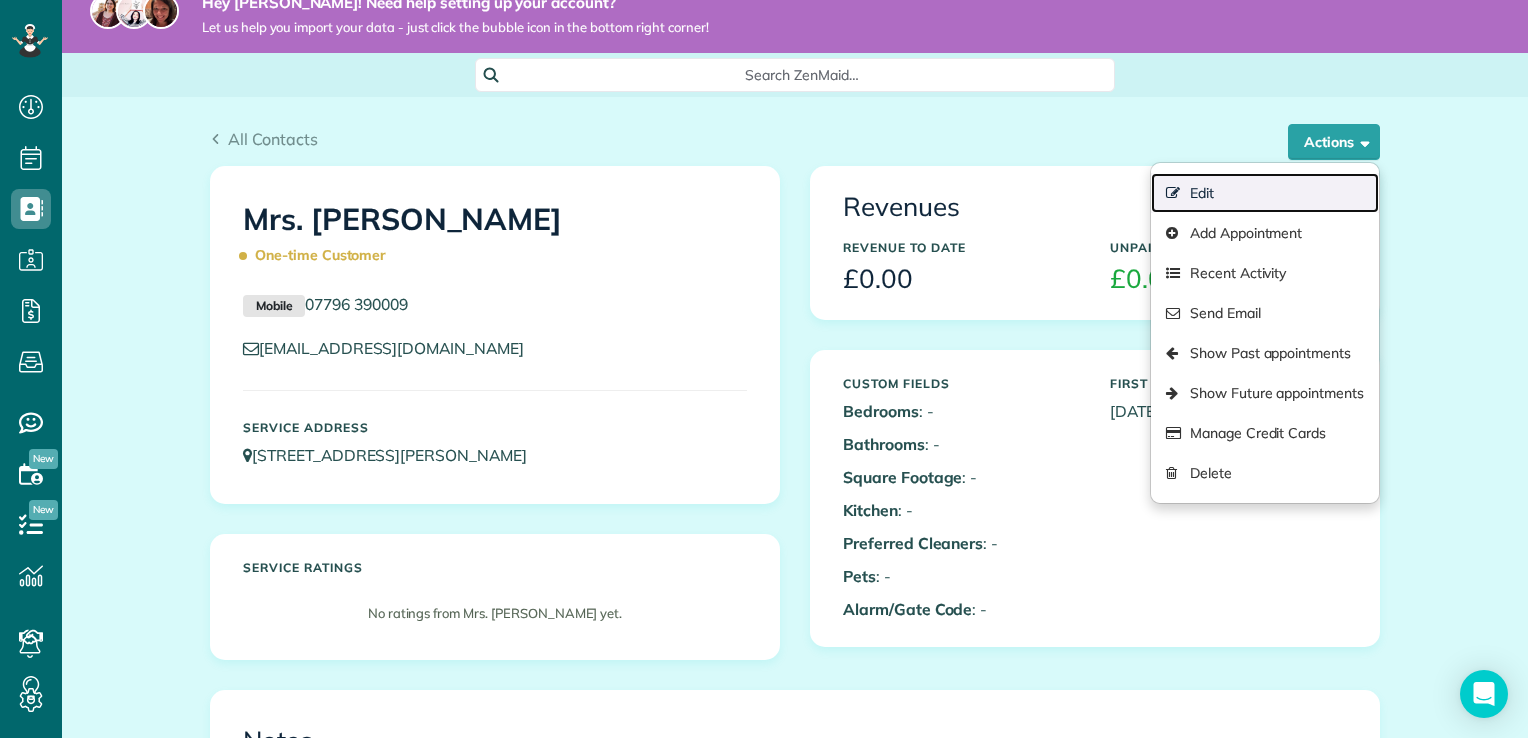 click on "Edit" at bounding box center [1265, 193] 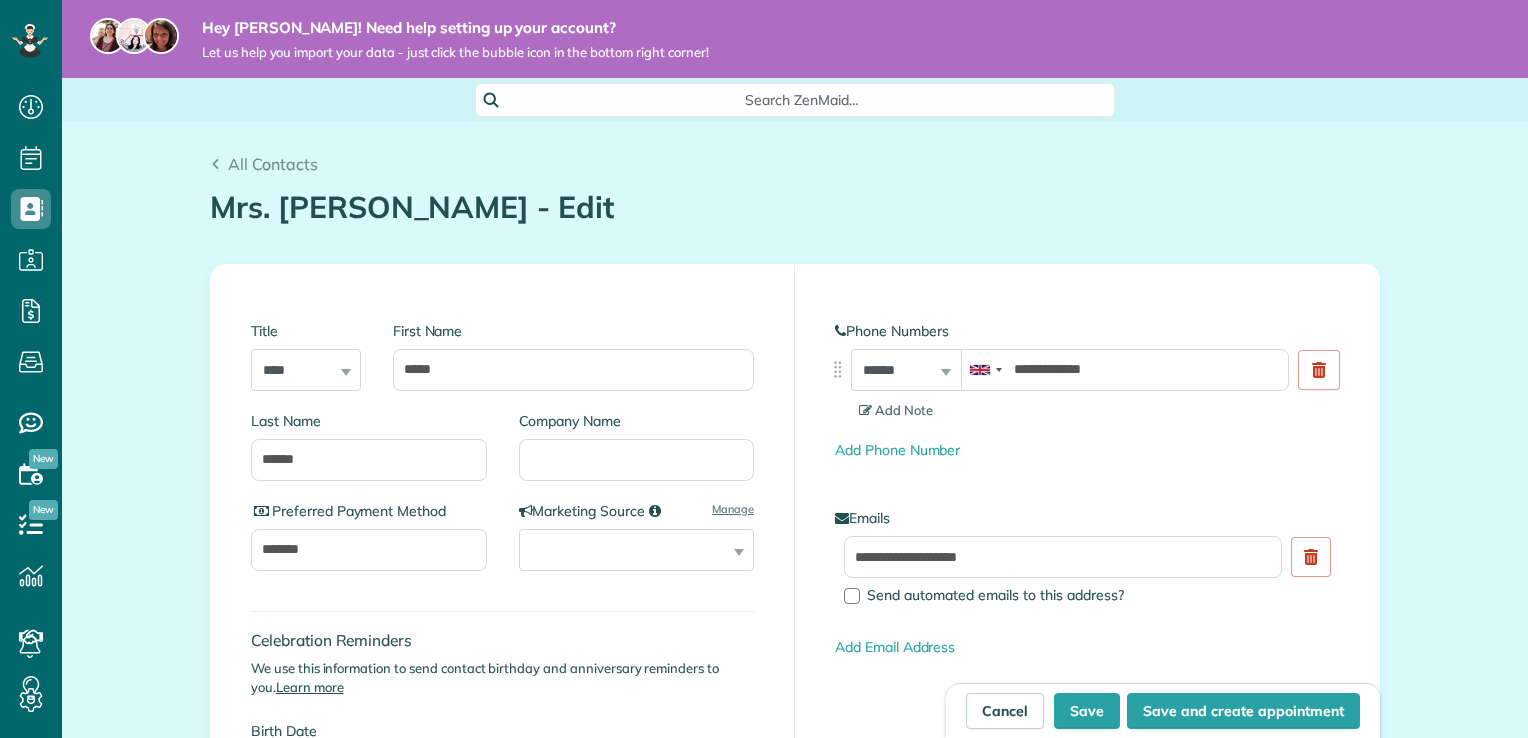 scroll, scrollTop: 0, scrollLeft: 0, axis: both 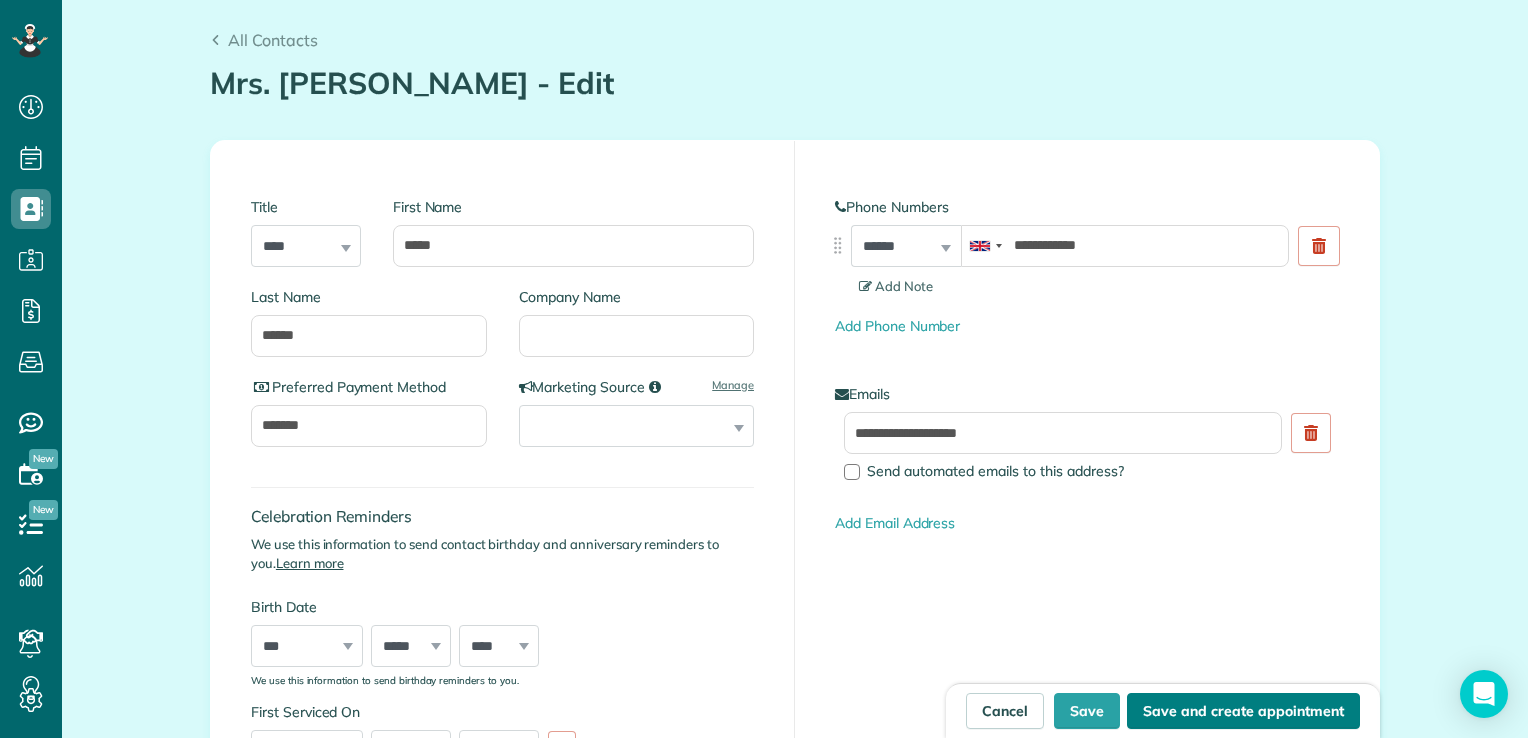 click on "Save and create appointment" at bounding box center [1243, 711] 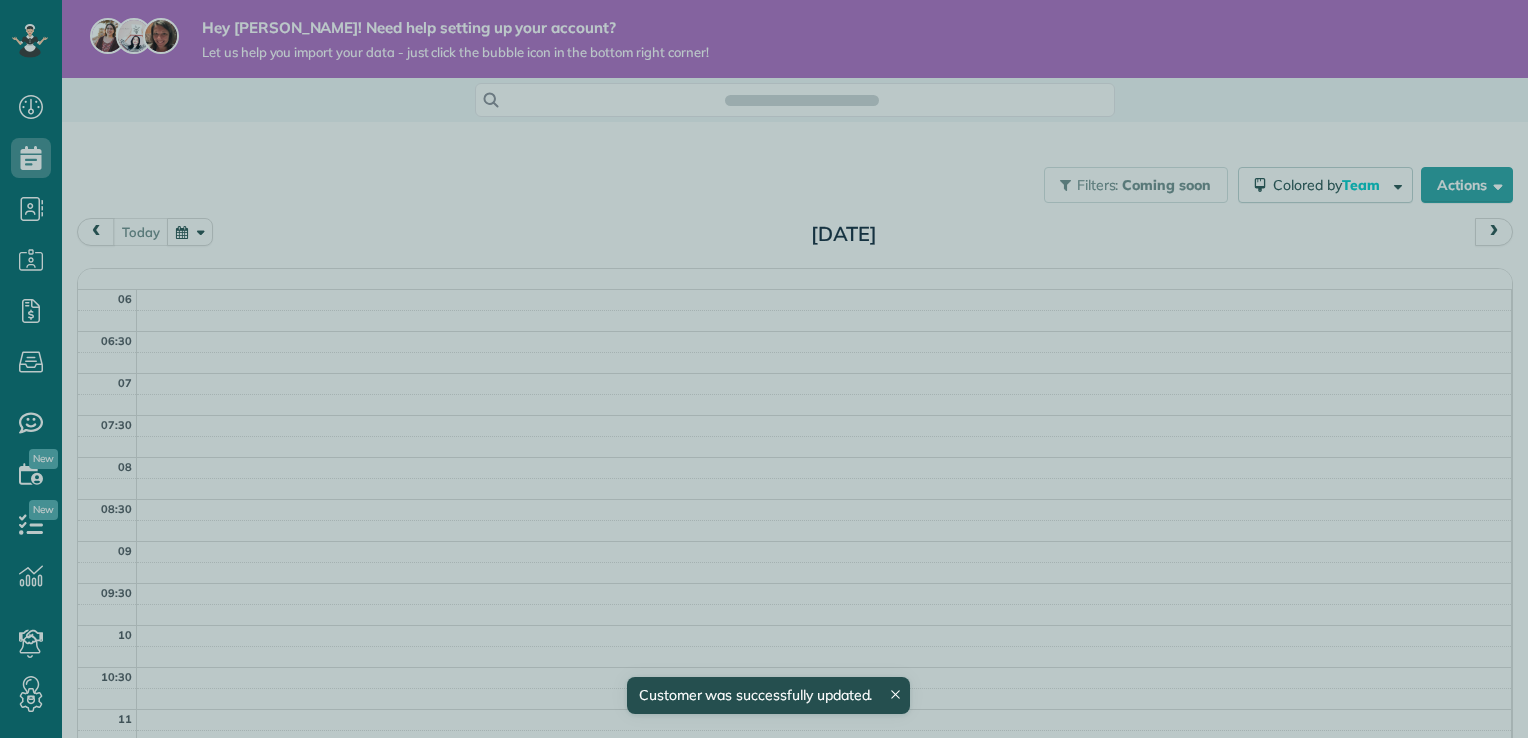 scroll, scrollTop: 0, scrollLeft: 0, axis: both 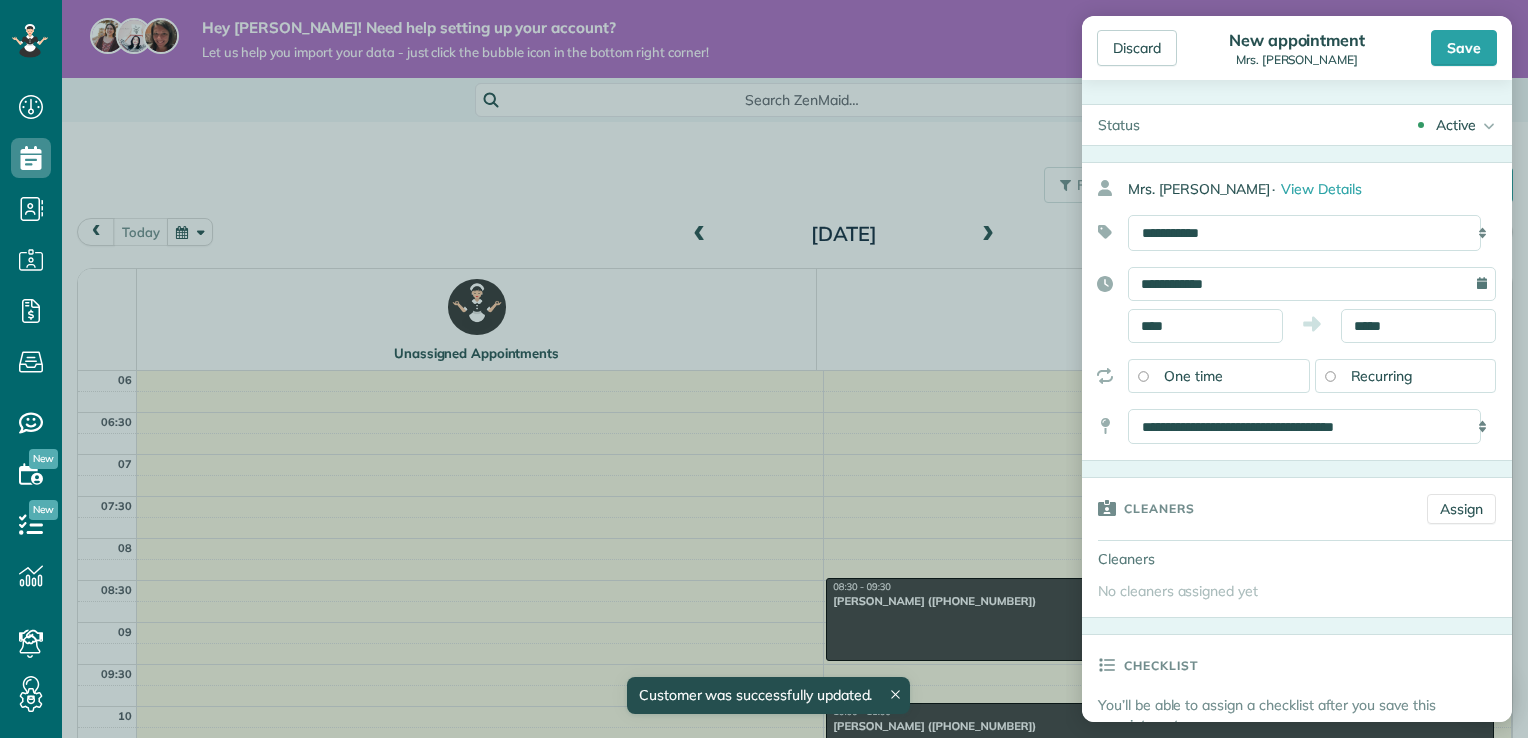 click on "Active" at bounding box center (1456, 125) 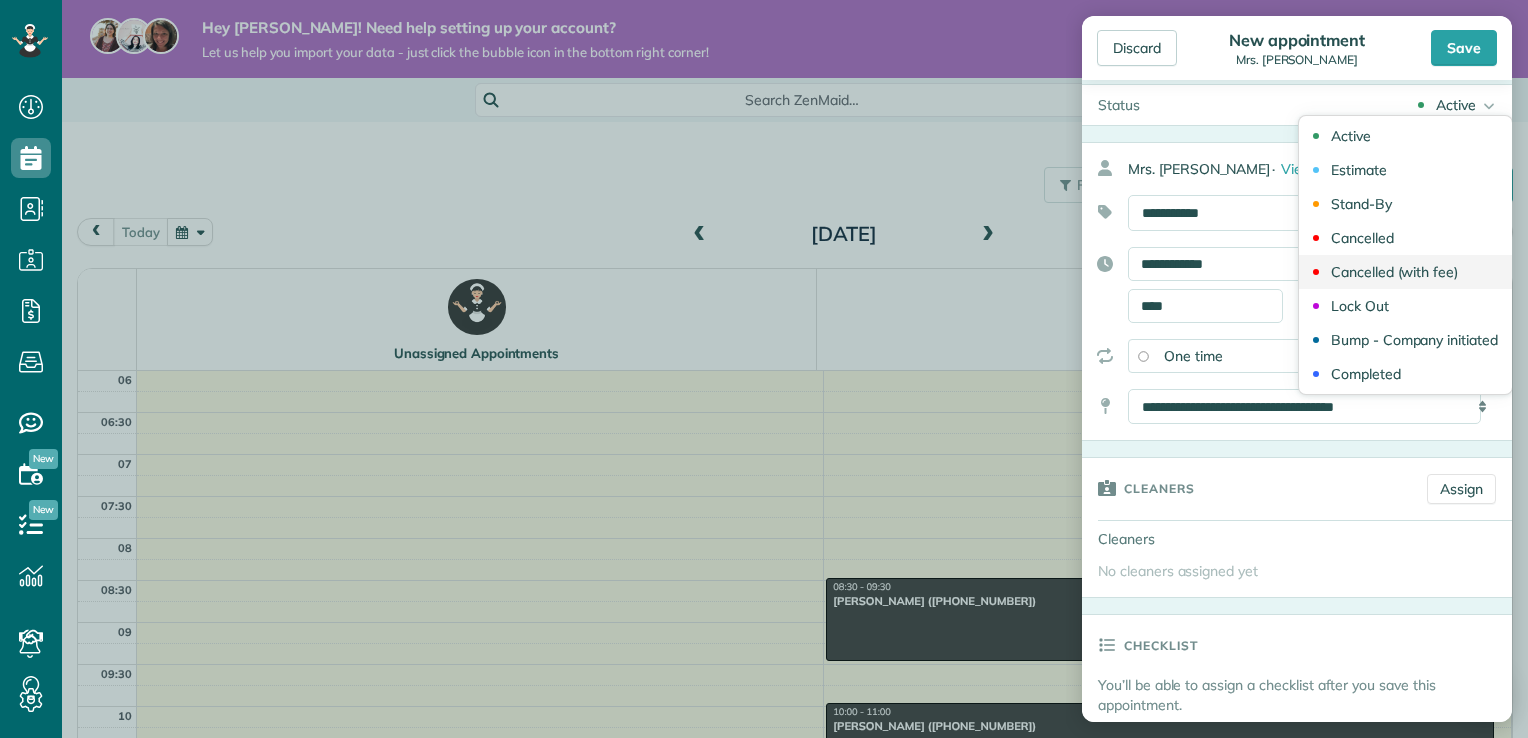 scroll, scrollTop: 4, scrollLeft: 0, axis: vertical 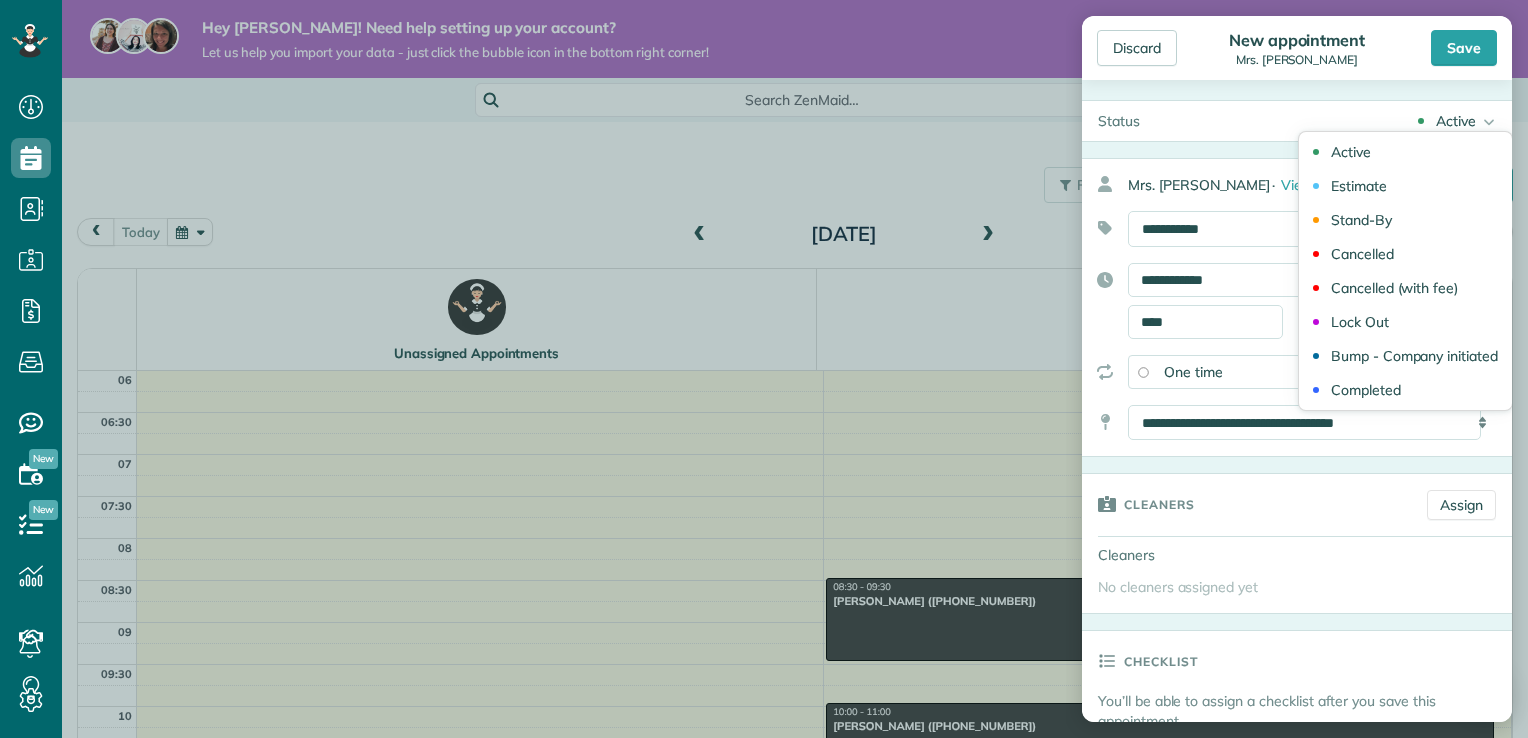 click on "Active
Active
Estimate
Stand-By
Cancelled
Cancelled (with fee)" at bounding box center [1334, 121] 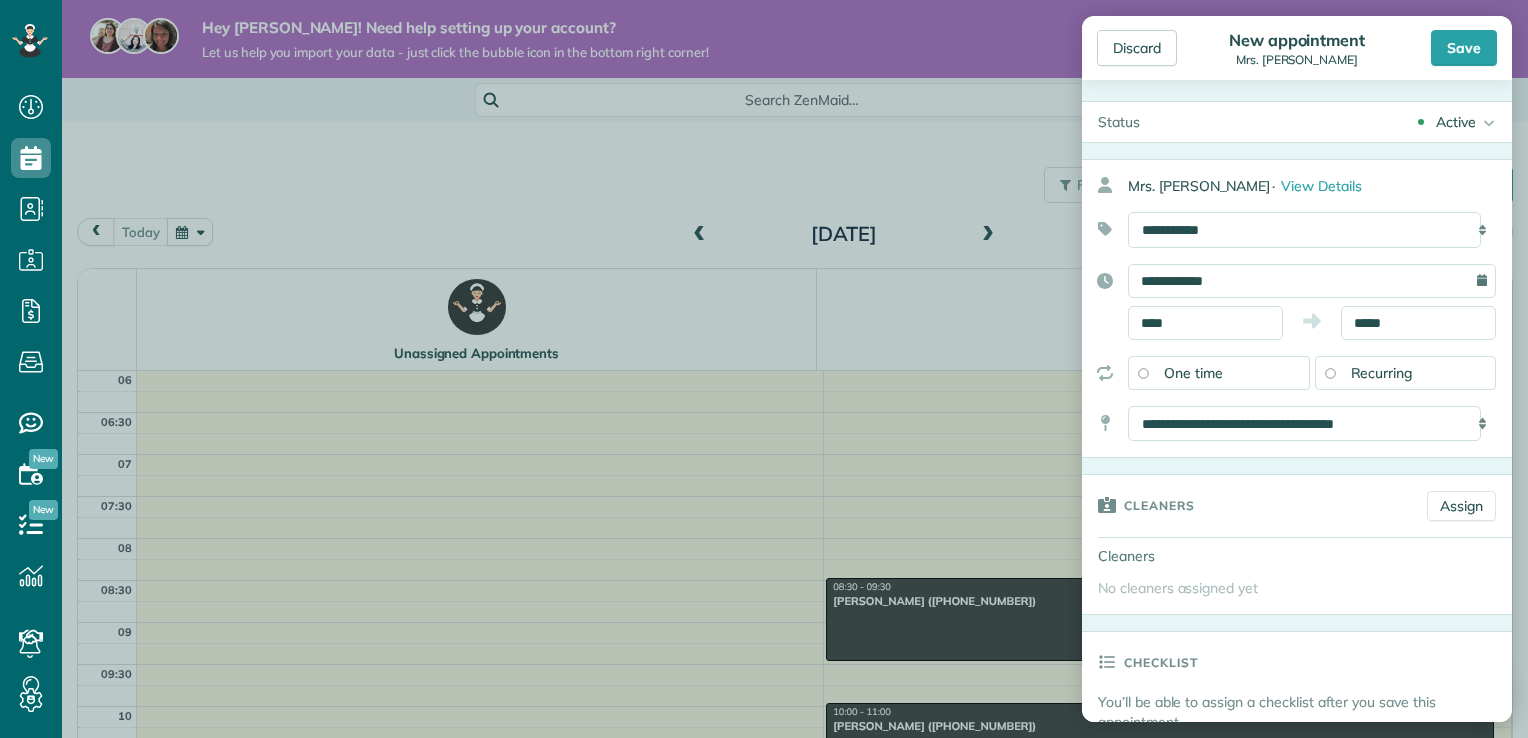 scroll, scrollTop: 0, scrollLeft: 0, axis: both 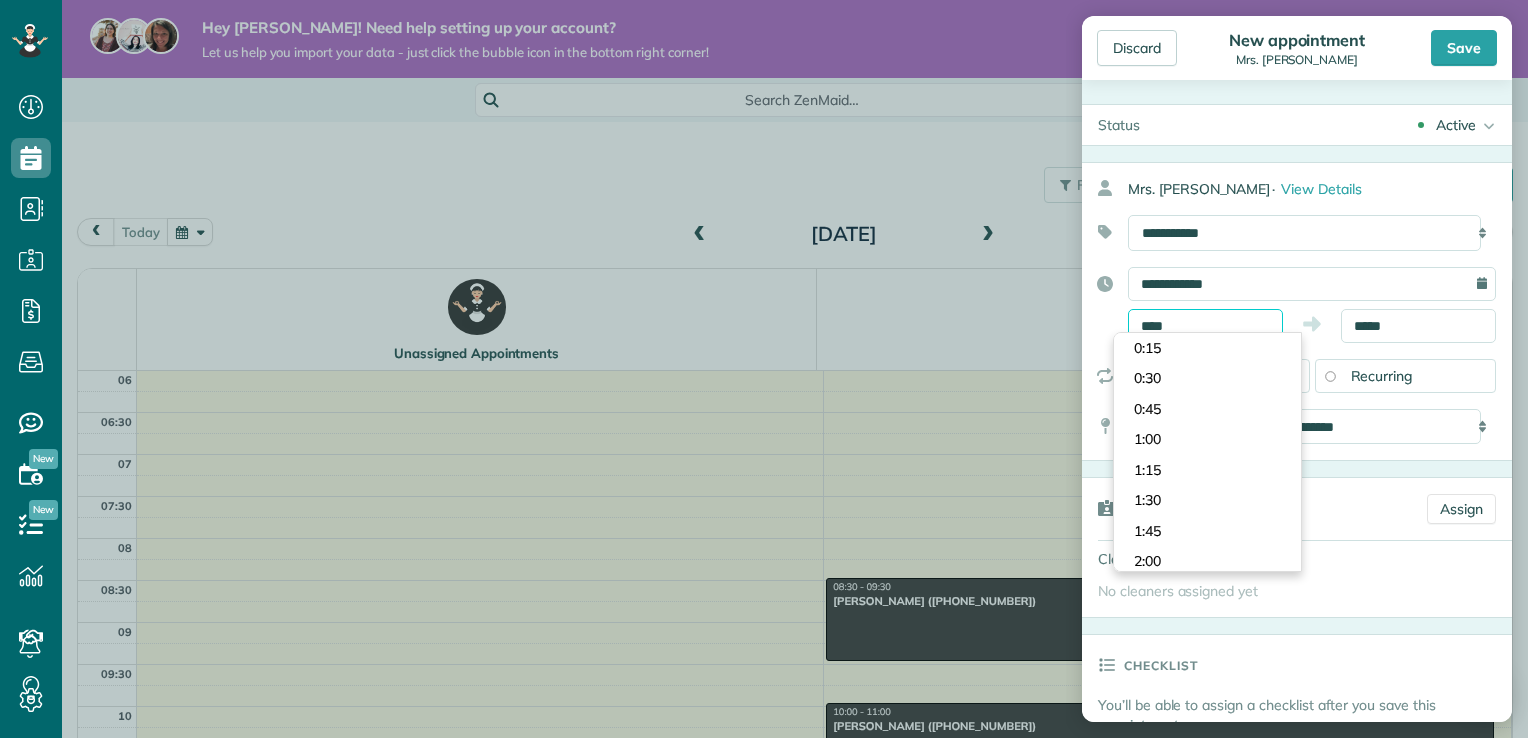 click on "****" at bounding box center (1205, 326) 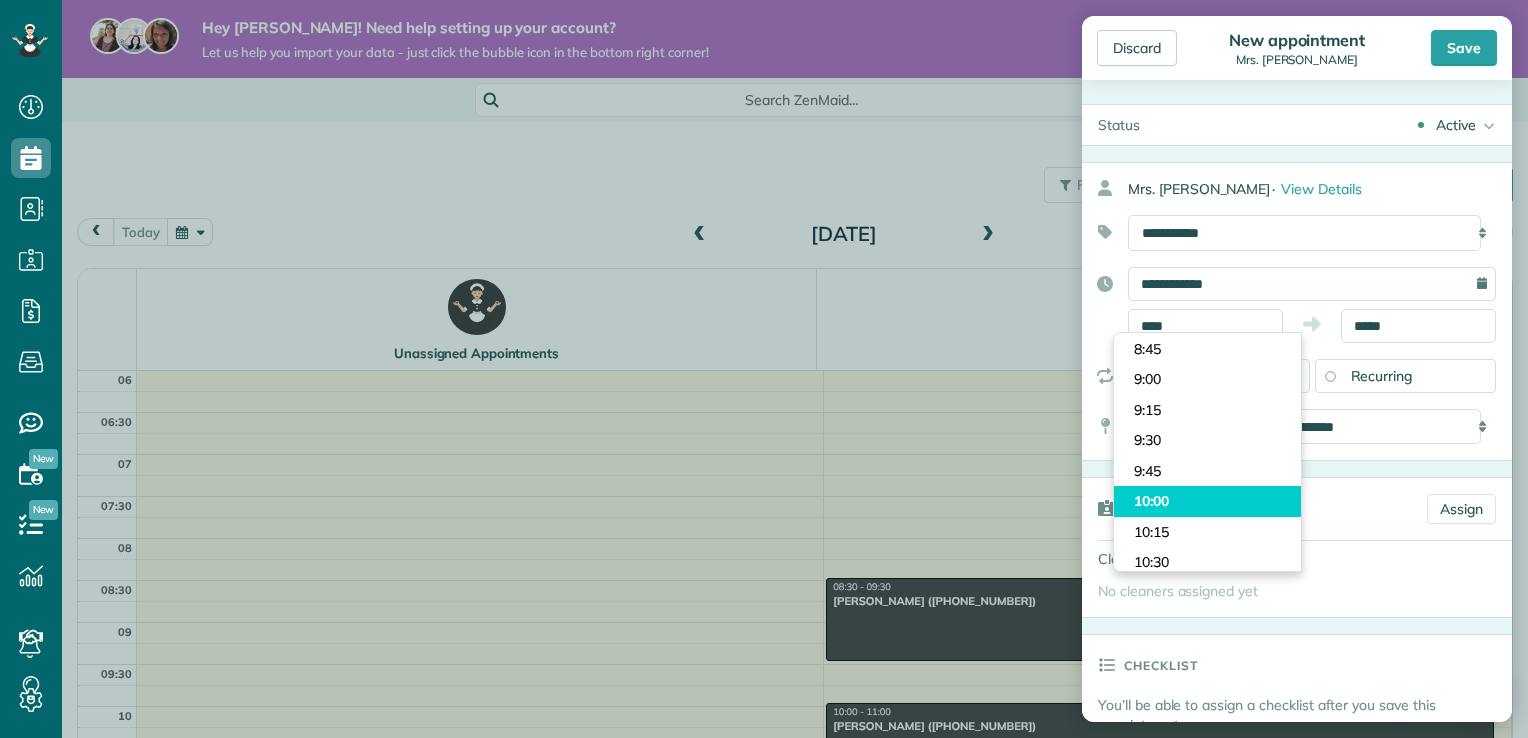 type on "*****" 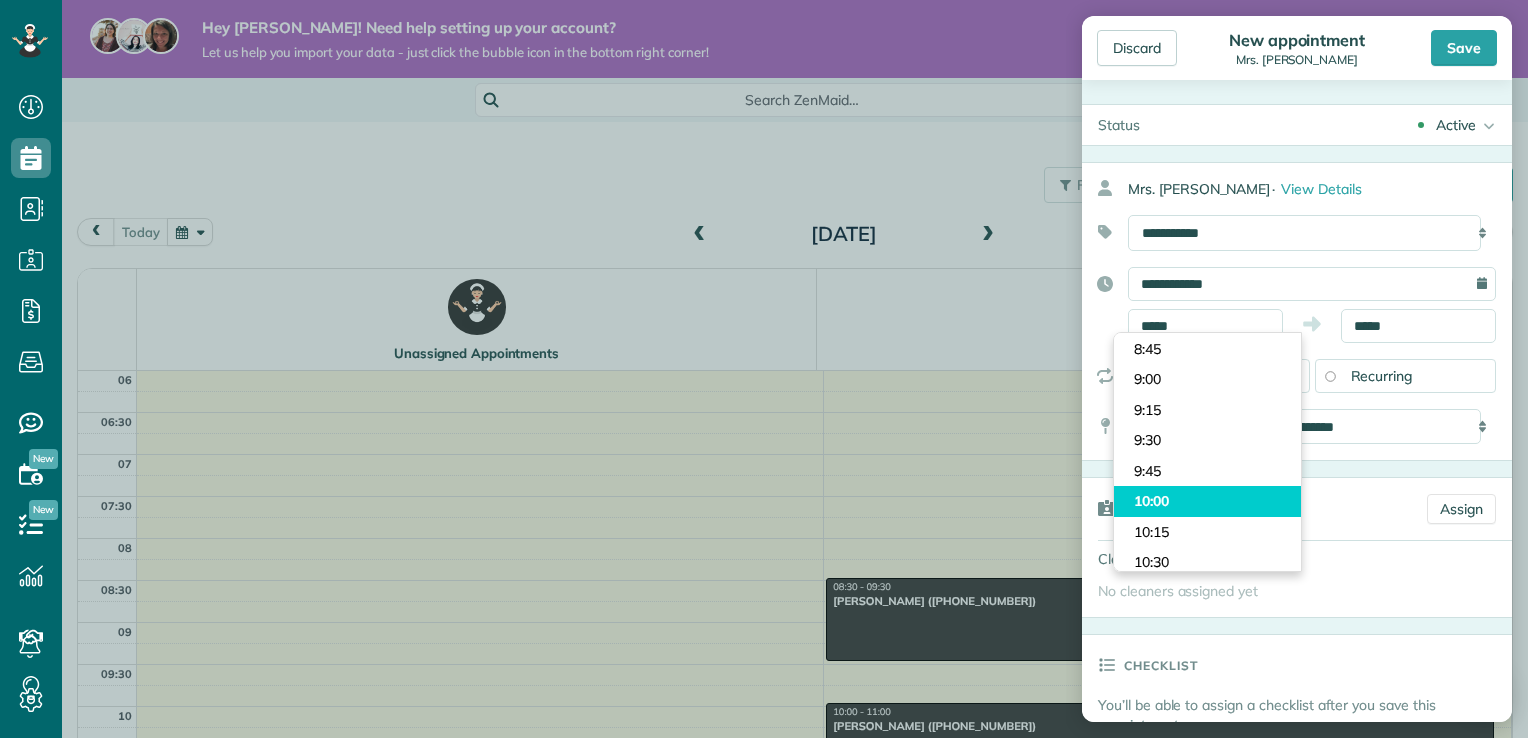 click on "Dashboard
Scheduling
Calendar View
List View
Dispatch View - Weekly scheduling (Beta)" at bounding box center (764, 369) 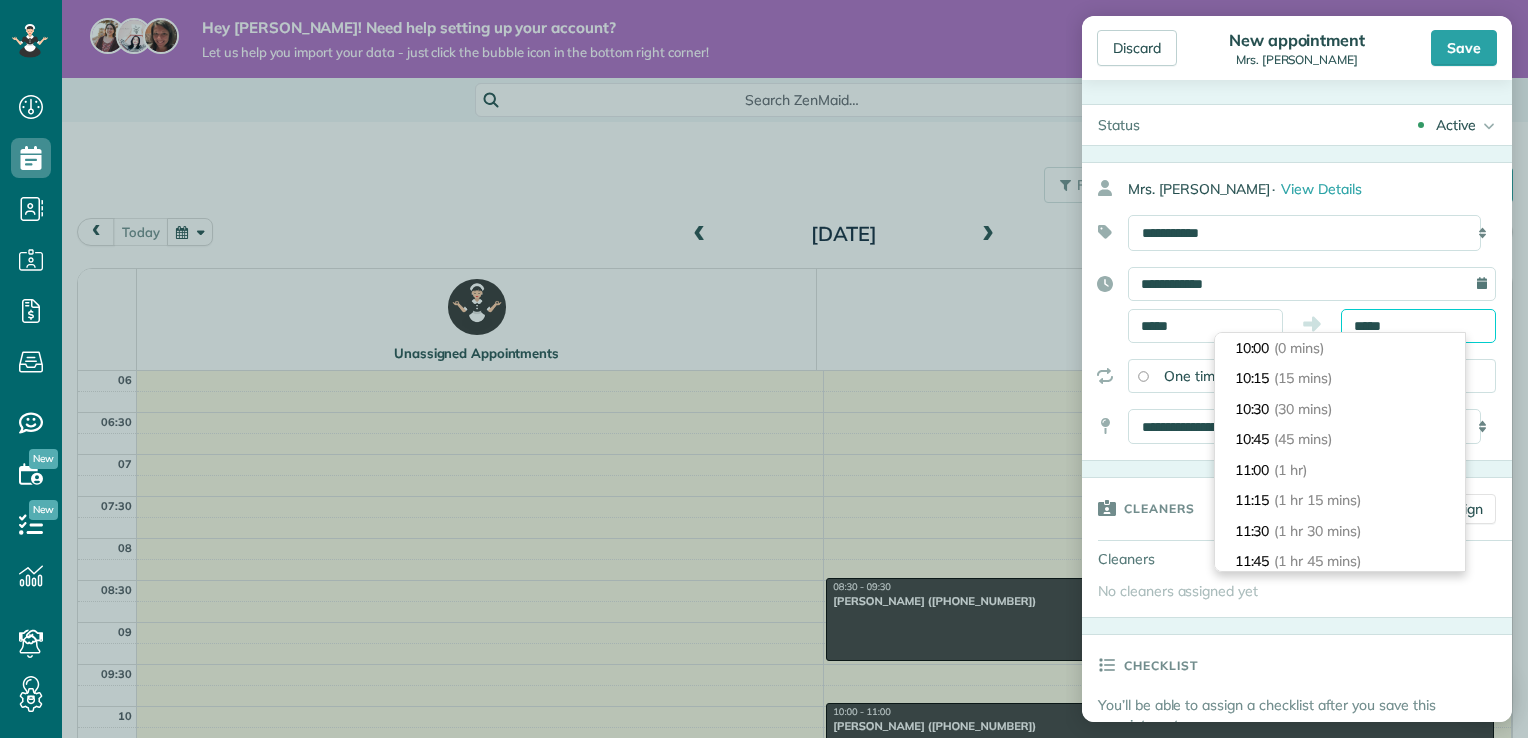 scroll, scrollTop: 91, scrollLeft: 0, axis: vertical 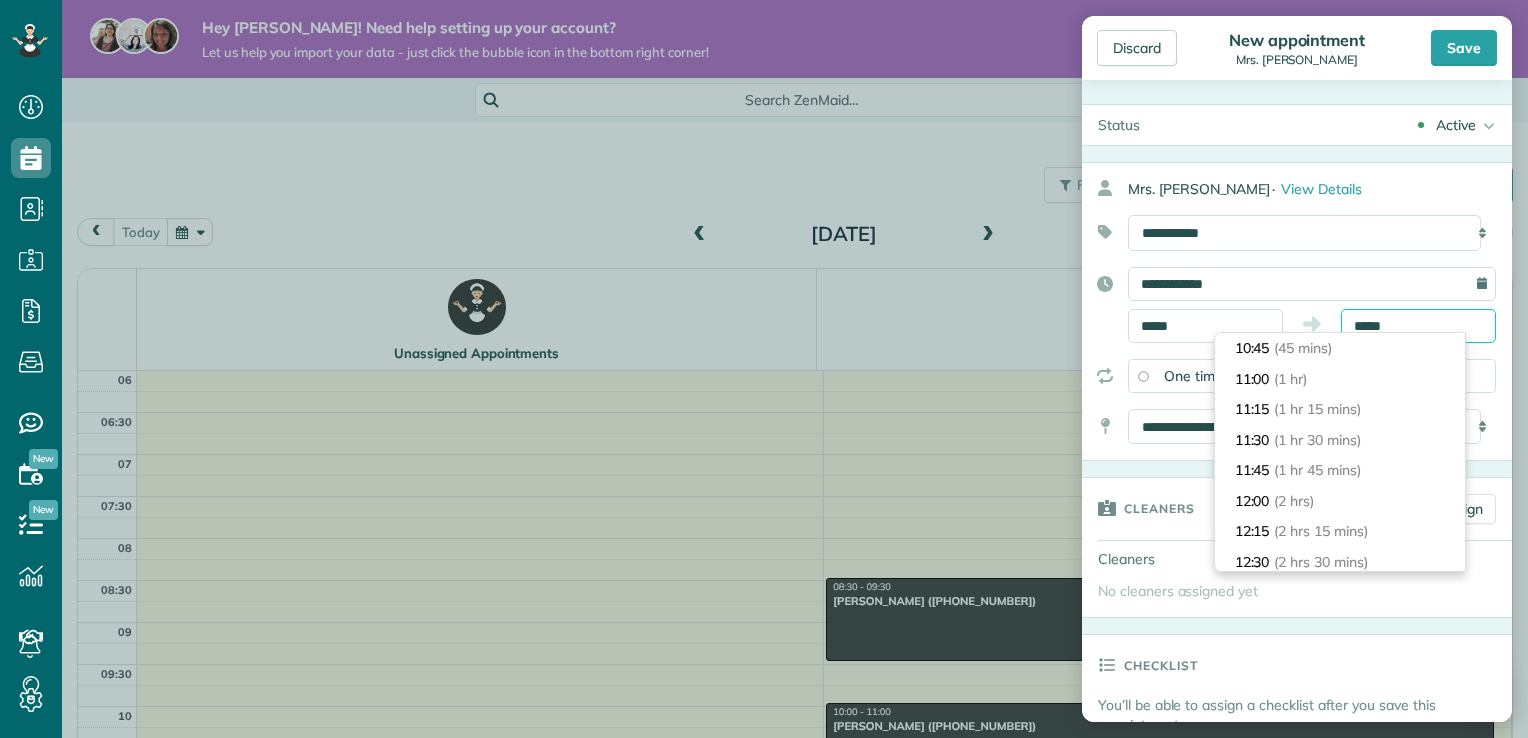 click on "*****" at bounding box center [1418, 326] 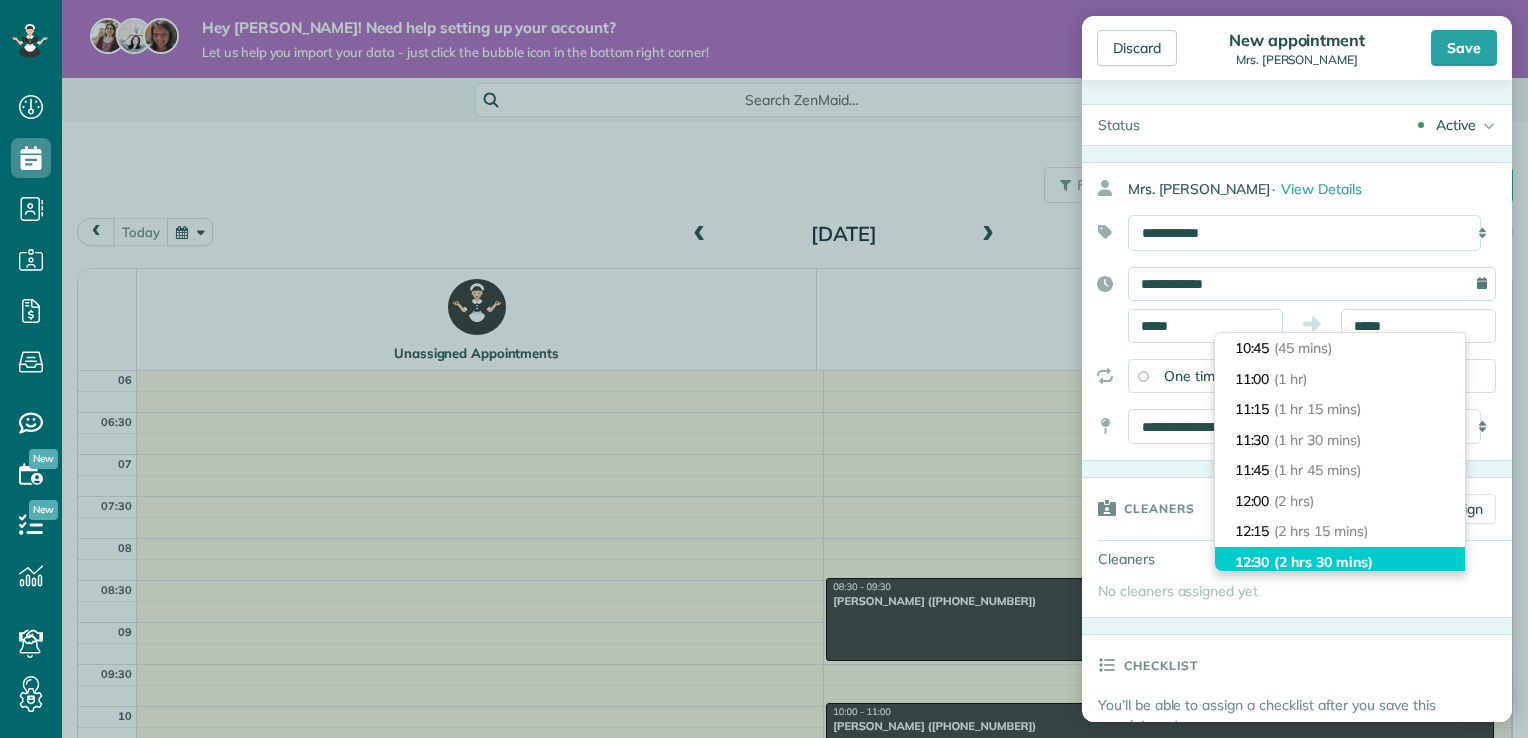type on "*****" 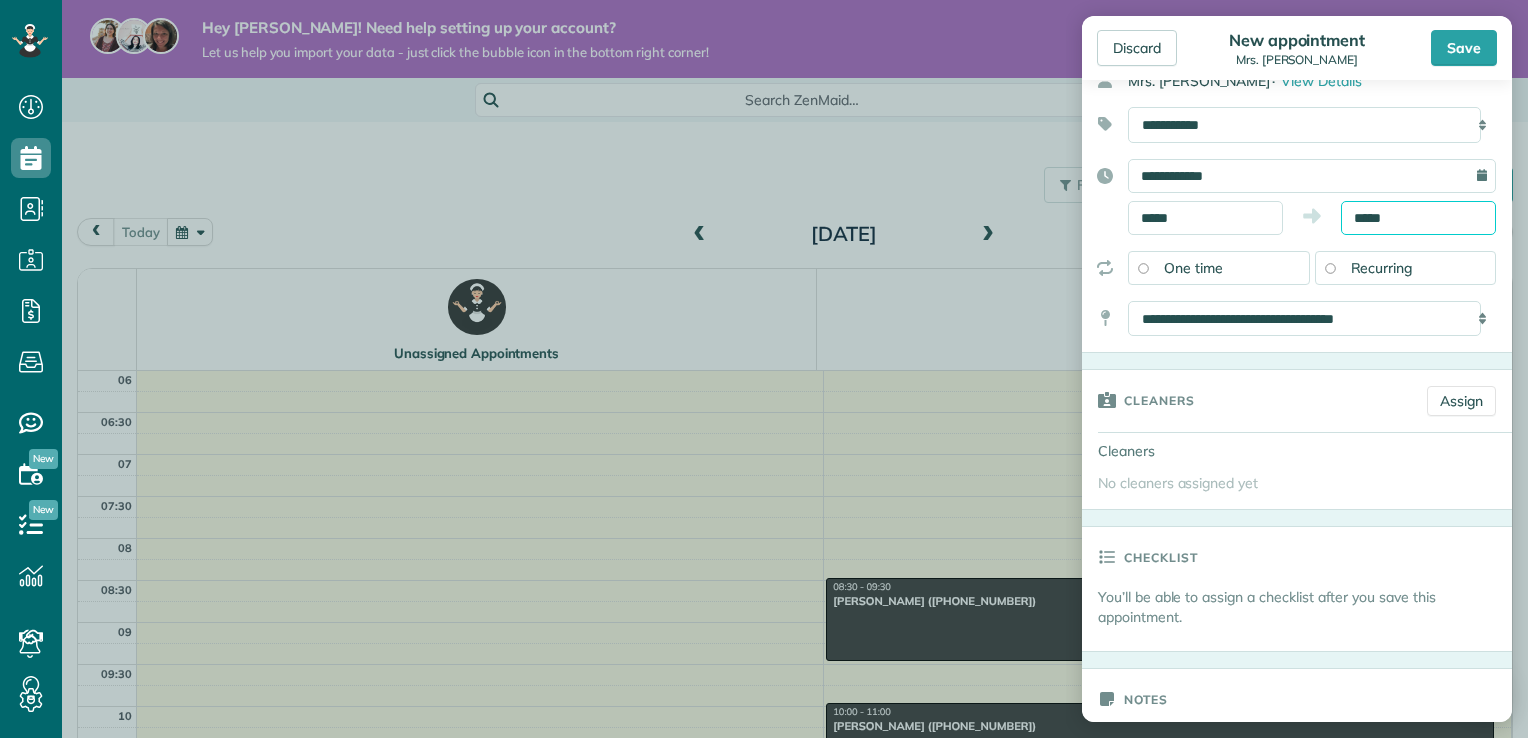 scroll, scrollTop: 108, scrollLeft: 0, axis: vertical 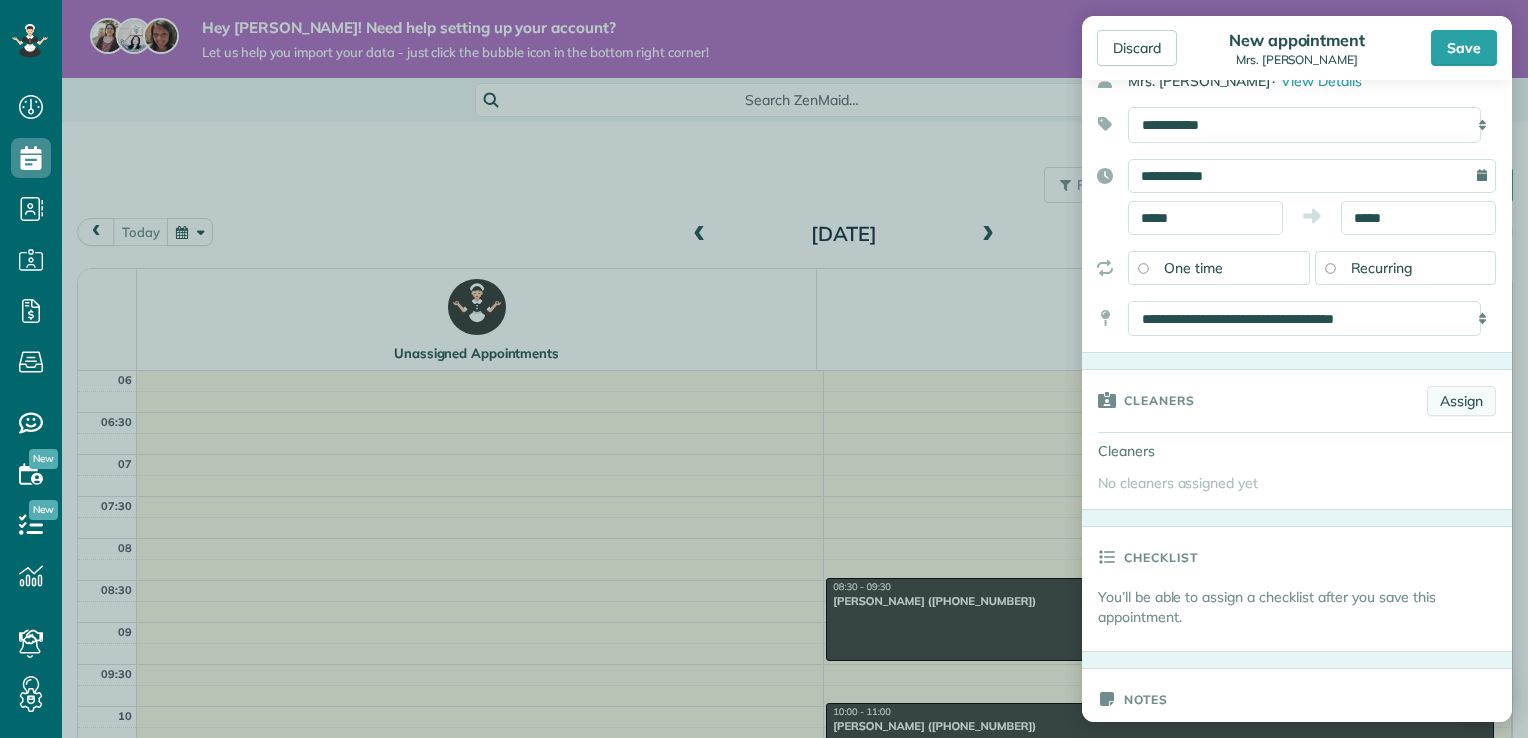 click on "Assign" at bounding box center (1461, 401) 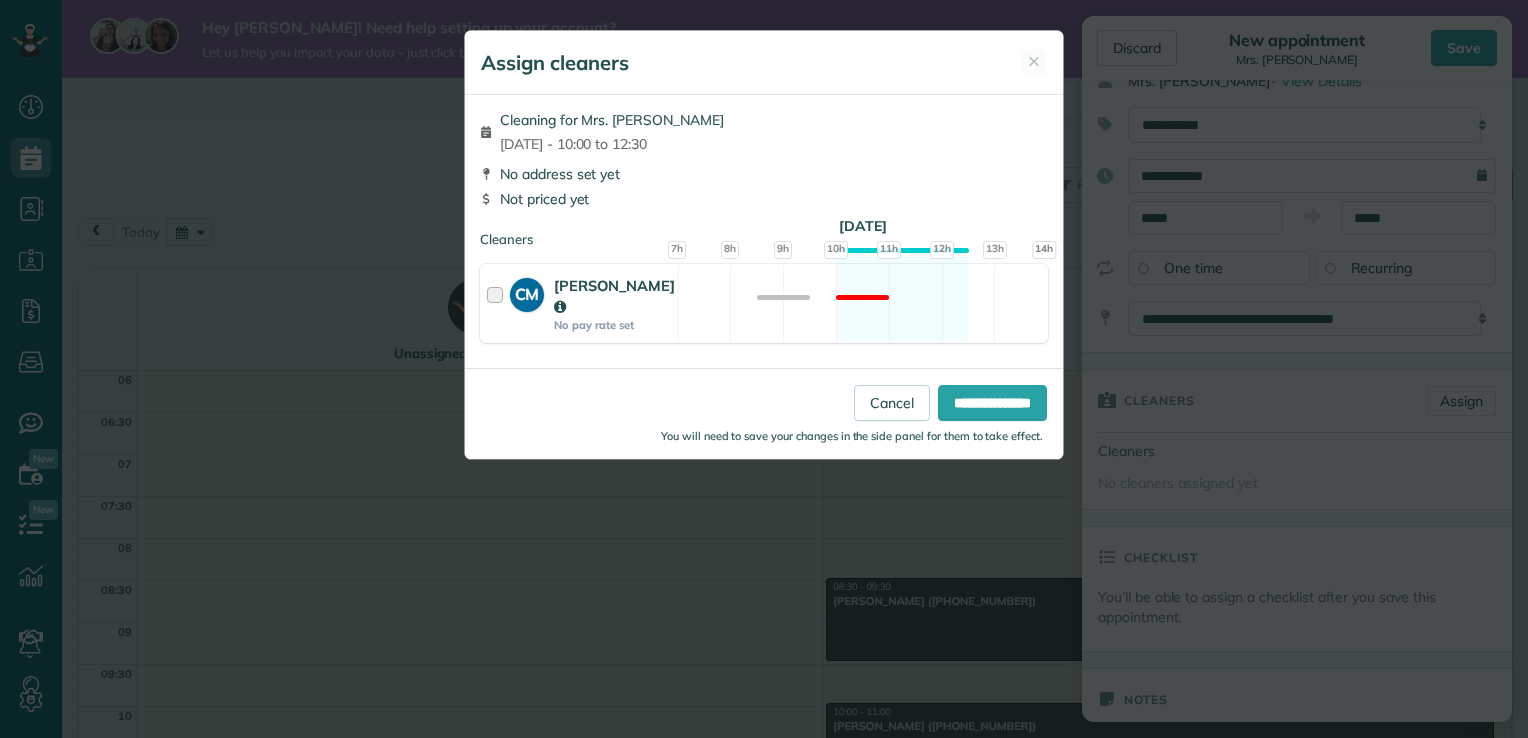 click at bounding box center [498, 303] 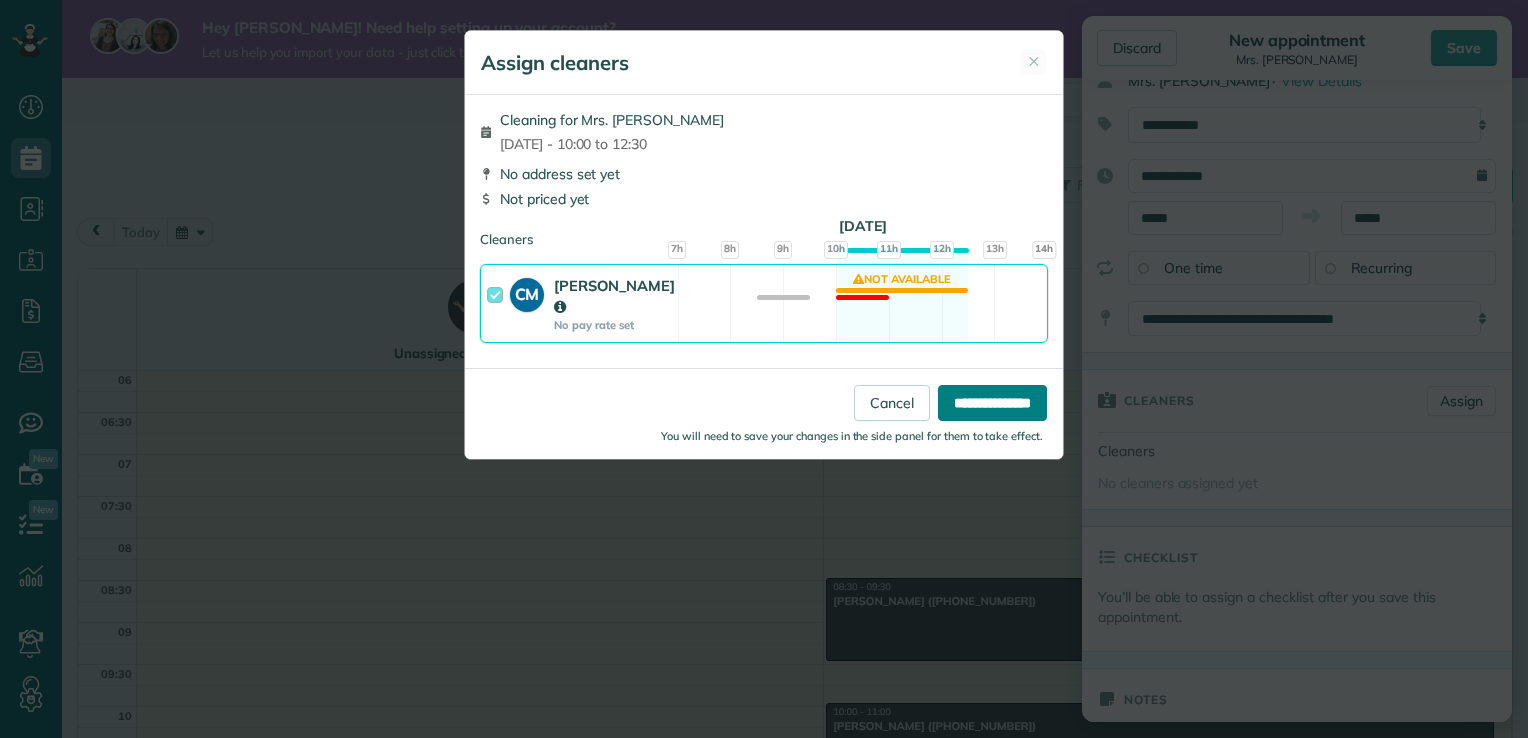 click on "**********" at bounding box center (992, 403) 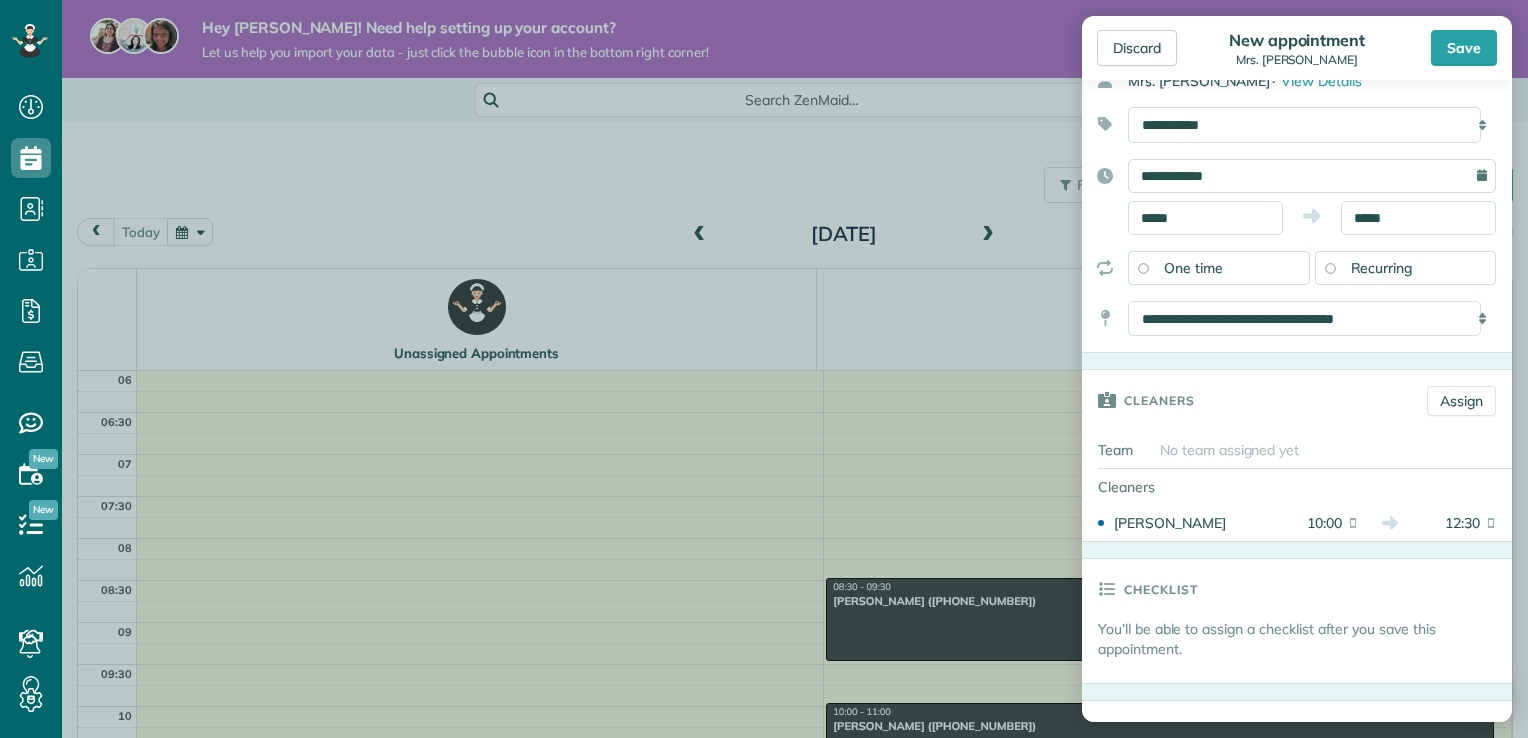 scroll, scrollTop: 0, scrollLeft: 0, axis: both 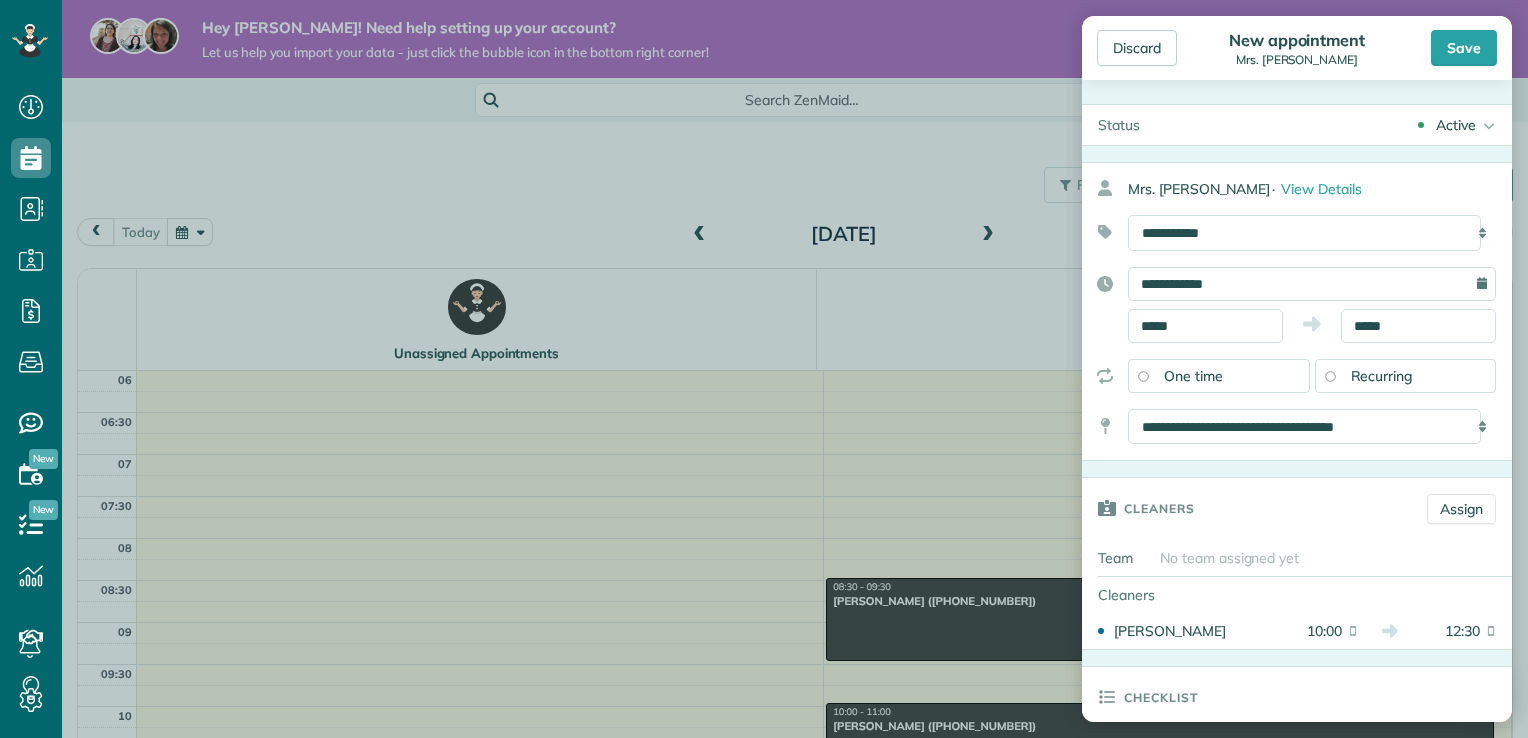 click on "Active" at bounding box center [1456, 125] 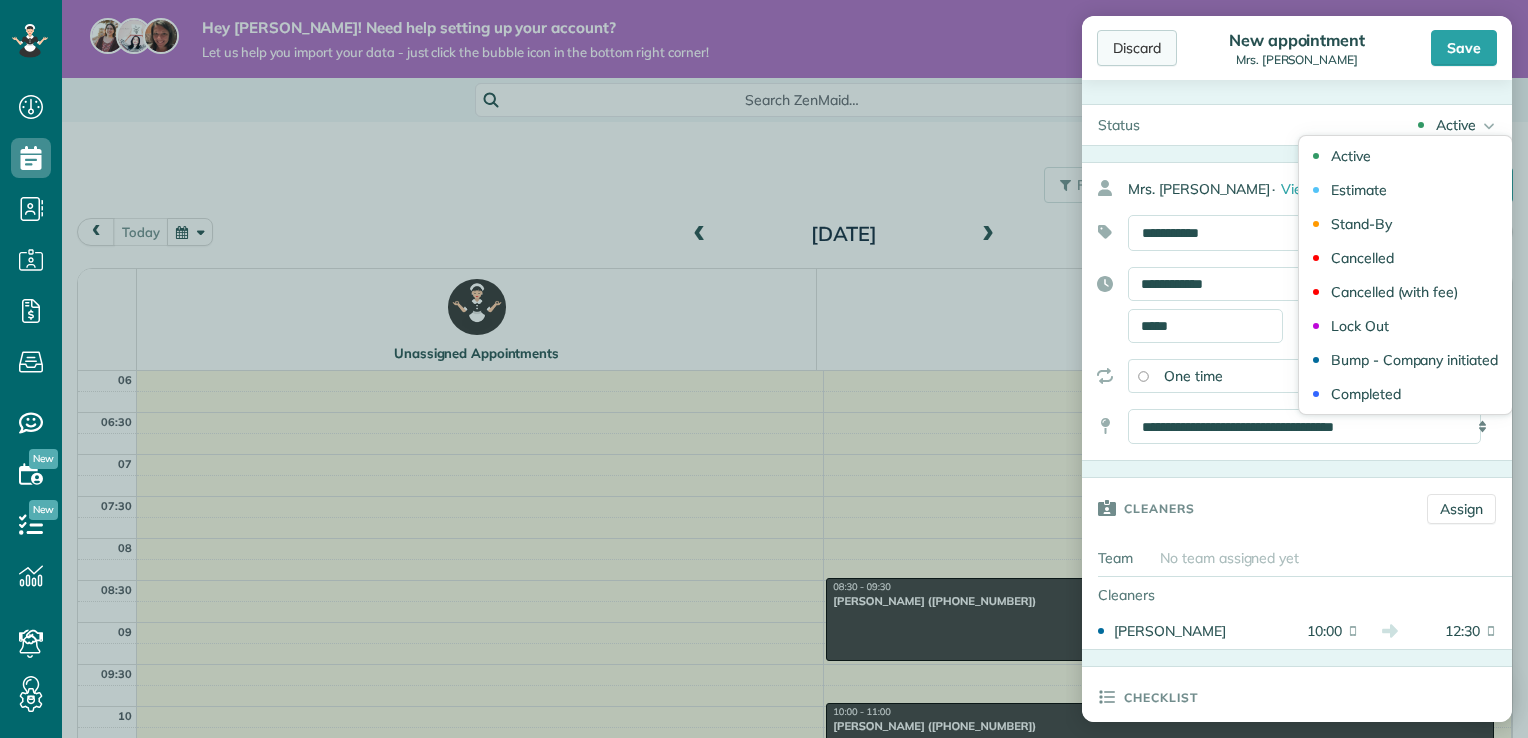 click on "Discard" at bounding box center (1137, 48) 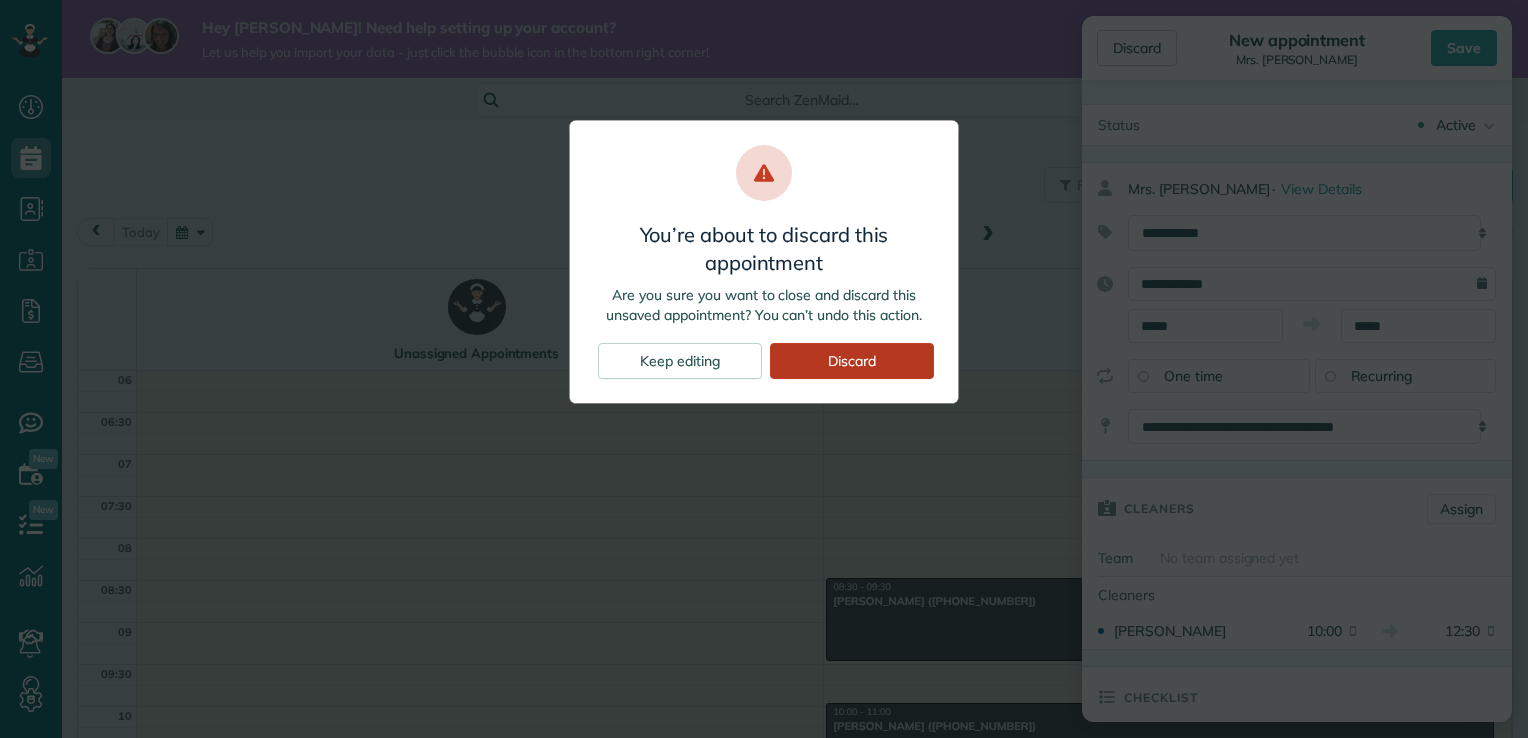 click on "Discard" at bounding box center [852, 361] 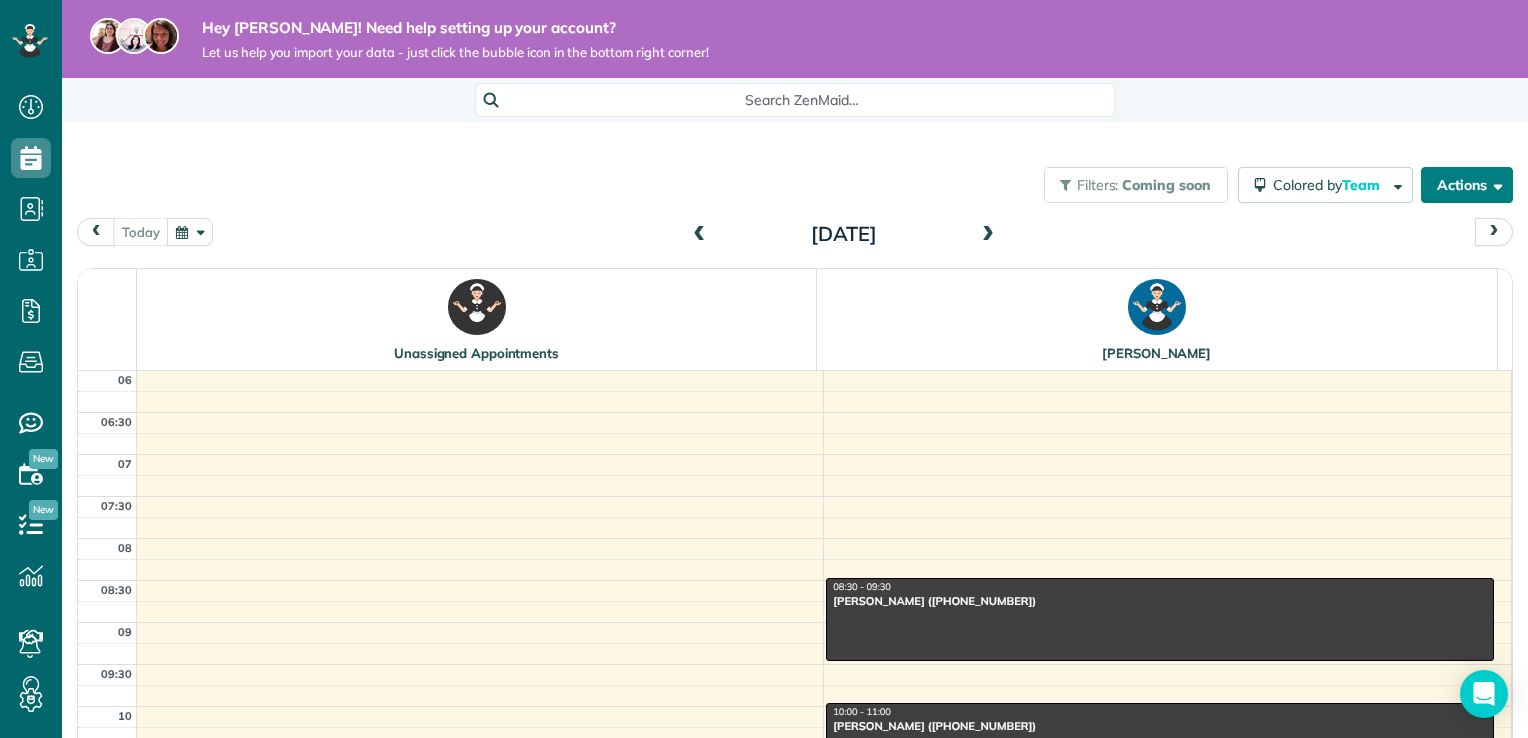 click on "Actions" at bounding box center (1467, 185) 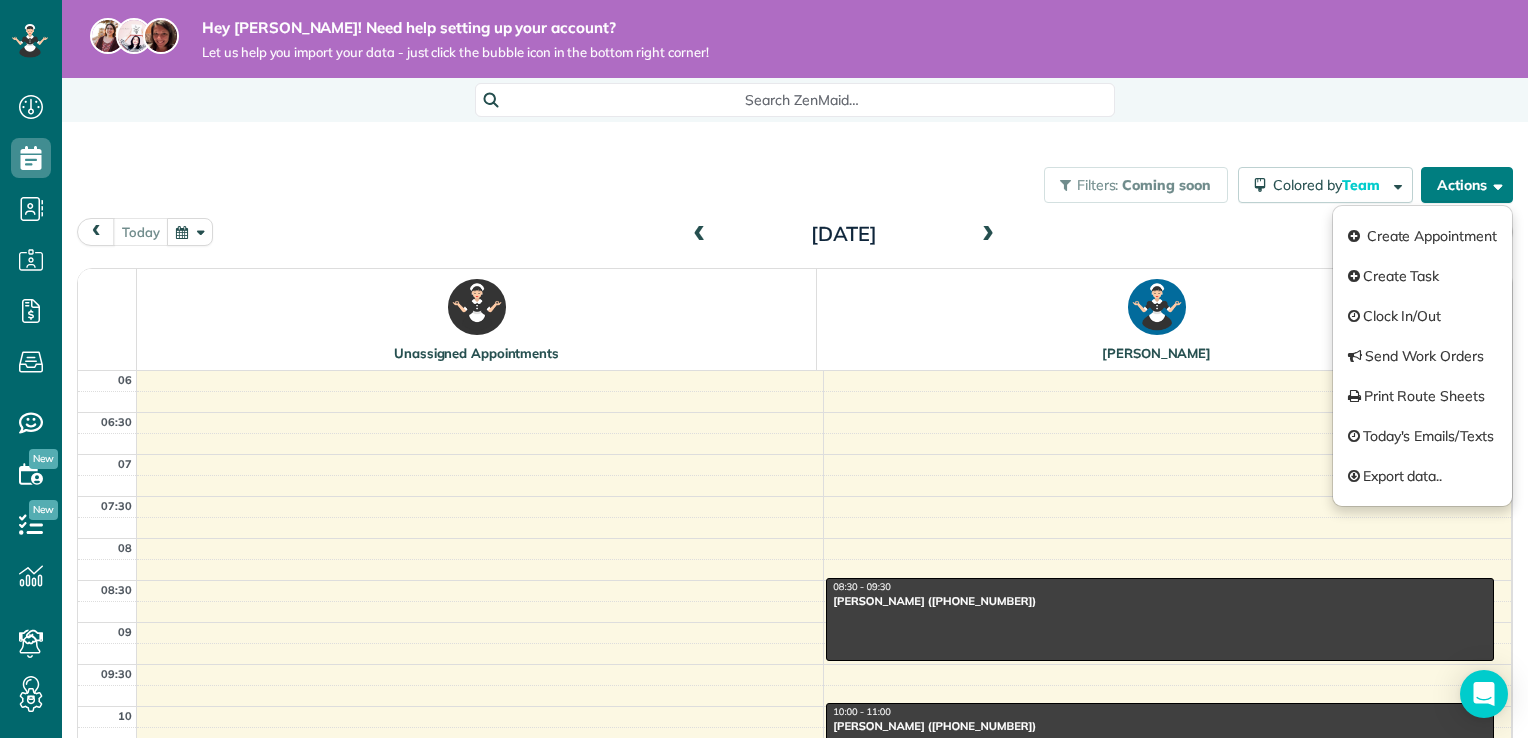 click on "Actions" at bounding box center (1467, 185) 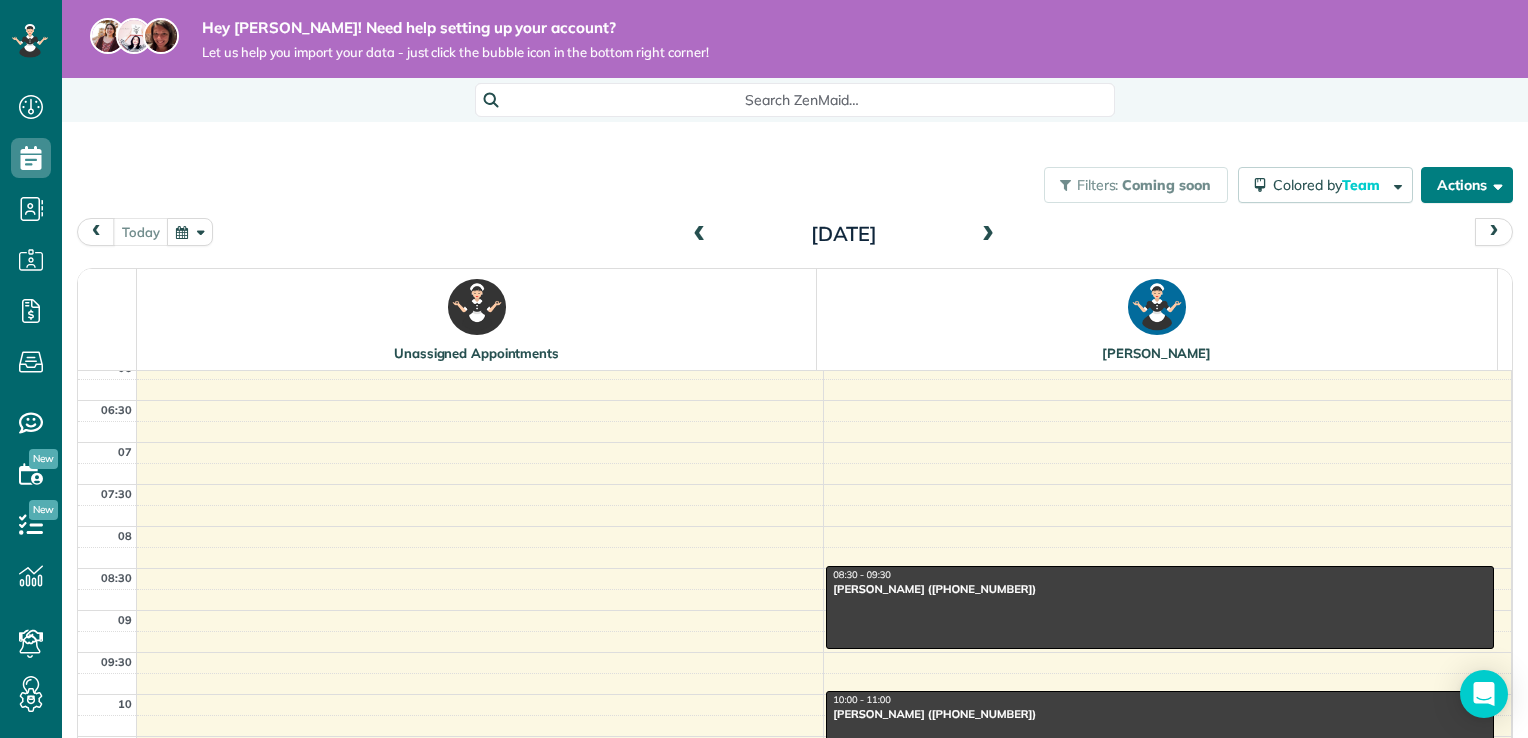 scroll, scrollTop: 0, scrollLeft: 0, axis: both 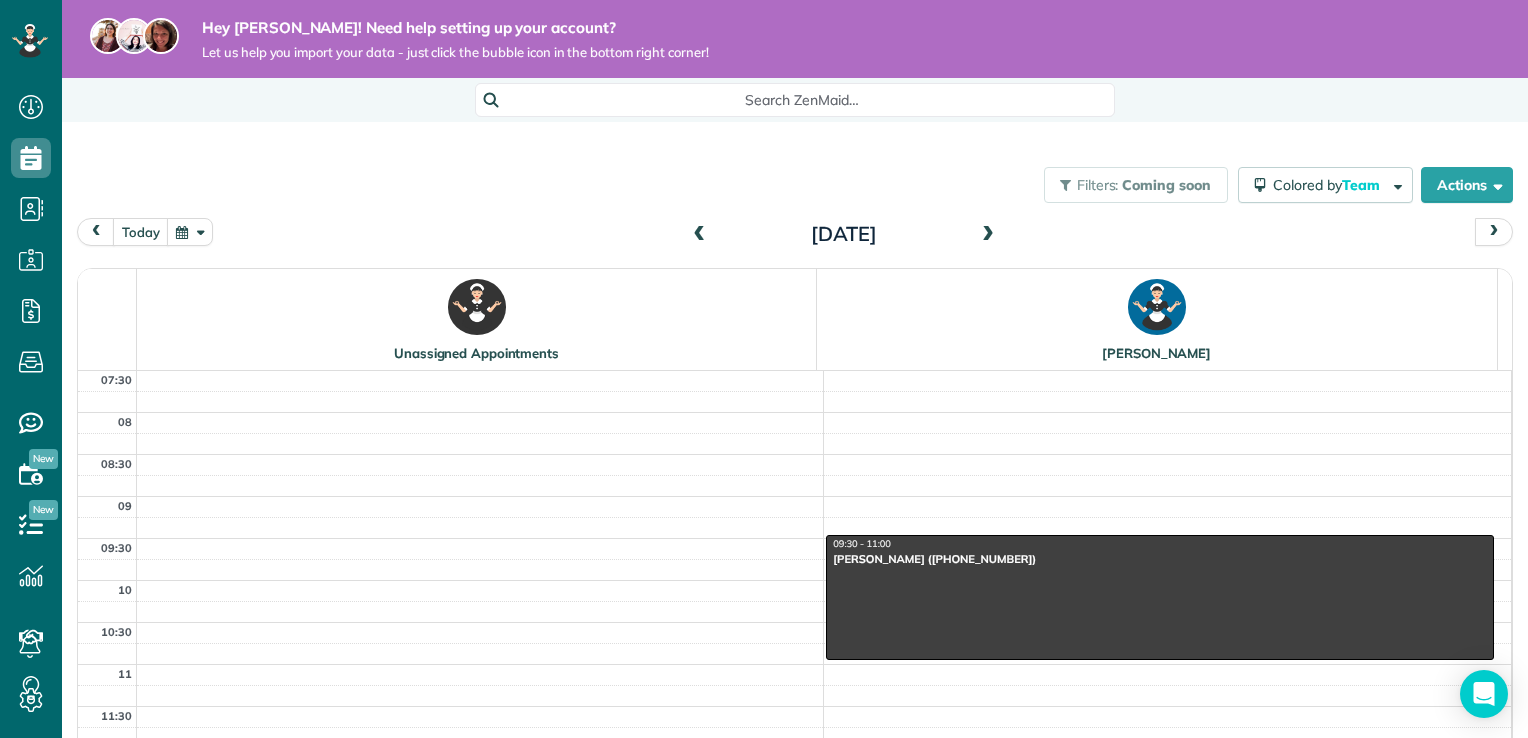 click at bounding box center (988, 235) 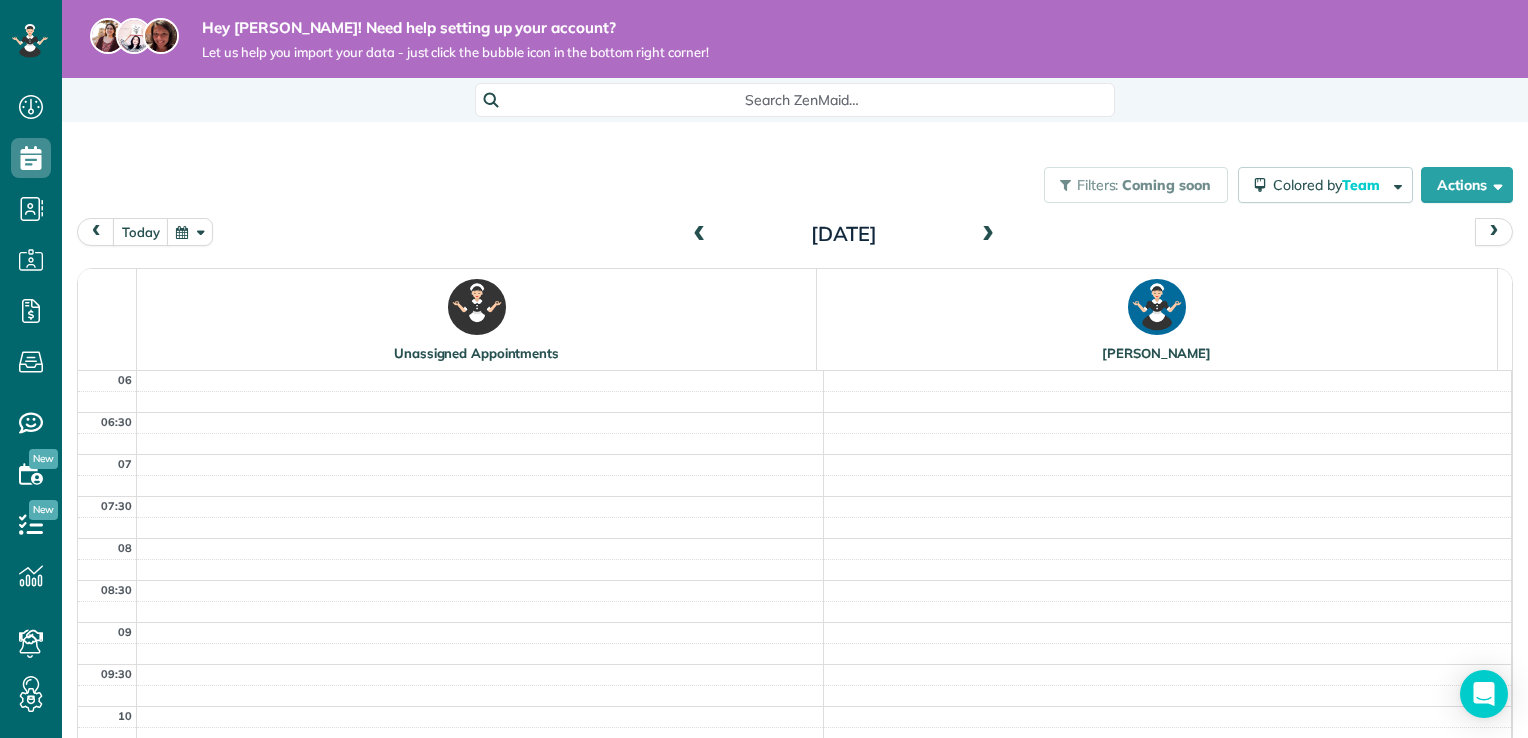 scroll, scrollTop: 0, scrollLeft: 0, axis: both 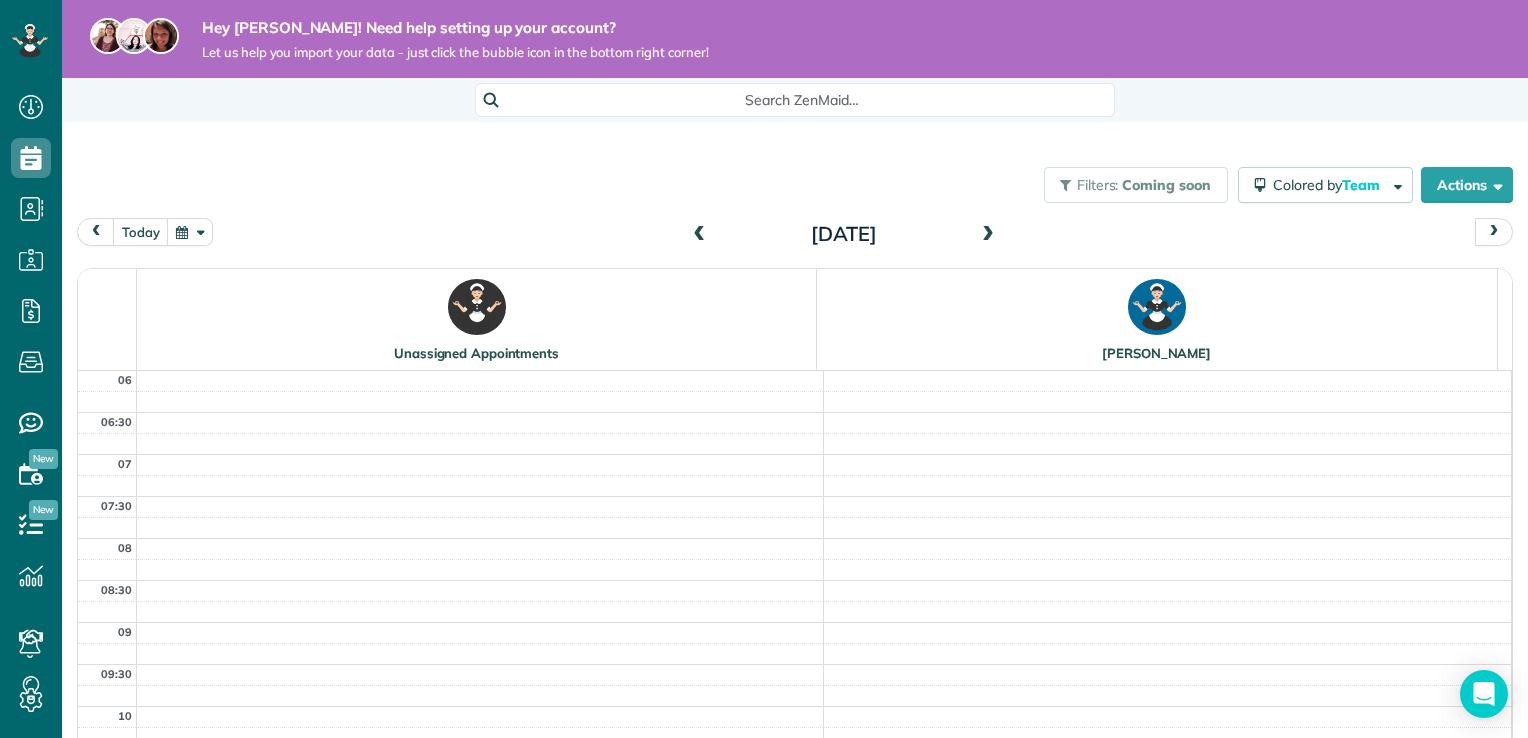 click at bounding box center [988, 235] 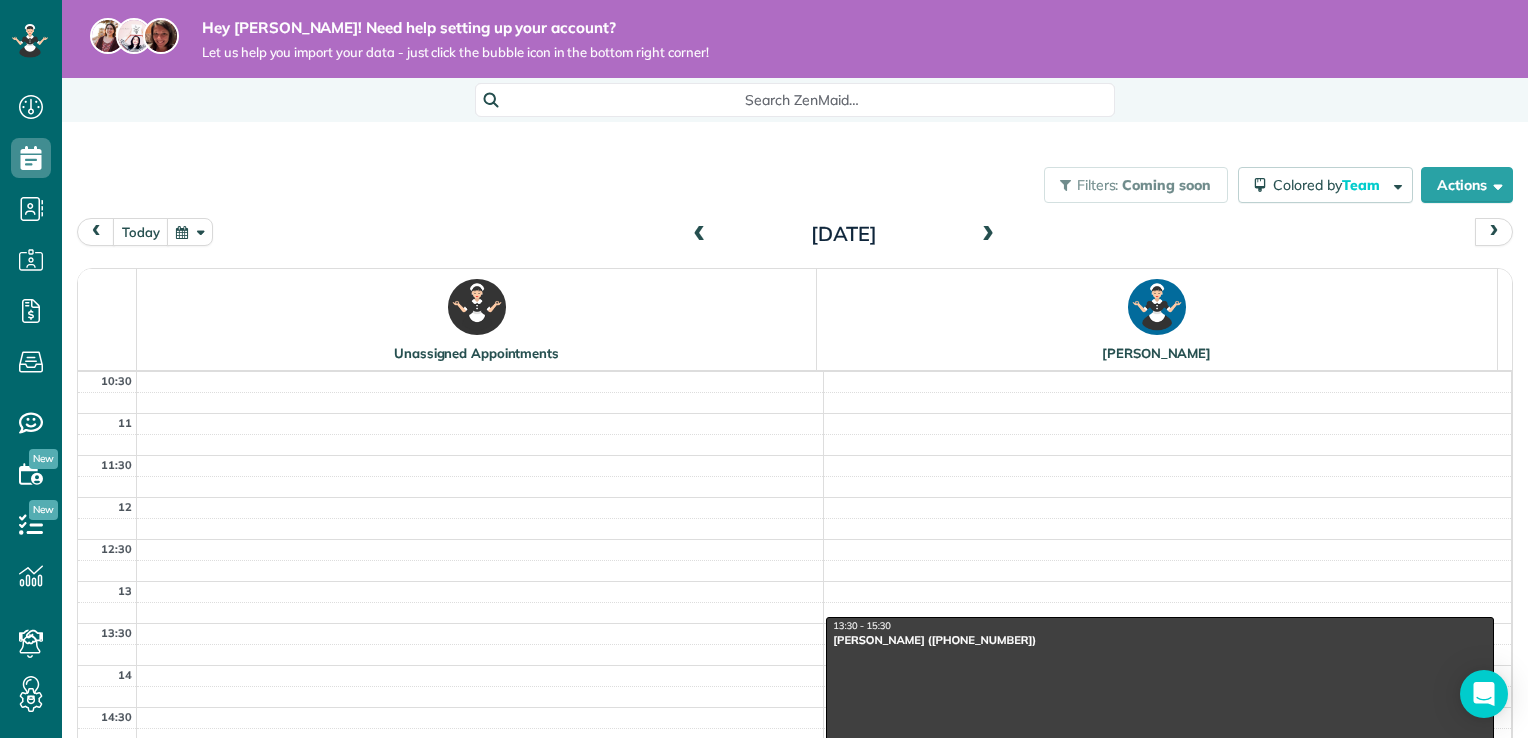 scroll, scrollTop: 382, scrollLeft: 0, axis: vertical 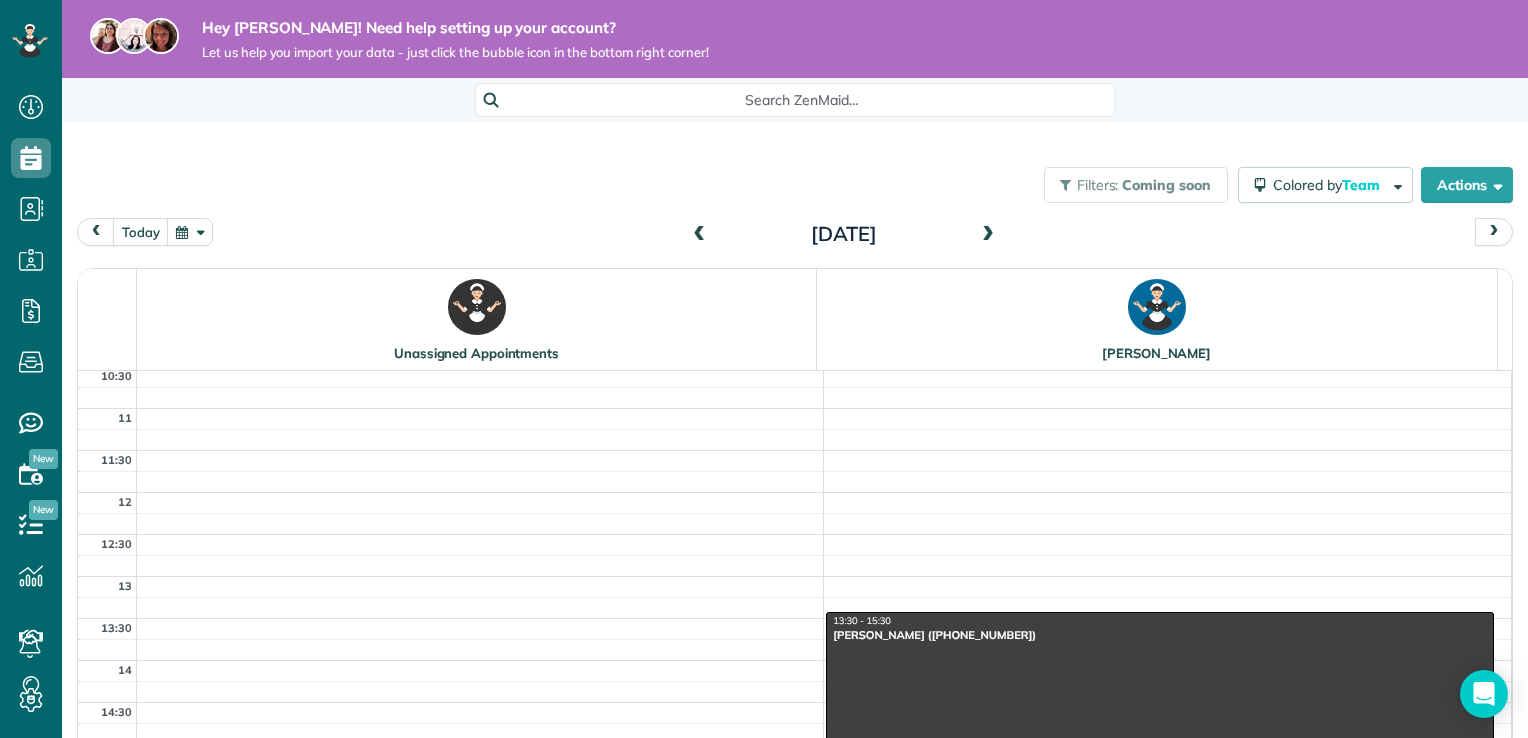 click at bounding box center [988, 235] 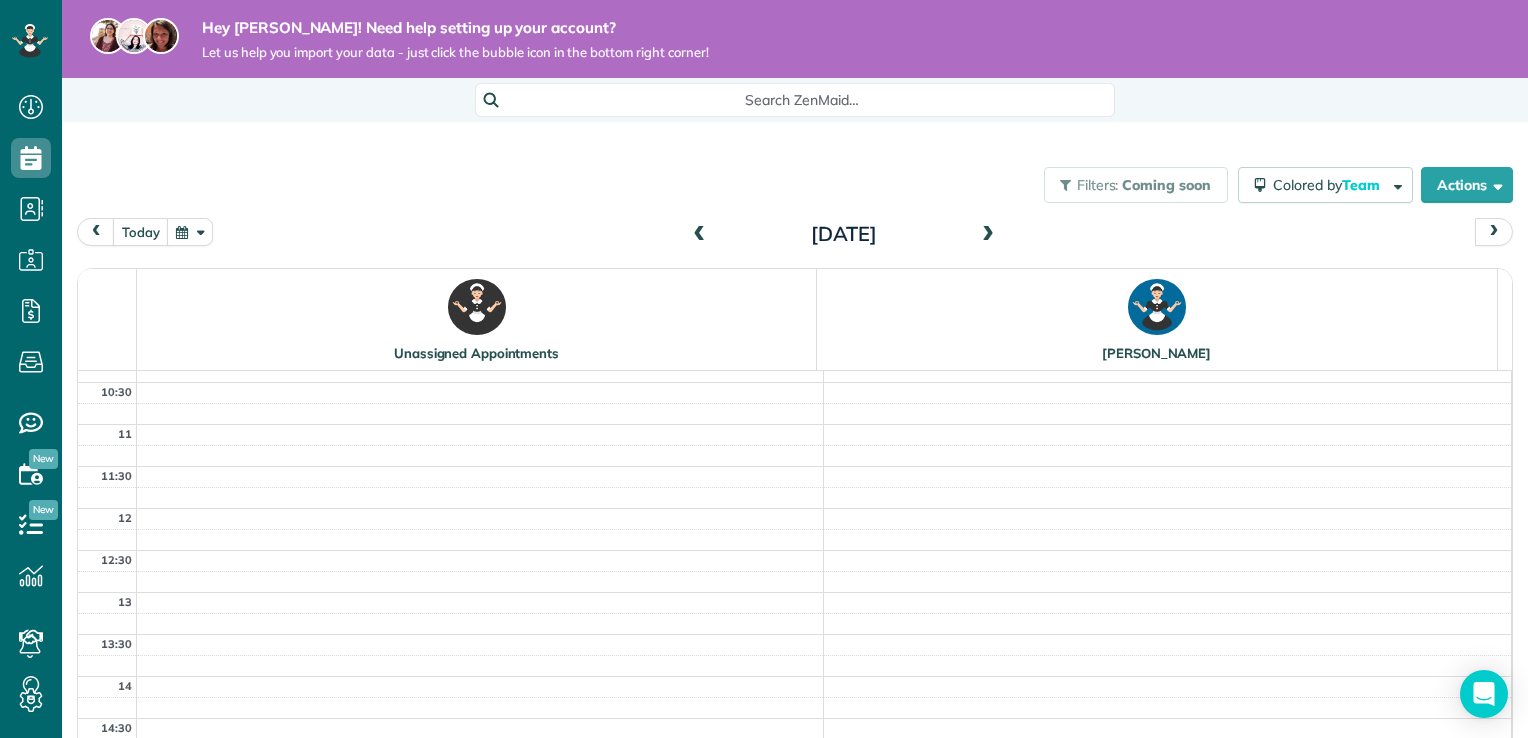 scroll, scrollTop: 541, scrollLeft: 0, axis: vertical 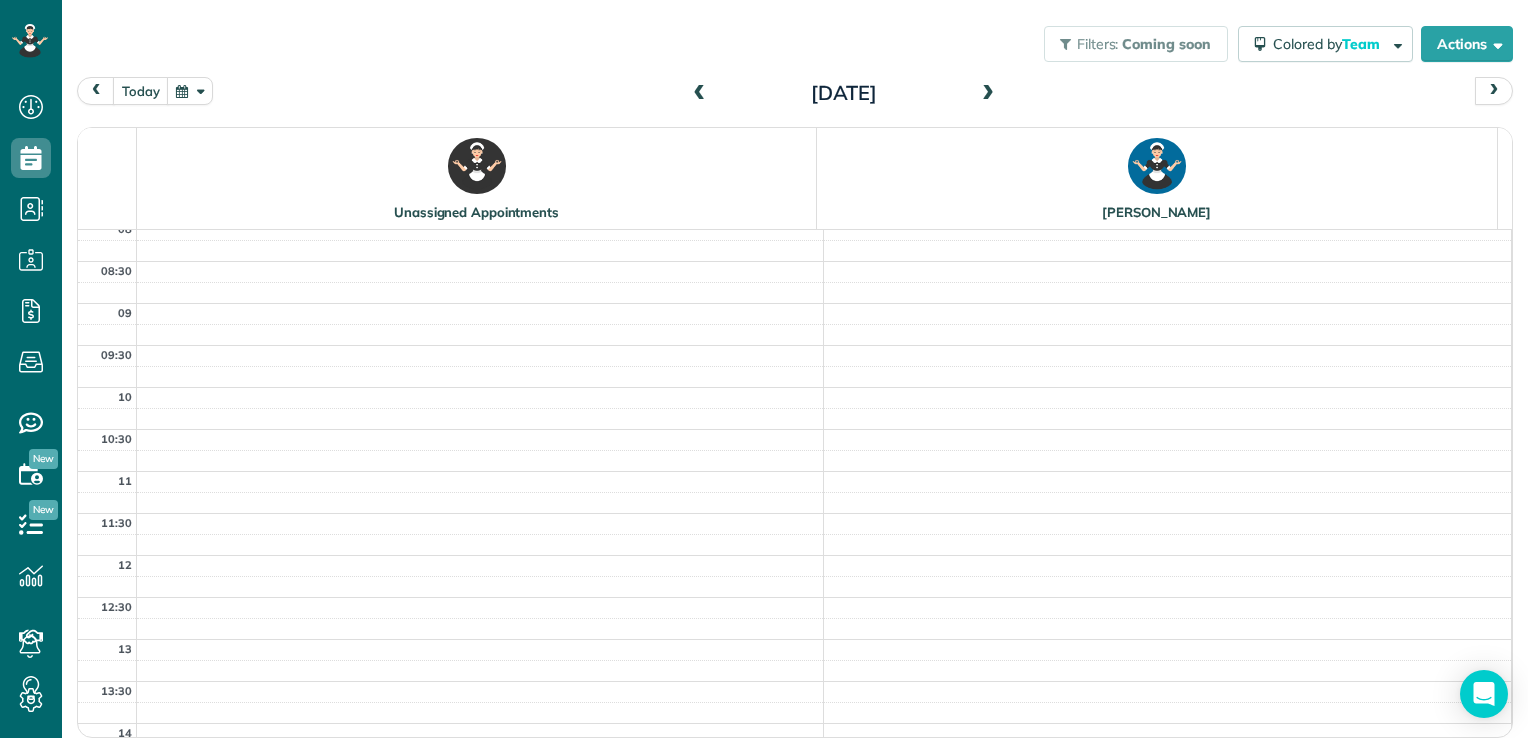 click at bounding box center [988, 94] 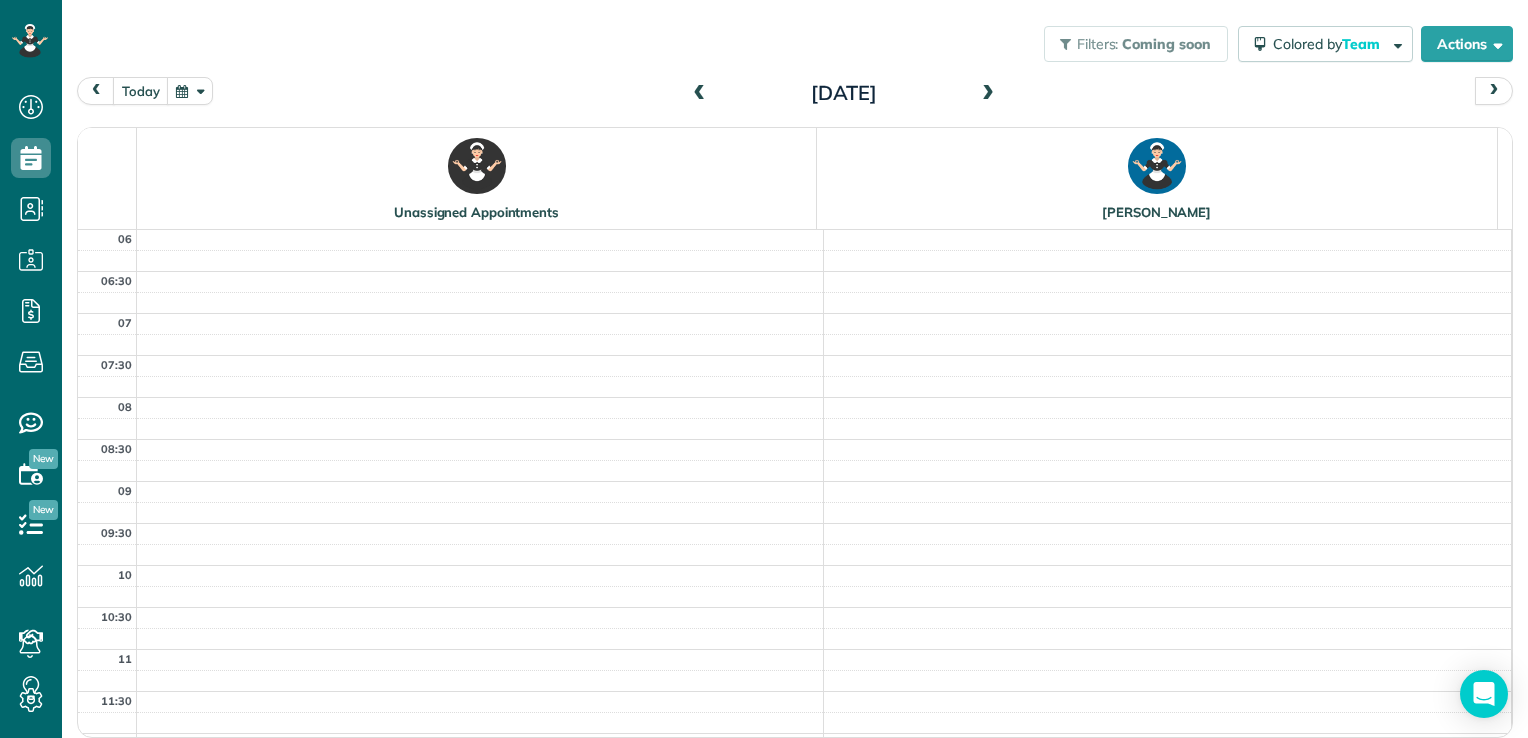 click at bounding box center (988, 94) 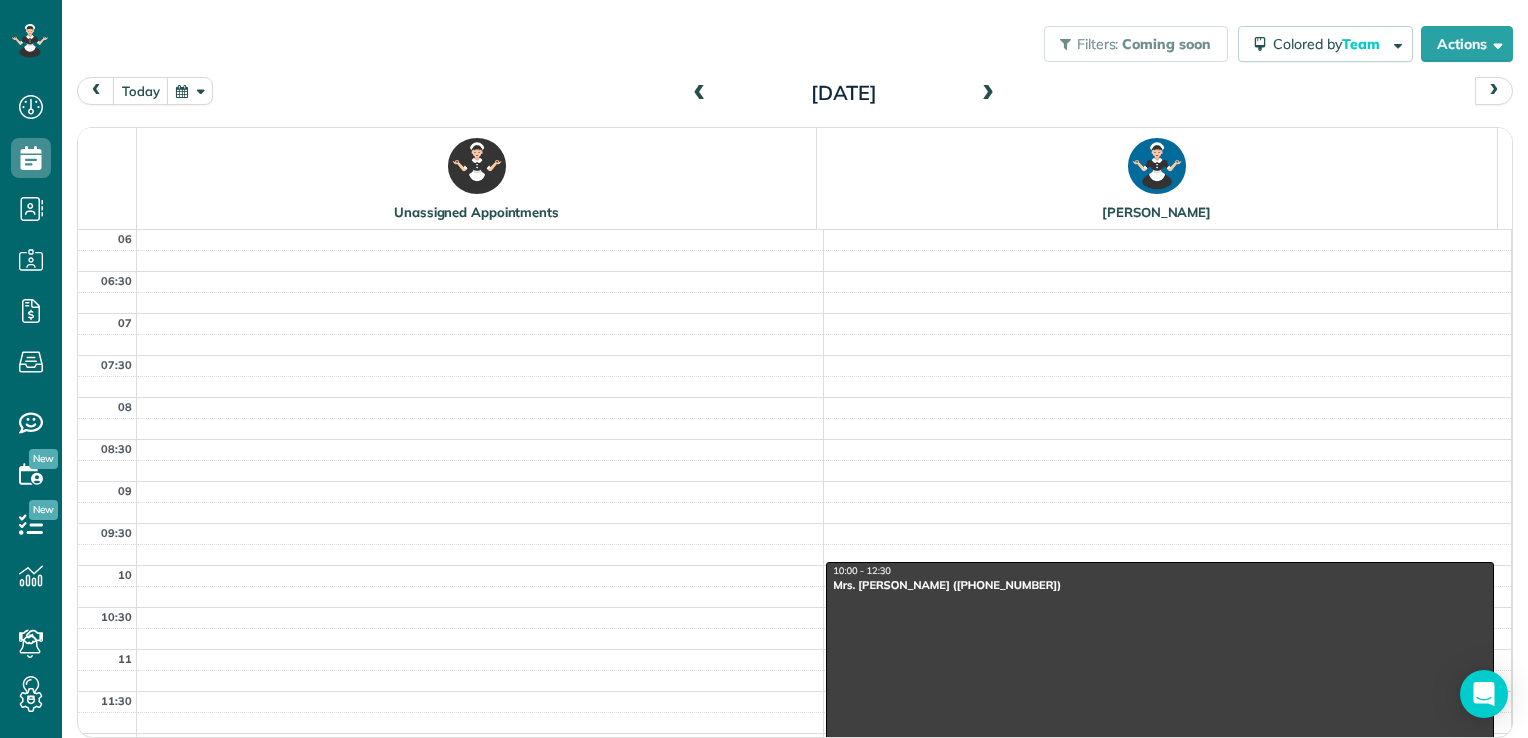 click at bounding box center [1160, 666] 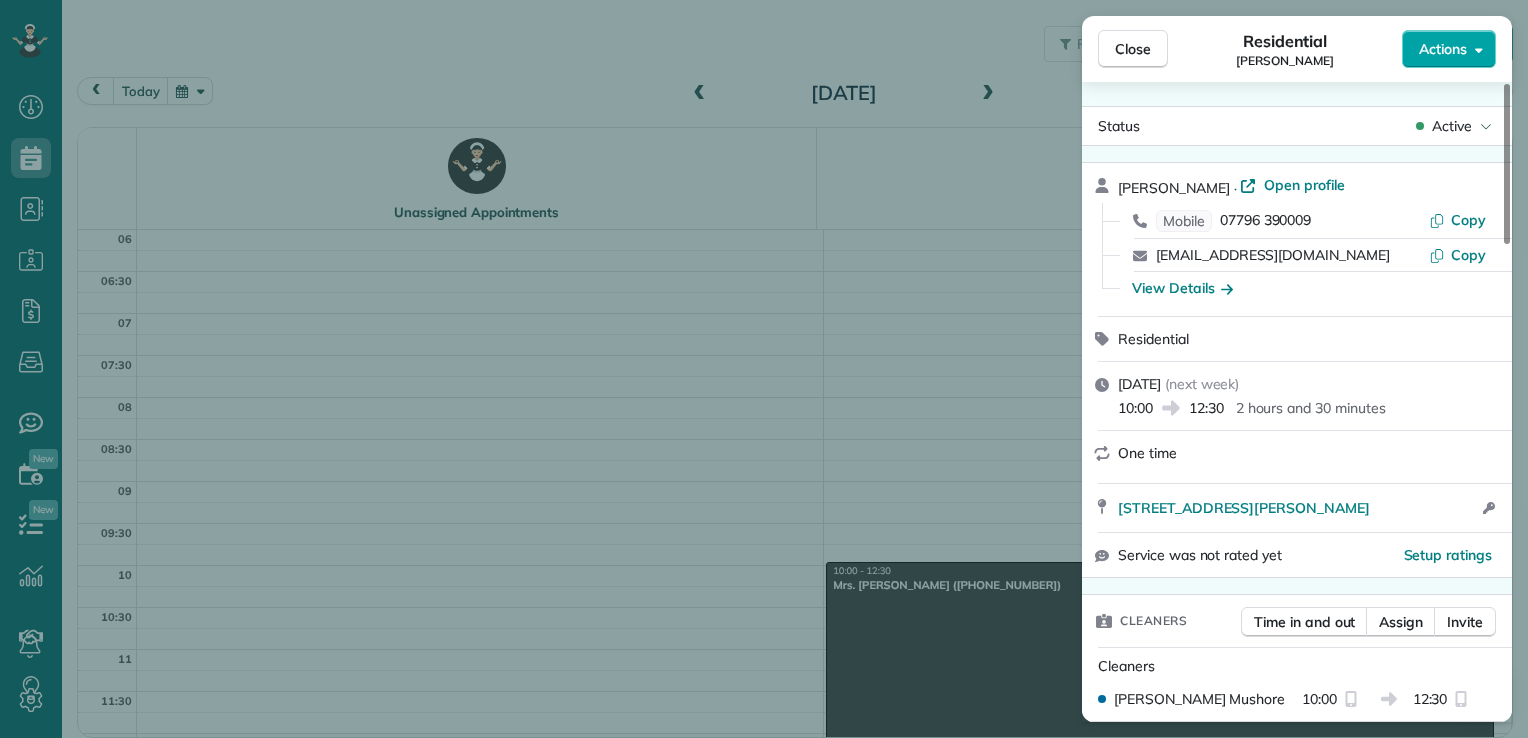 click on "Actions" at bounding box center [1449, 49] 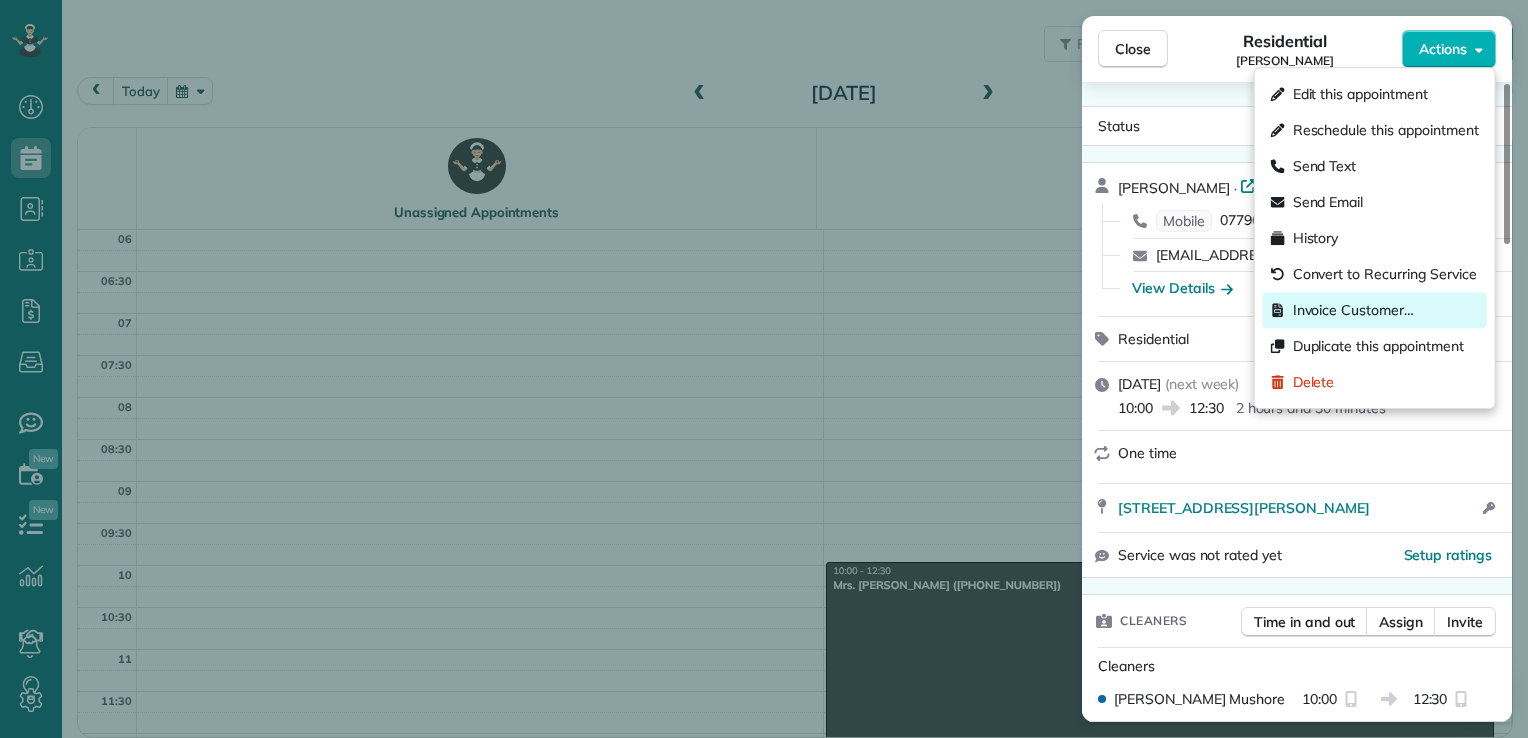 click on "Invoice Customer…" at bounding box center [1353, 310] 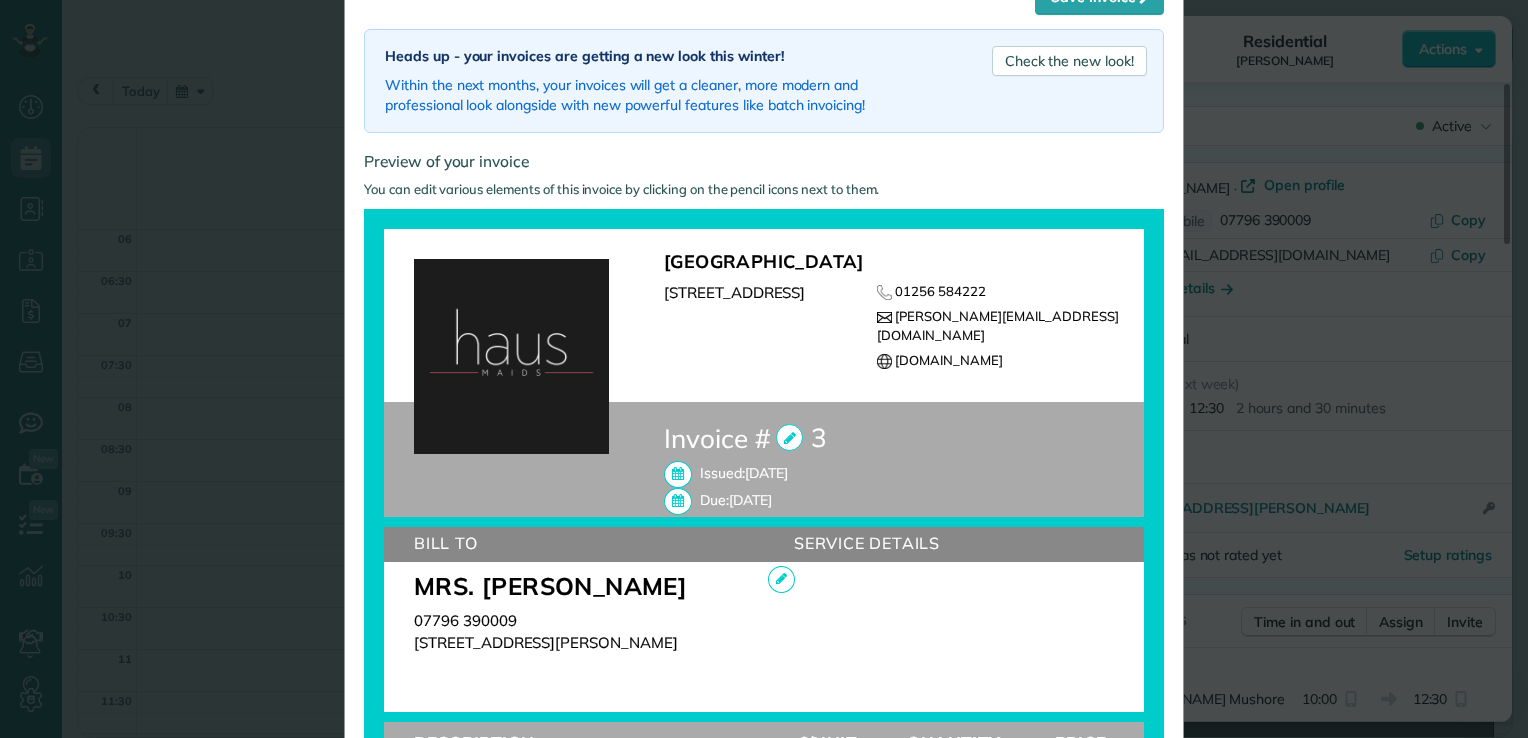 scroll, scrollTop: 0, scrollLeft: 0, axis: both 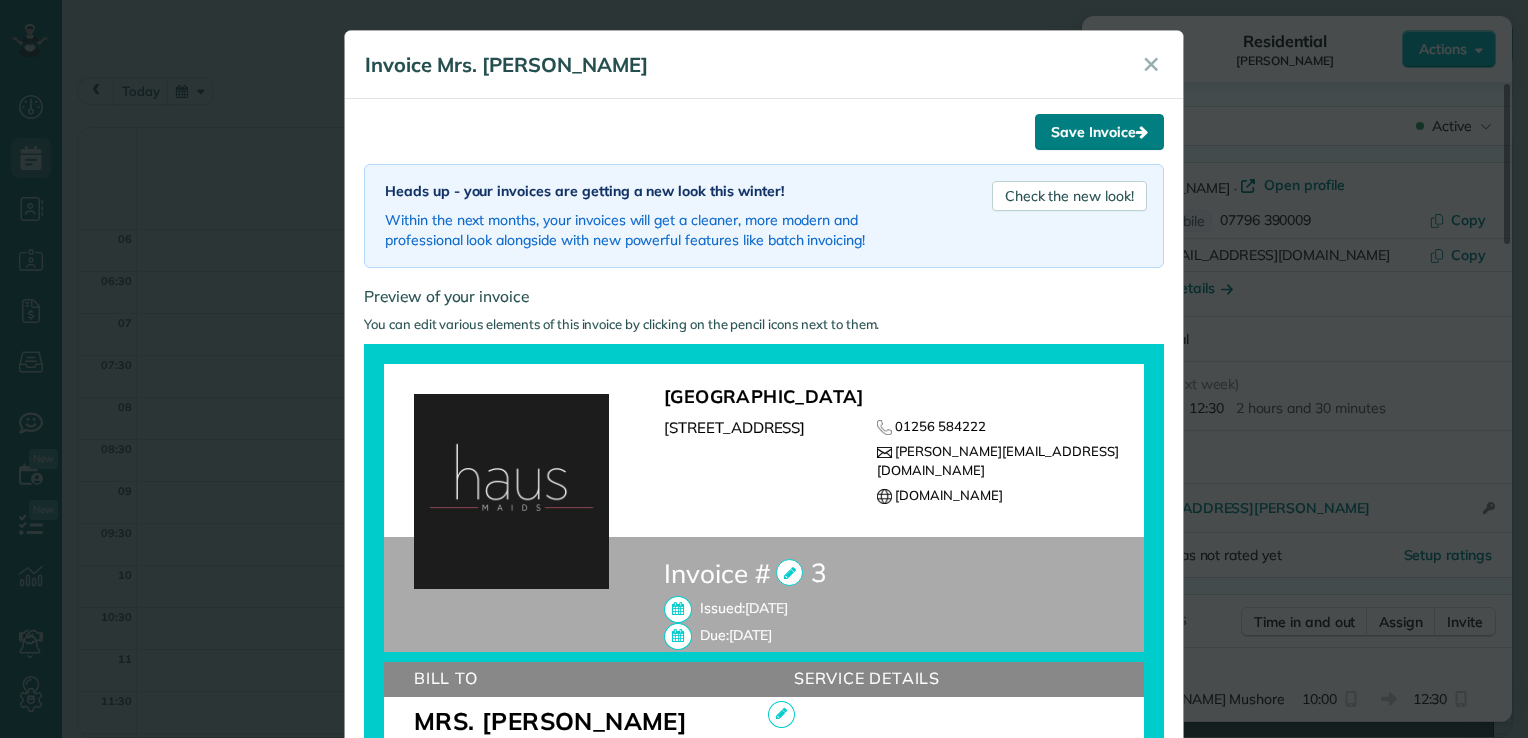 click on "Save Invoice" at bounding box center (1099, 132) 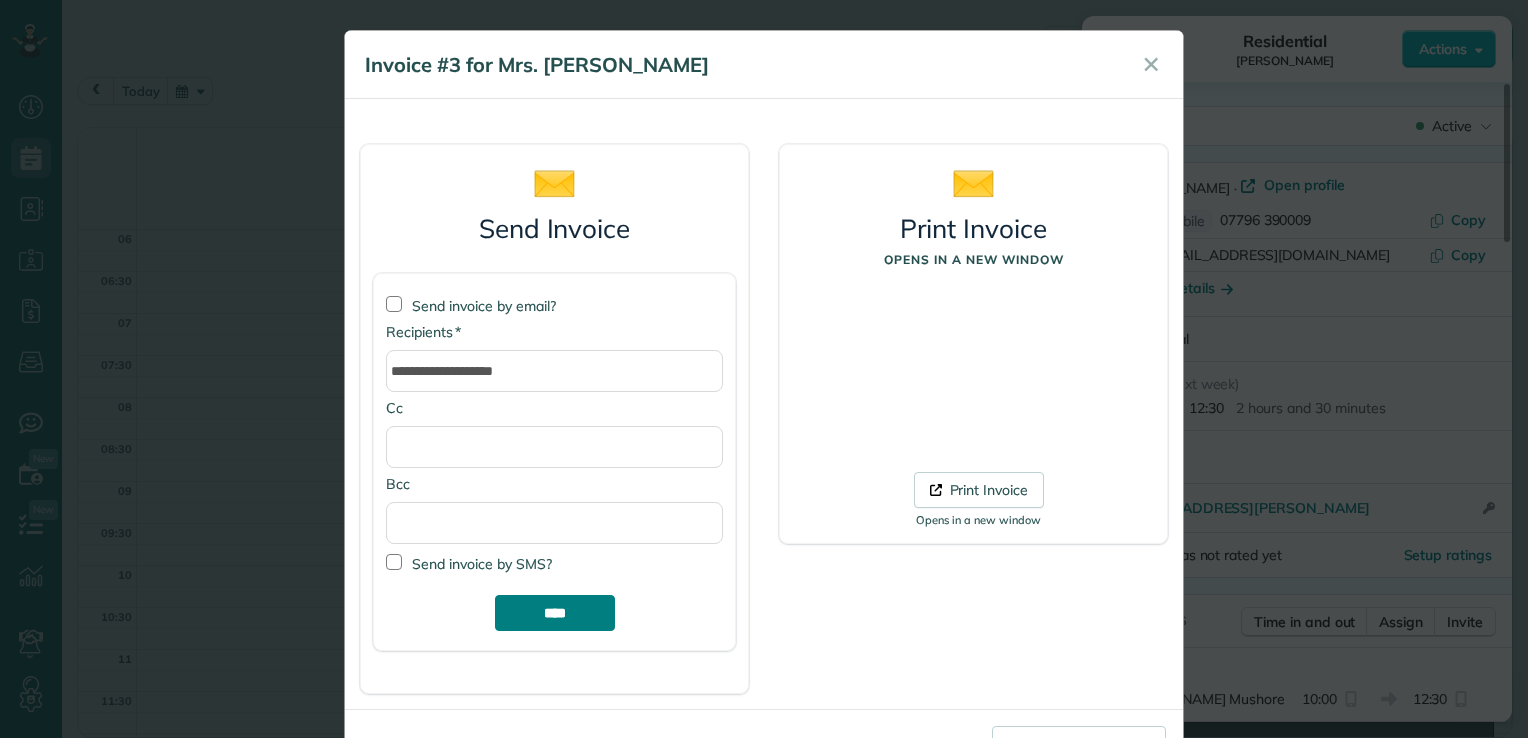 click on "****" at bounding box center (555, 613) 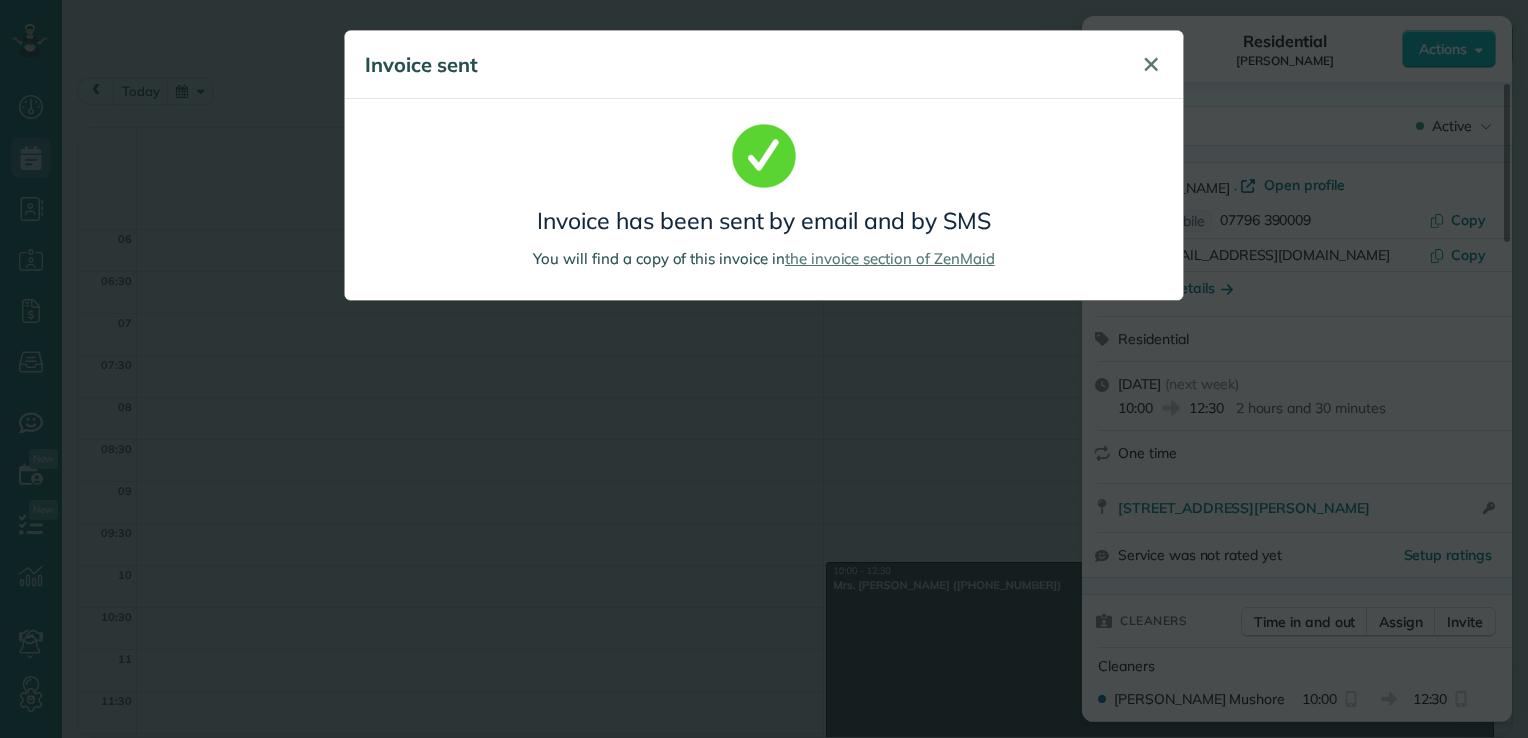 click on "✕" at bounding box center (1151, 64) 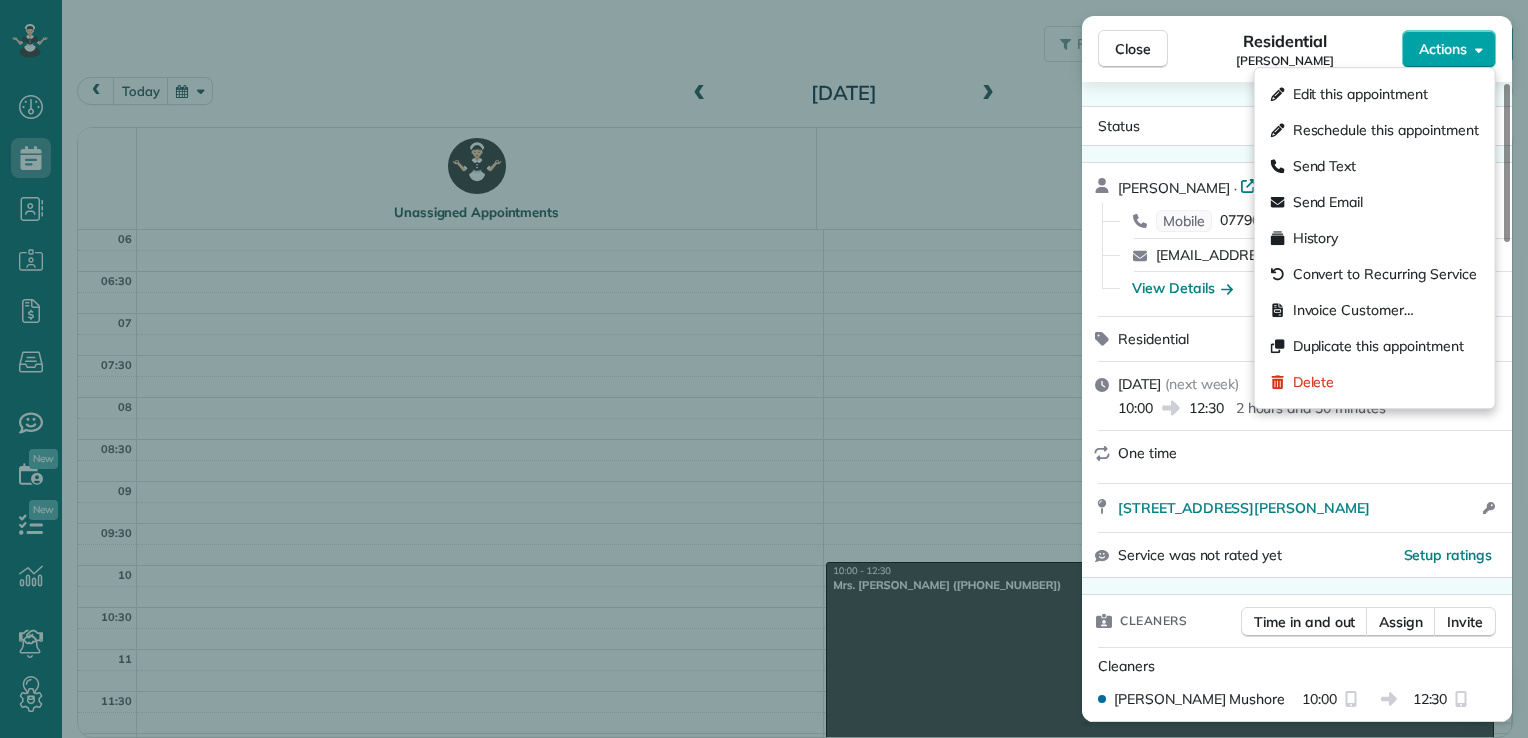 click 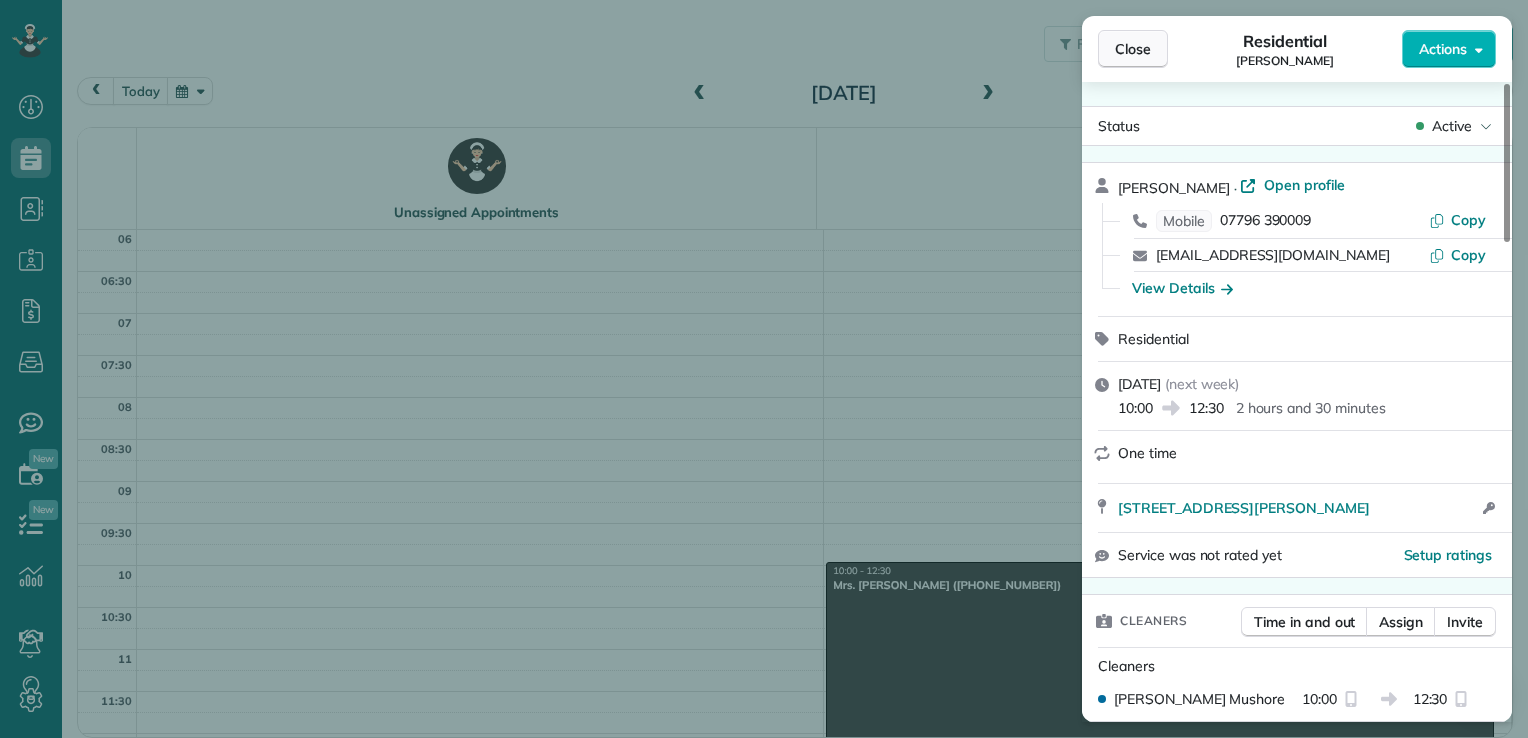 click on "Close" at bounding box center (1133, 49) 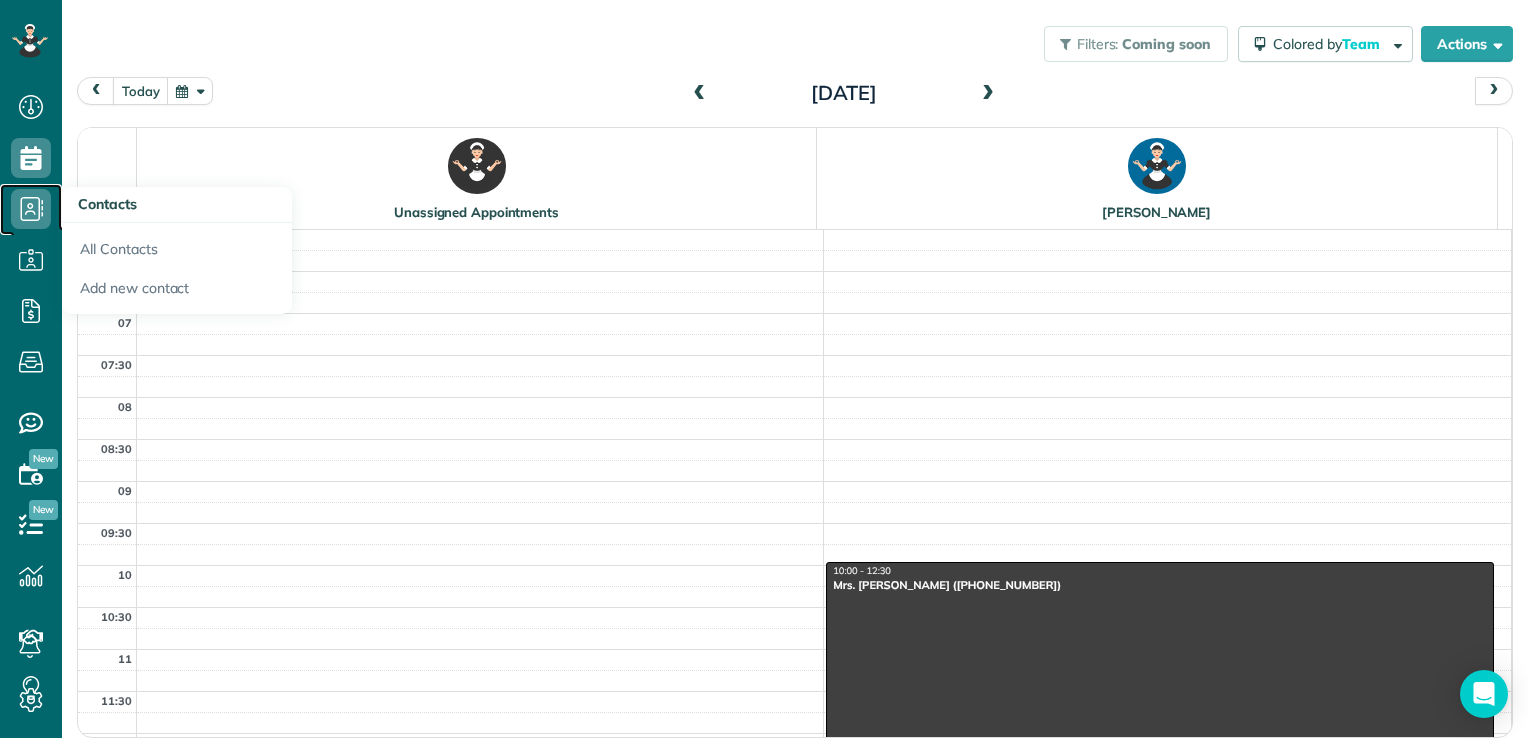 click 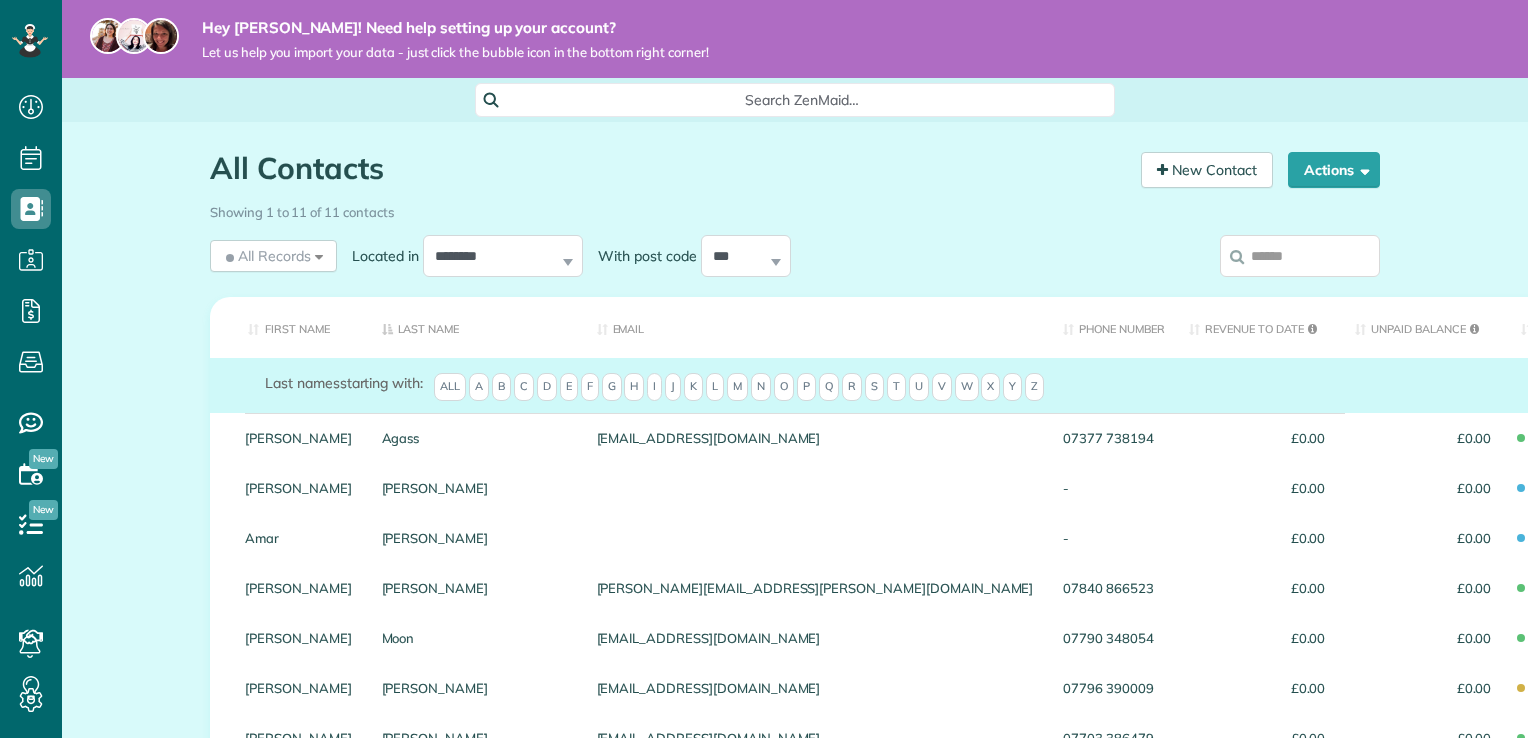 scroll, scrollTop: 0, scrollLeft: 0, axis: both 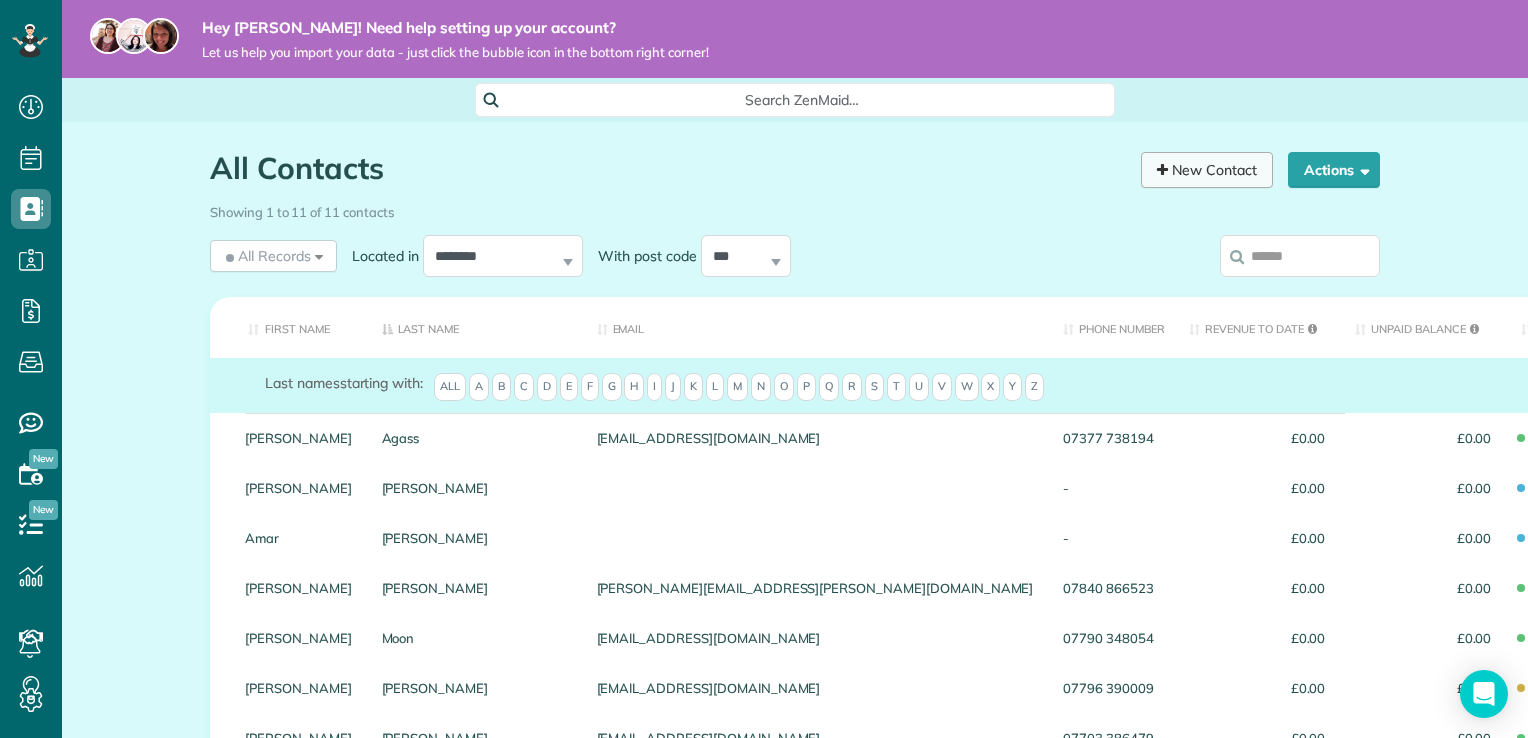click on "New Contact" at bounding box center [1207, 170] 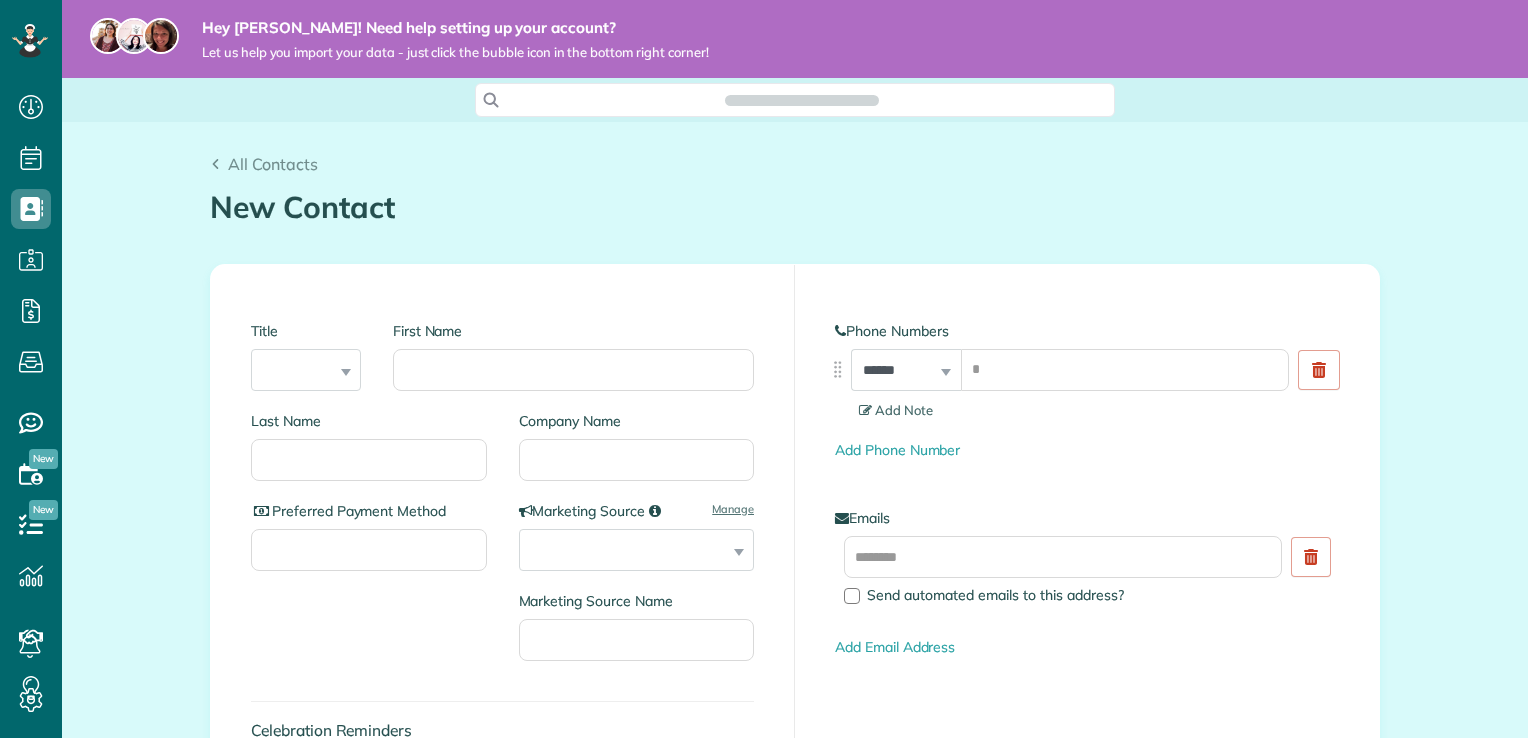 scroll, scrollTop: 0, scrollLeft: 0, axis: both 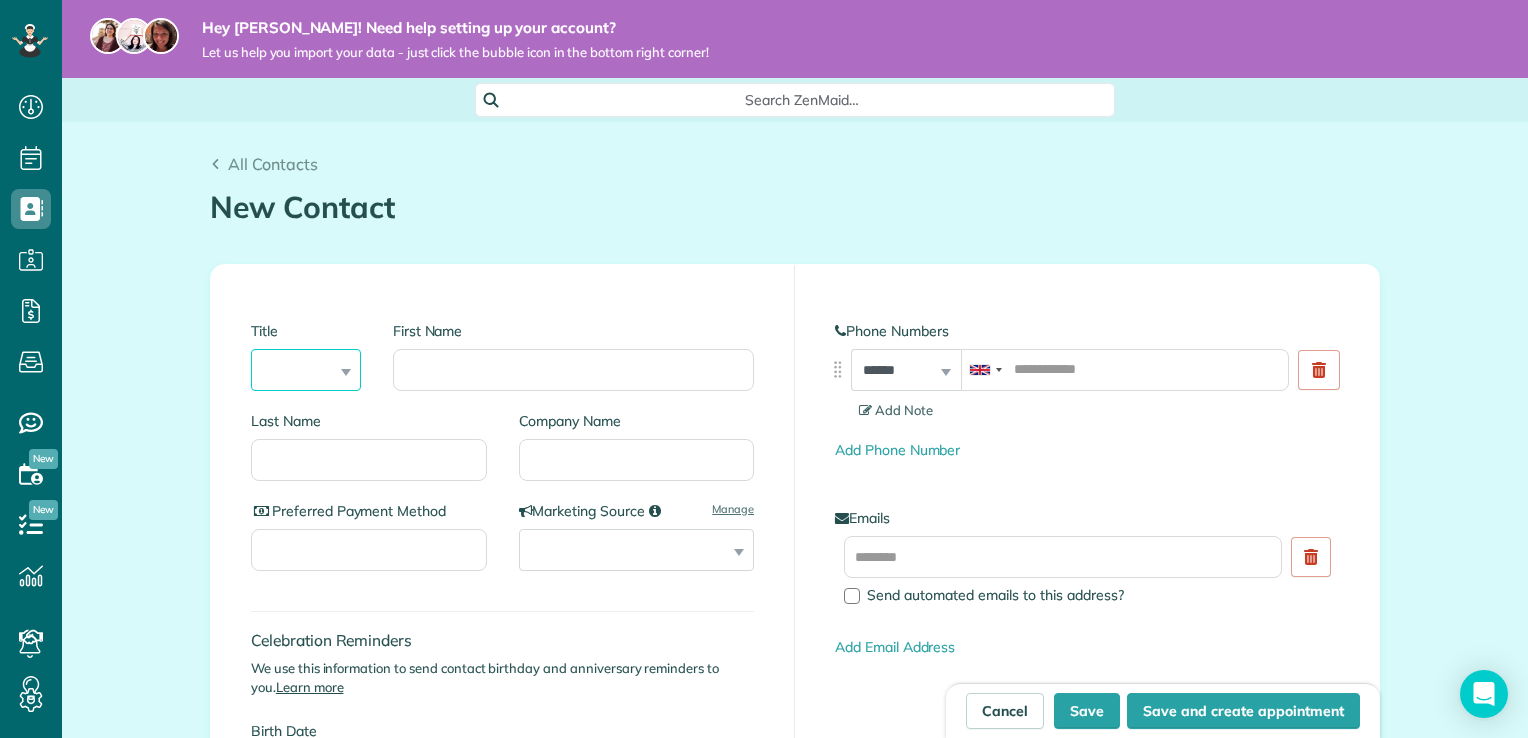 click on "***
****
***
***" at bounding box center (306, 370) 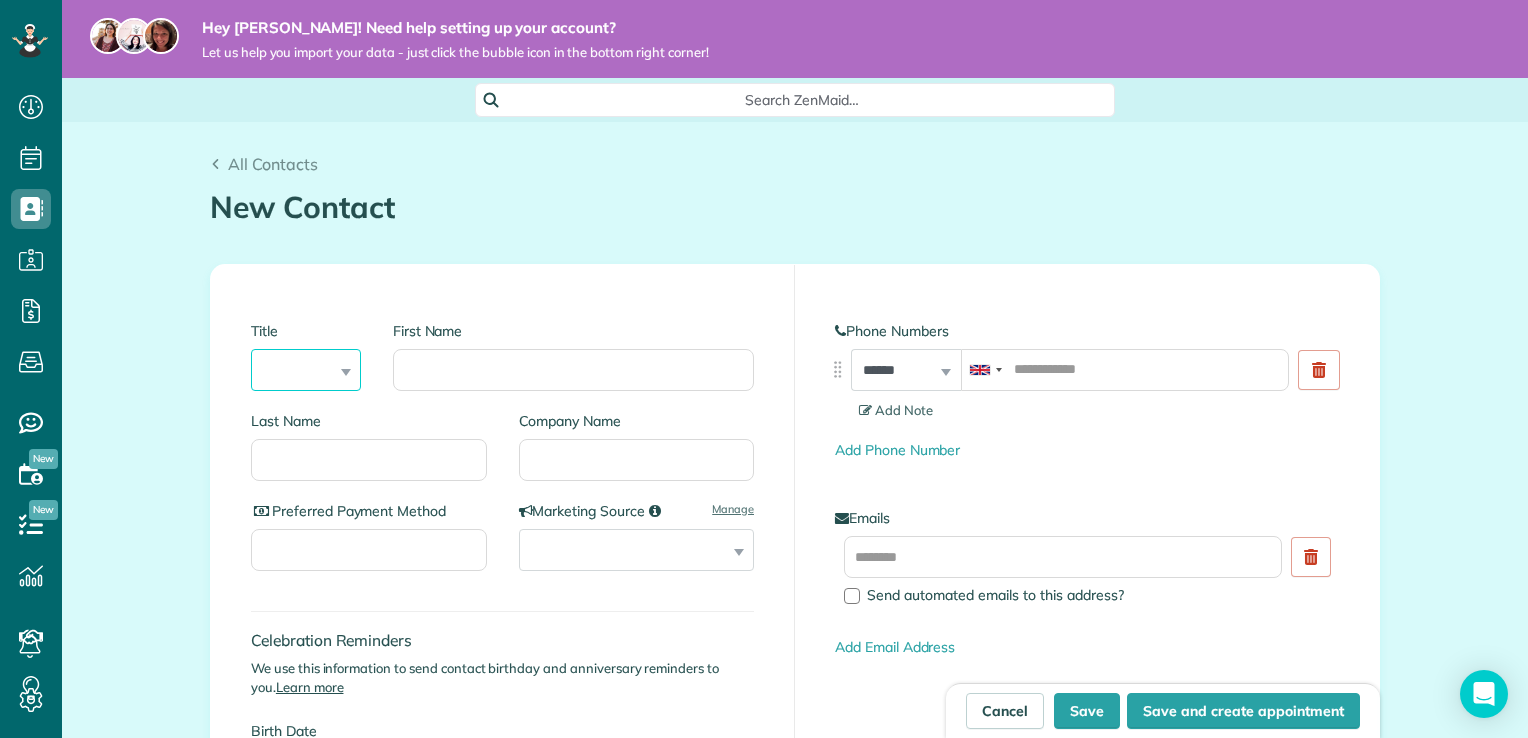 select on "****" 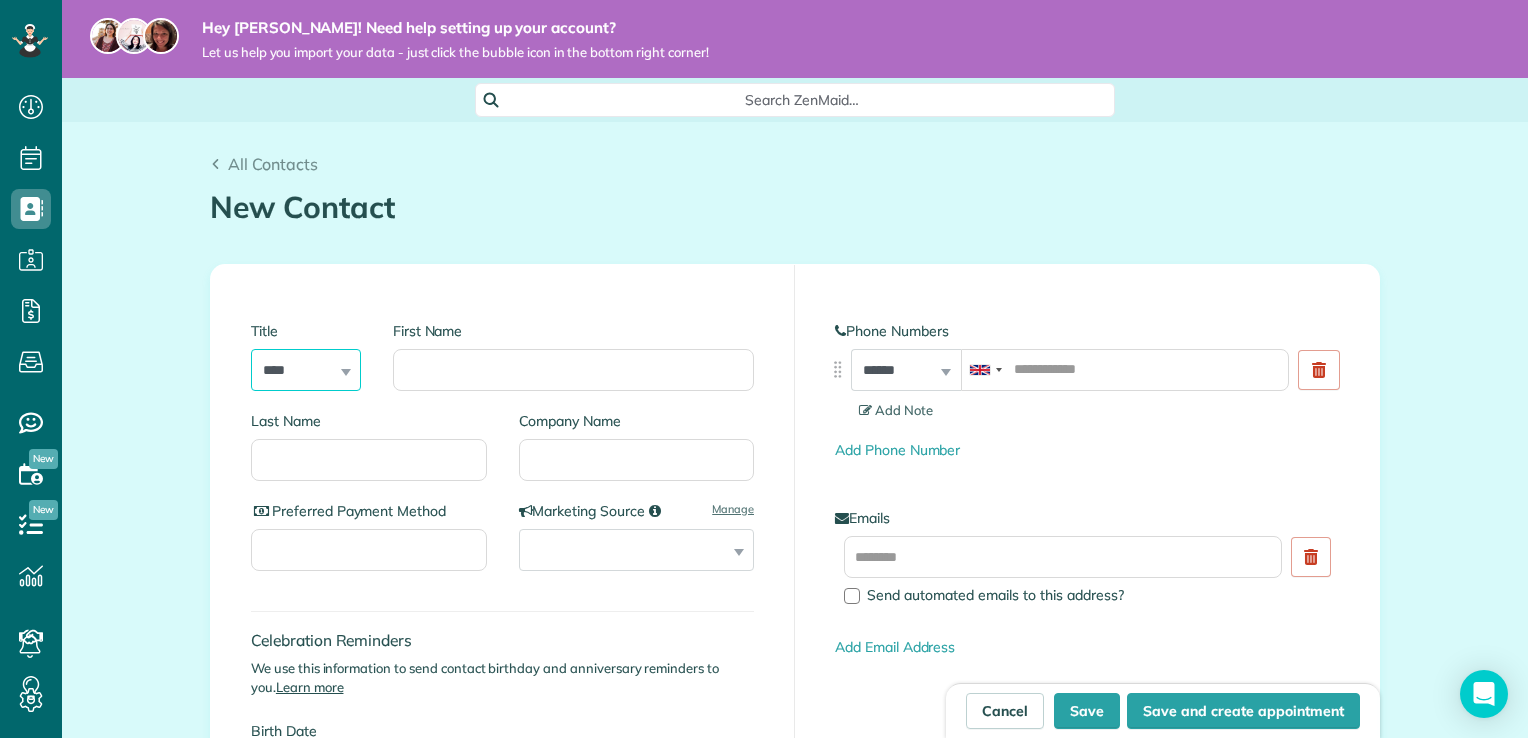click on "***
****
***
***" at bounding box center (306, 370) 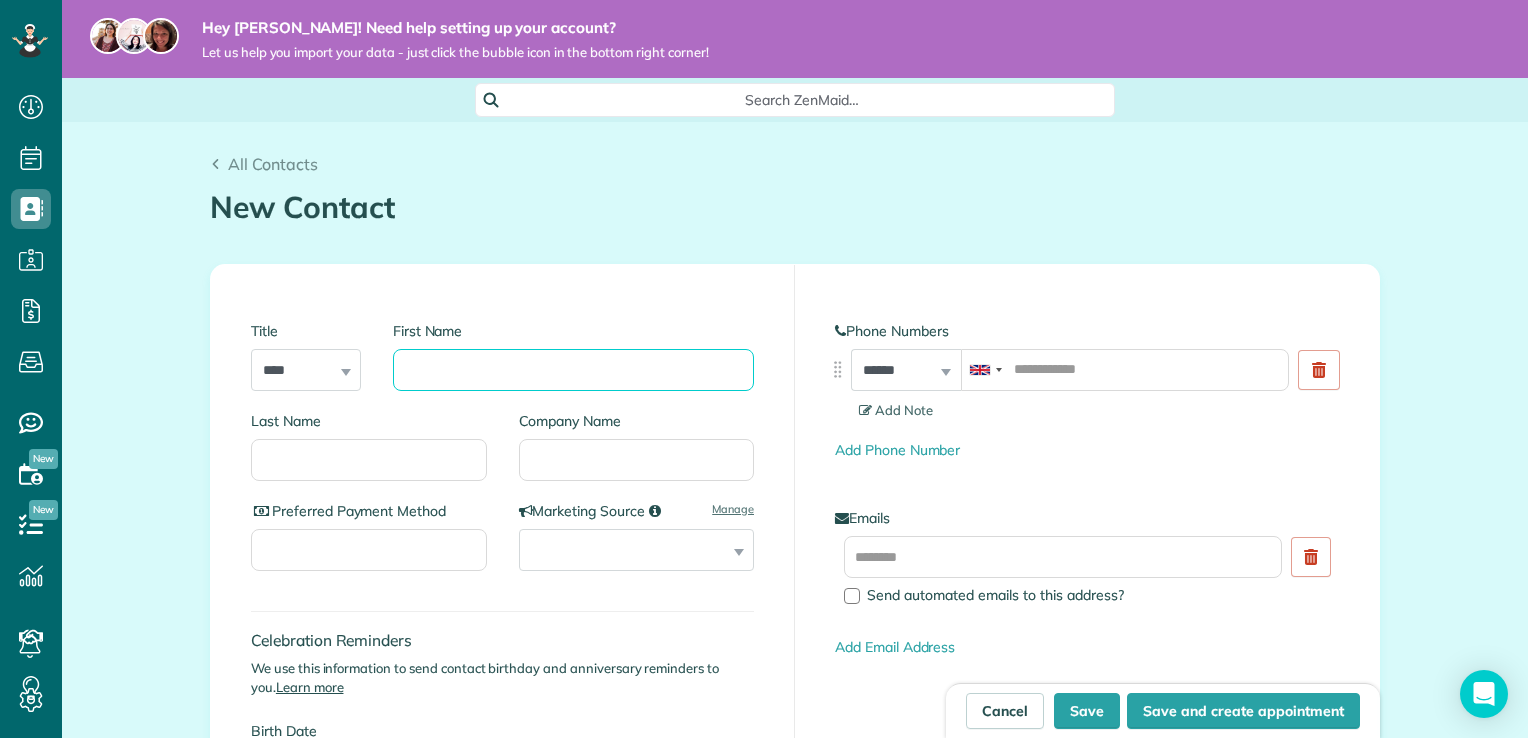 click on "First Name" at bounding box center (573, 370) 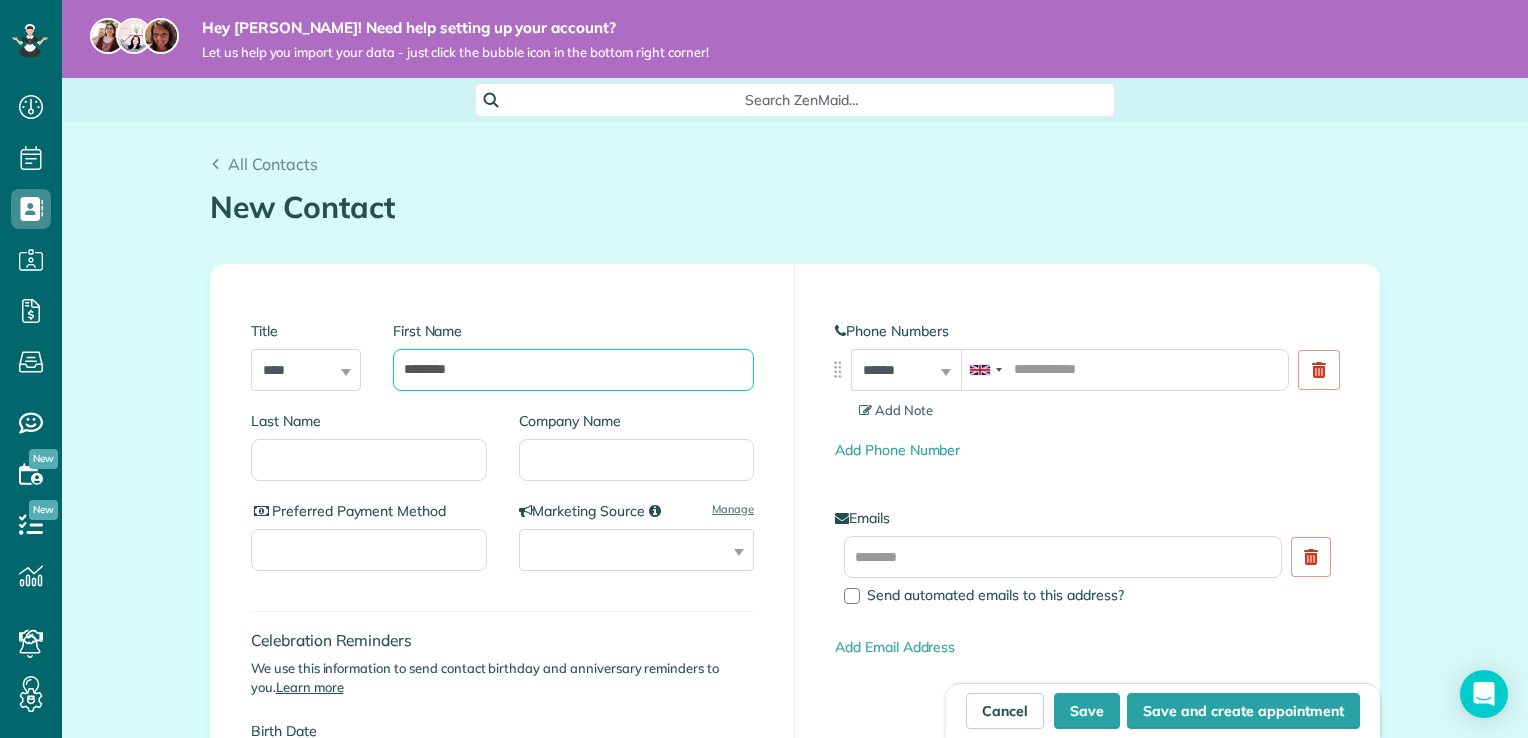 type on "********" 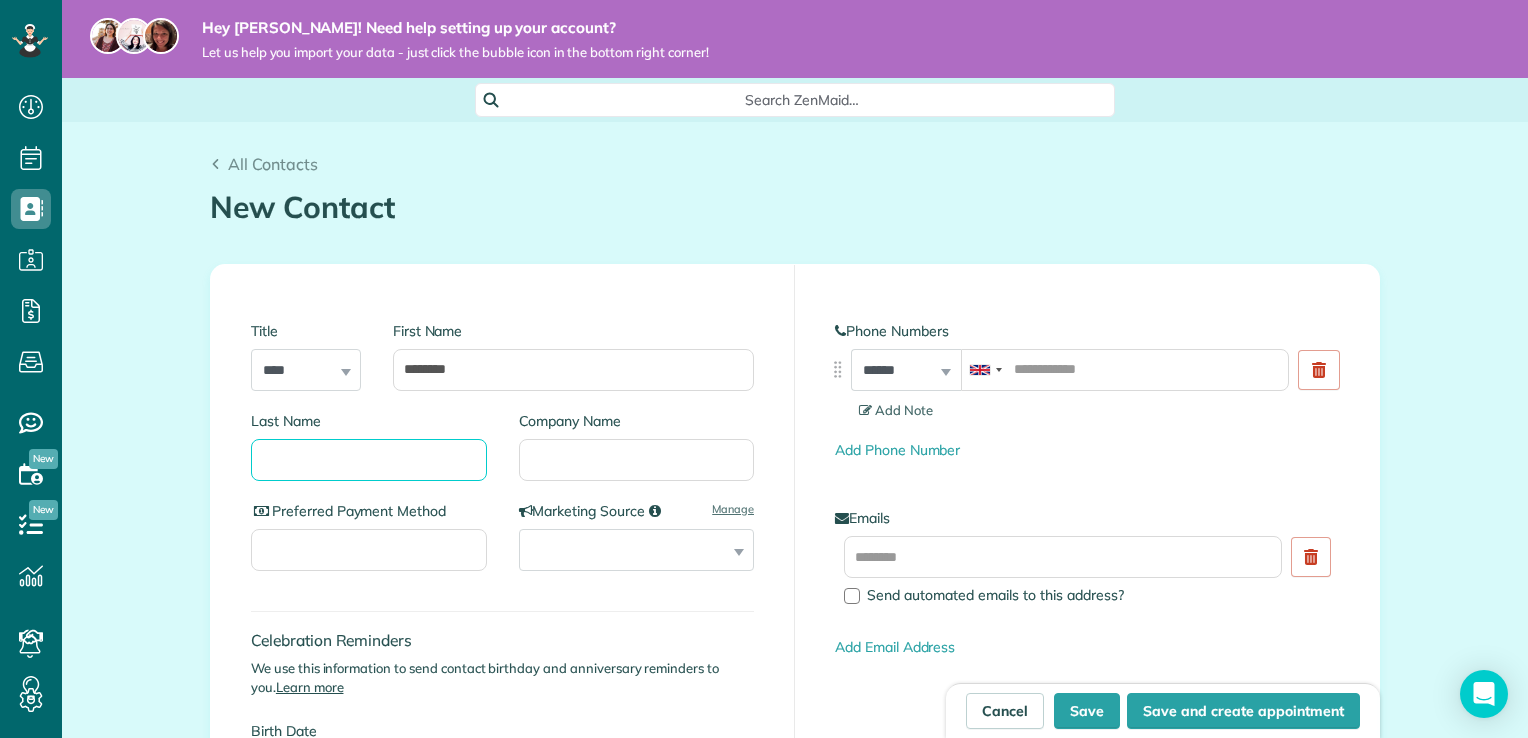 click on "Last Name" at bounding box center (369, 460) 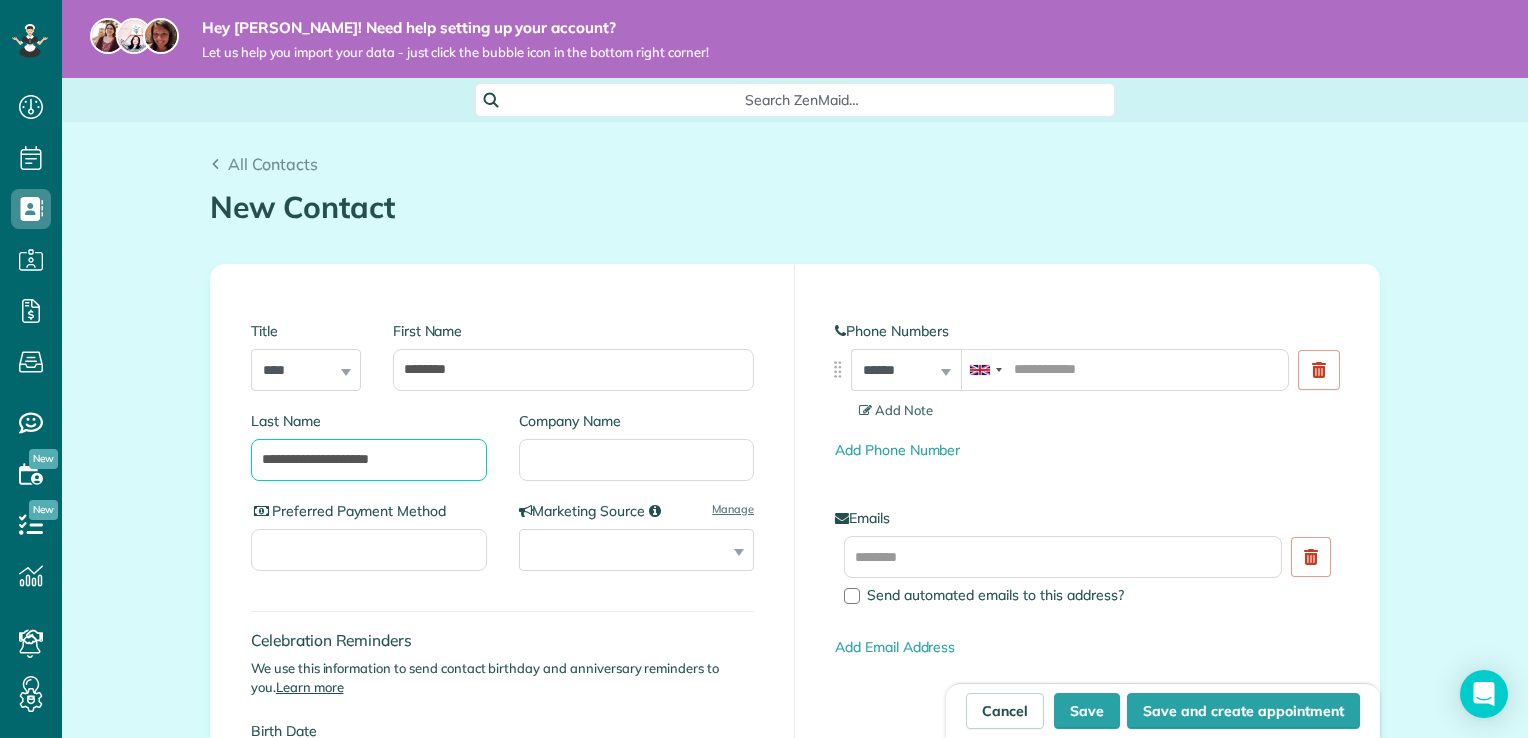 type on "**********" 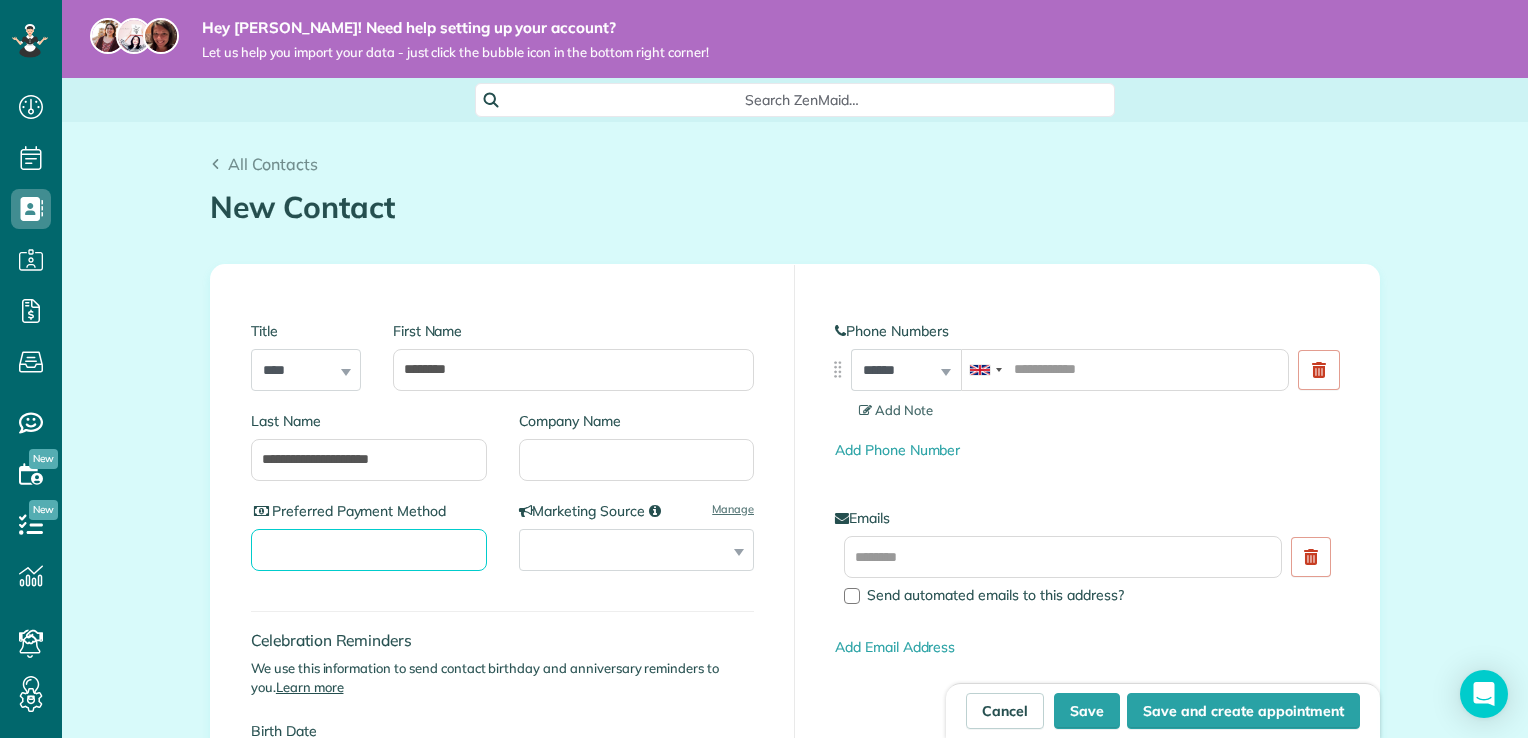 click on "Preferred Payment Method" at bounding box center (369, 550) 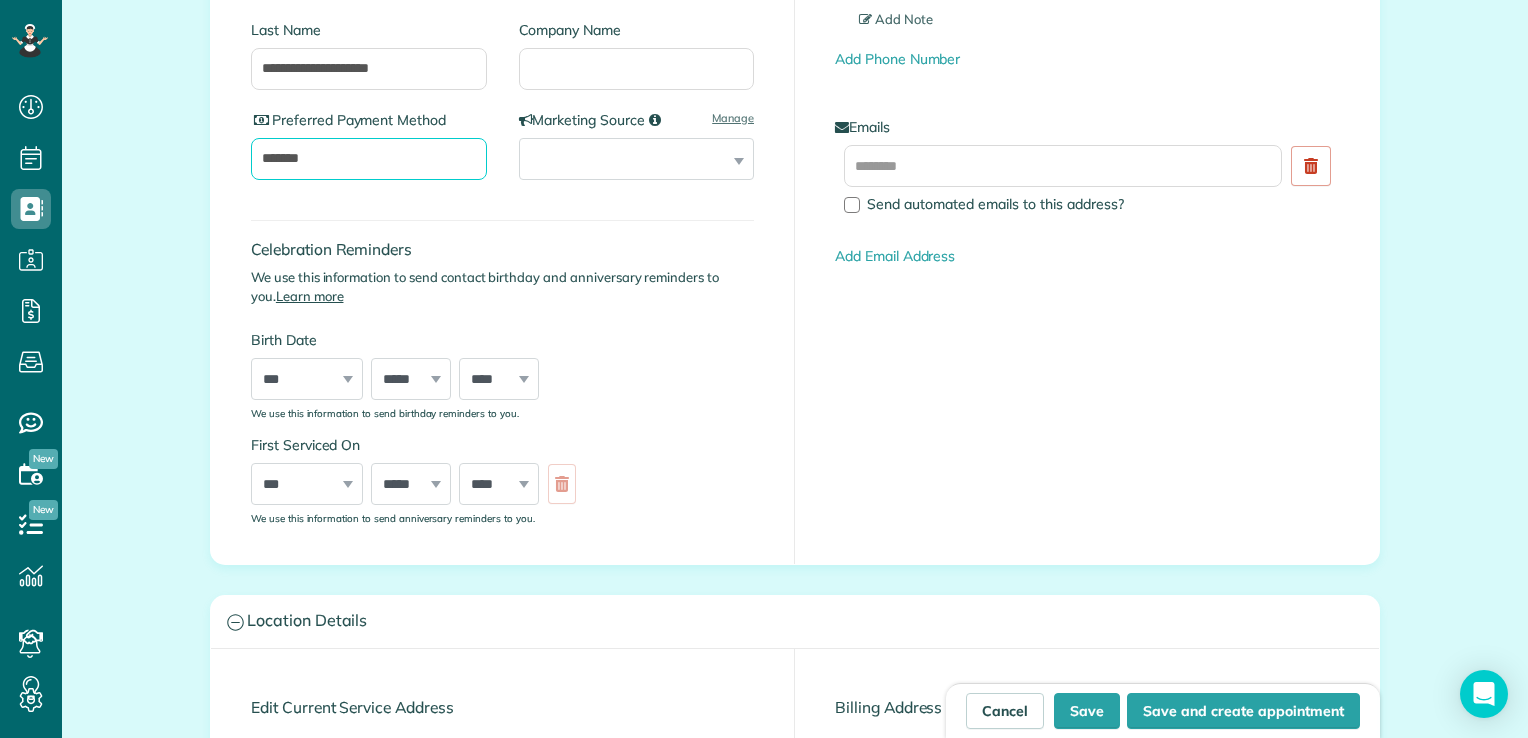 scroll, scrollTop: 392, scrollLeft: 0, axis: vertical 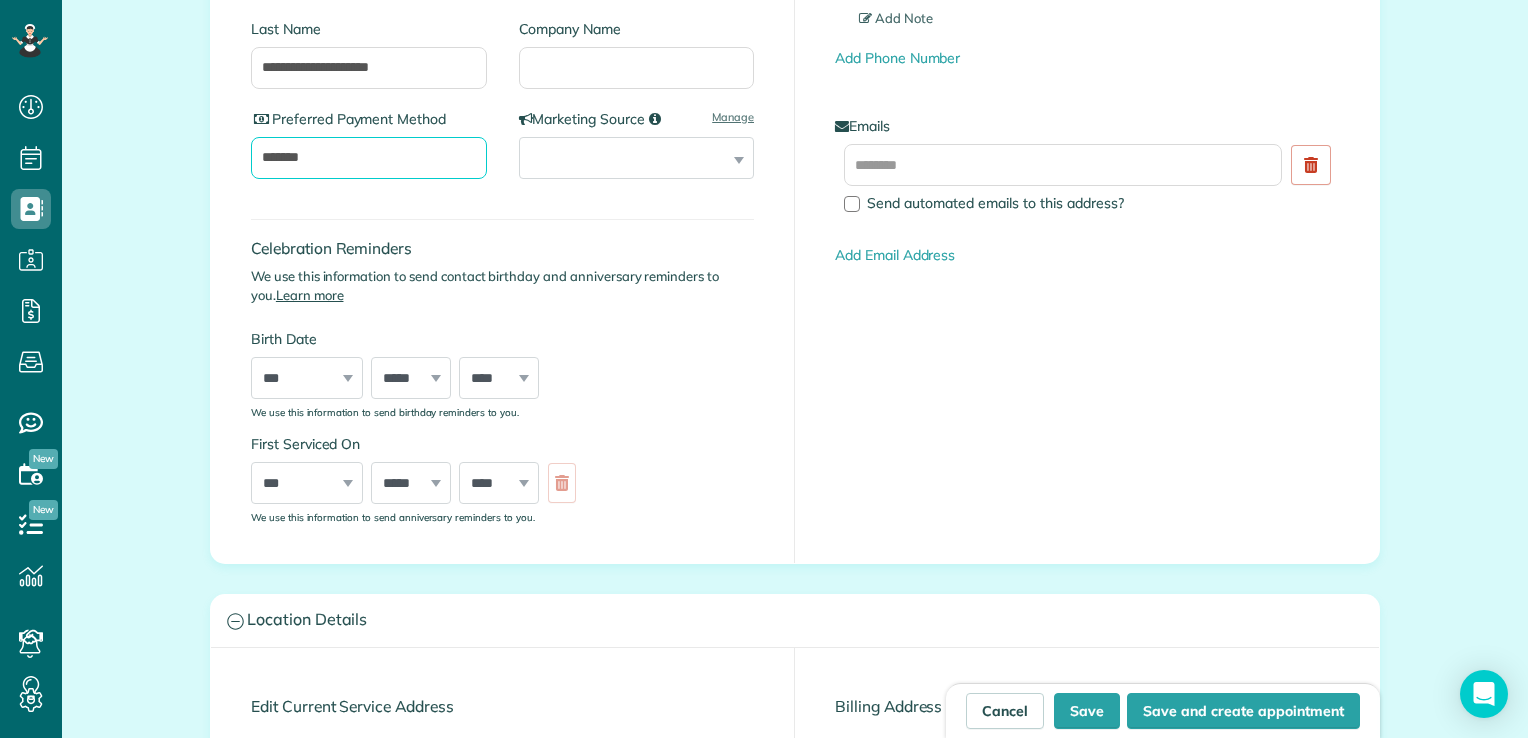 type on "*******" 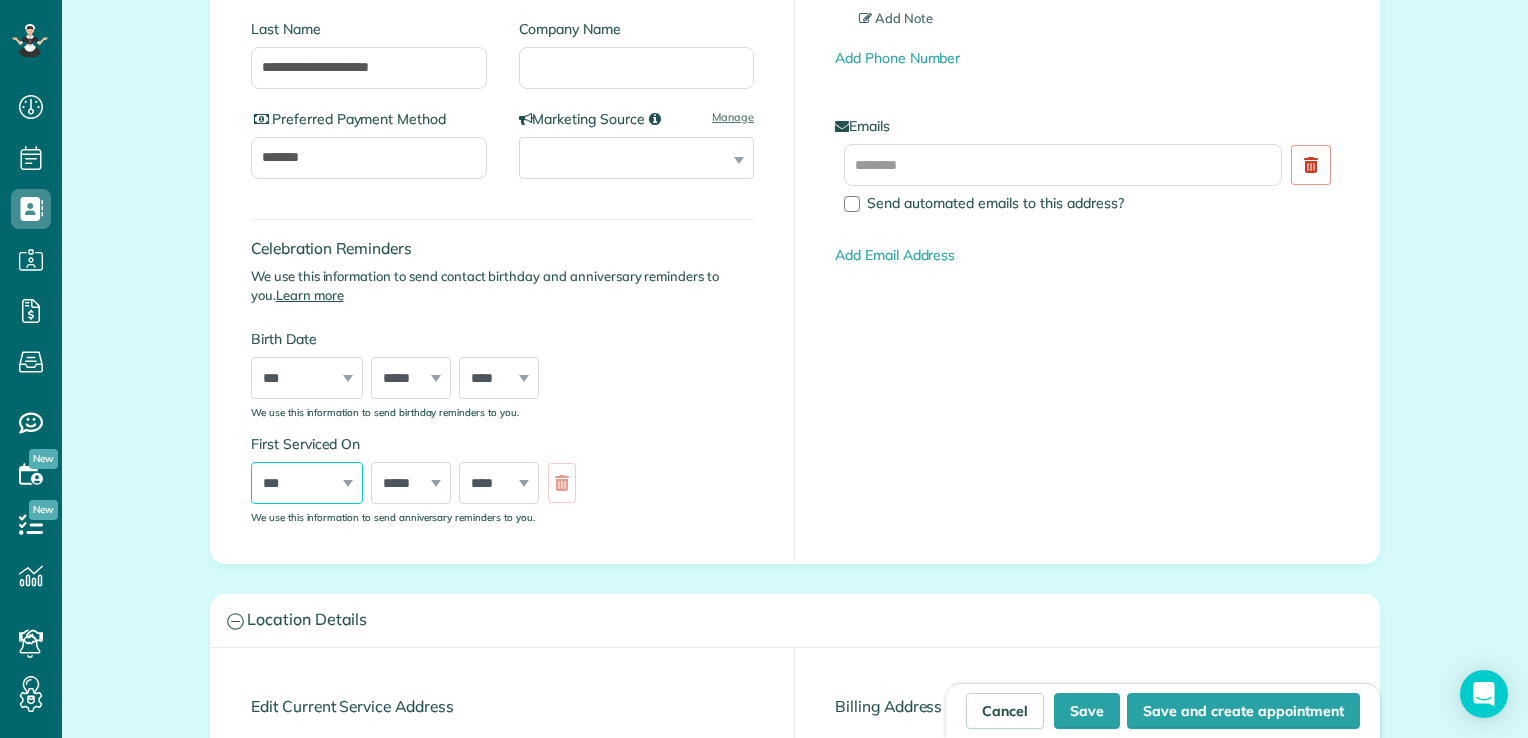 click on "***
*
*
*
*
*
*
*
*
*
**
**
**
**
**
**
**
**
**
**
**
**
**
**
**
**
**
**
**
**
**
**" at bounding box center (307, 483) 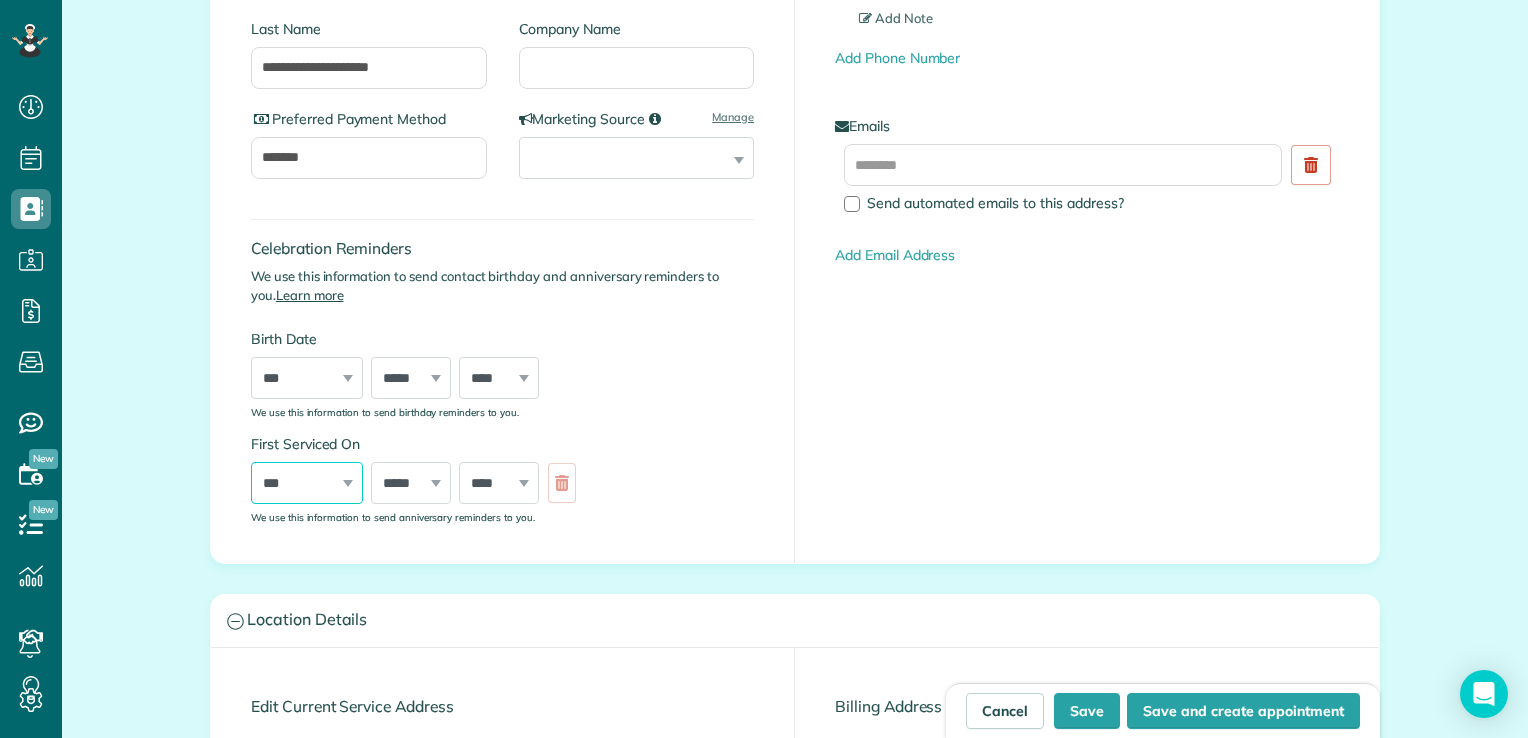 select on "**" 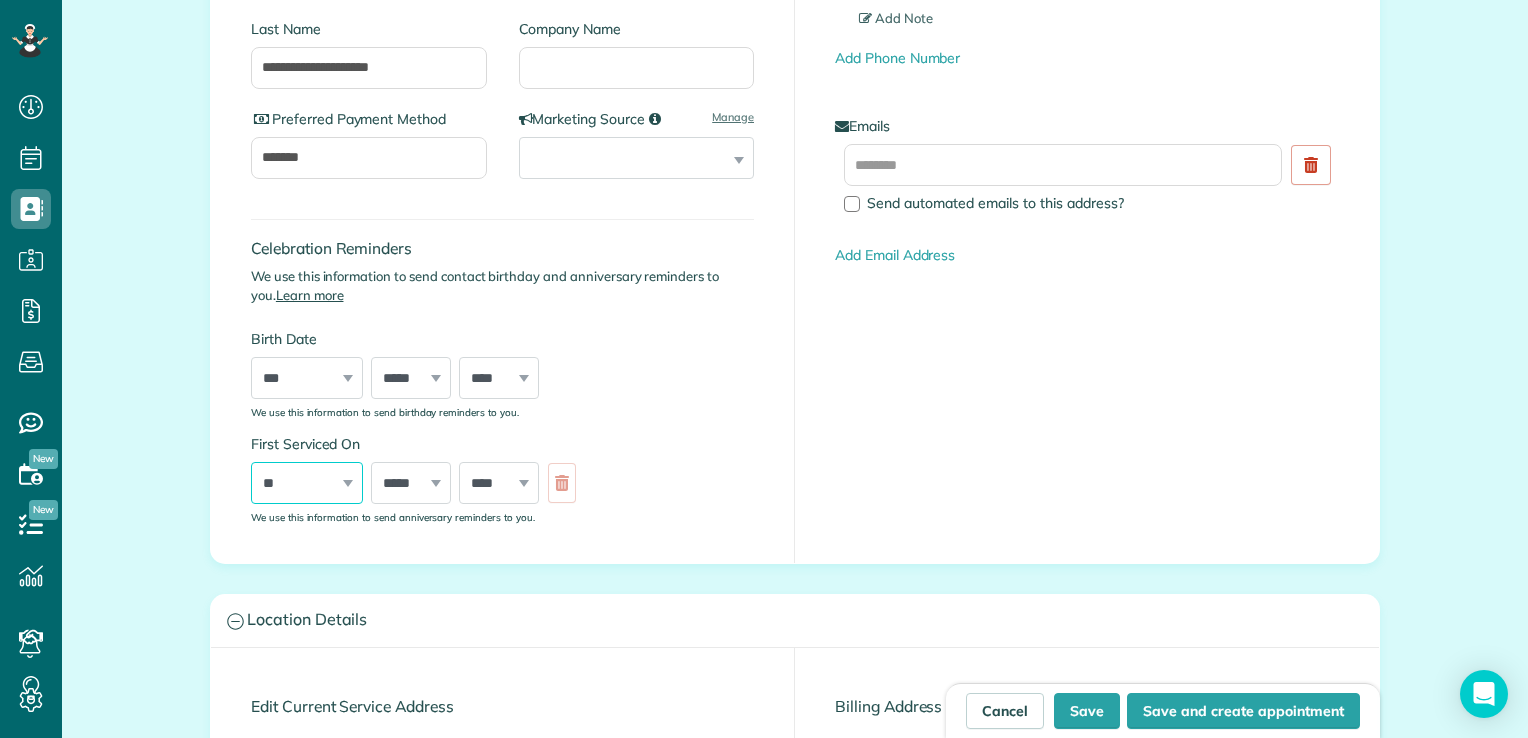 click on "***
*
*
*
*
*
*
*
*
*
**
**
**
**
**
**
**
**
**
**
**
**
**
**
**
**
**
**
**
**
**
**" at bounding box center (307, 483) 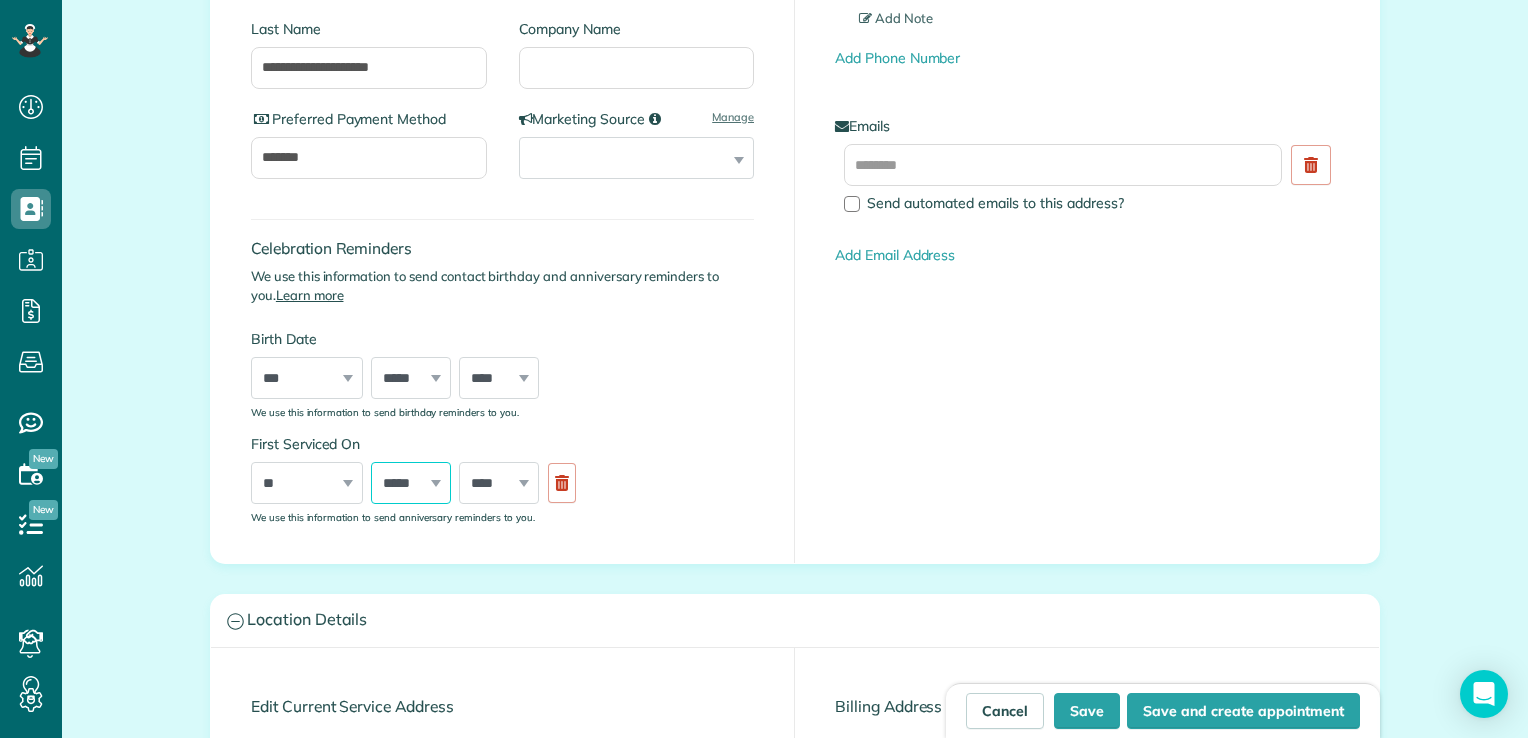 click on "*****
*******
********
*****
*****
***
****
****
******
*********
*******
********
********" at bounding box center [411, 483] 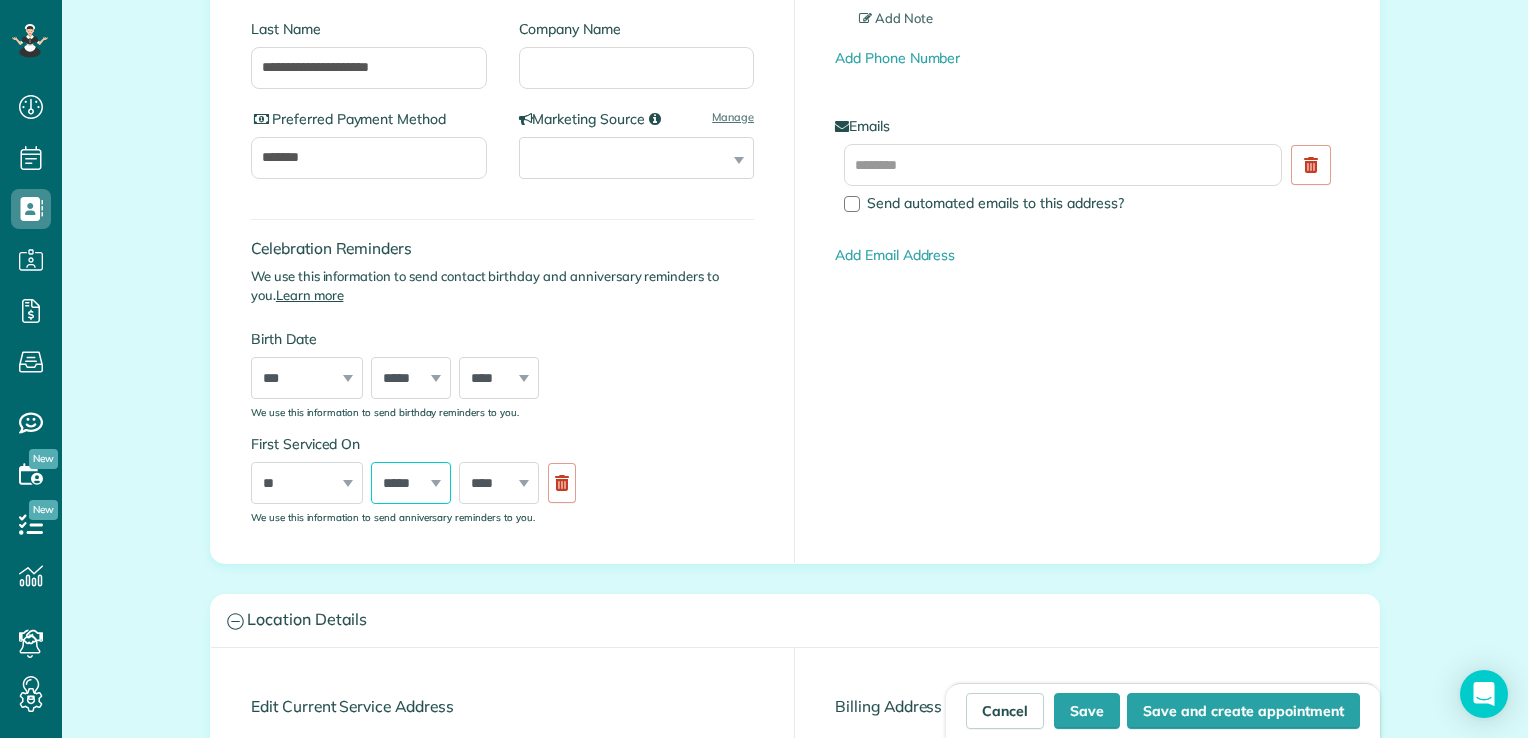 select on "*" 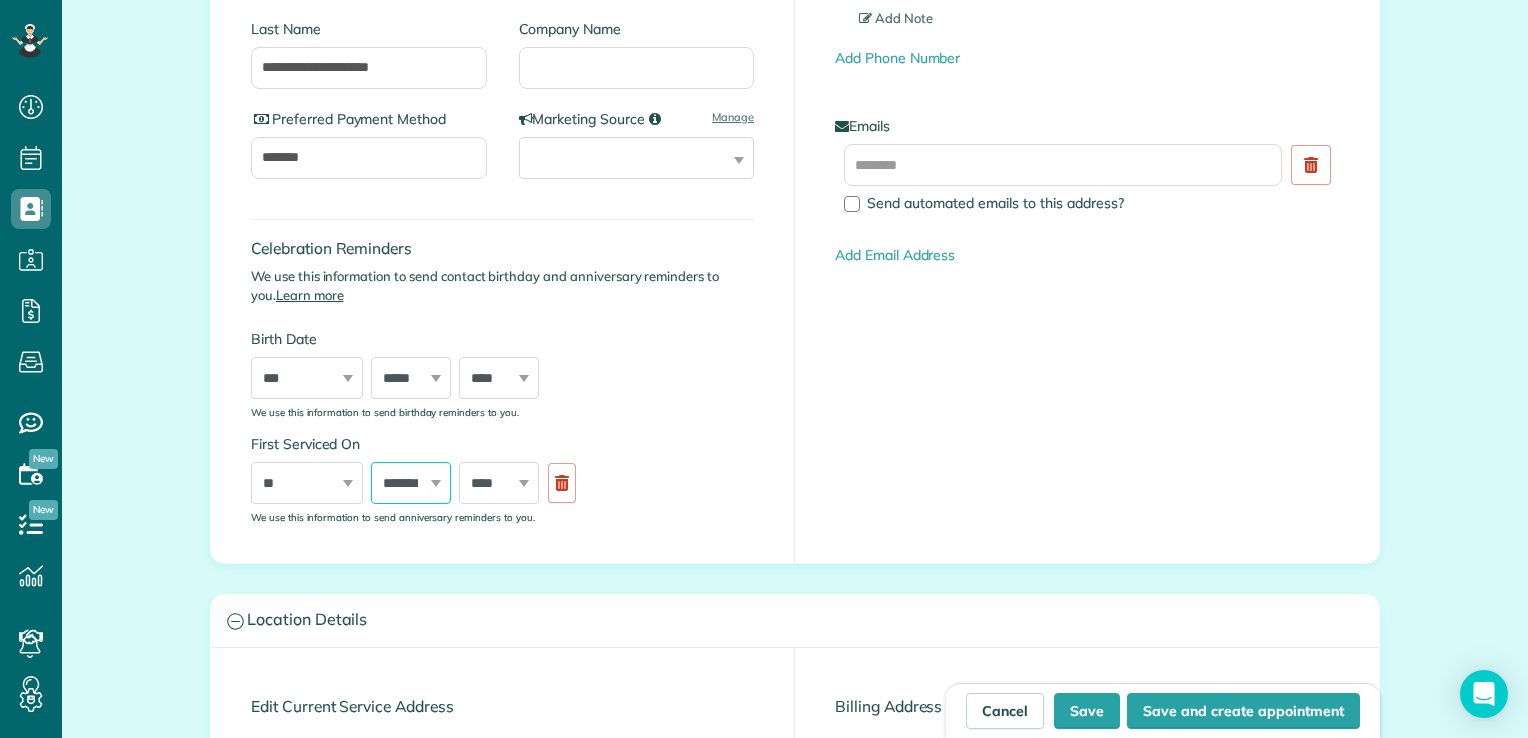 click on "*****
*******
********
*****
*****
***
****
****
******
*********
*******
********
********" at bounding box center (411, 483) 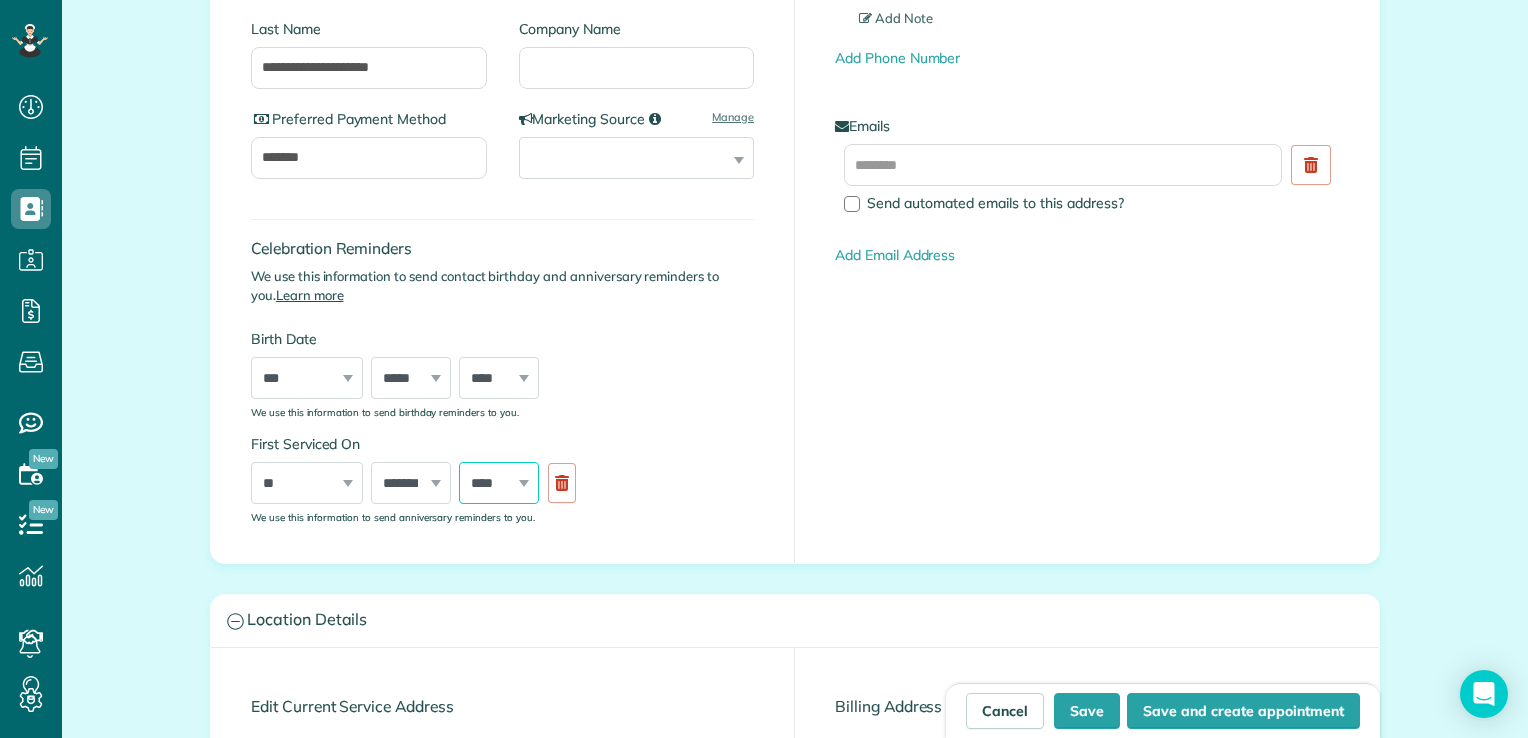 click on "****
****
****
****
****
****
****
****
****
****
****
****
****
****
****
****
****
****
****
****
****
****
****
****
****
****
****
****
****
****
****
****
****
****
****
****
****
****
****
****
****
****
****
****
****
****
****
****
****
****
****
****" at bounding box center [499, 483] 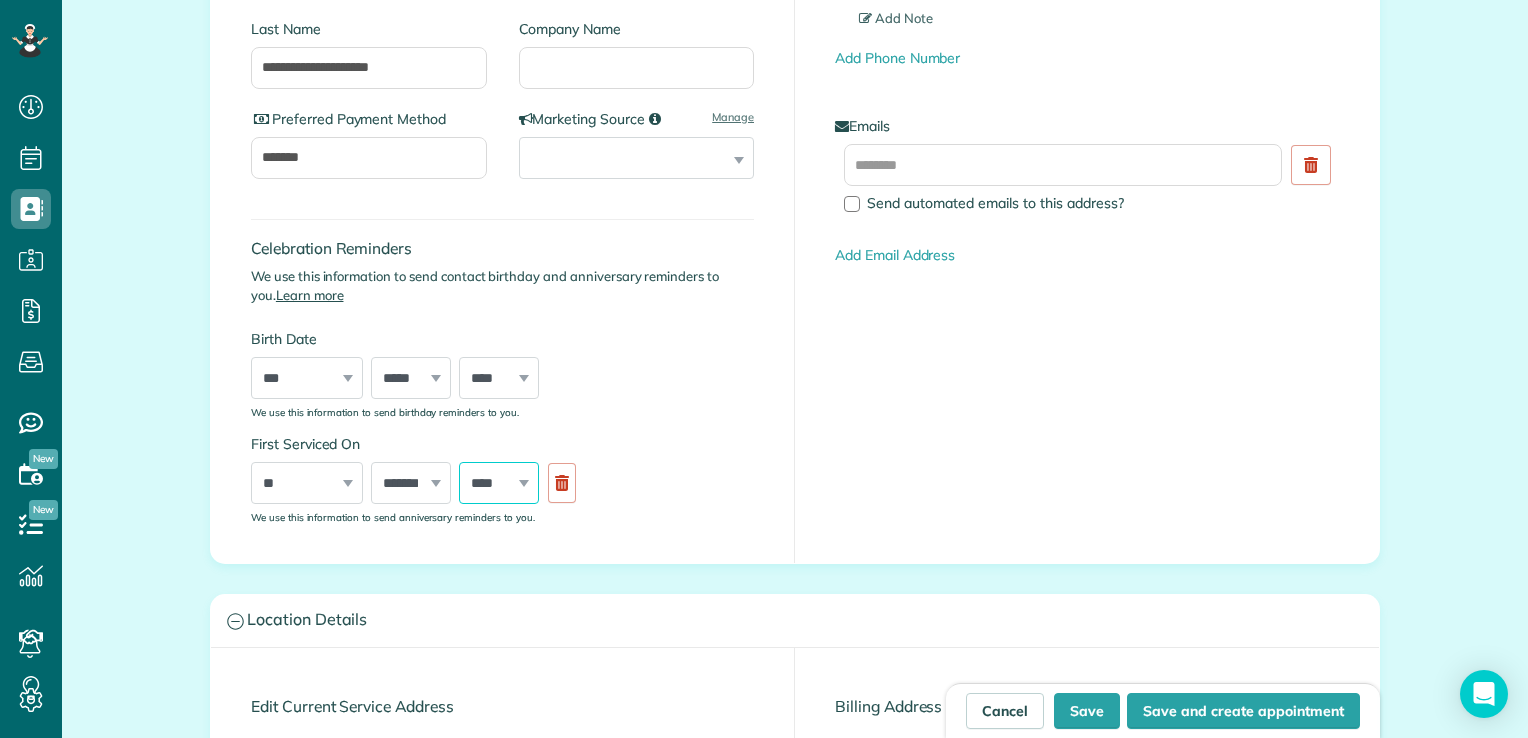 select on "****" 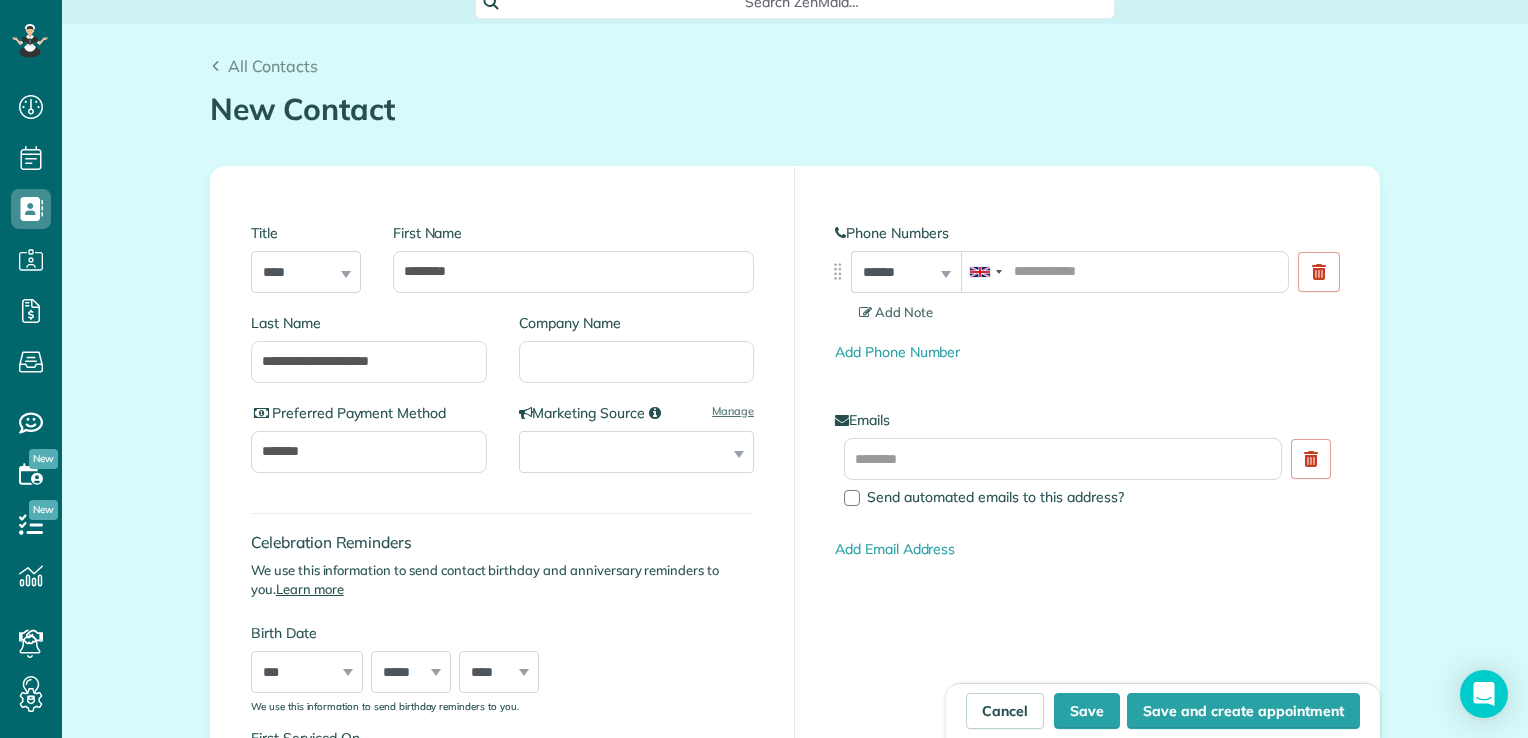 scroll, scrollTop: 82, scrollLeft: 0, axis: vertical 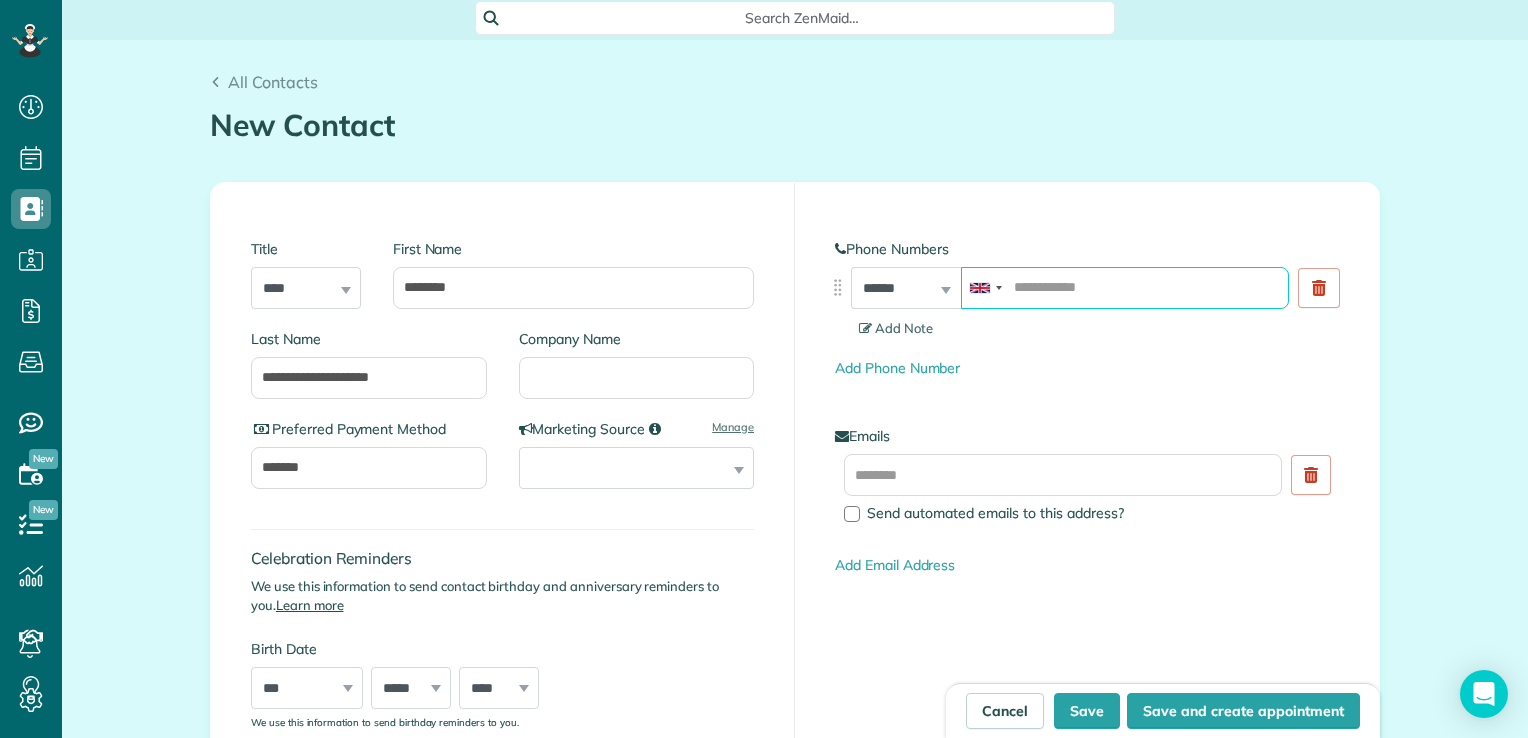 click at bounding box center [1125, 288] 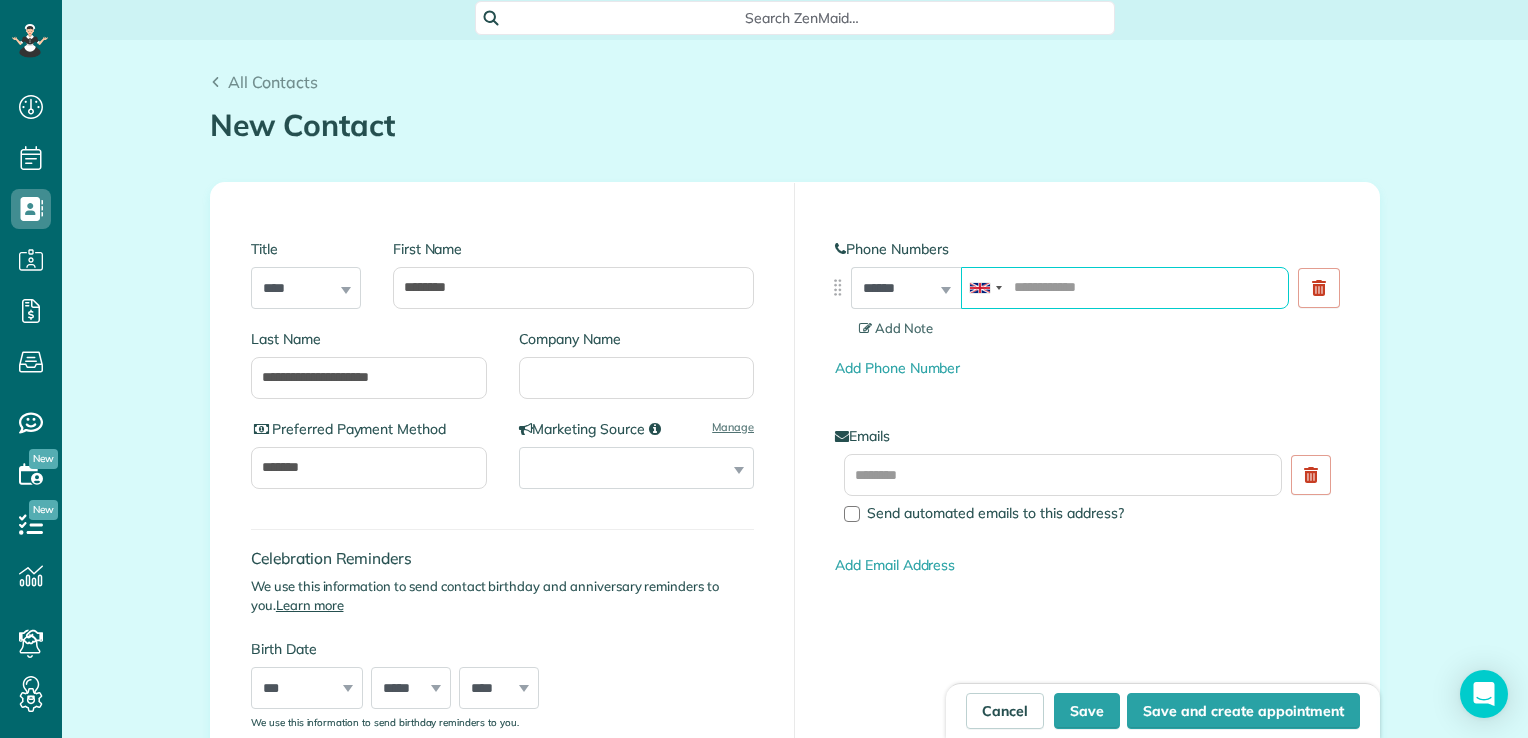 paste on "**********" 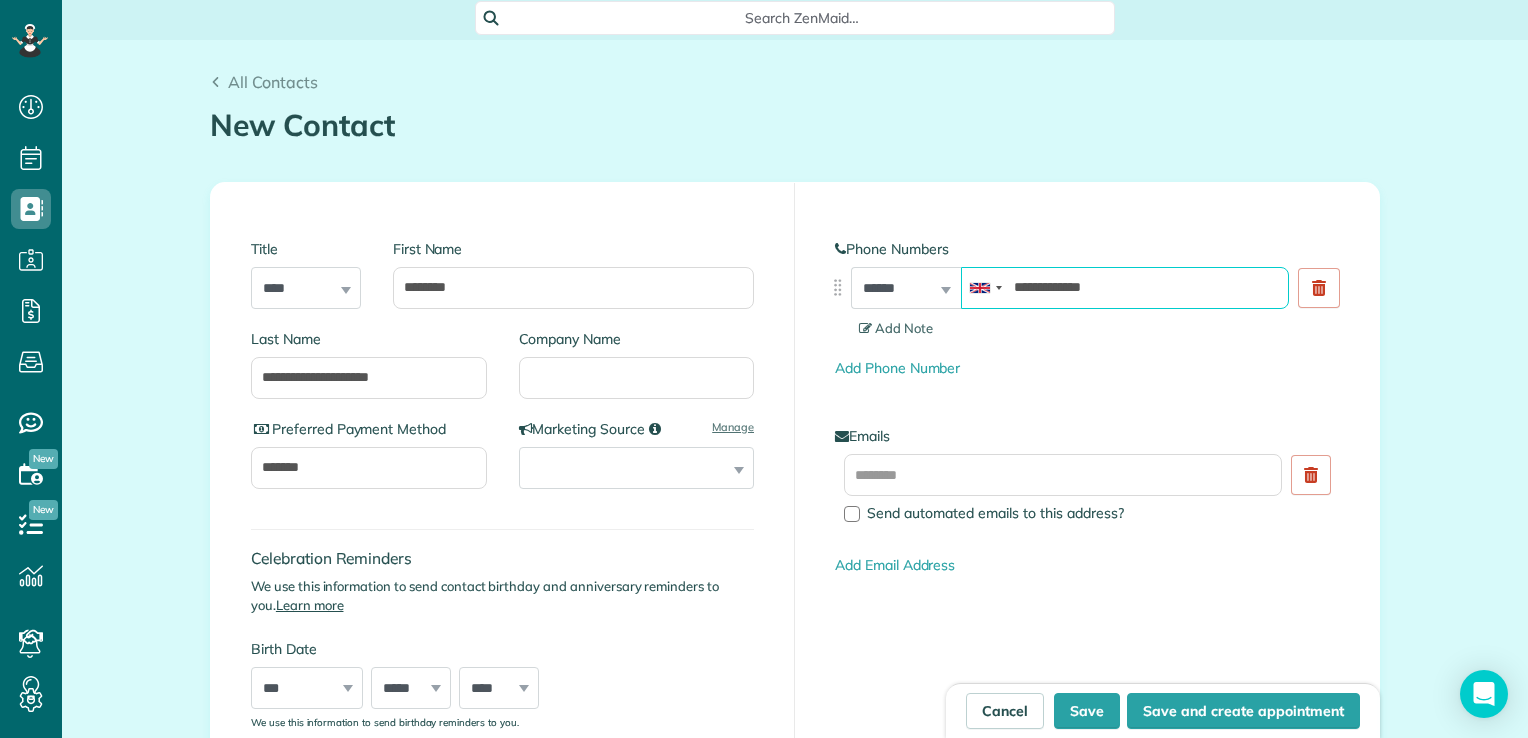 type on "**********" 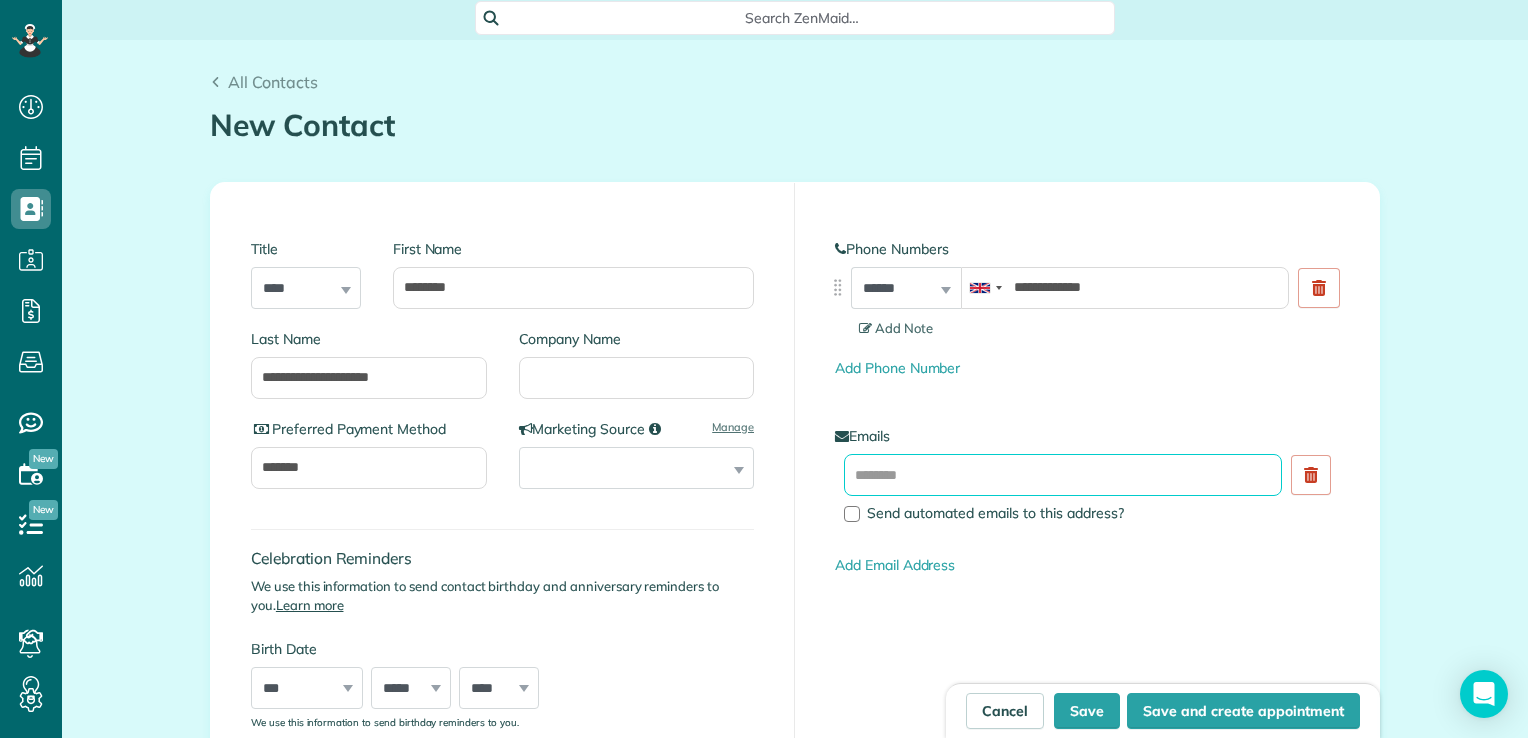 click at bounding box center [1063, 475] 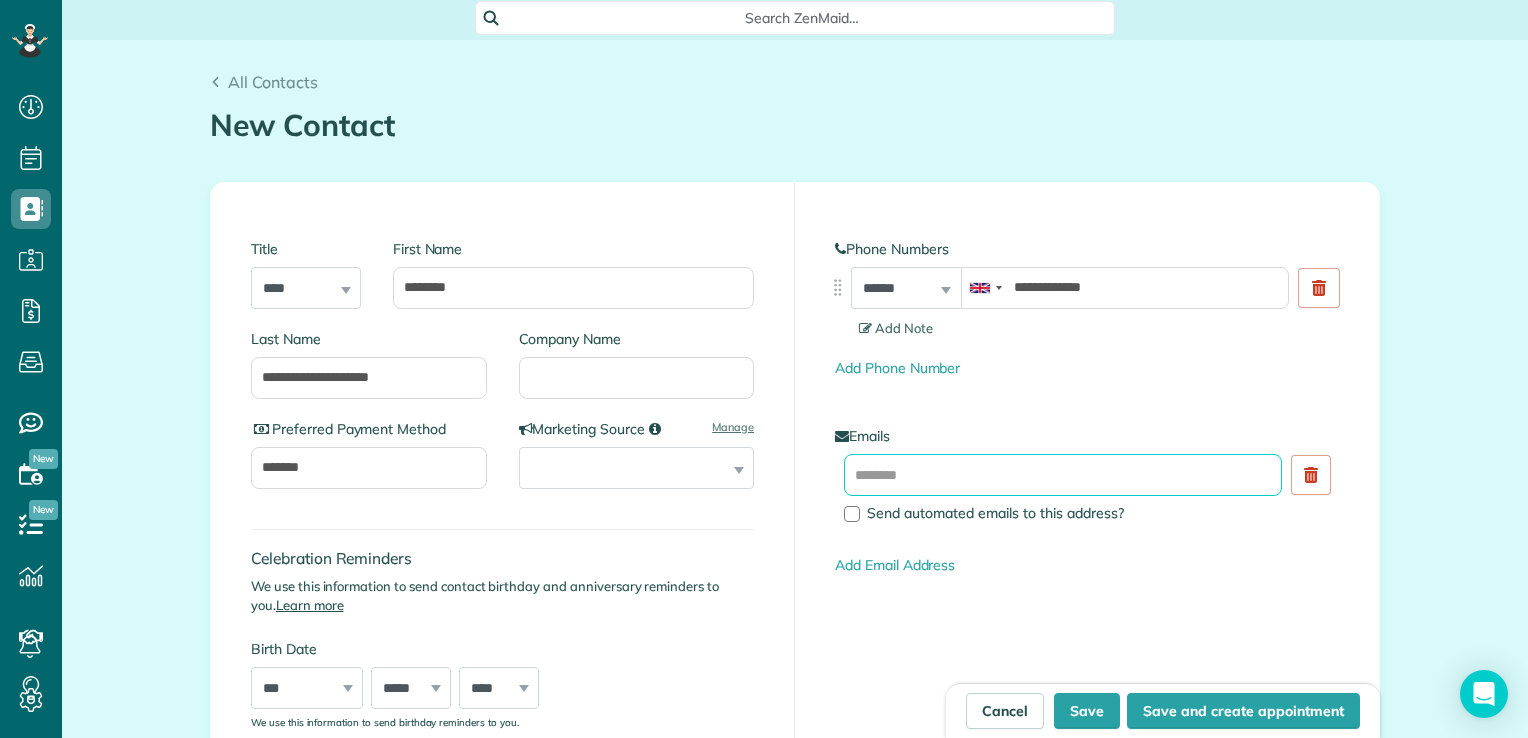 click at bounding box center [1063, 475] 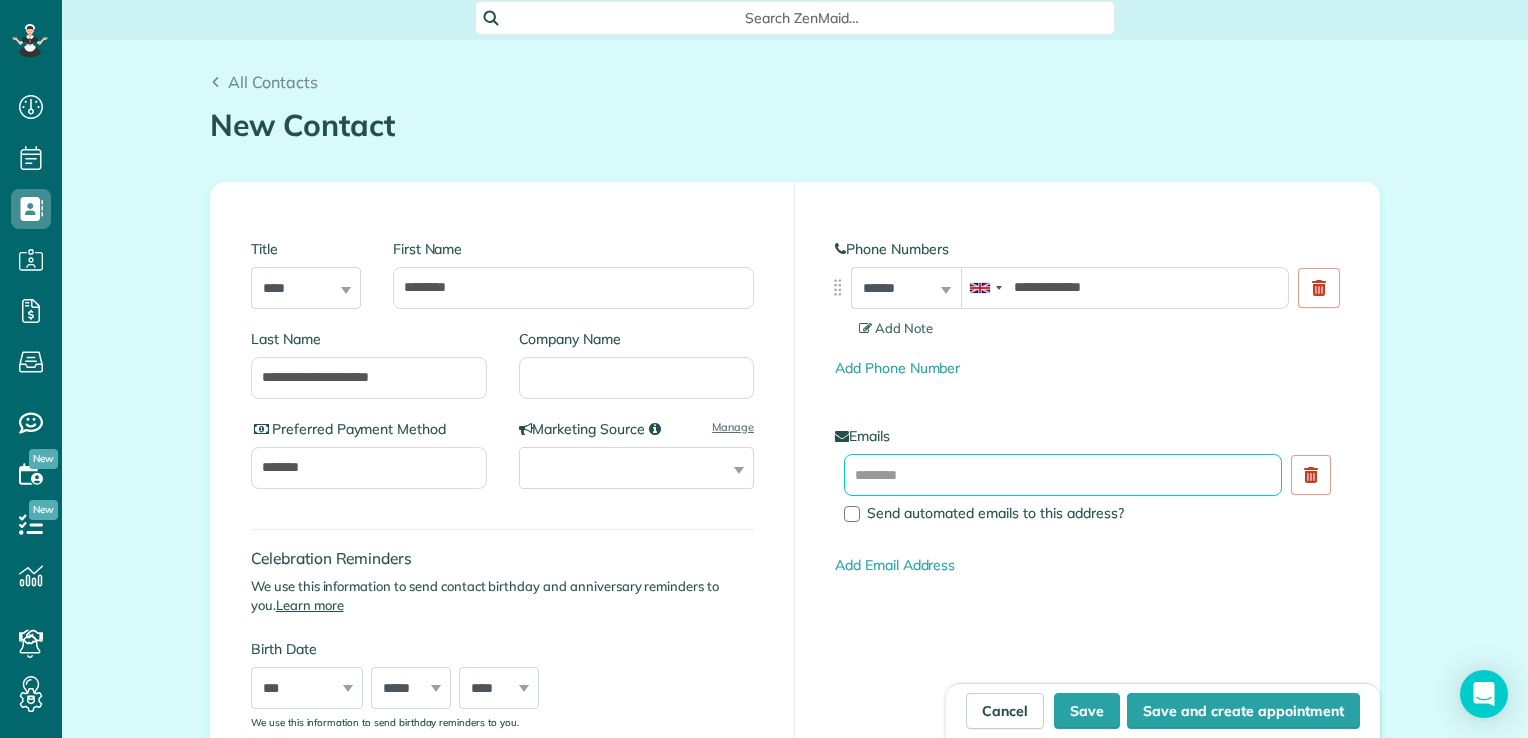 paste on "**********" 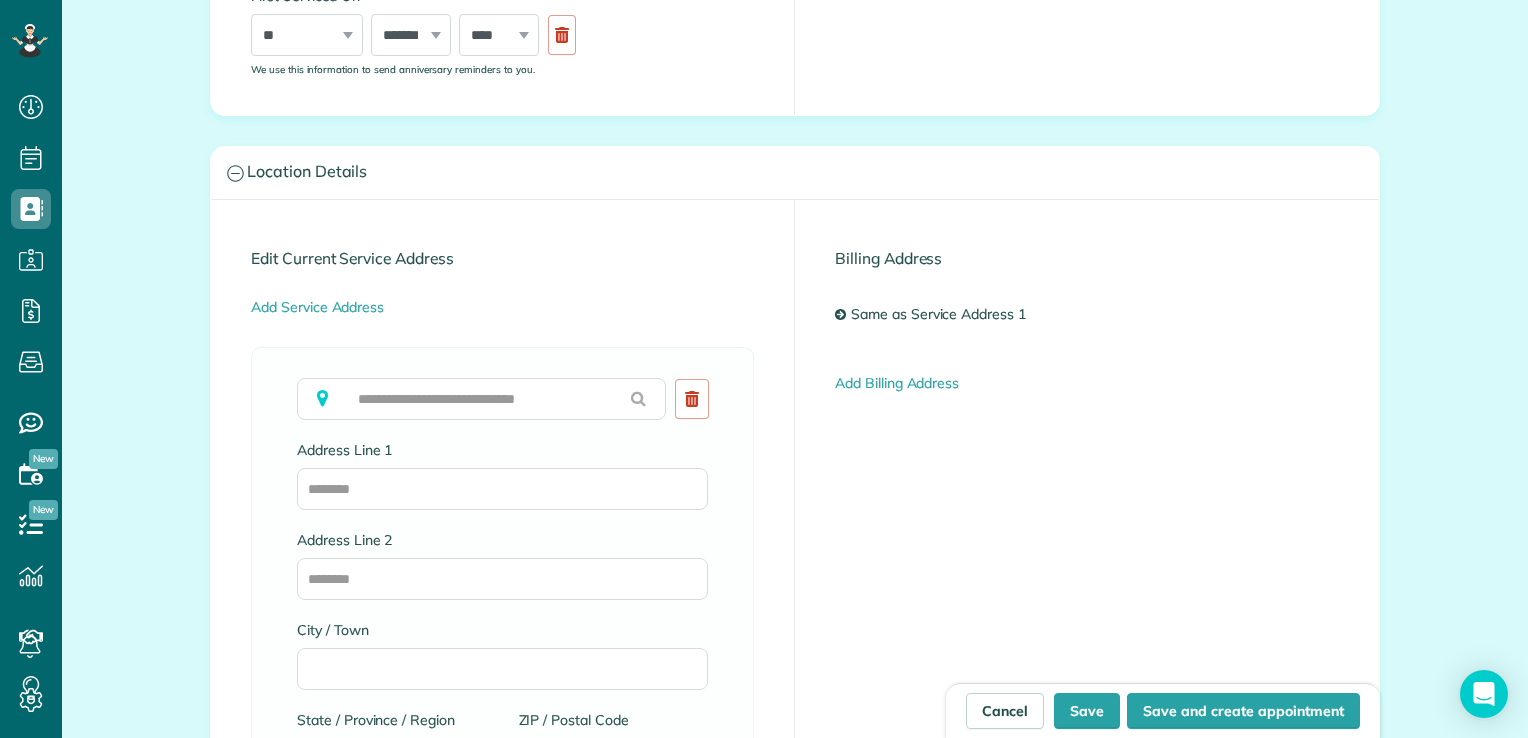 scroll, scrollTop: 848, scrollLeft: 0, axis: vertical 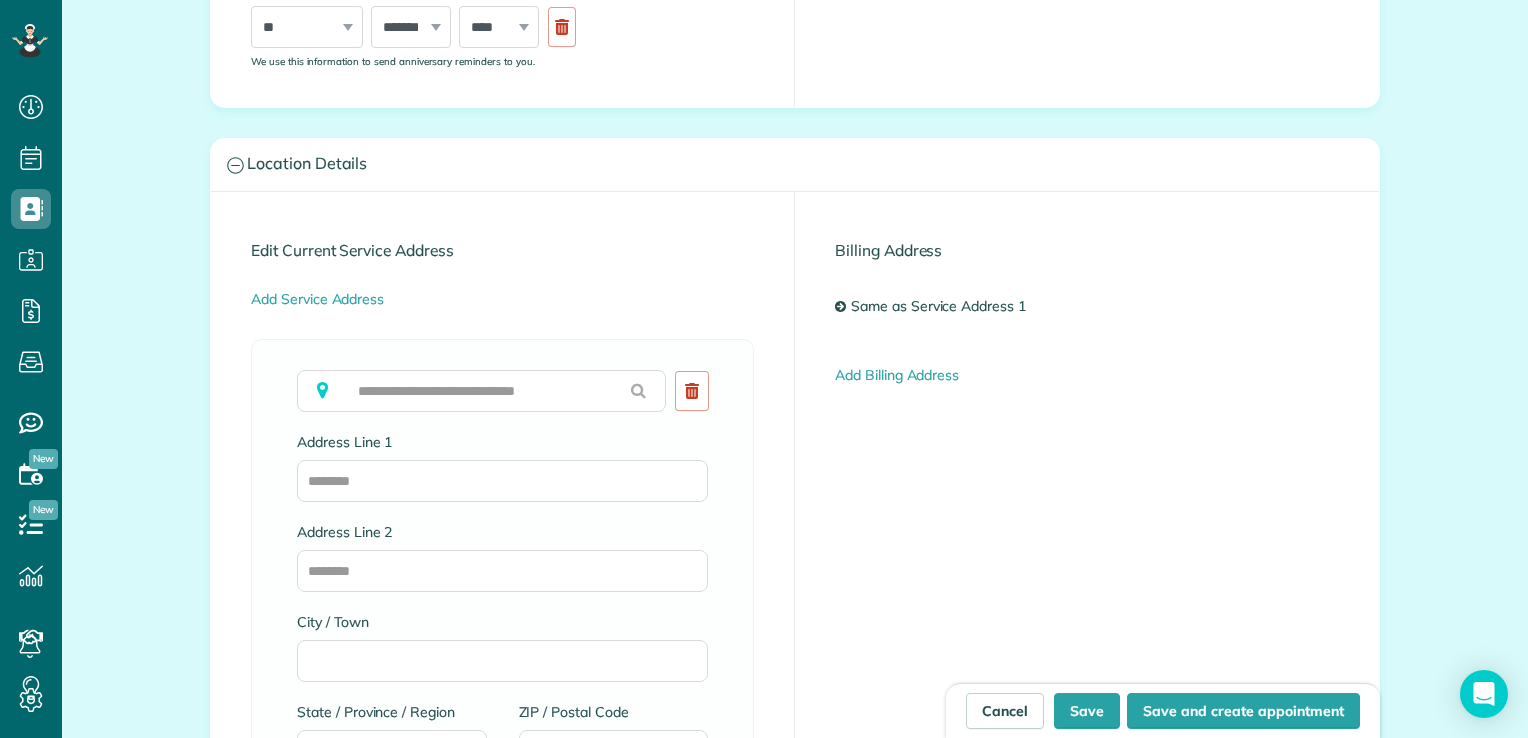 type on "**********" 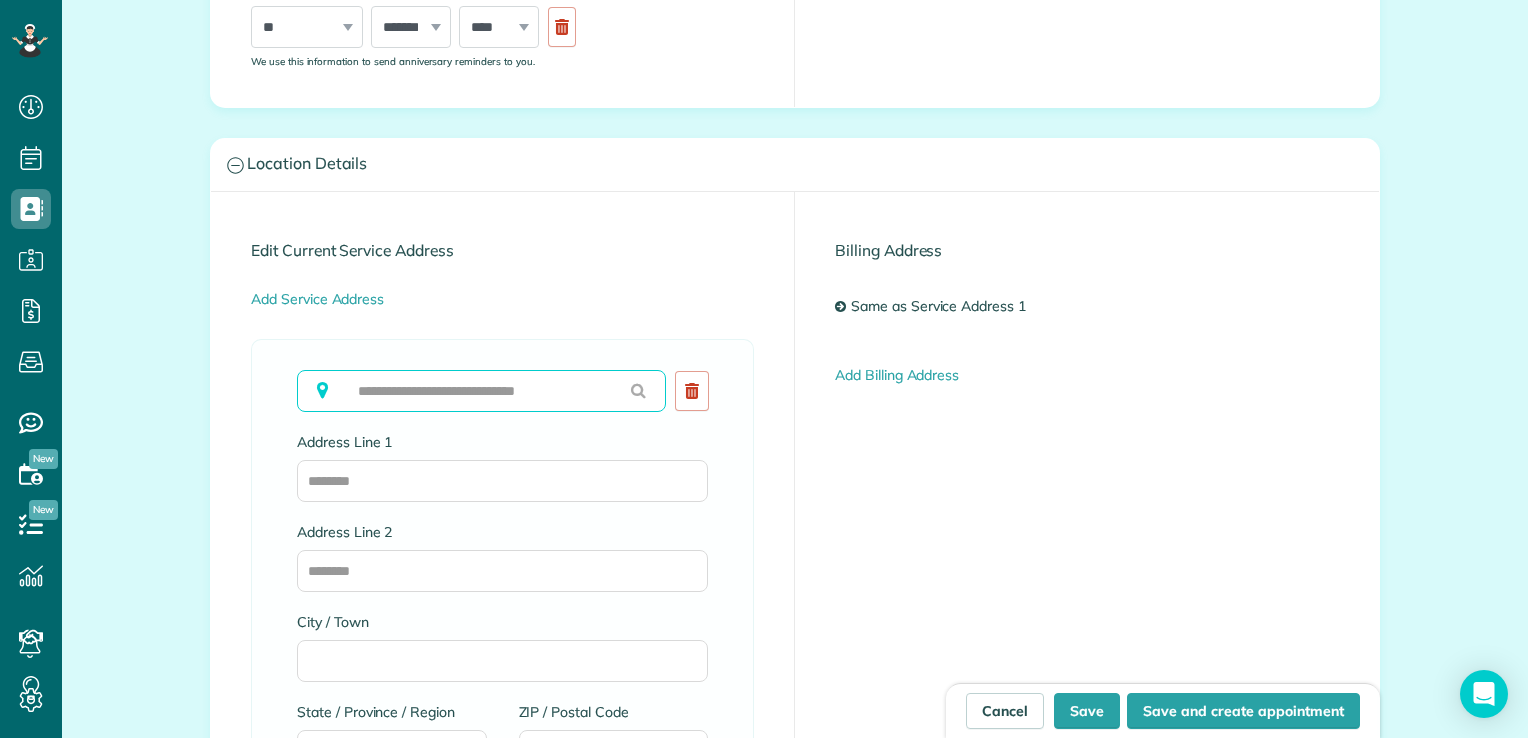 click at bounding box center [481, 391] 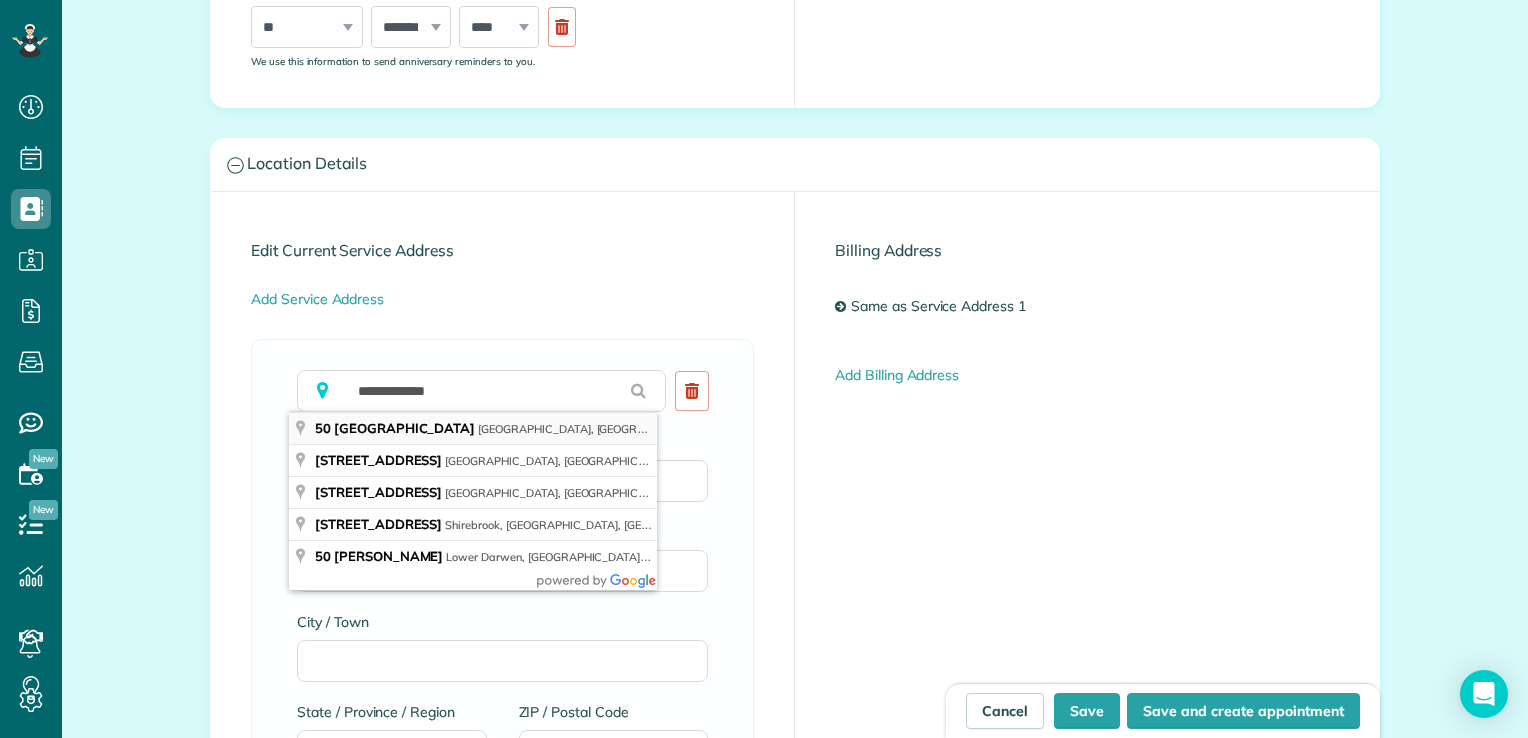 type on "**********" 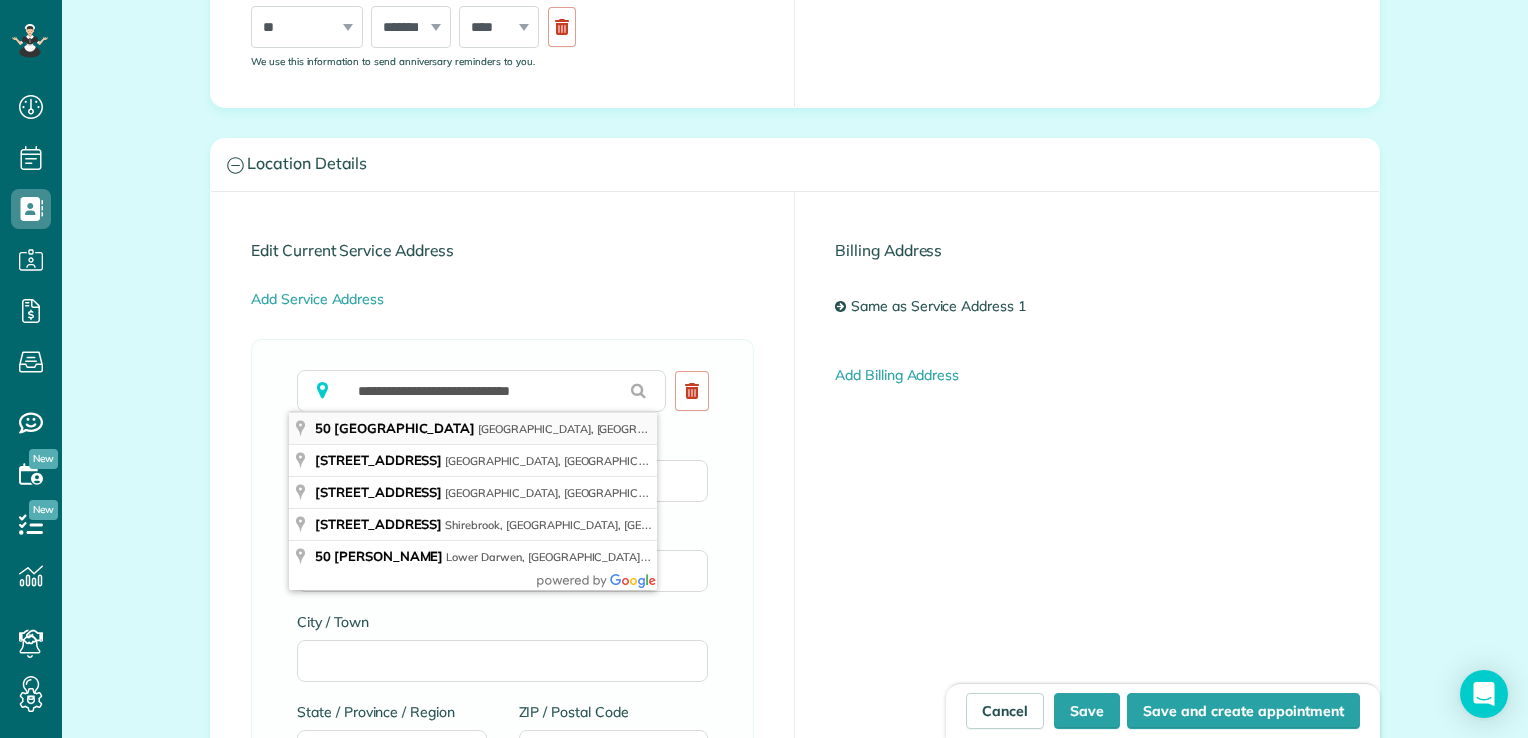 type on "**********" 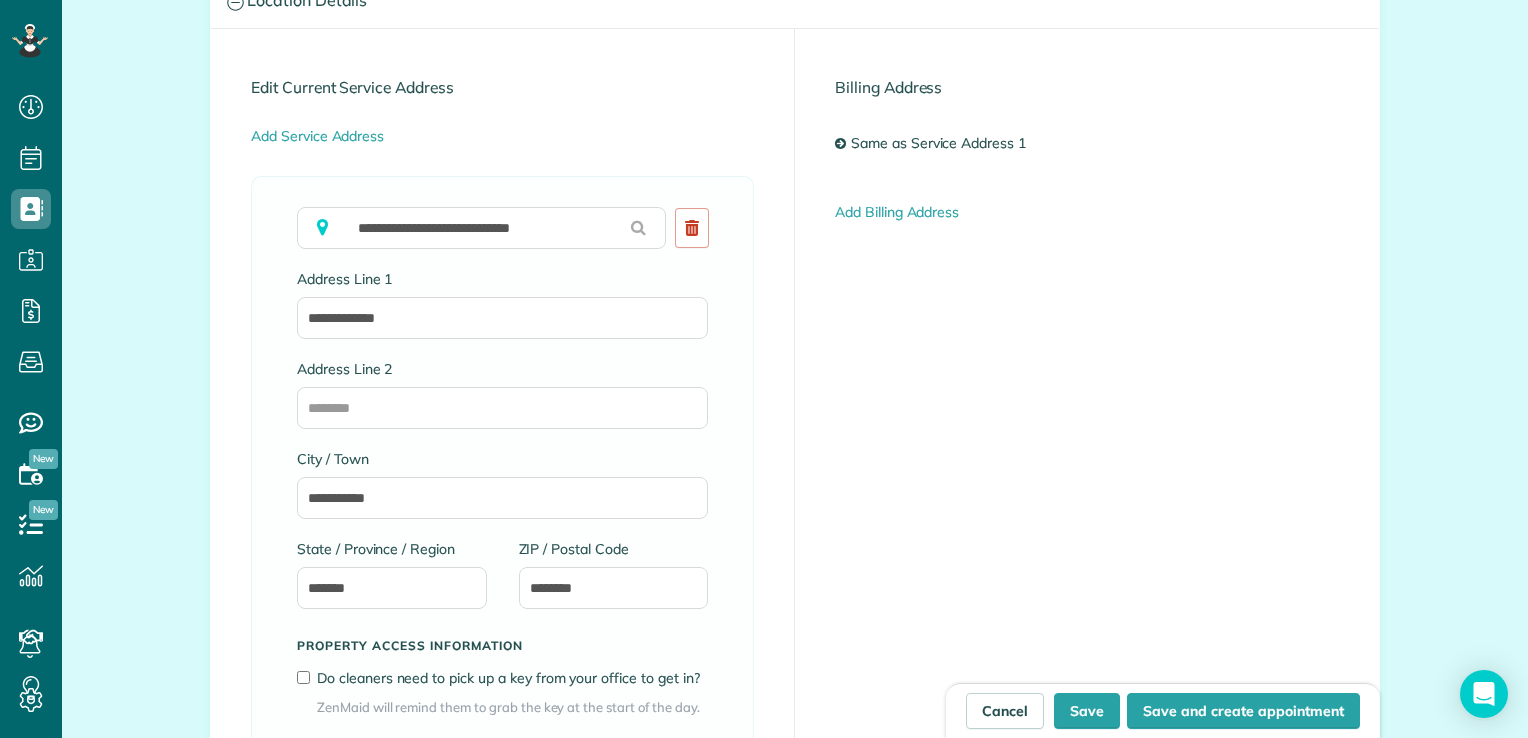 scroll, scrollTop: 1010, scrollLeft: 0, axis: vertical 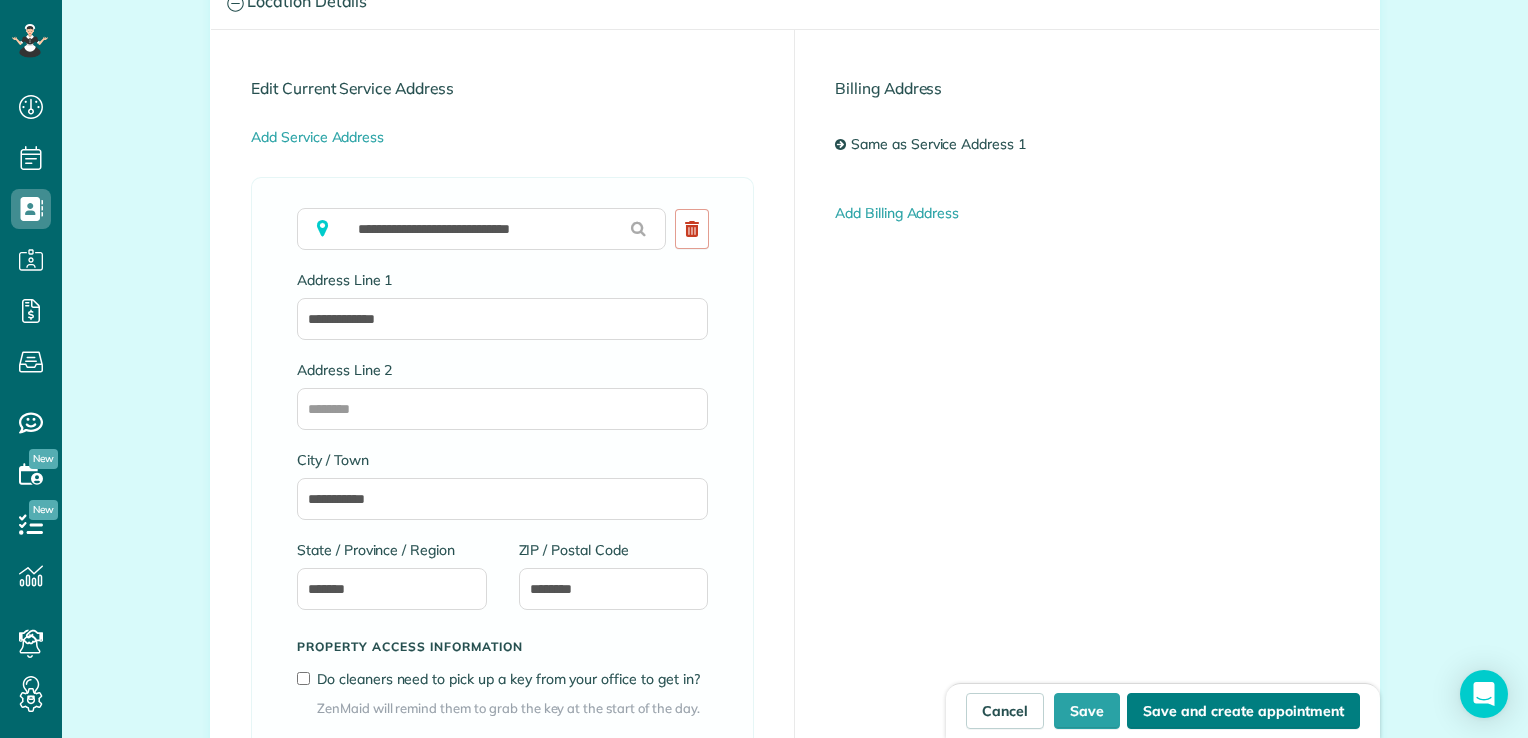 click on "Save and create appointment" at bounding box center (1243, 711) 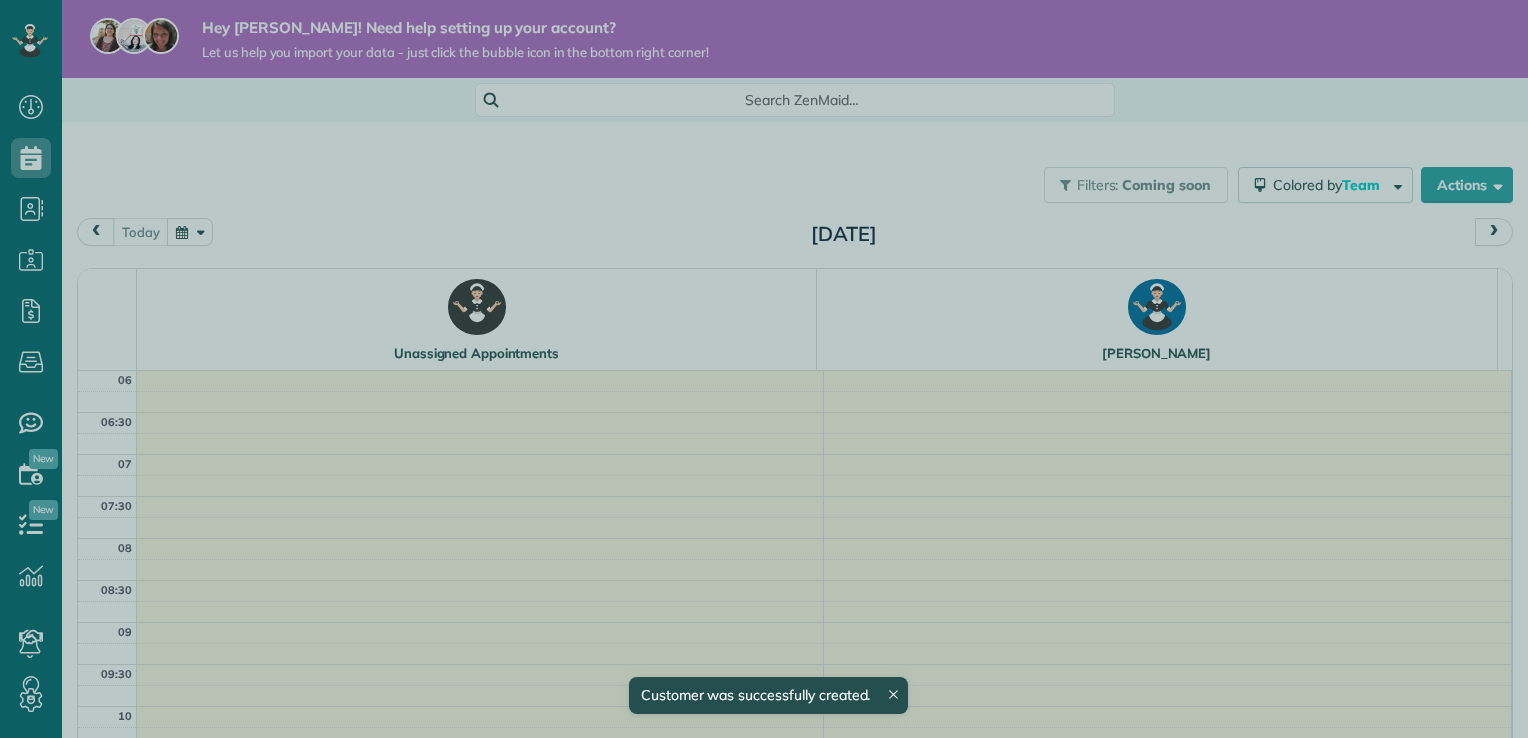 scroll, scrollTop: 0, scrollLeft: 0, axis: both 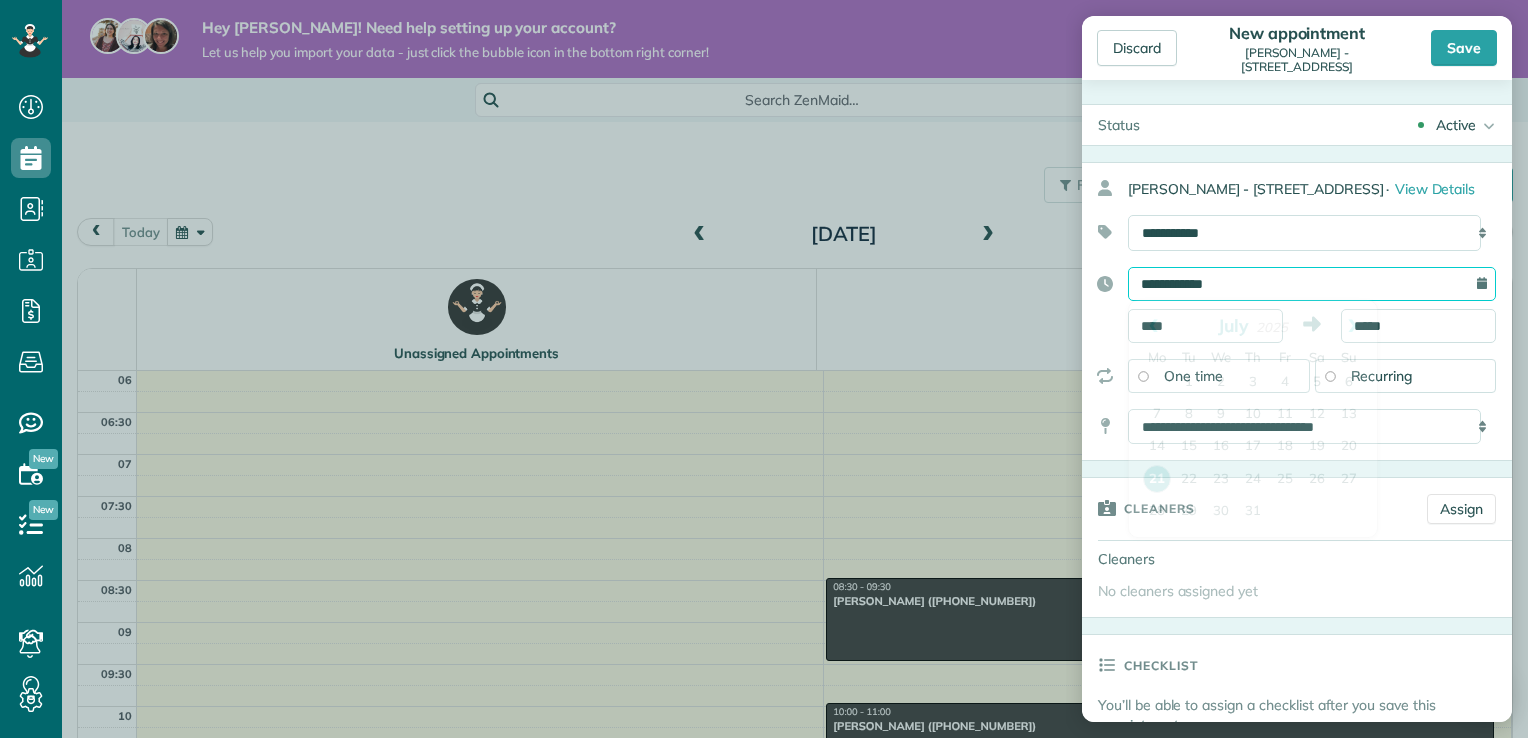 click on "**********" at bounding box center (1312, 284) 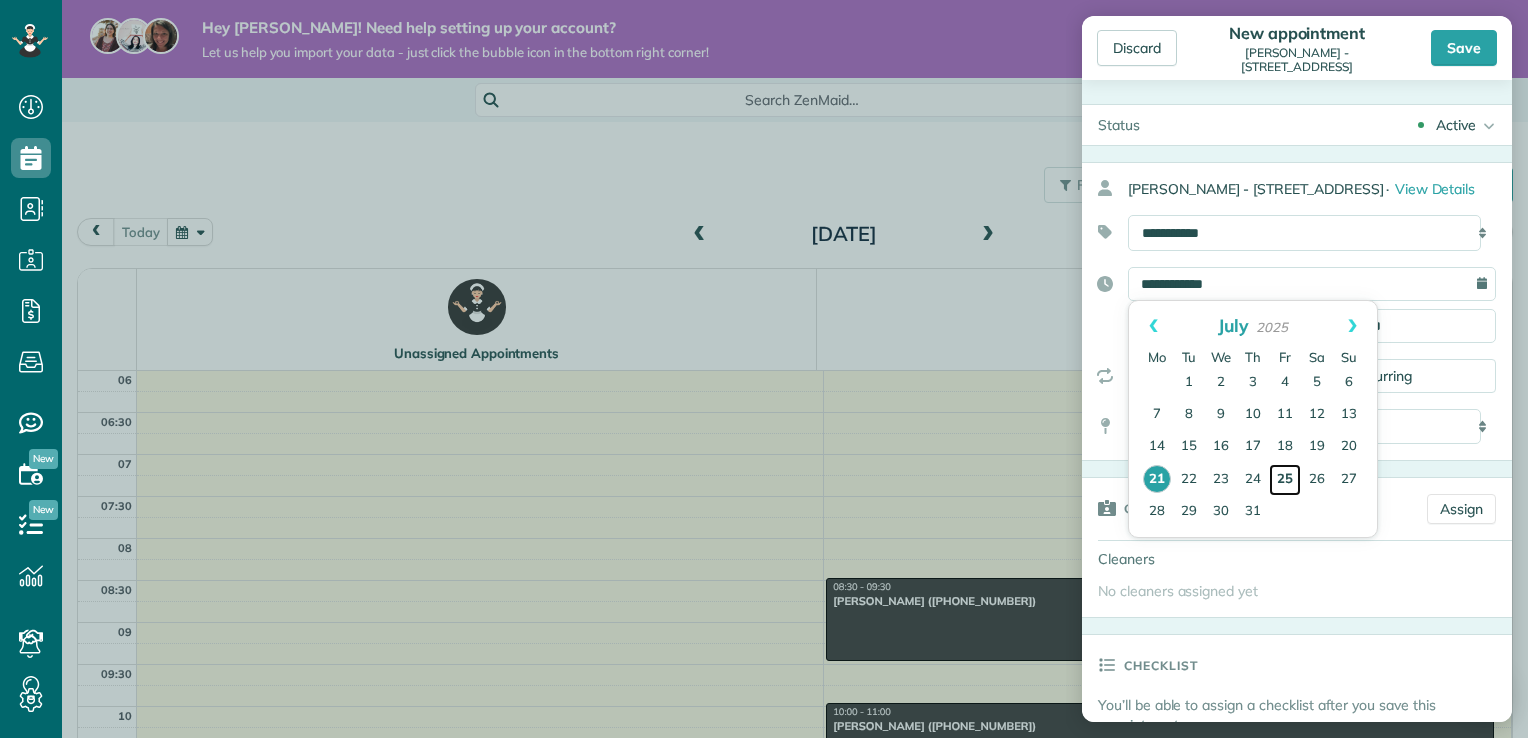 click on "25" at bounding box center (1285, 480) 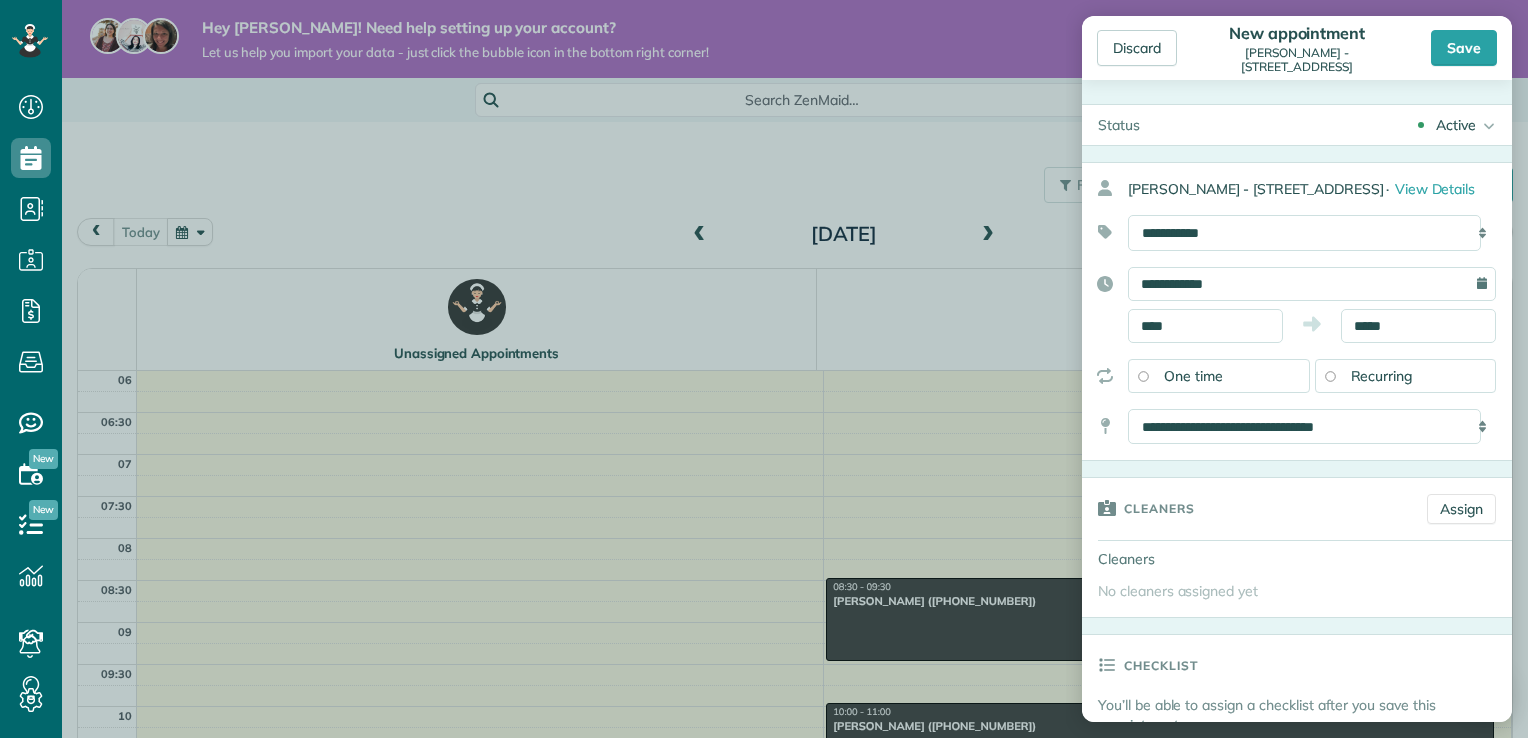 click on "Recurring" at bounding box center [1406, 376] 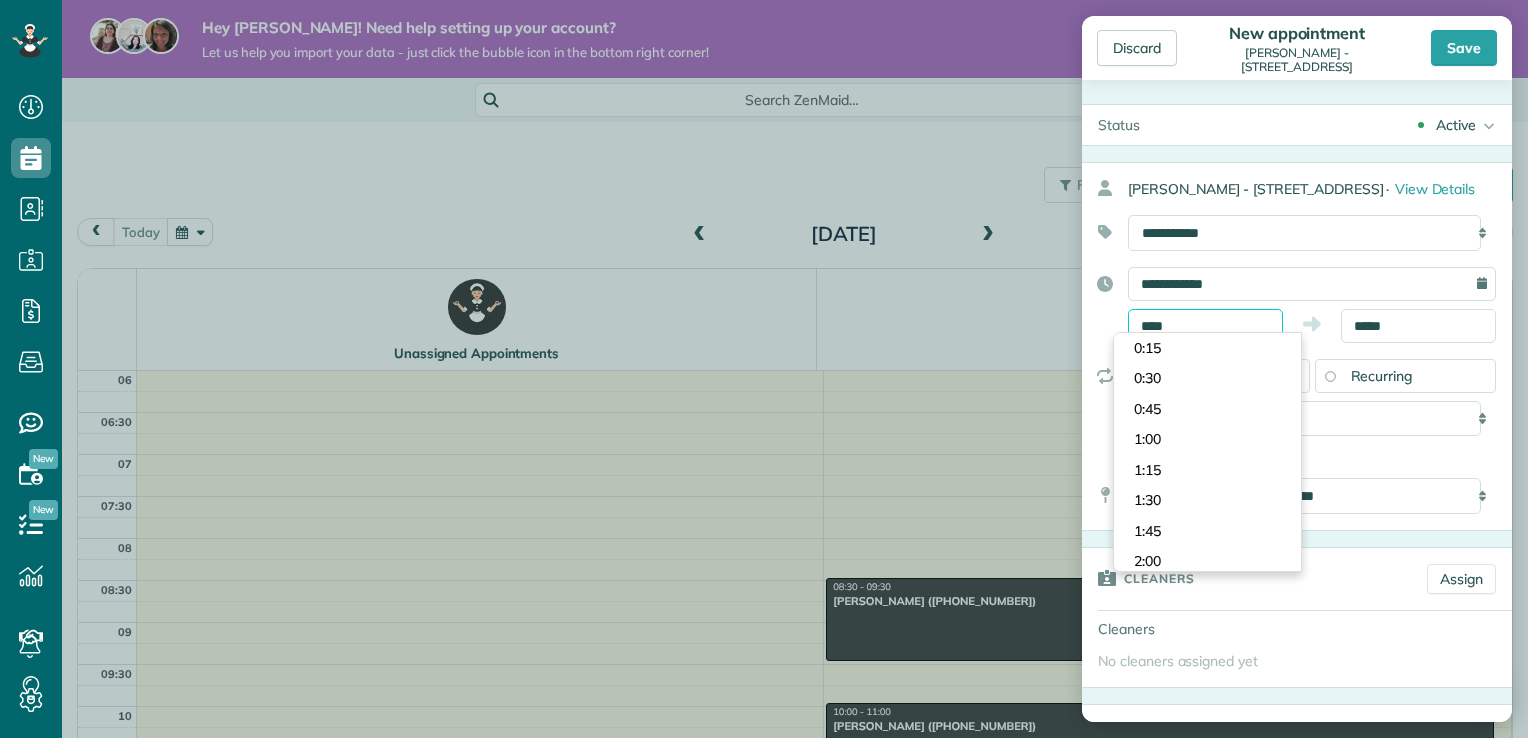 click on "****" at bounding box center (1205, 326) 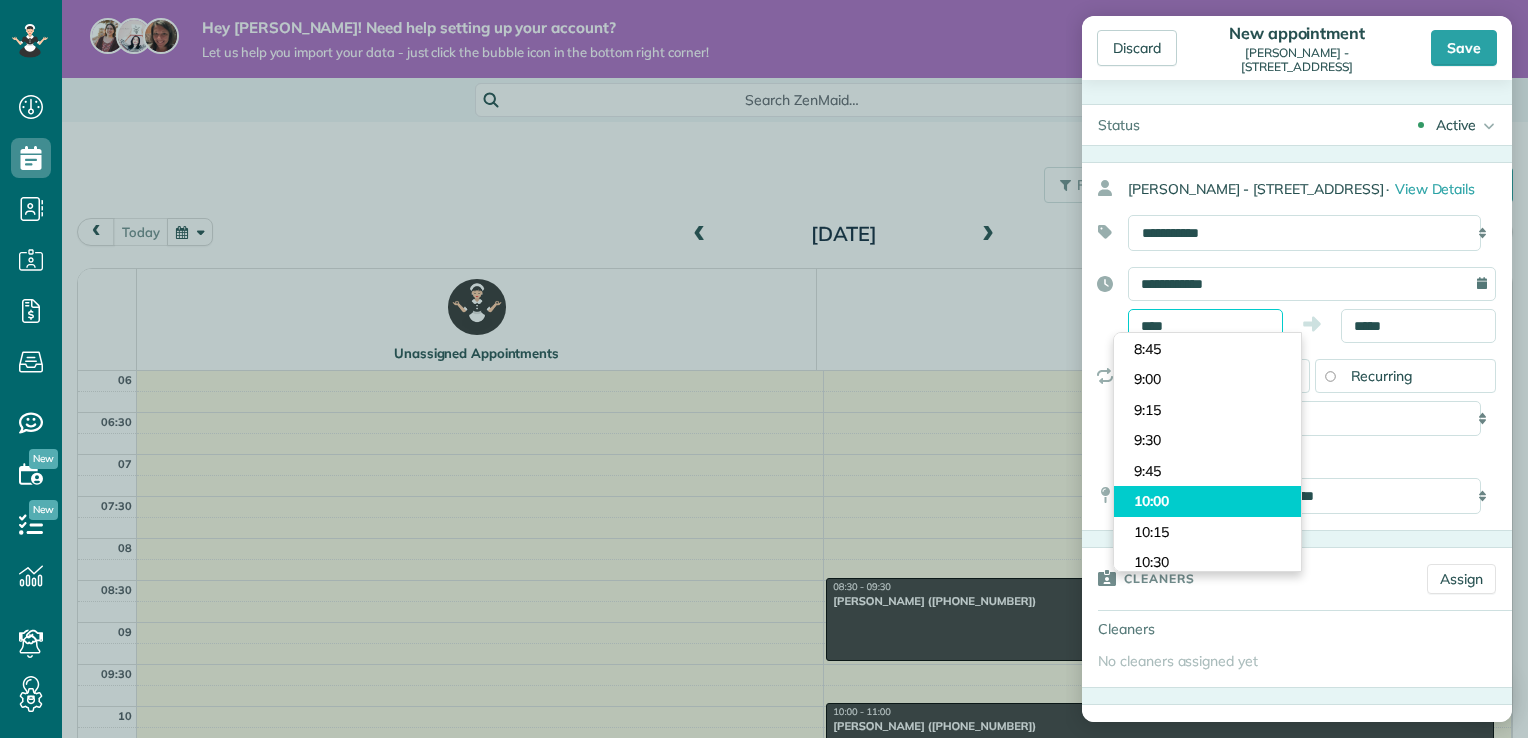 scroll, scrollTop: 1164, scrollLeft: 0, axis: vertical 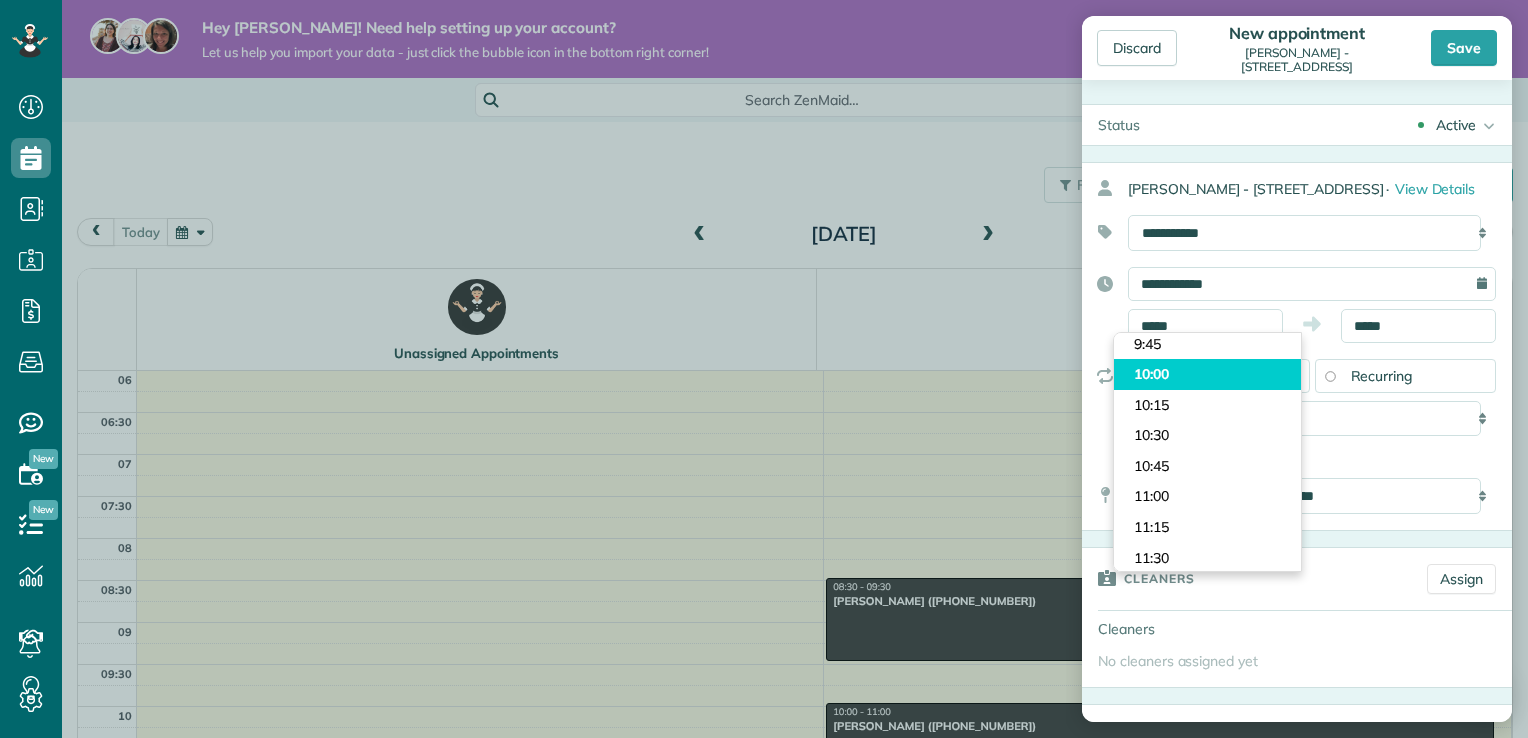 click on "Dashboard
Scheduling
Calendar View
List View
Dispatch View - Weekly scheduling (Beta)" at bounding box center [764, 369] 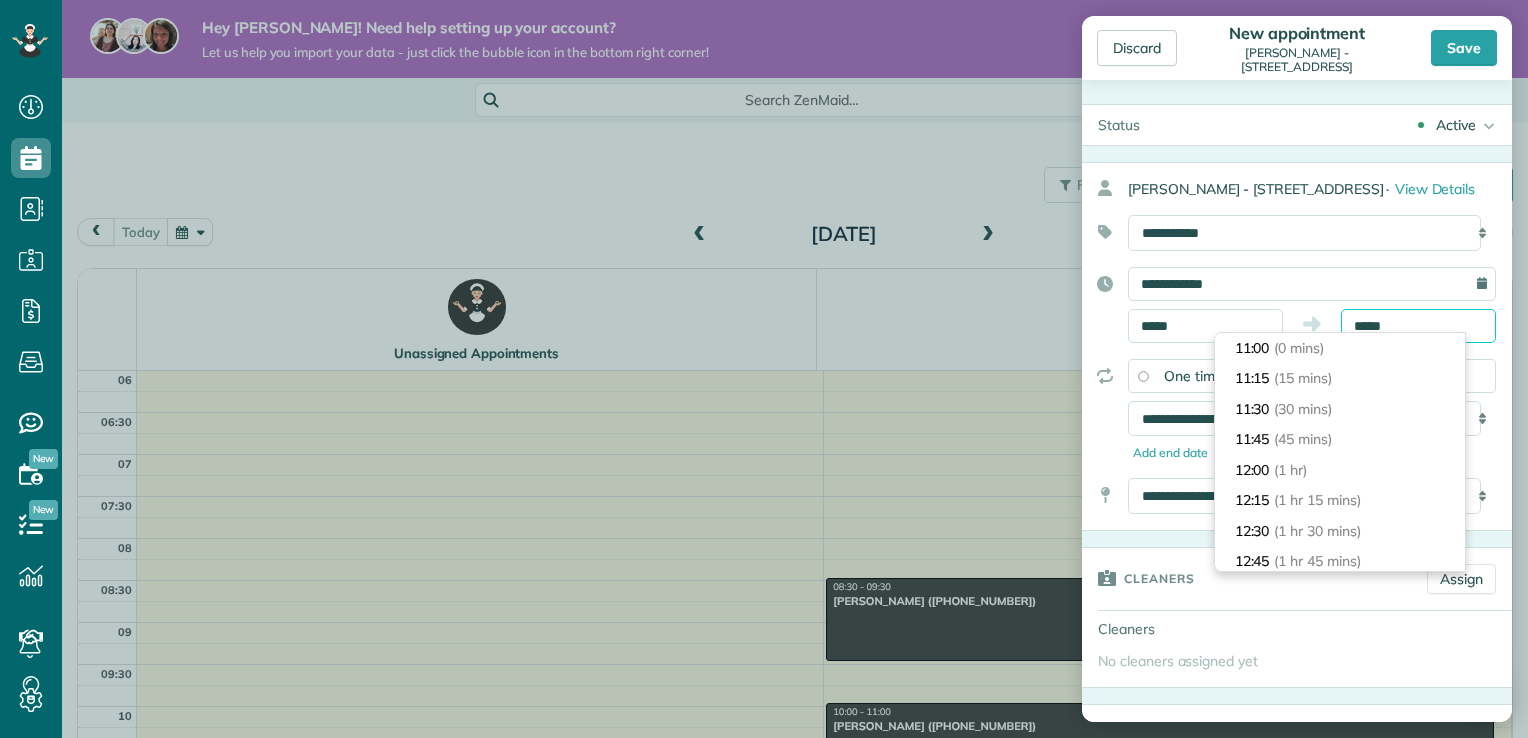 click on "*****" at bounding box center [1418, 326] 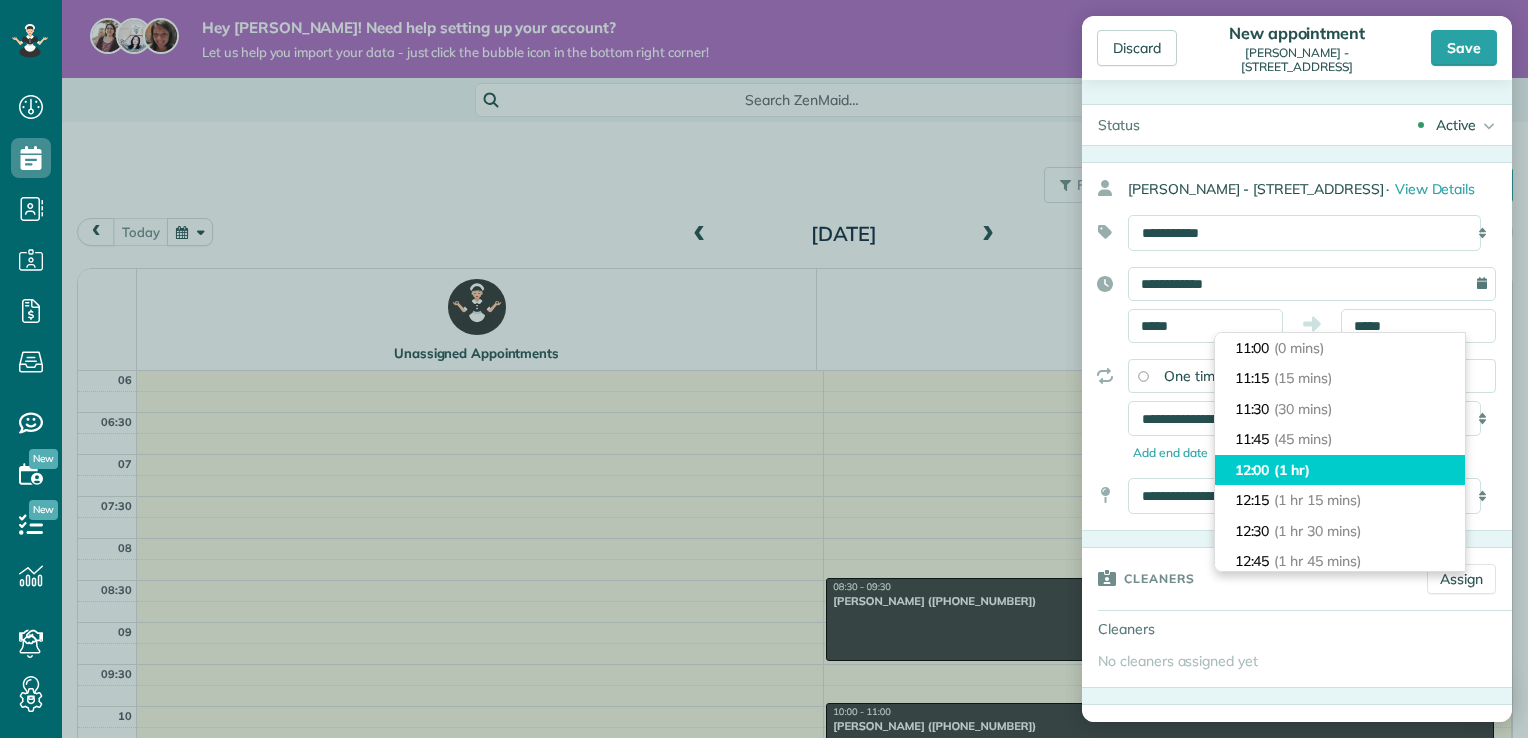 type on "*****" 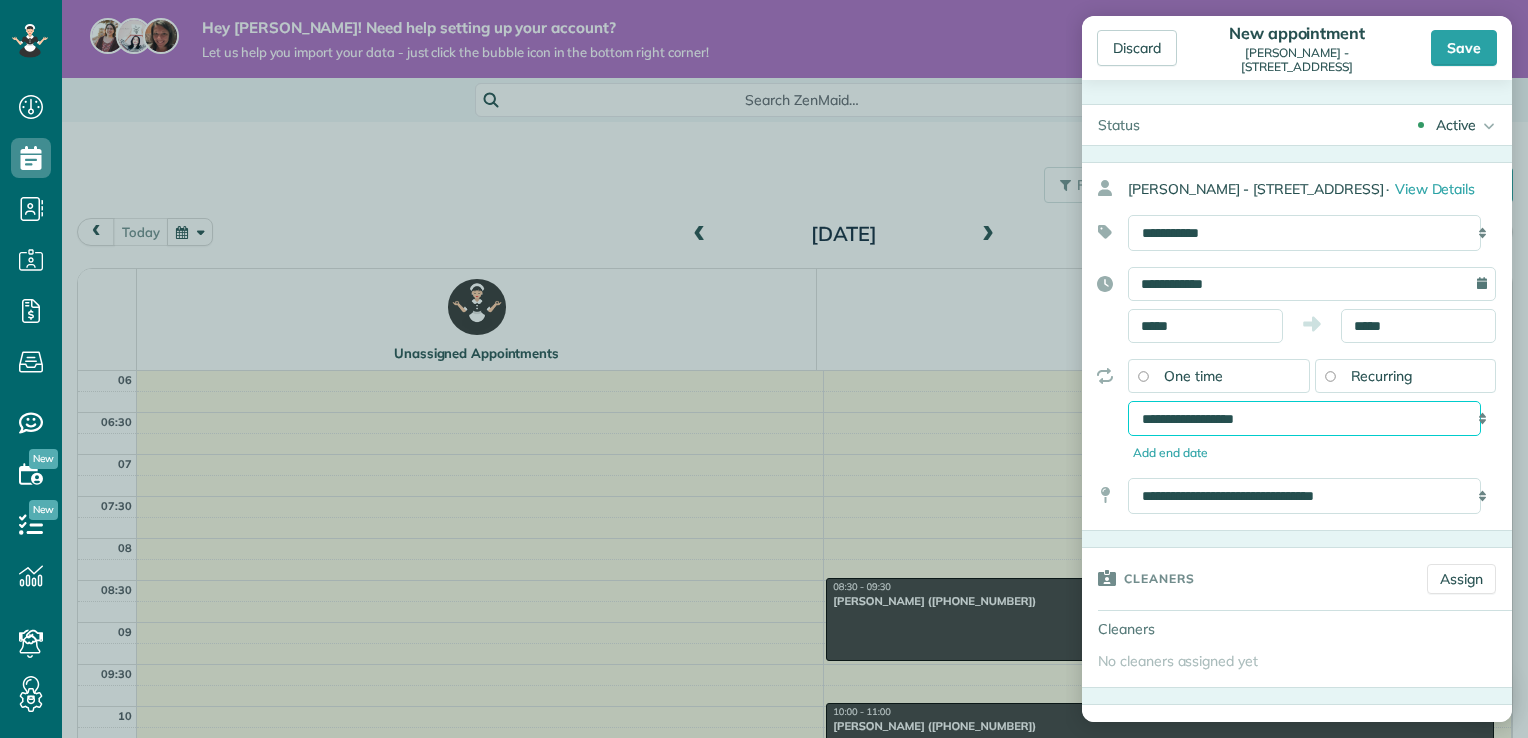 click on "**********" at bounding box center [1304, 419] 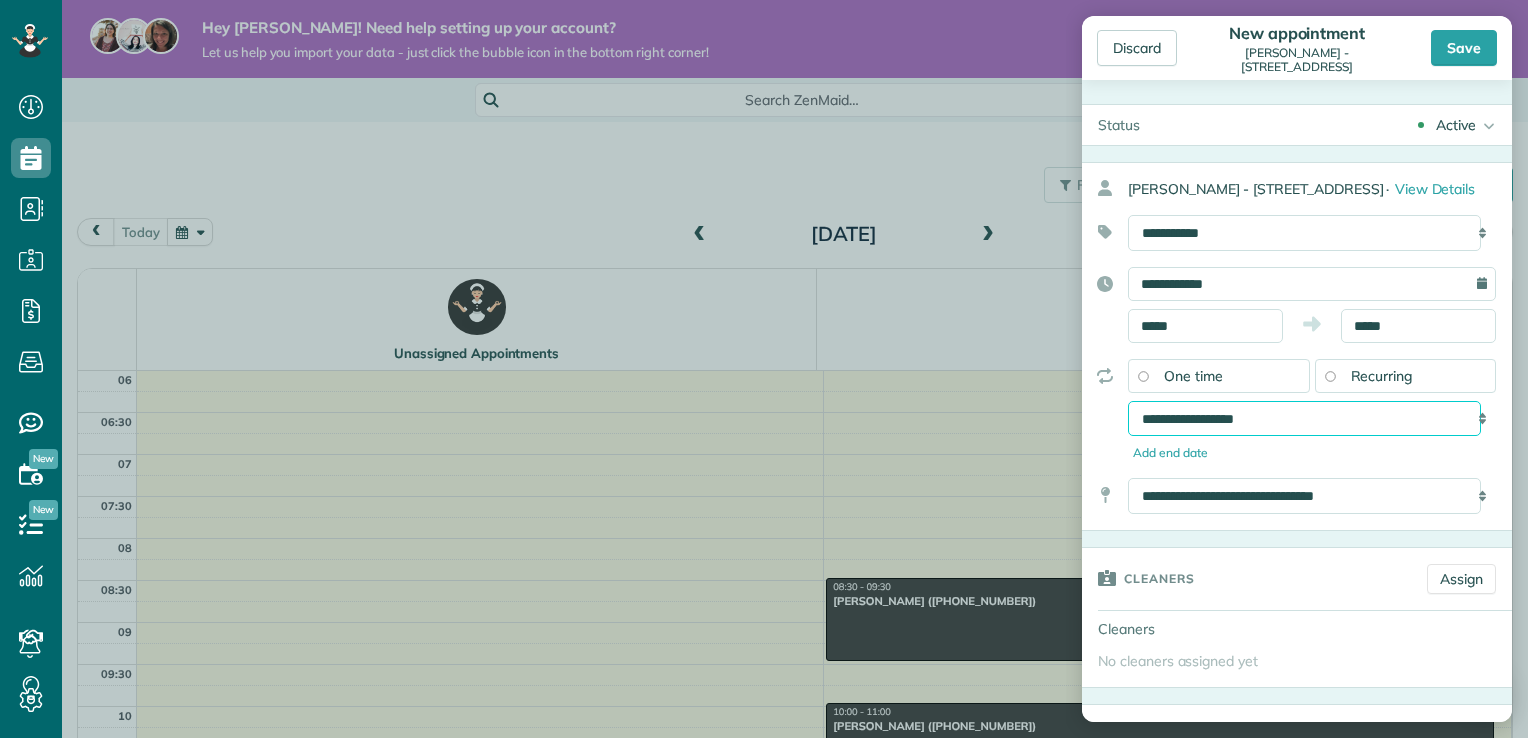 select on "**********" 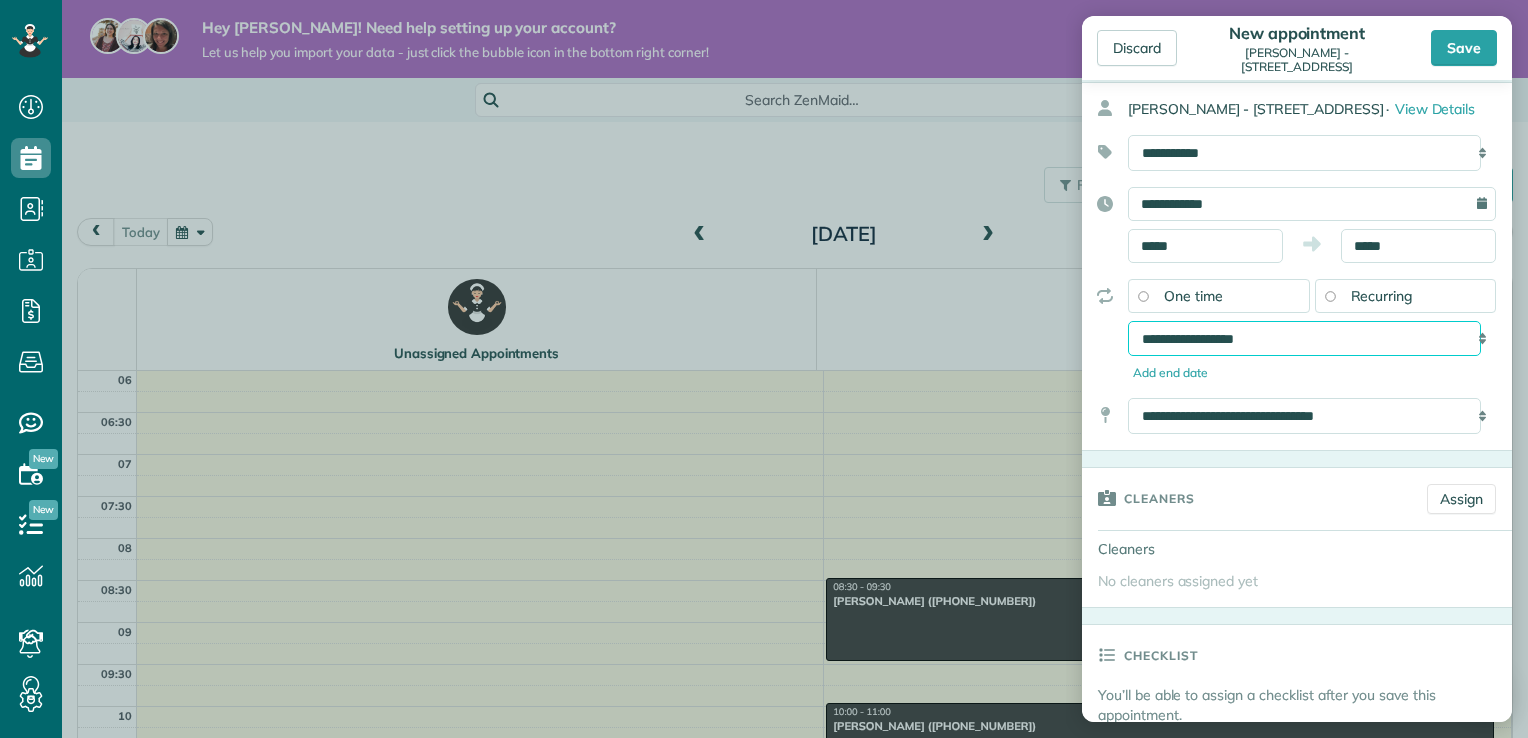 scroll, scrollTop: 83, scrollLeft: 0, axis: vertical 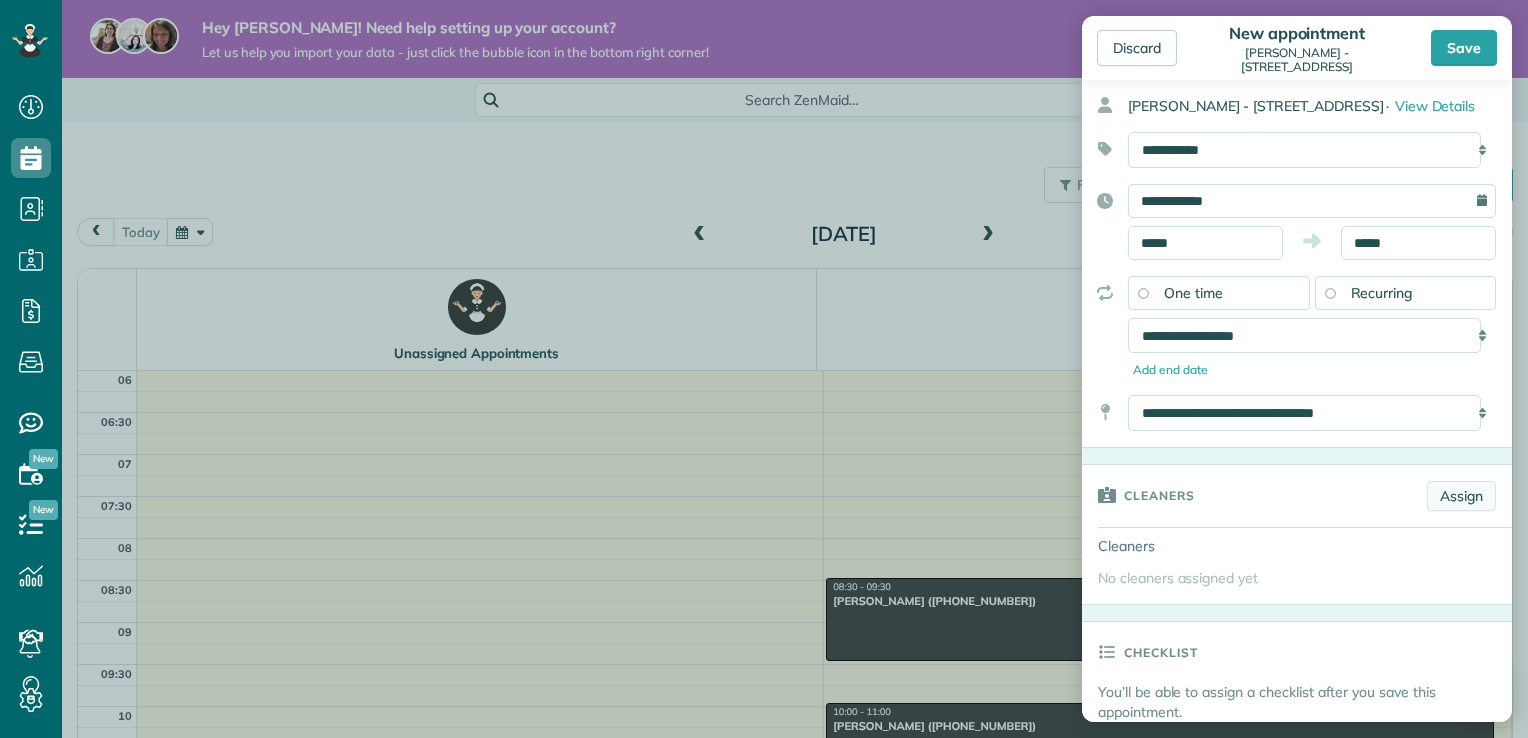 click on "Assign" at bounding box center [1461, 496] 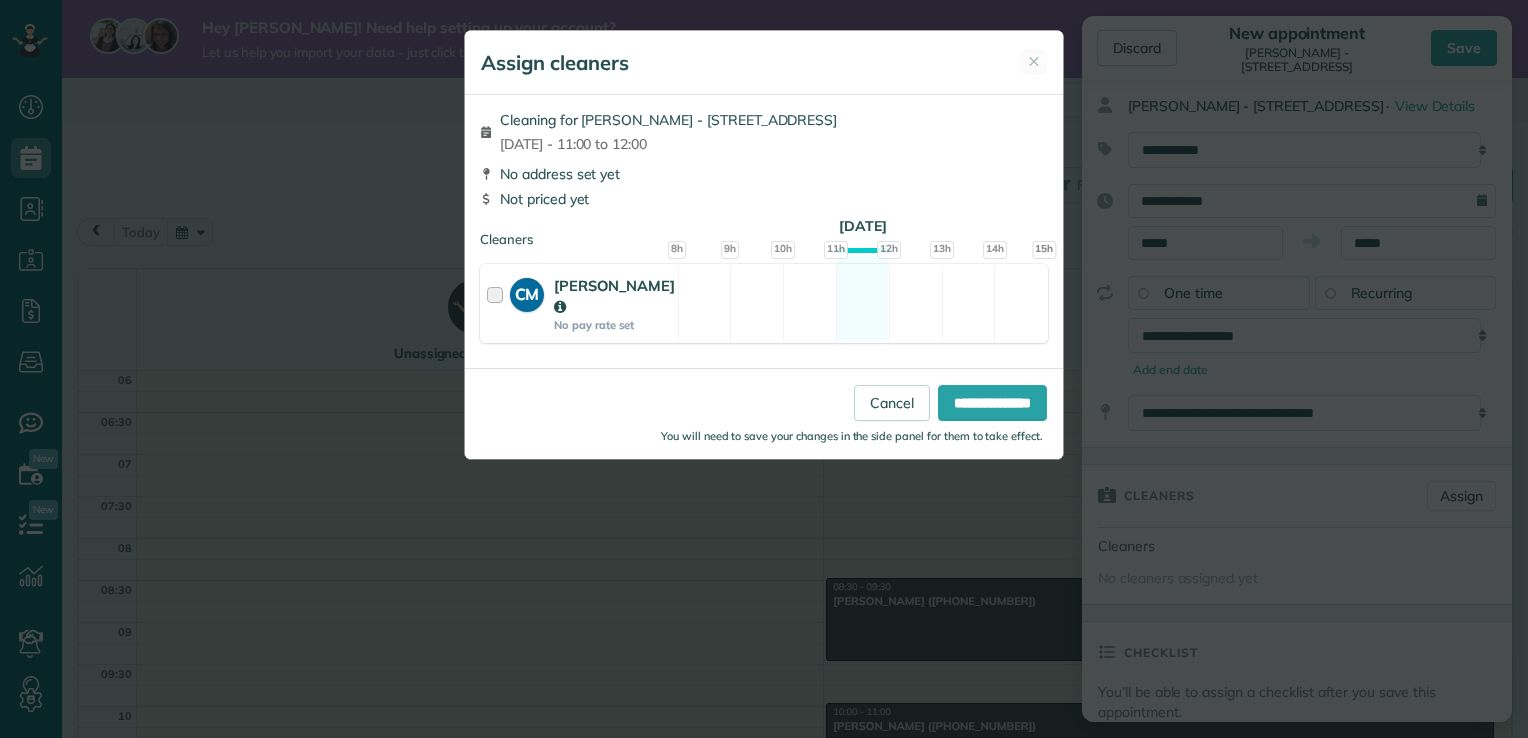 click at bounding box center [498, 303] 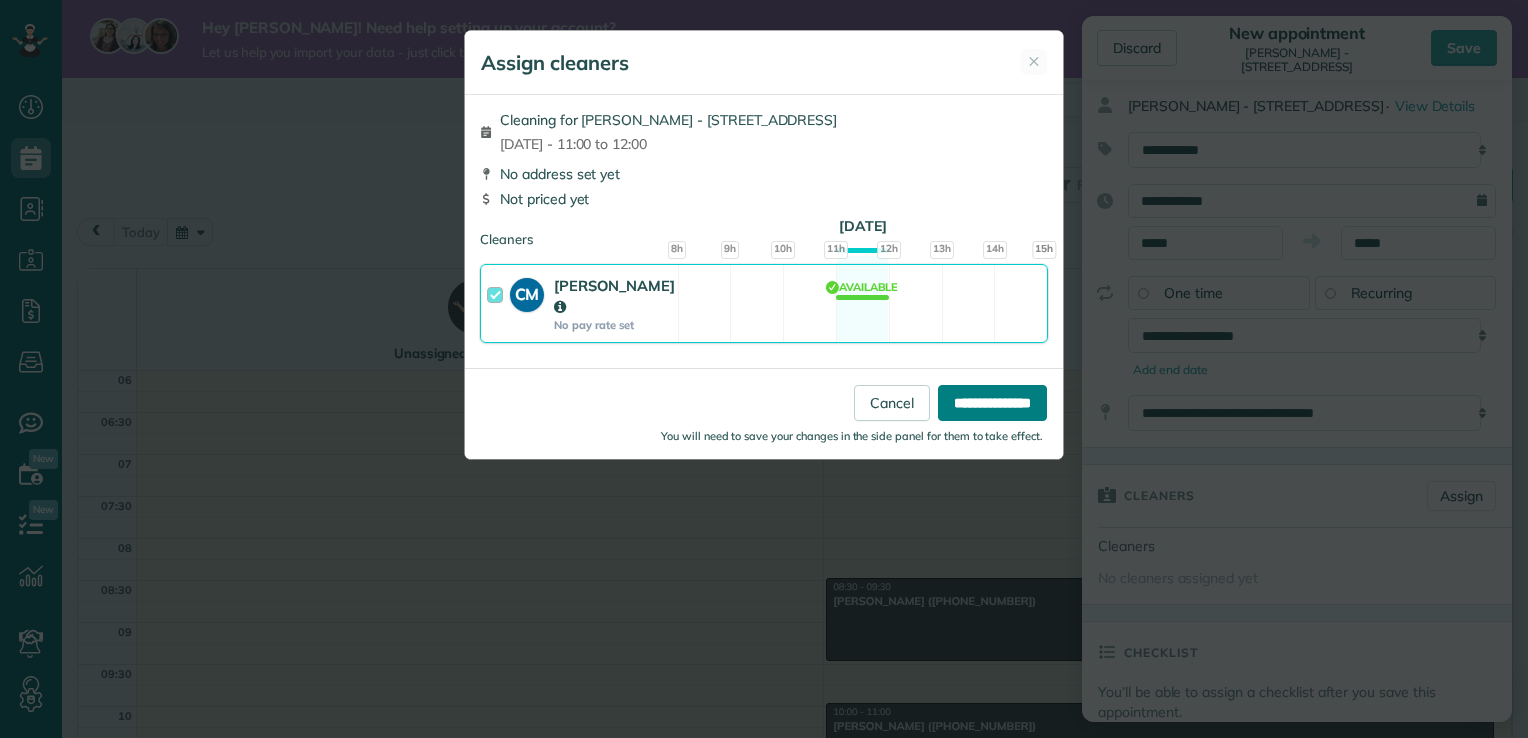 click on "**********" at bounding box center (992, 403) 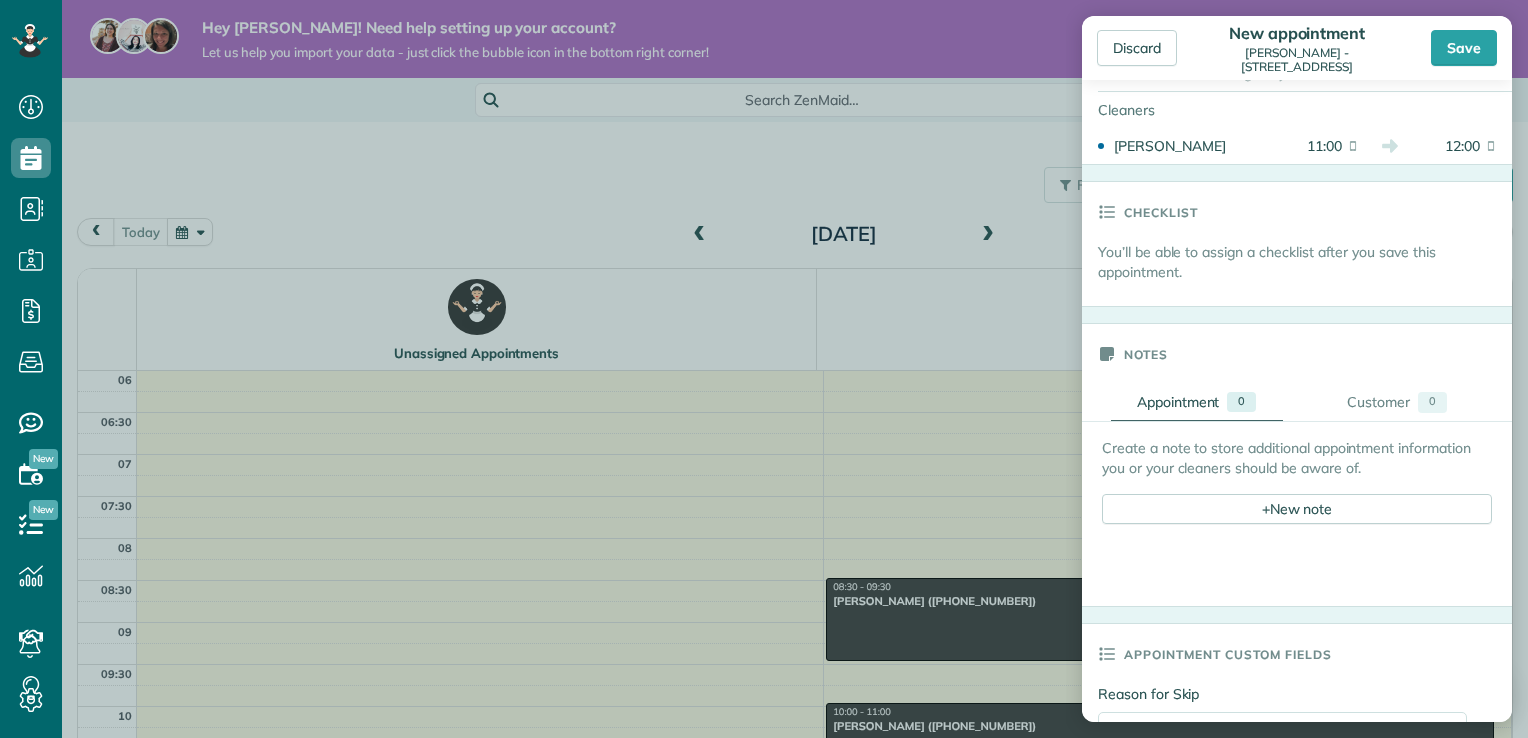 scroll, scrollTop: 559, scrollLeft: 0, axis: vertical 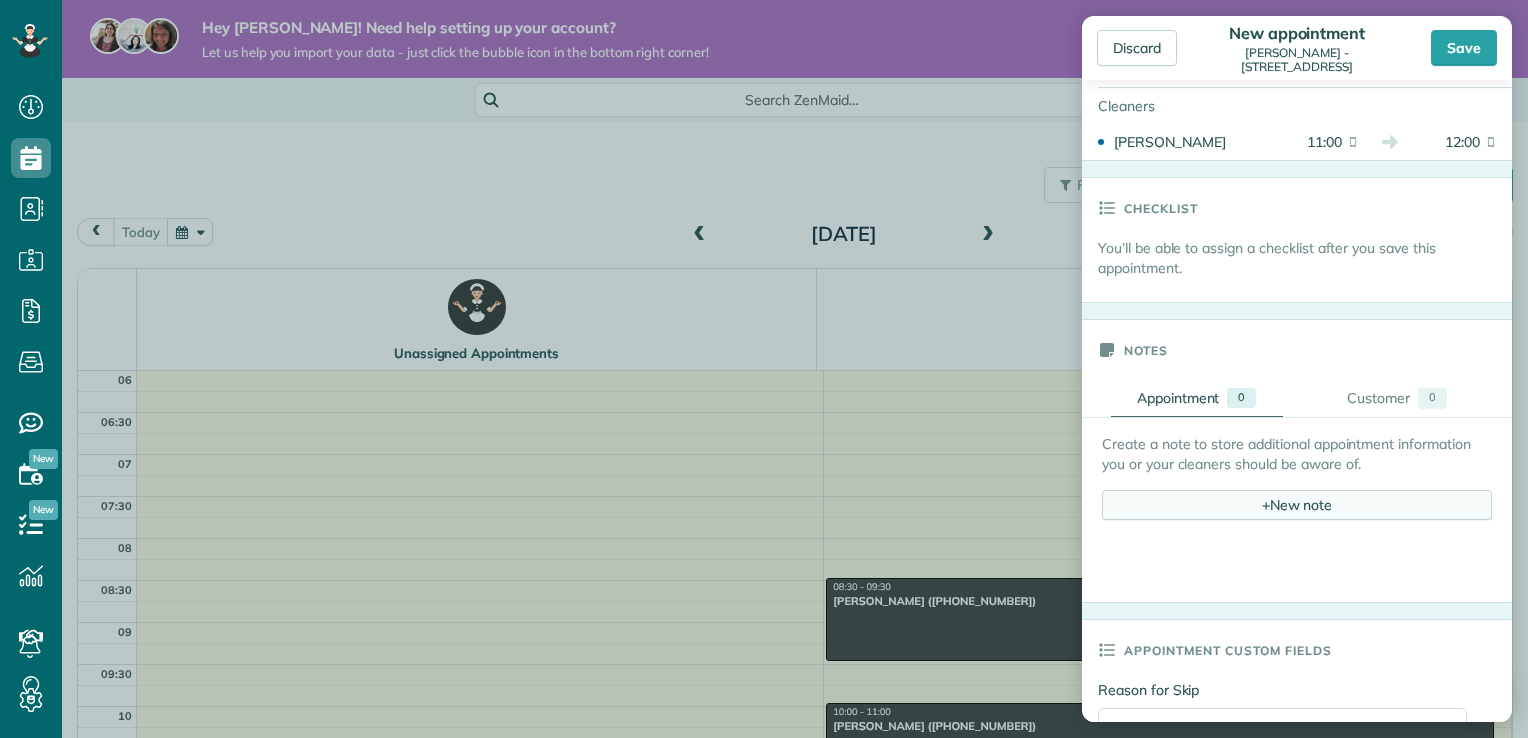 click on "+ New note" at bounding box center [1297, 505] 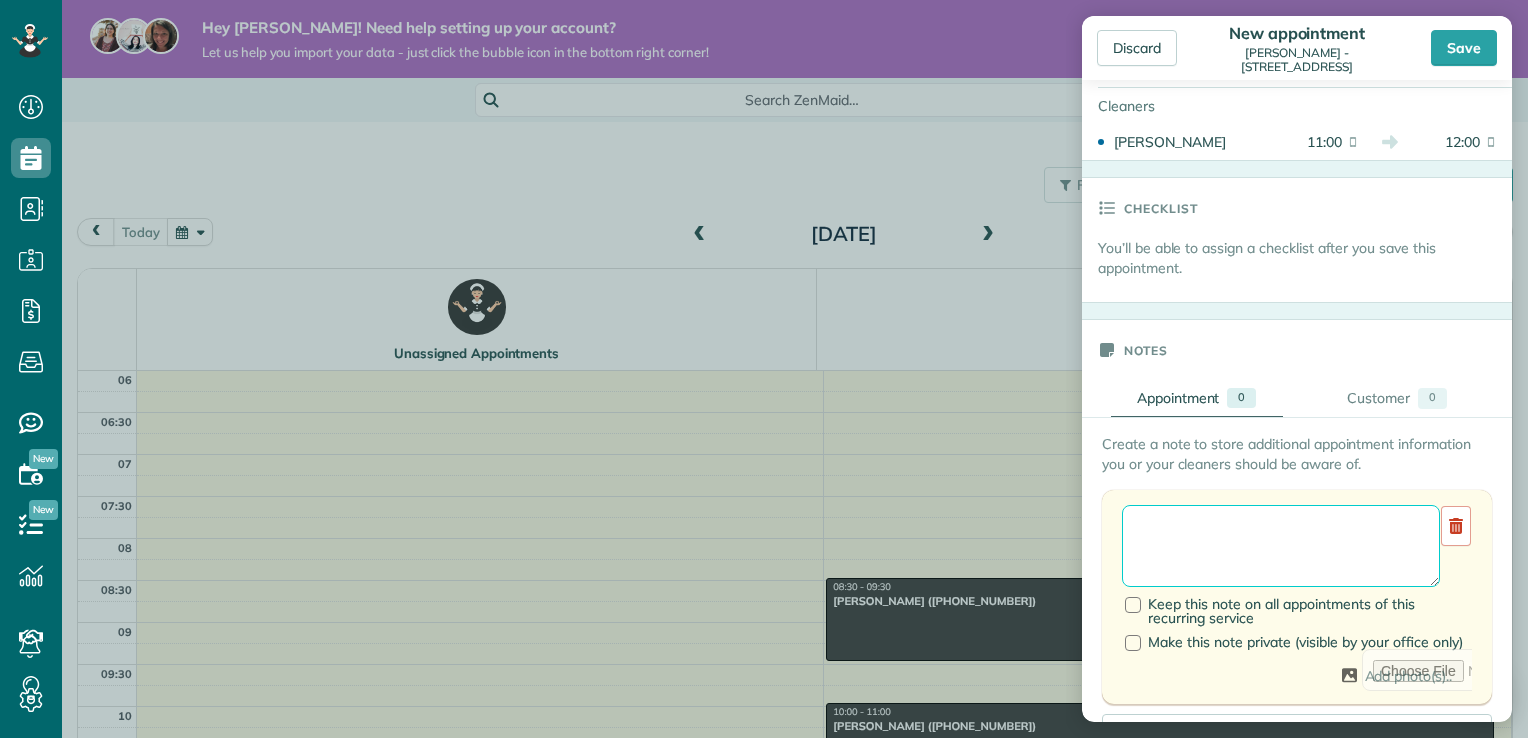 click at bounding box center (1281, 546) 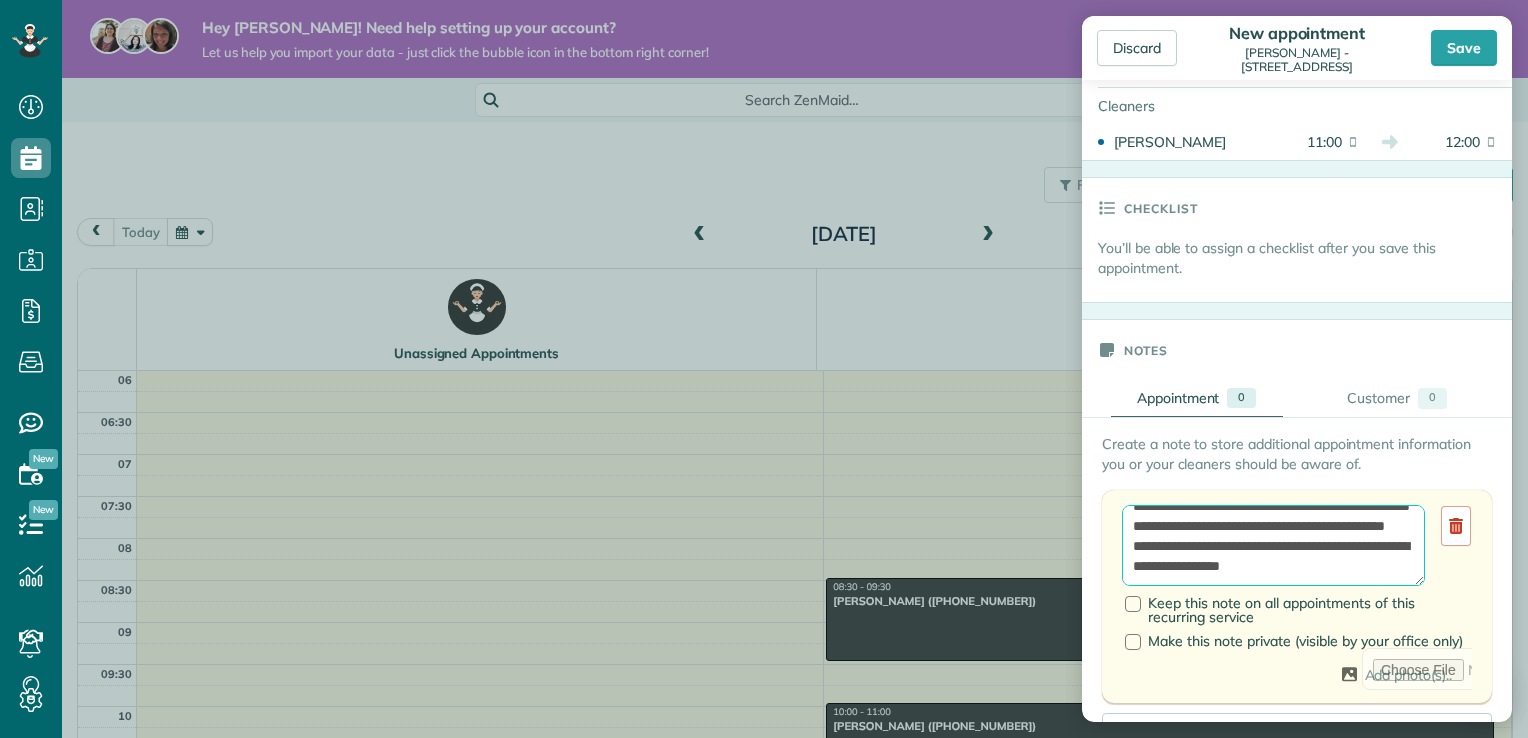 scroll, scrollTop: 68, scrollLeft: 0, axis: vertical 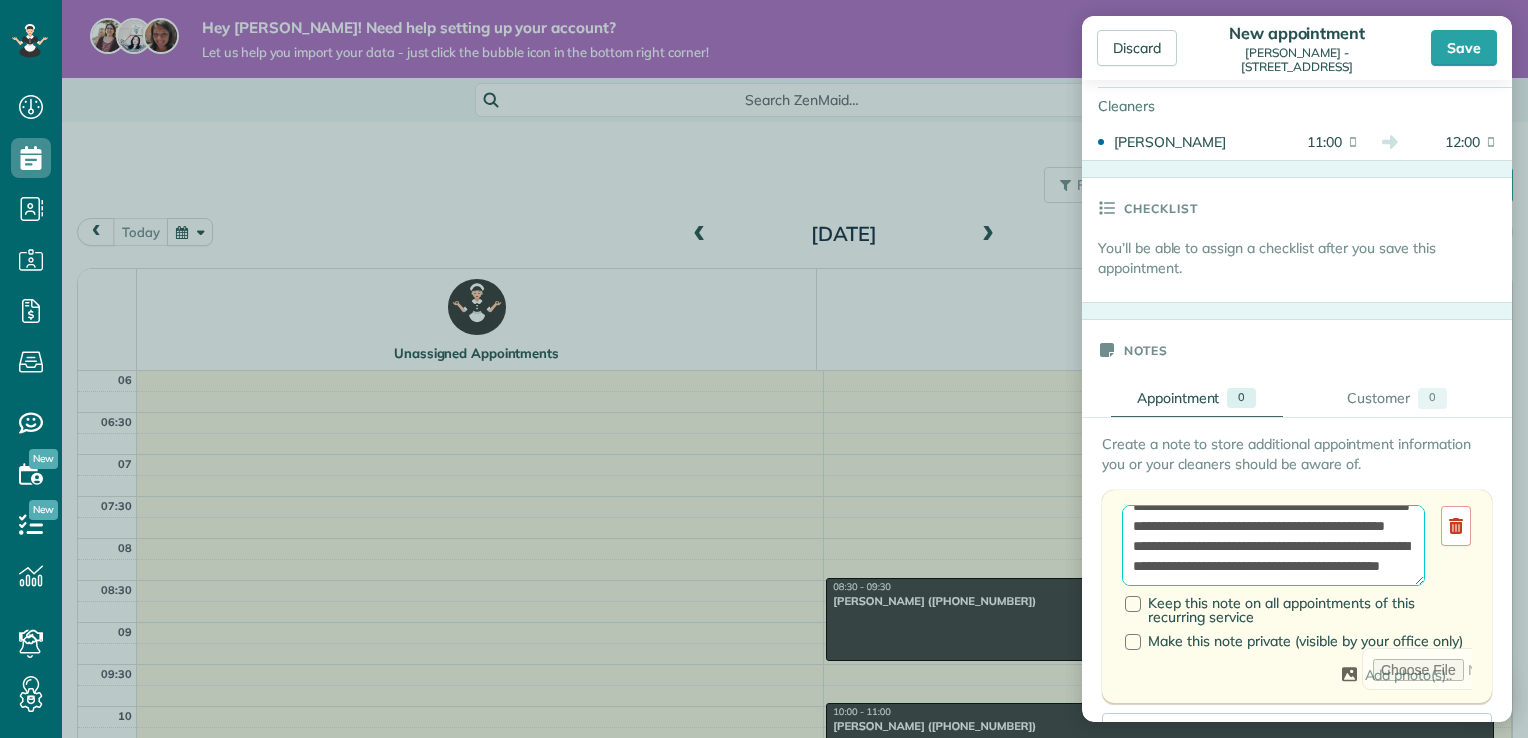 click on "**********" at bounding box center [1273, 546] 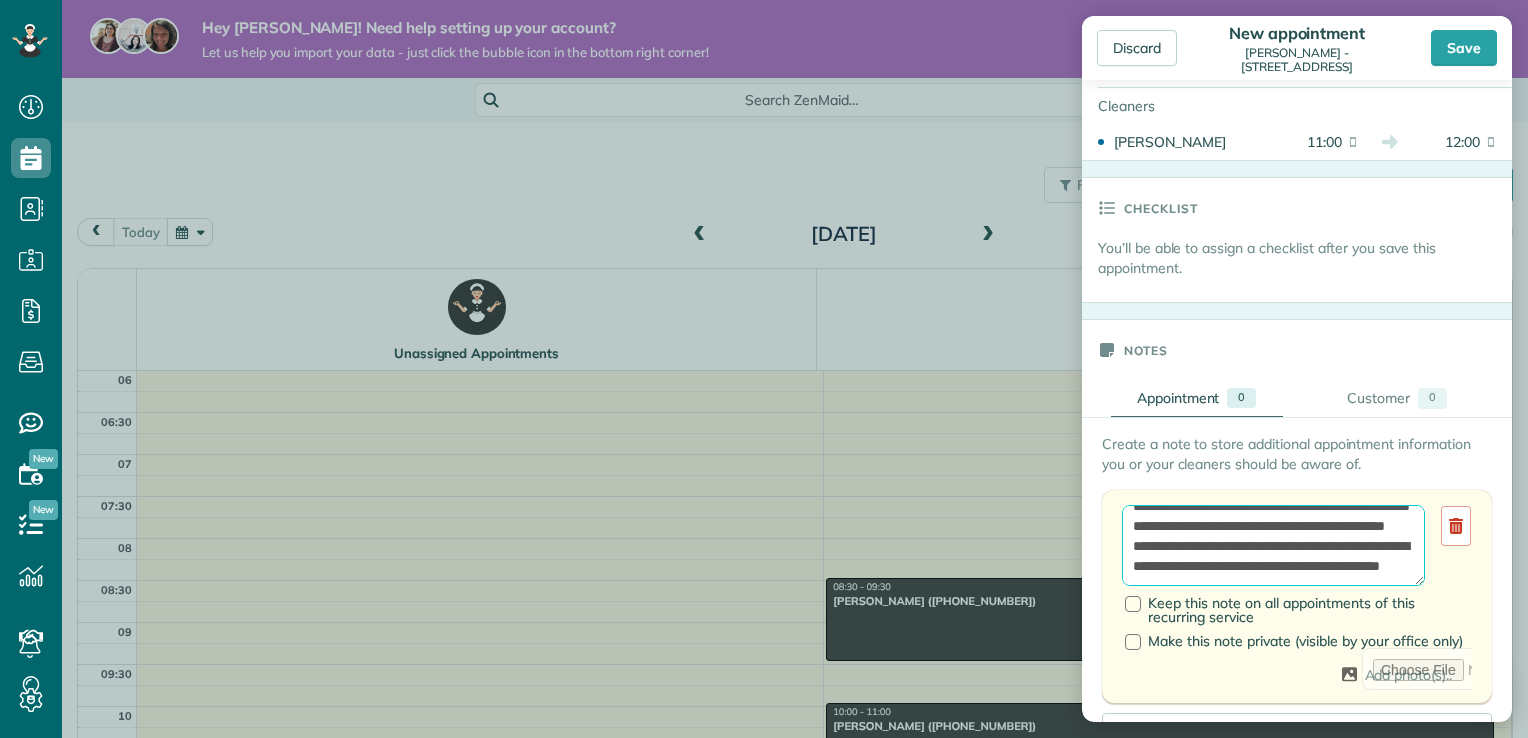 click on "**********" at bounding box center [1273, 546] 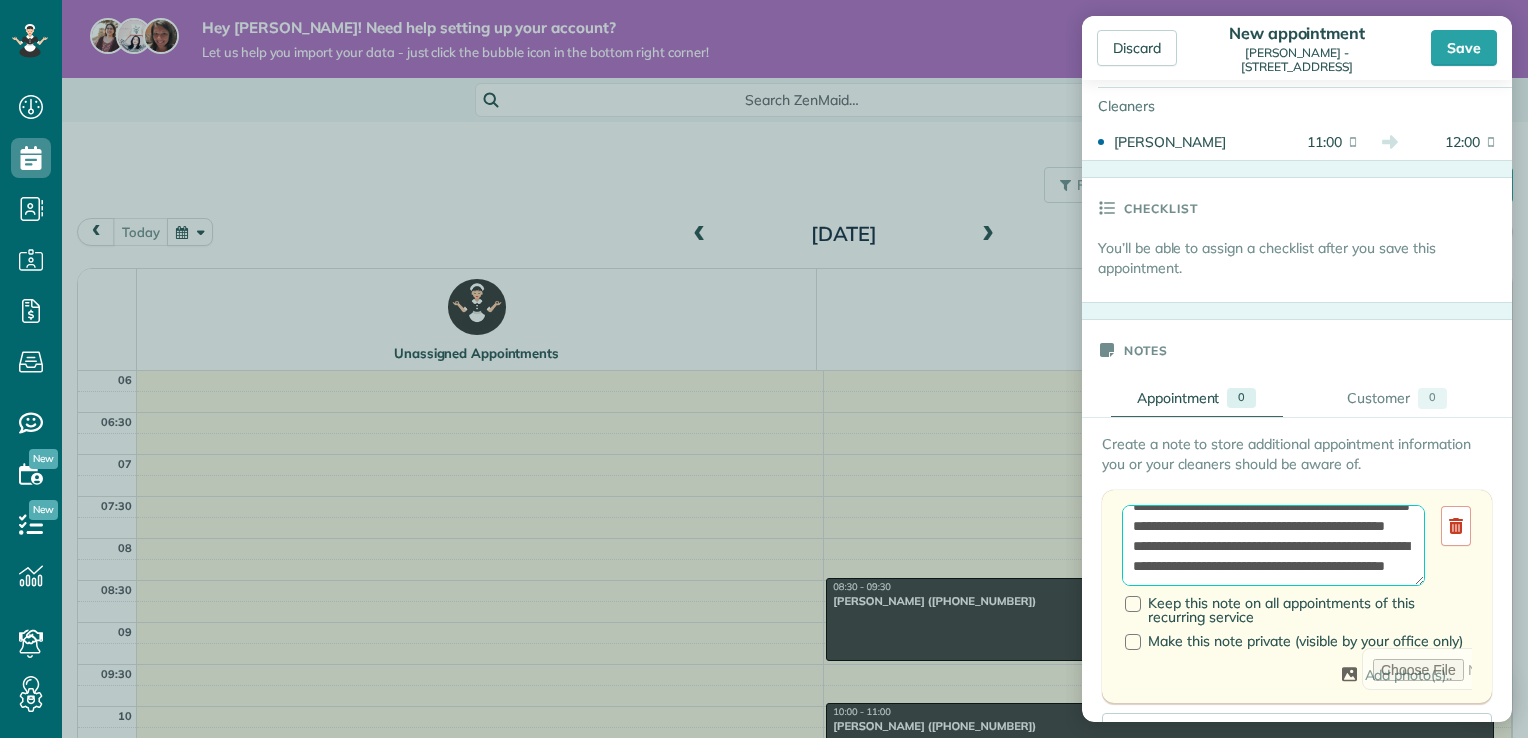 click on "**********" at bounding box center (1273, 546) 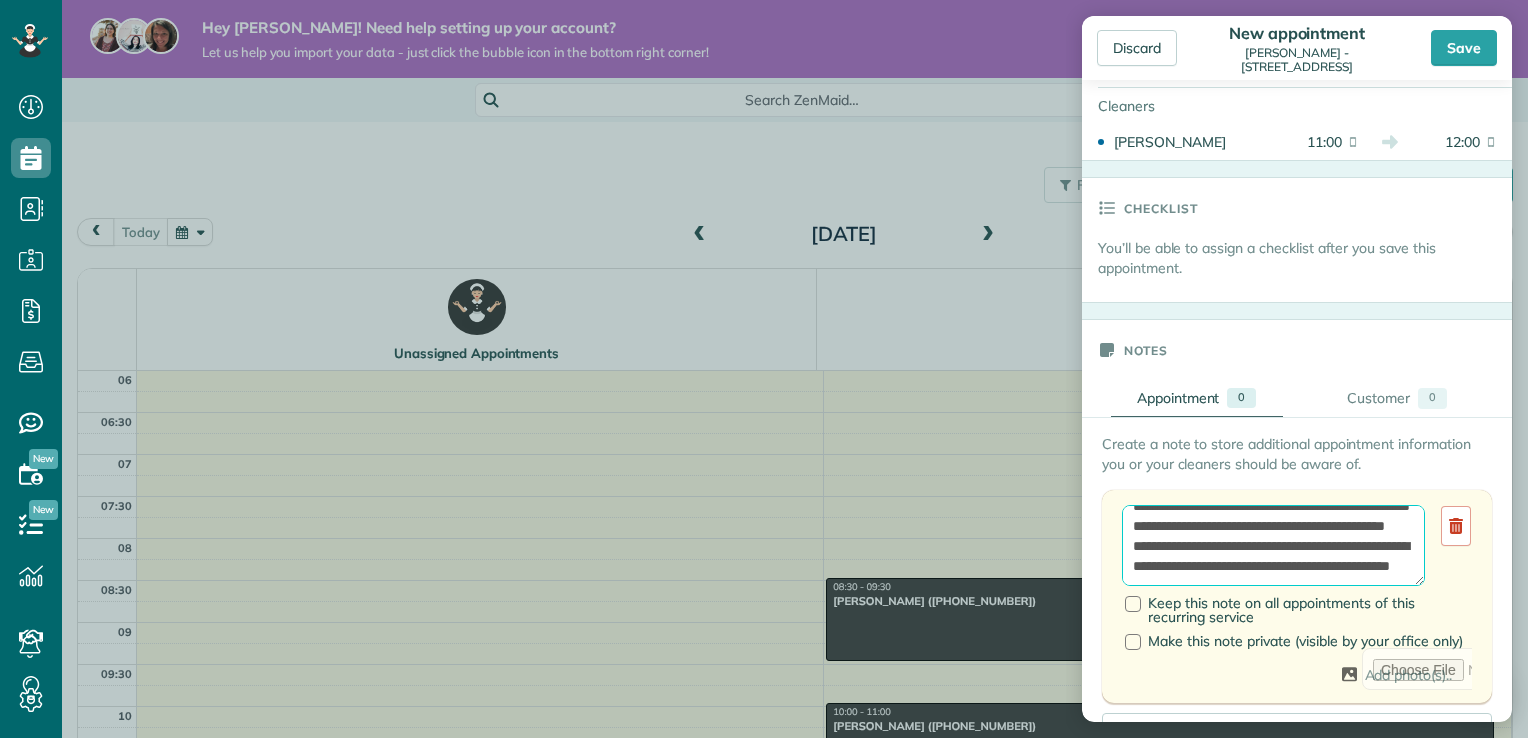 scroll, scrollTop: 44, scrollLeft: 0, axis: vertical 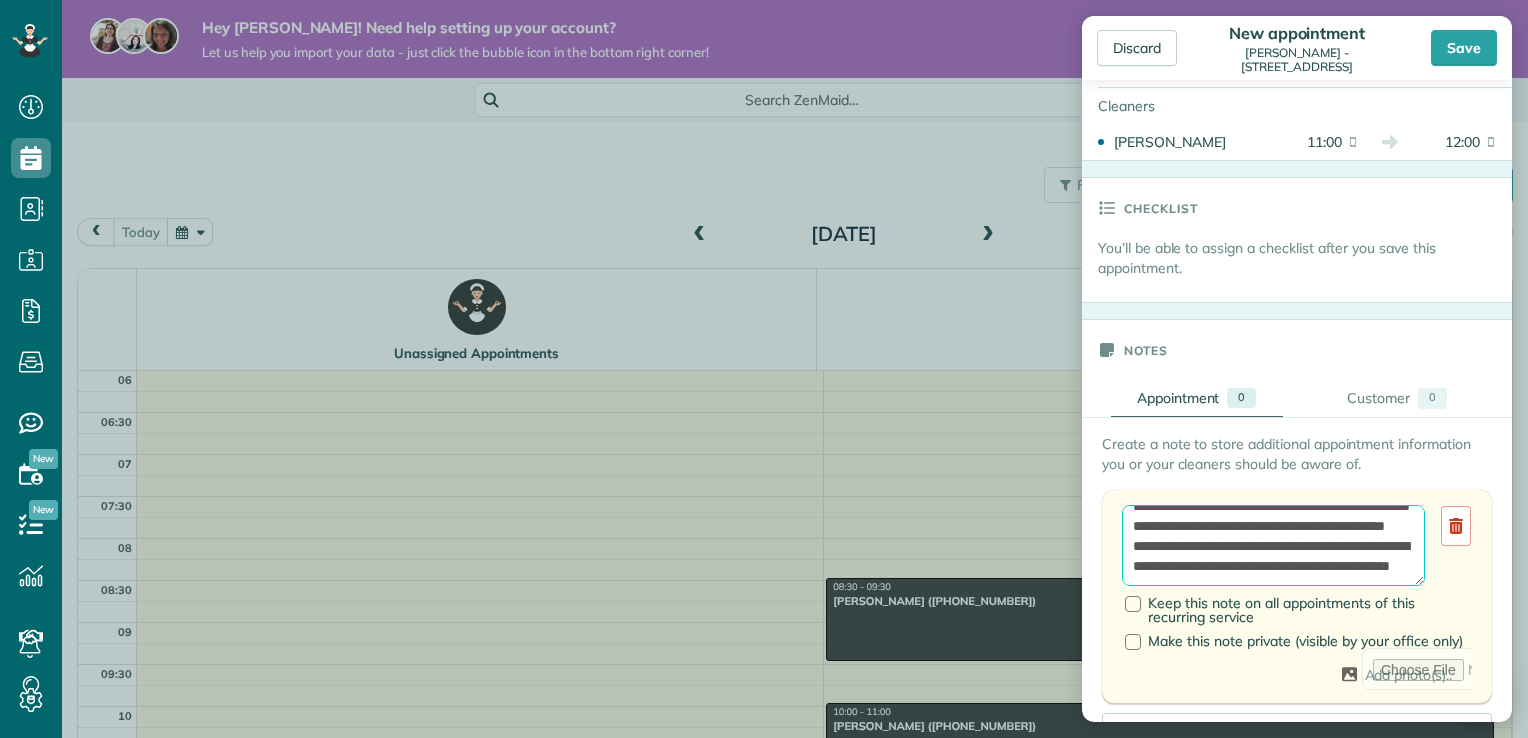 click on "**********" at bounding box center (1273, 546) 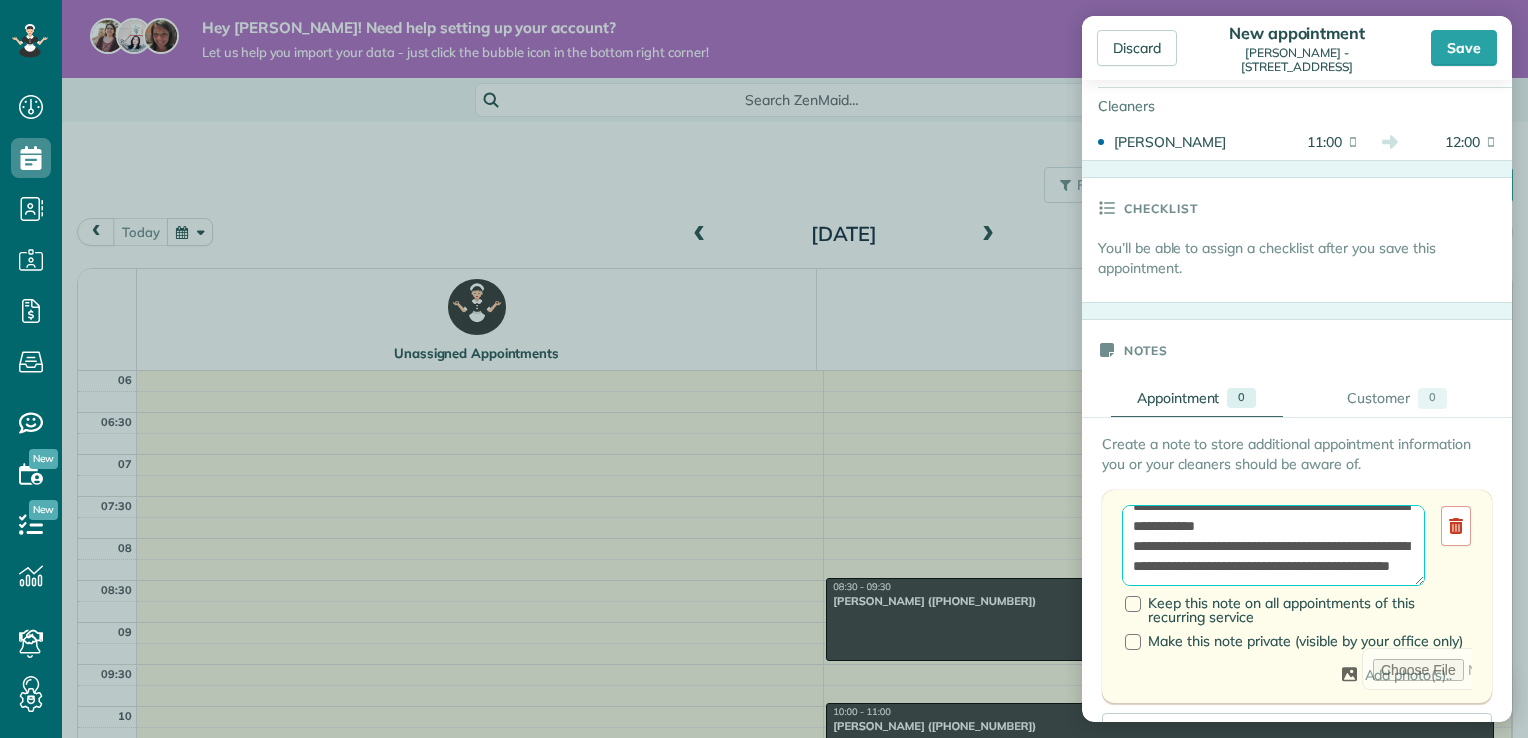 scroll, scrollTop: 80, scrollLeft: 0, axis: vertical 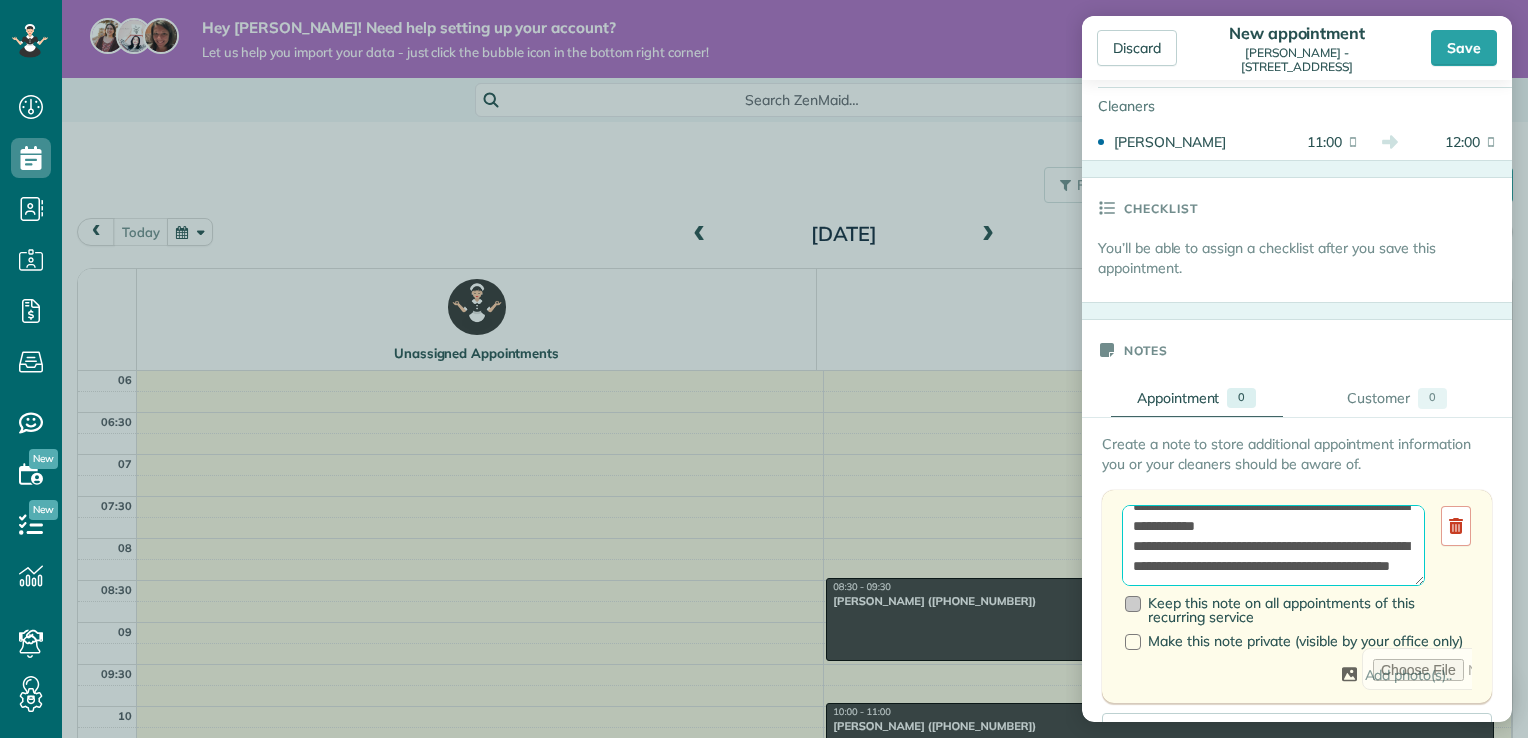type on "**********" 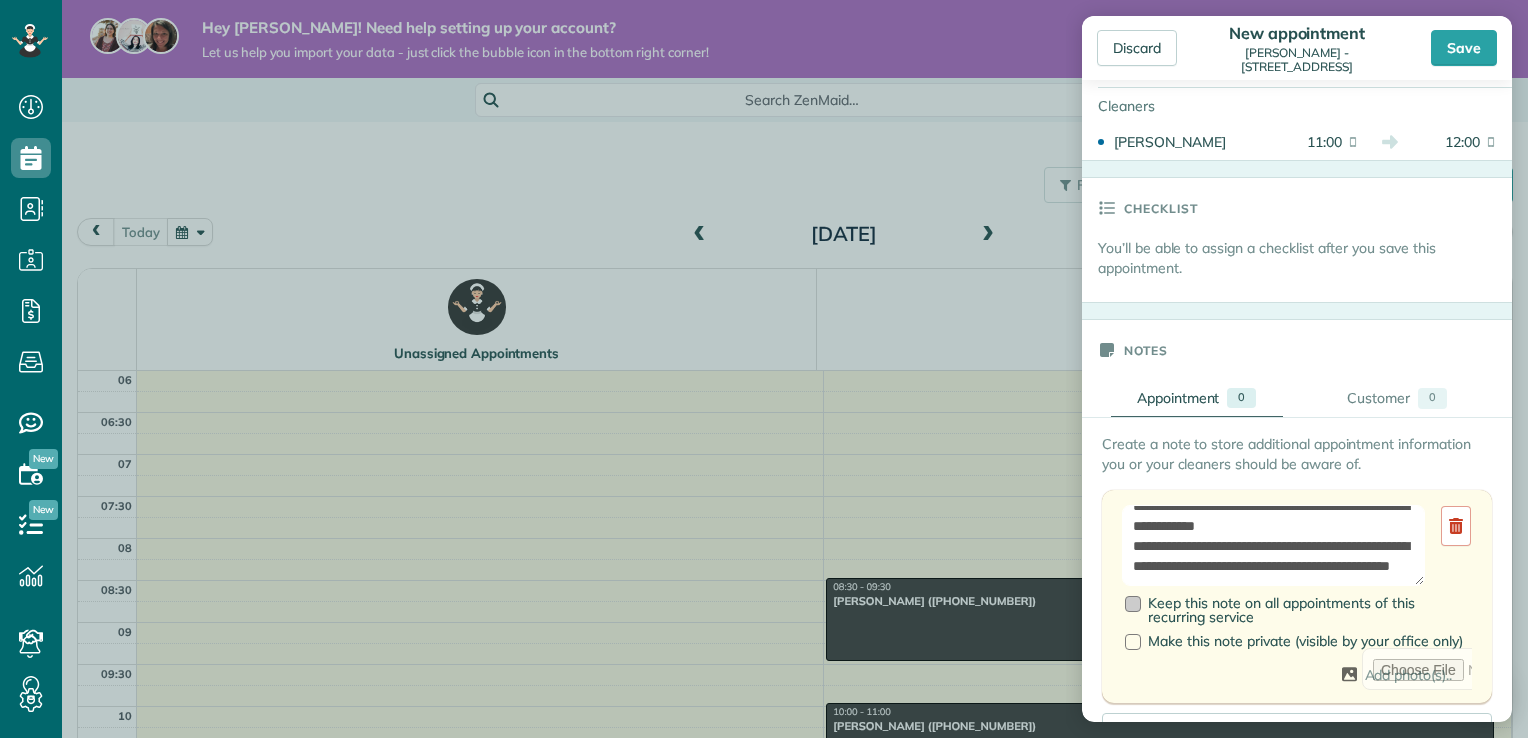 click at bounding box center [1133, 604] 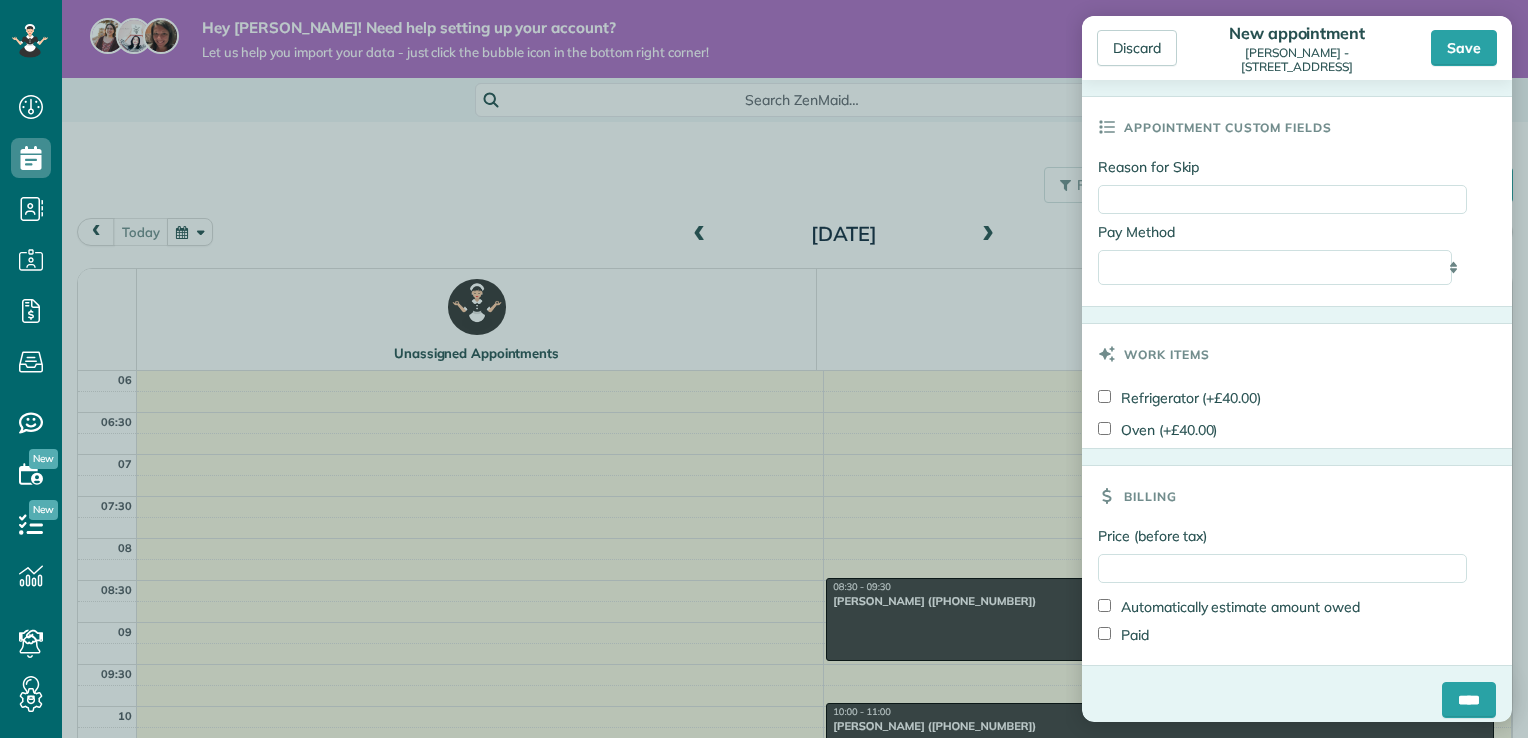 scroll, scrollTop: 1628, scrollLeft: 0, axis: vertical 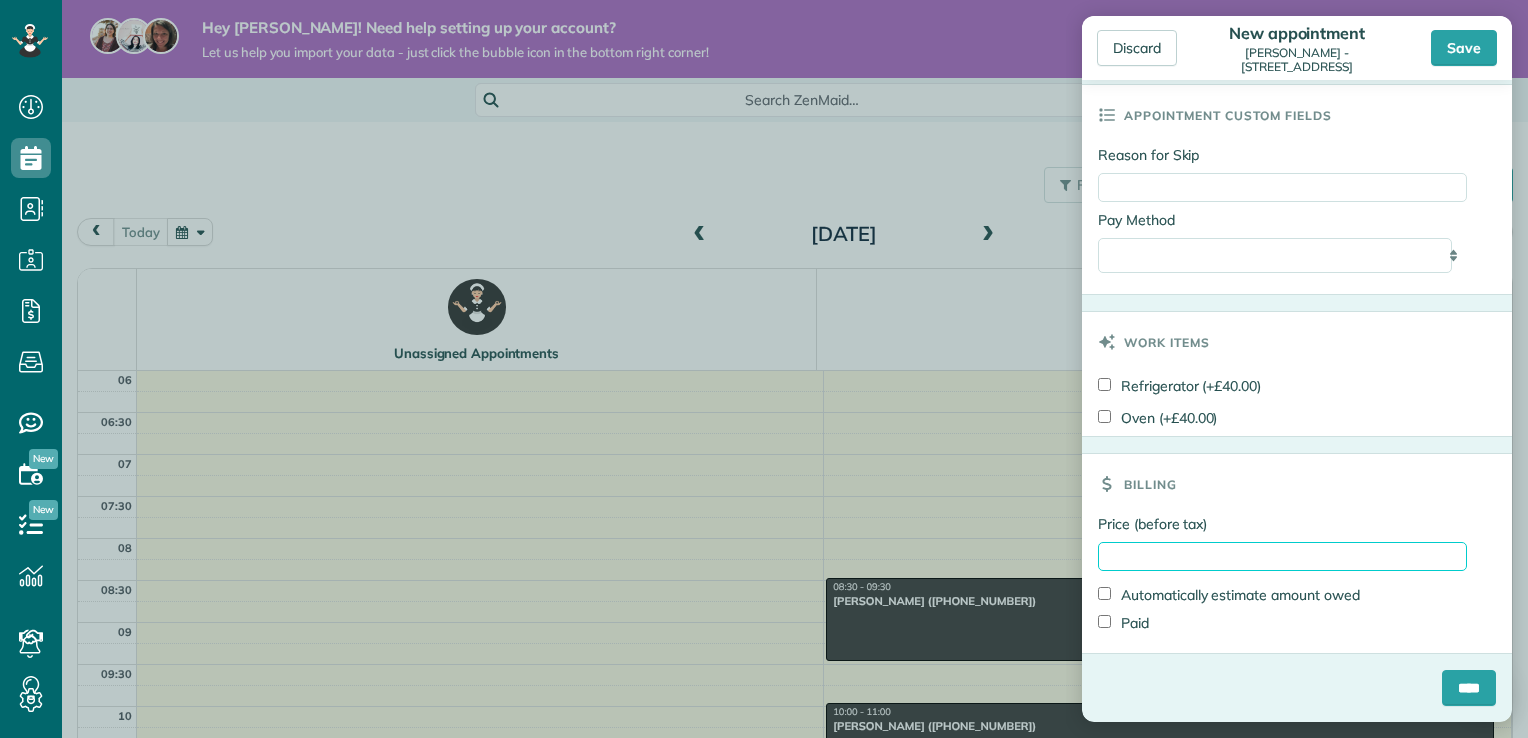 click on "Price (before tax)" at bounding box center (1282, 556) 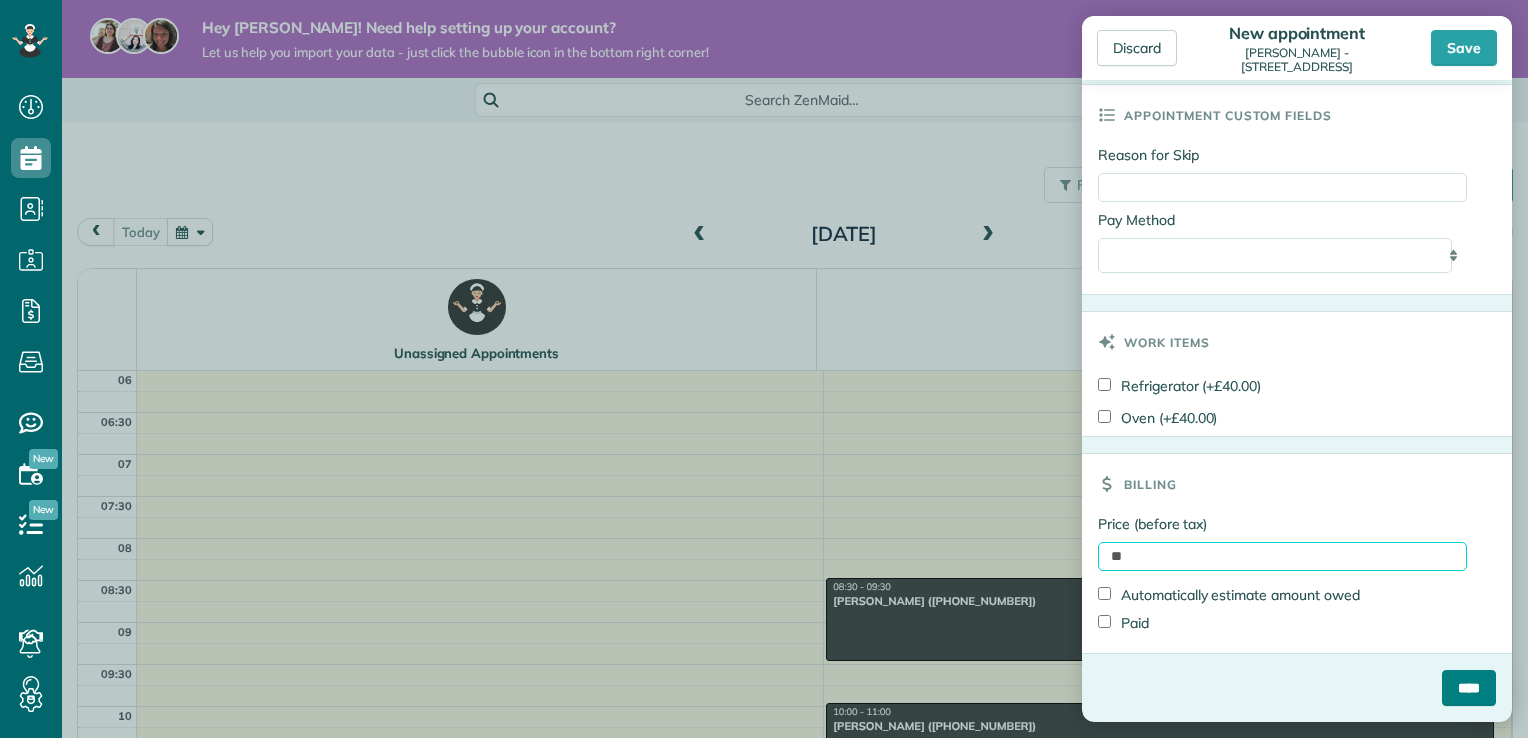 type on "**" 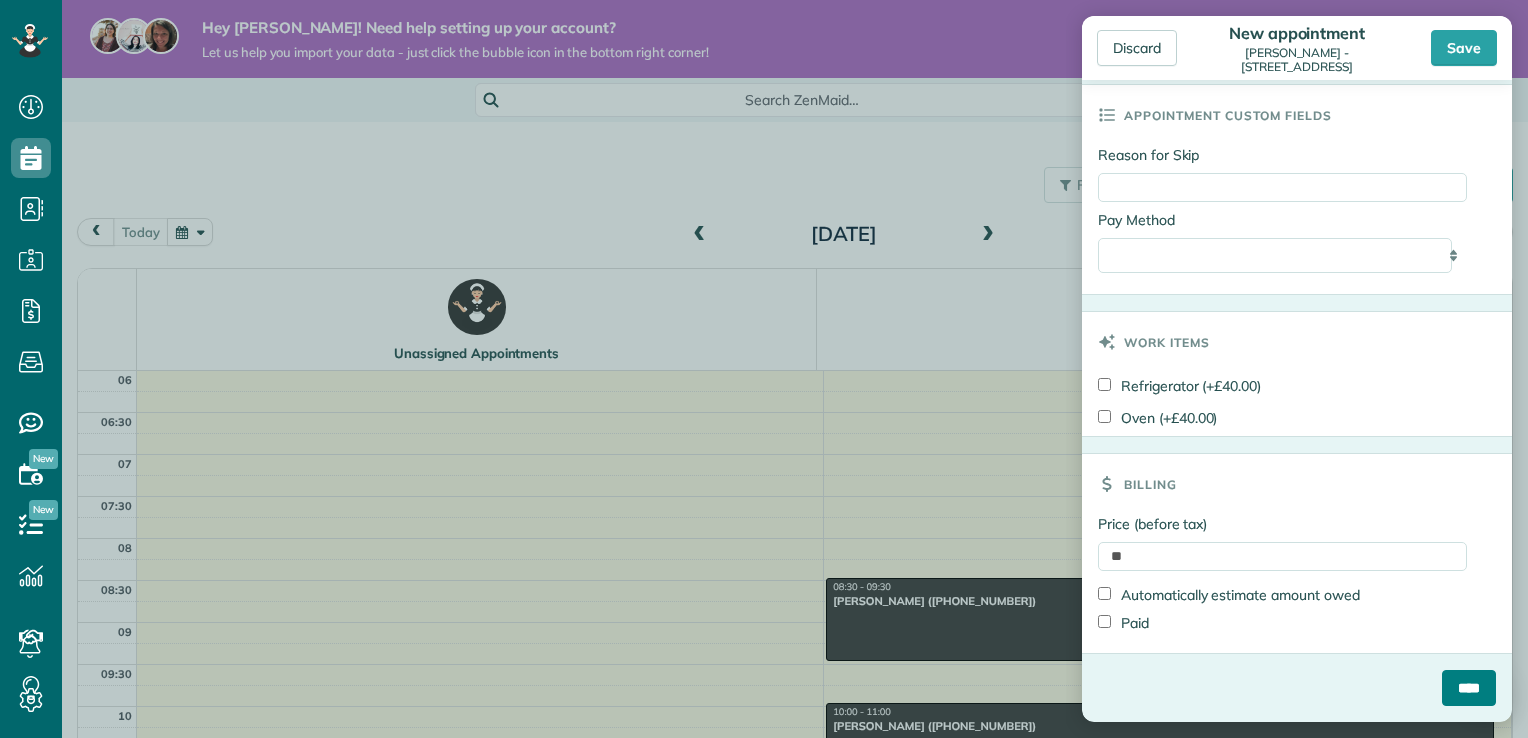 click on "****" at bounding box center (1469, 688) 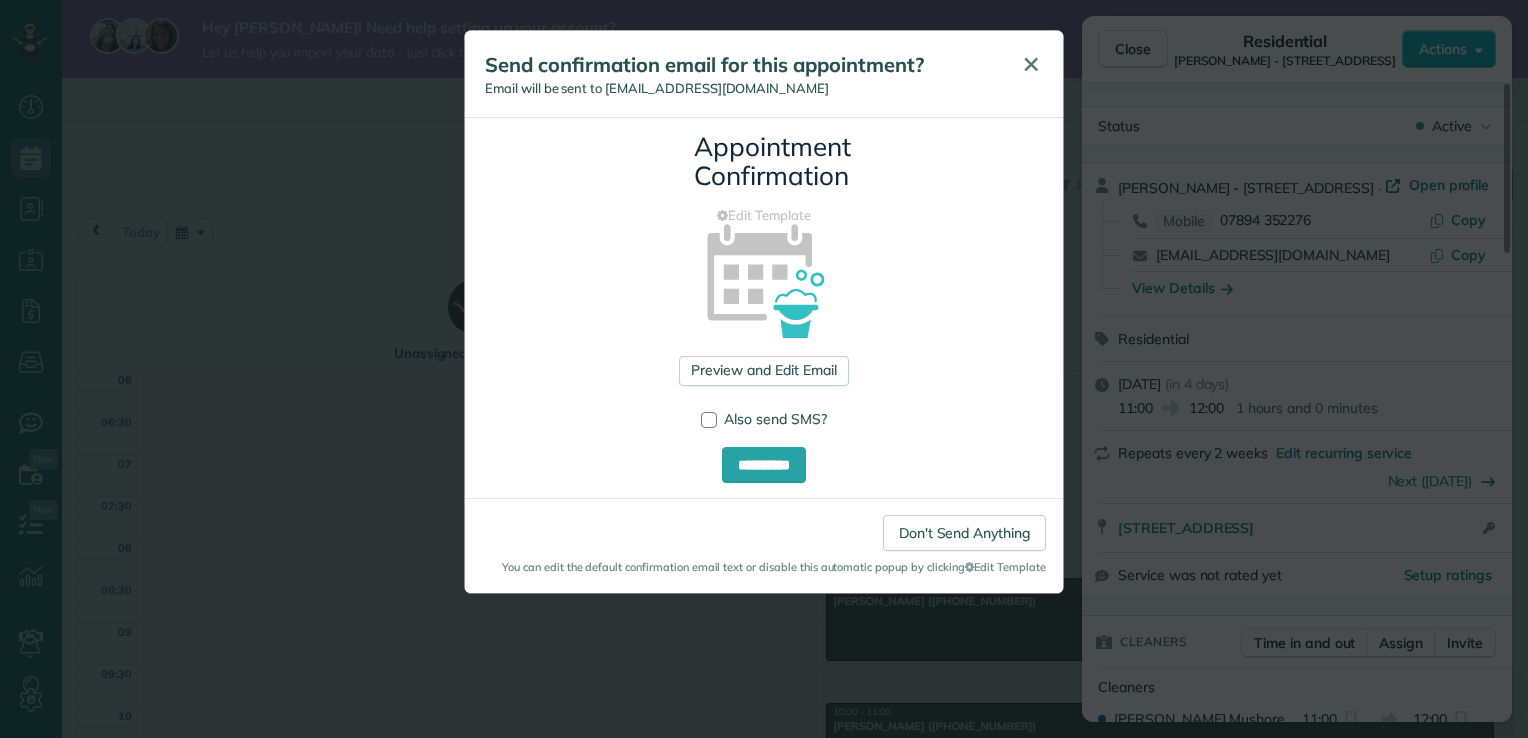 click on "✕" at bounding box center [1031, 64] 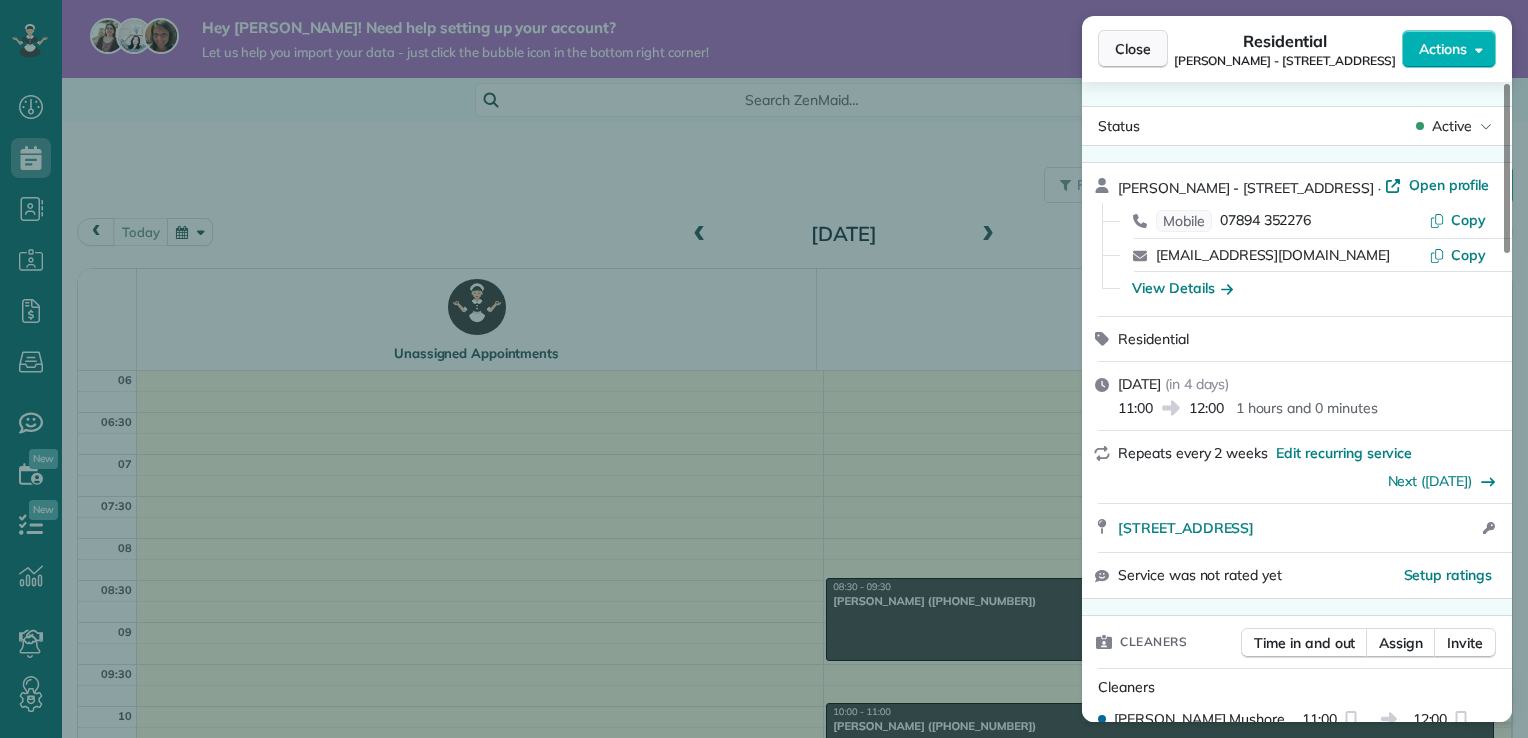 click on "Close" at bounding box center [1133, 49] 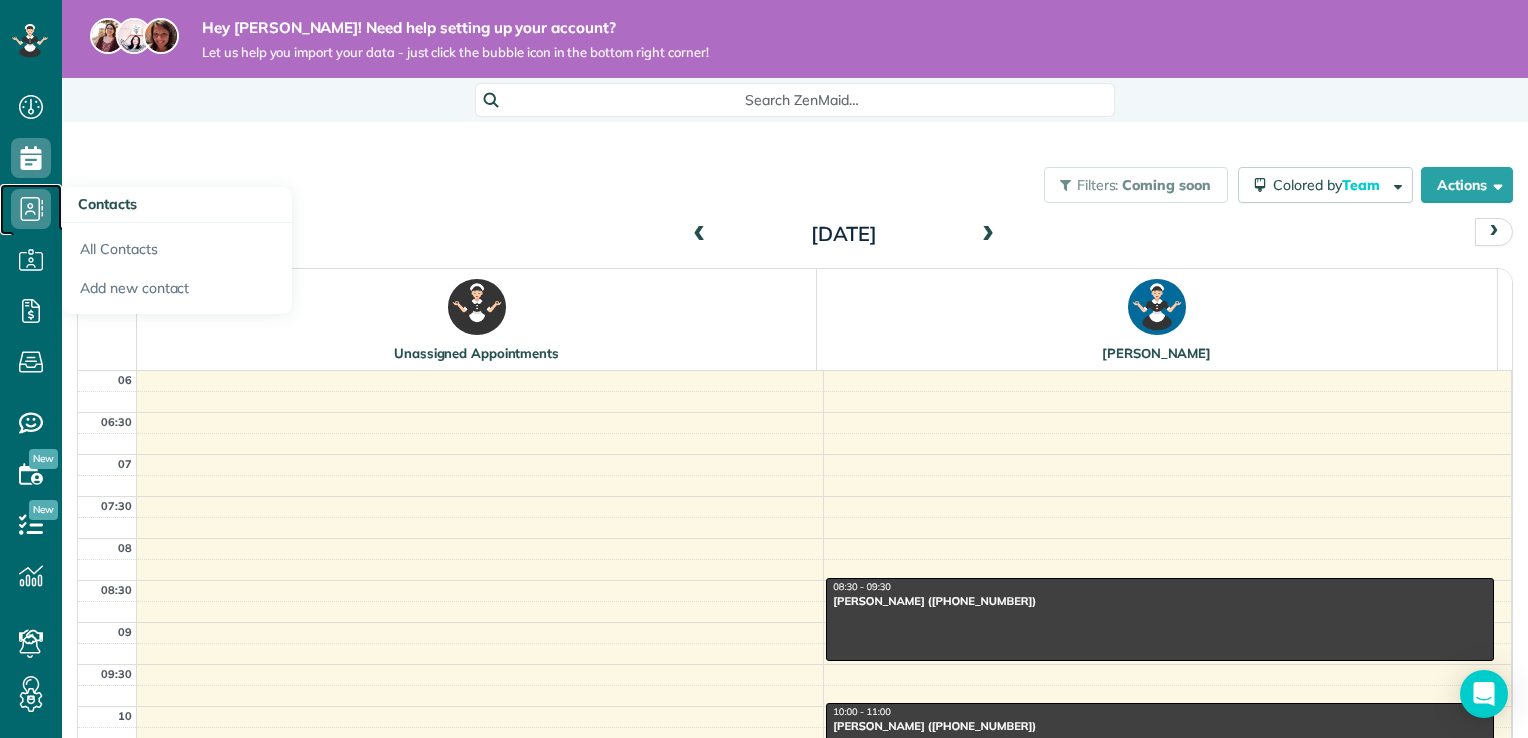click 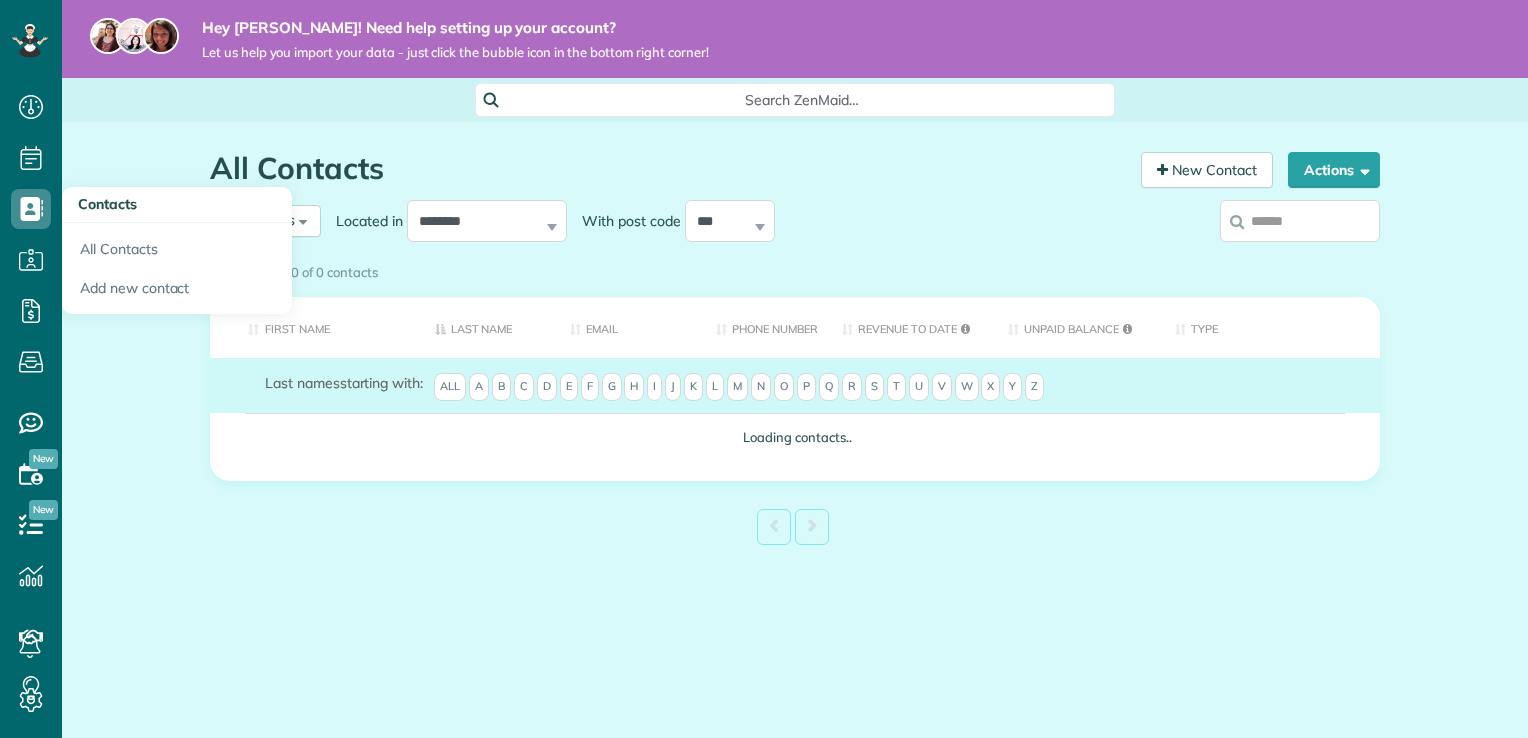 scroll, scrollTop: 0, scrollLeft: 0, axis: both 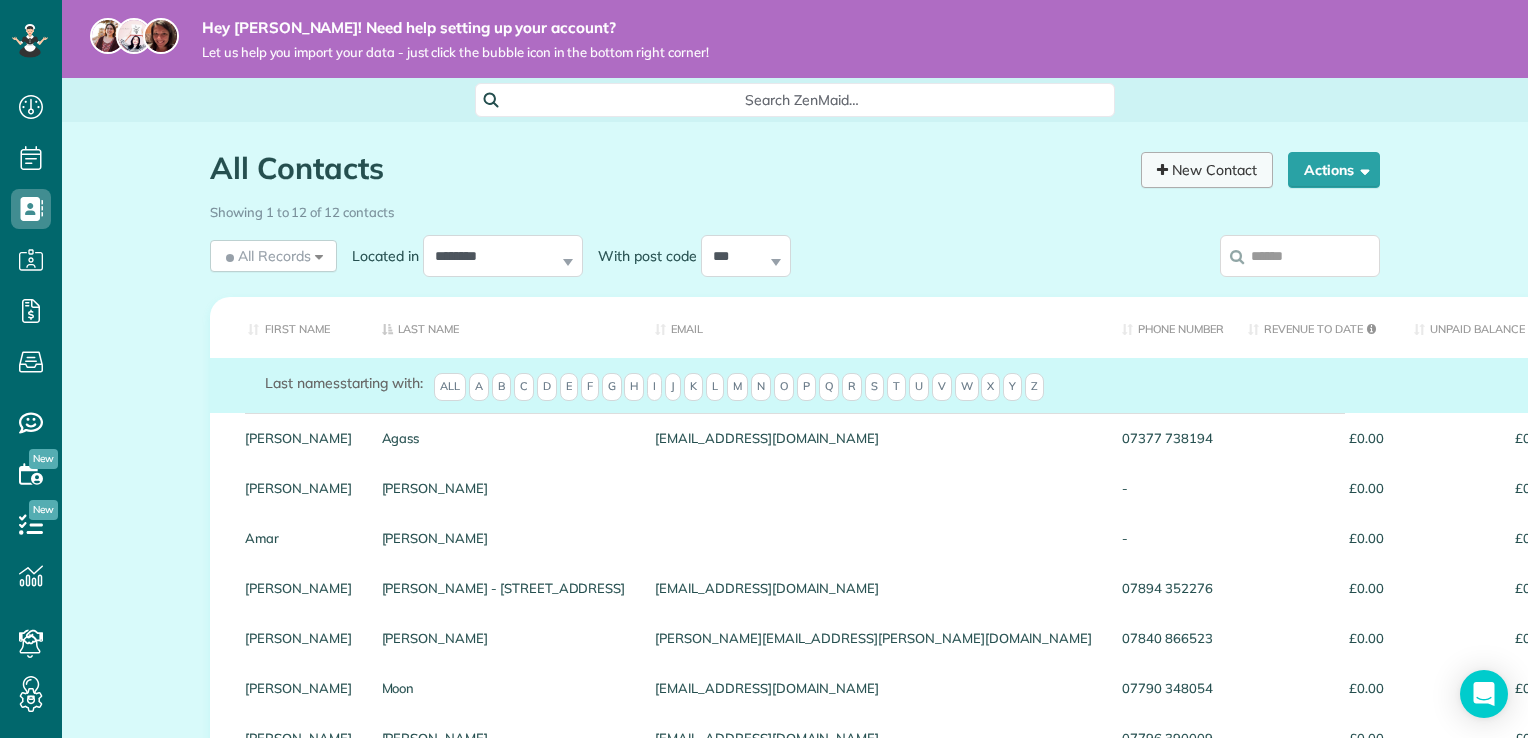 click on "New Contact" at bounding box center [1207, 170] 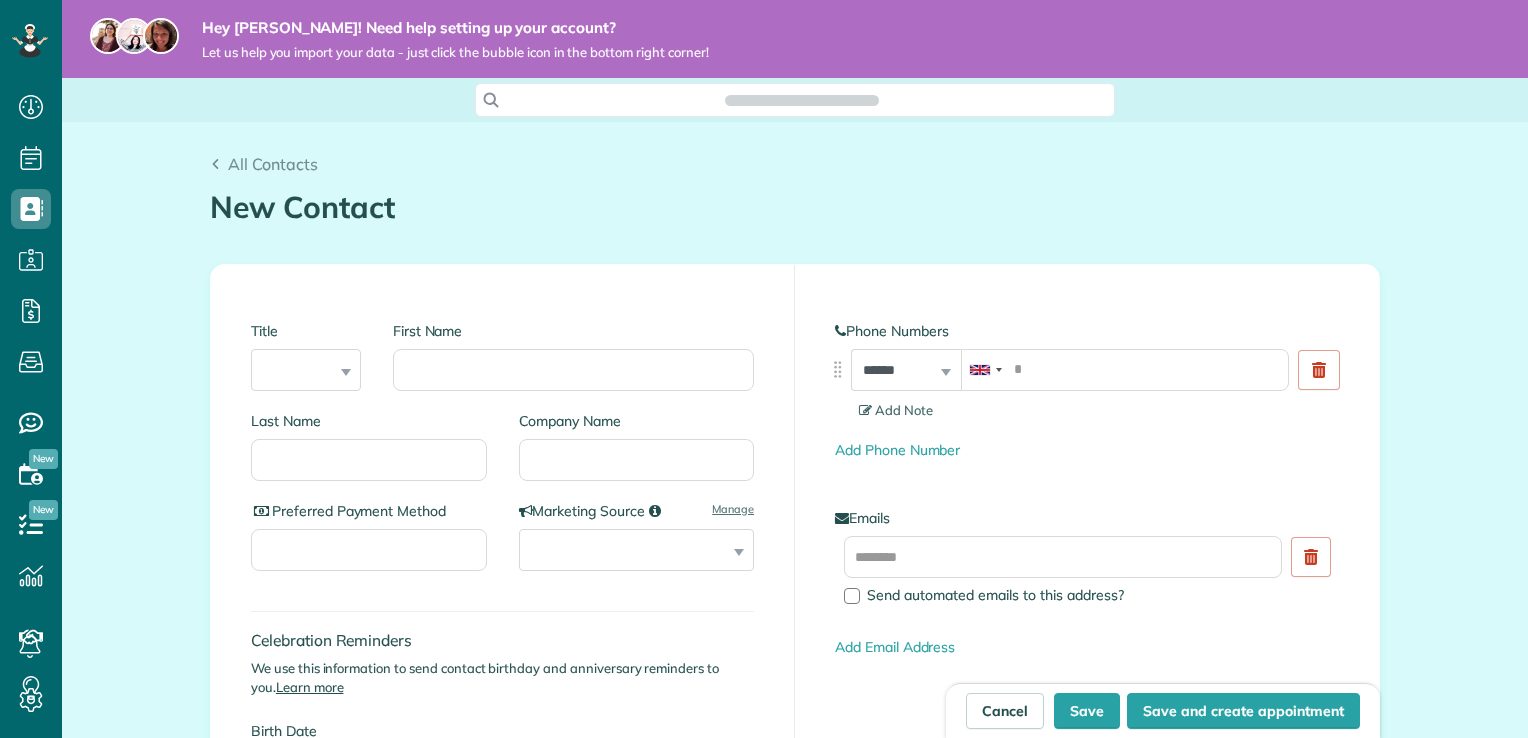scroll, scrollTop: 0, scrollLeft: 0, axis: both 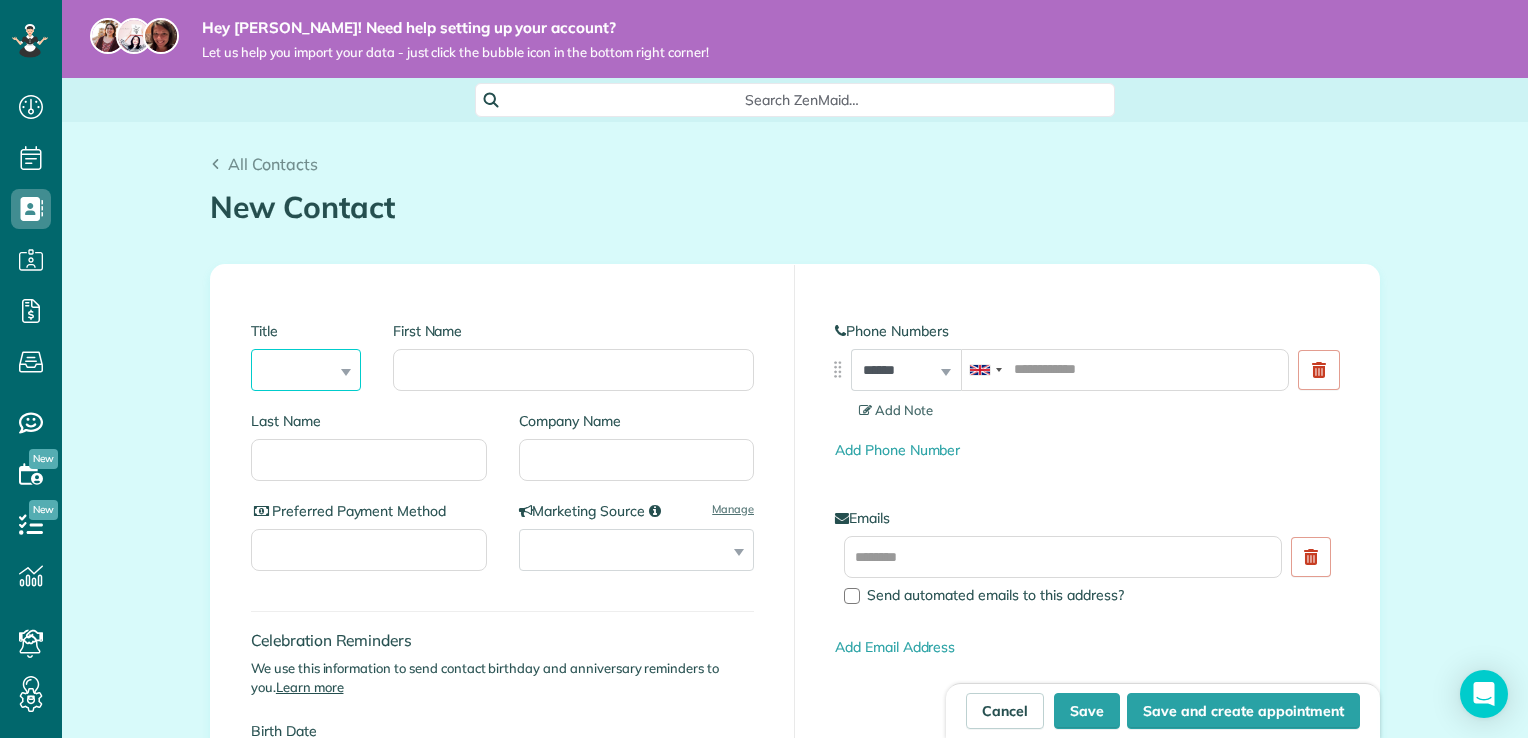 click on "***
****
***
***" at bounding box center (306, 370) 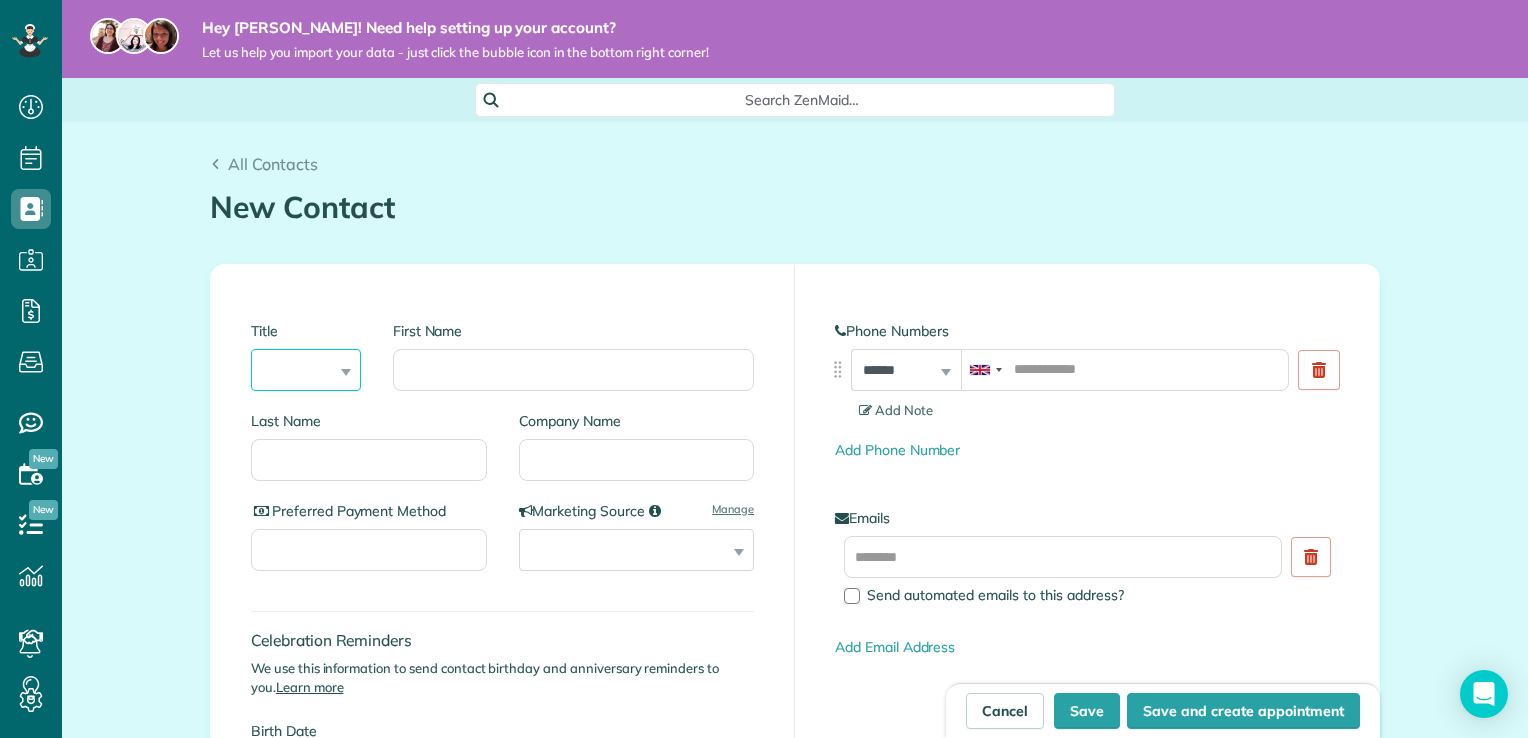 select on "****" 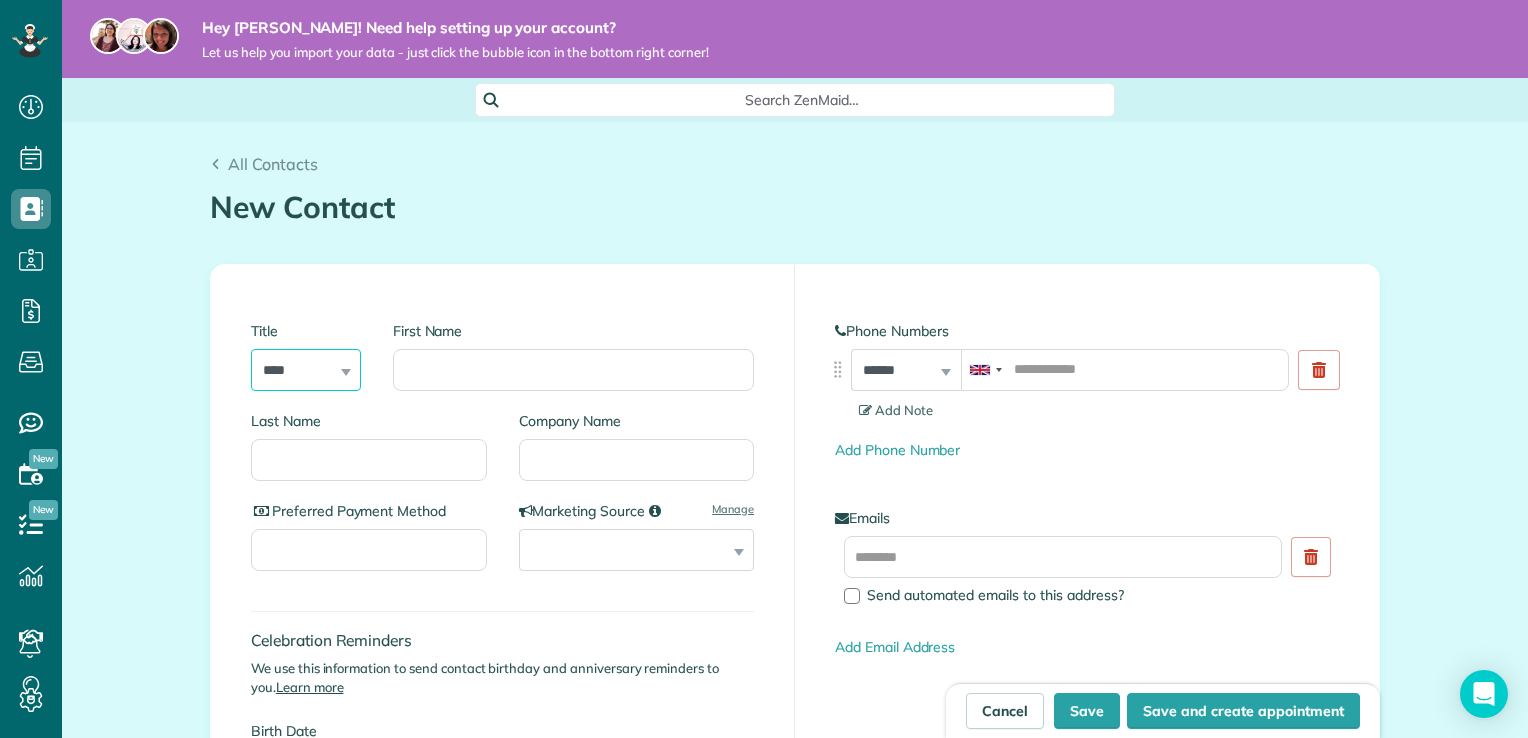 click on "***
****
***
***" at bounding box center [306, 370] 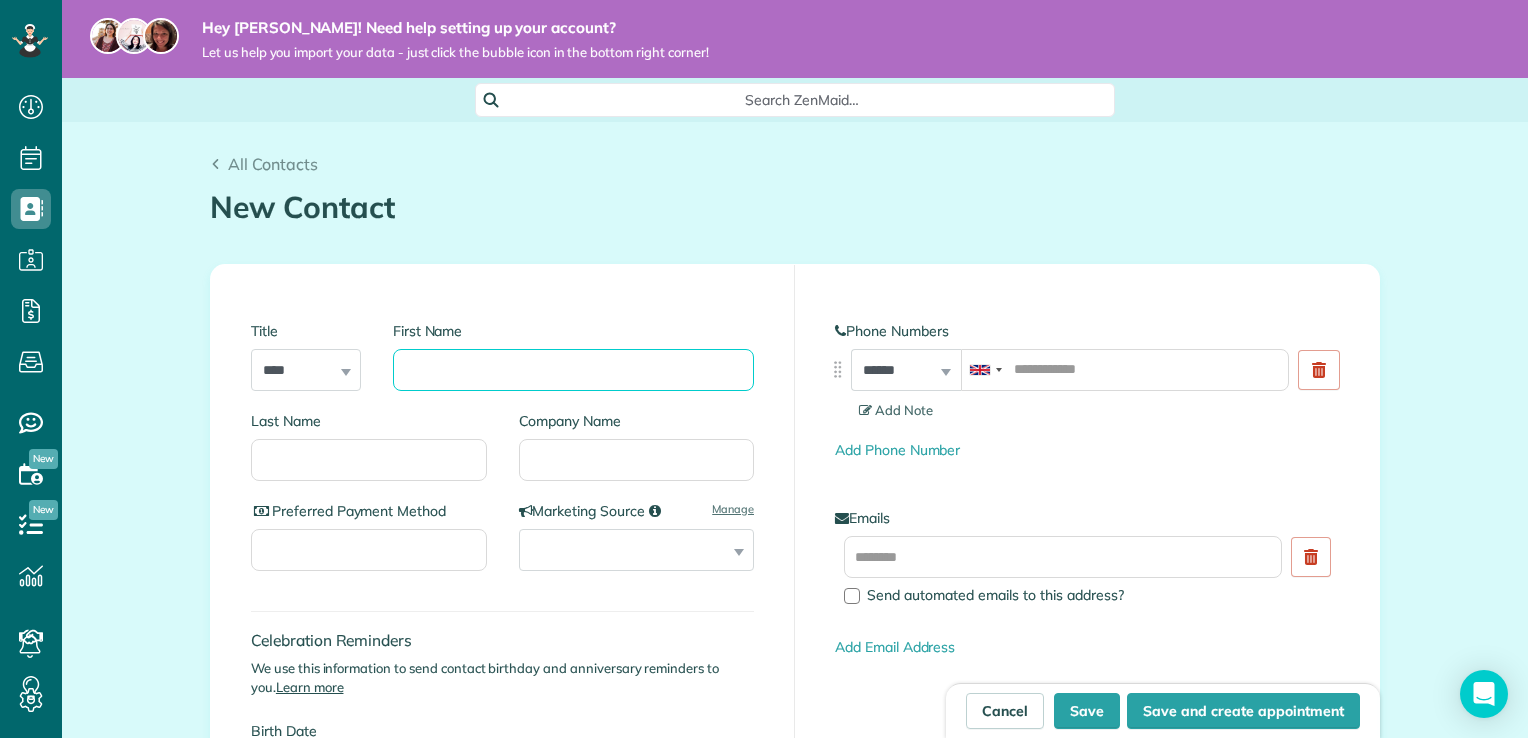 click on "First Name" at bounding box center (573, 370) 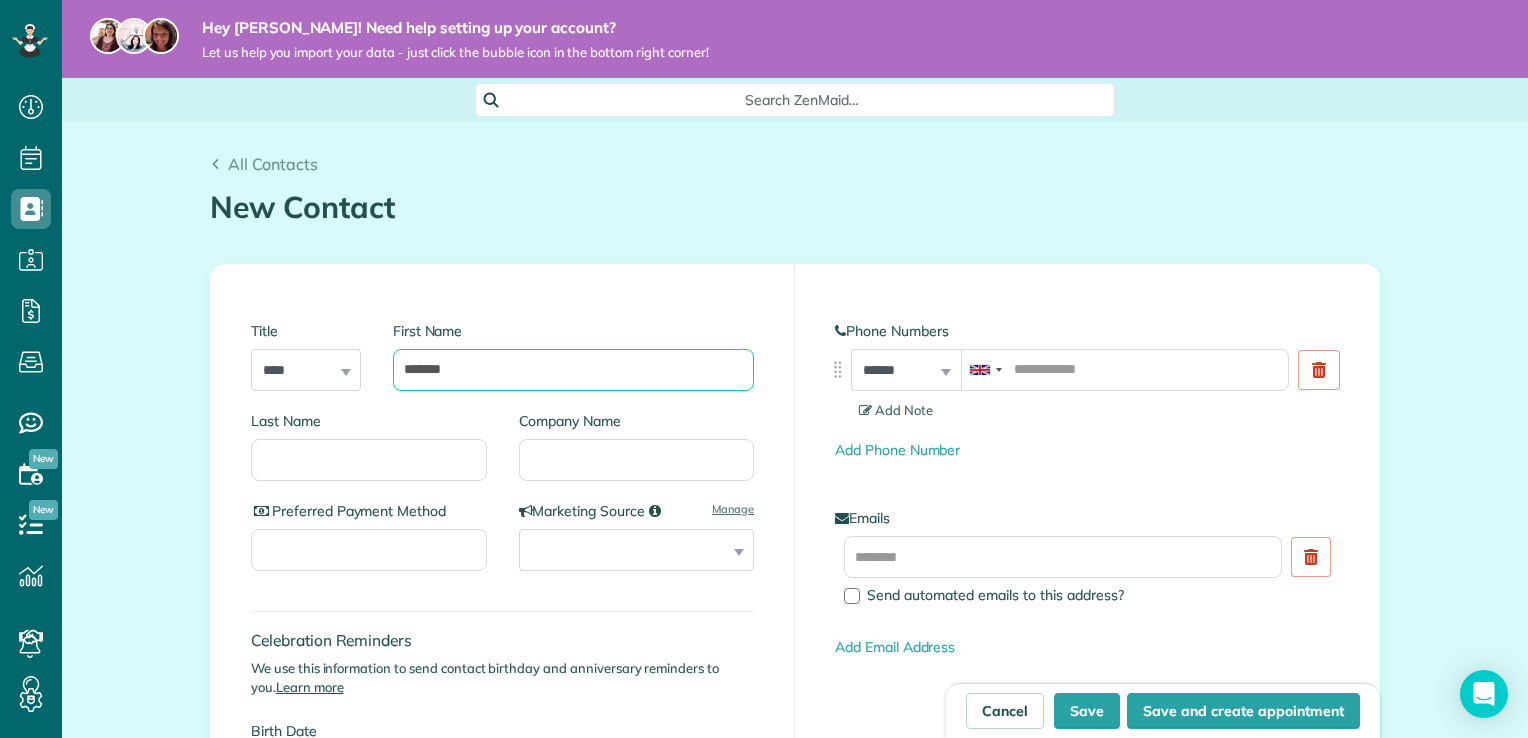 type on "*******" 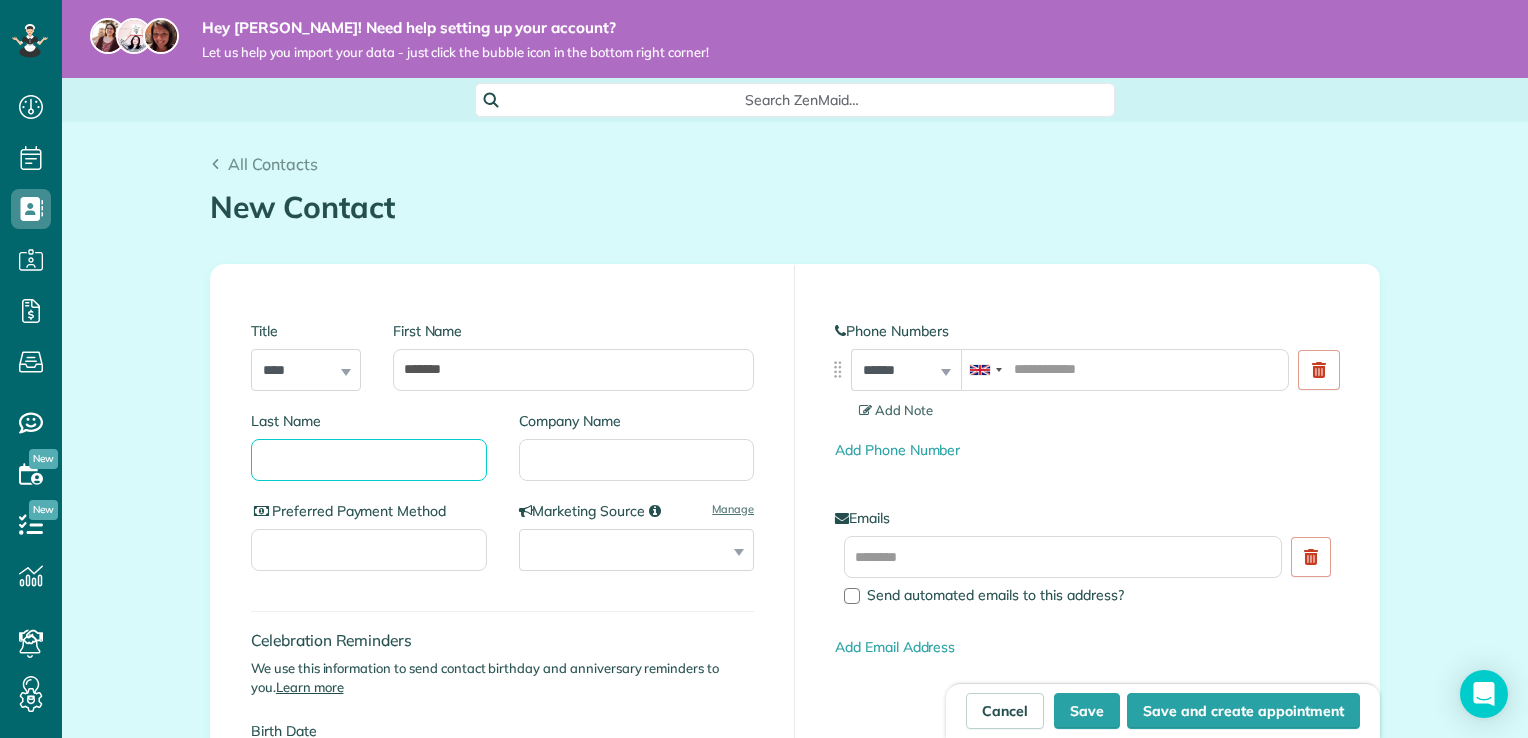 click on "Last Name" at bounding box center (369, 460) 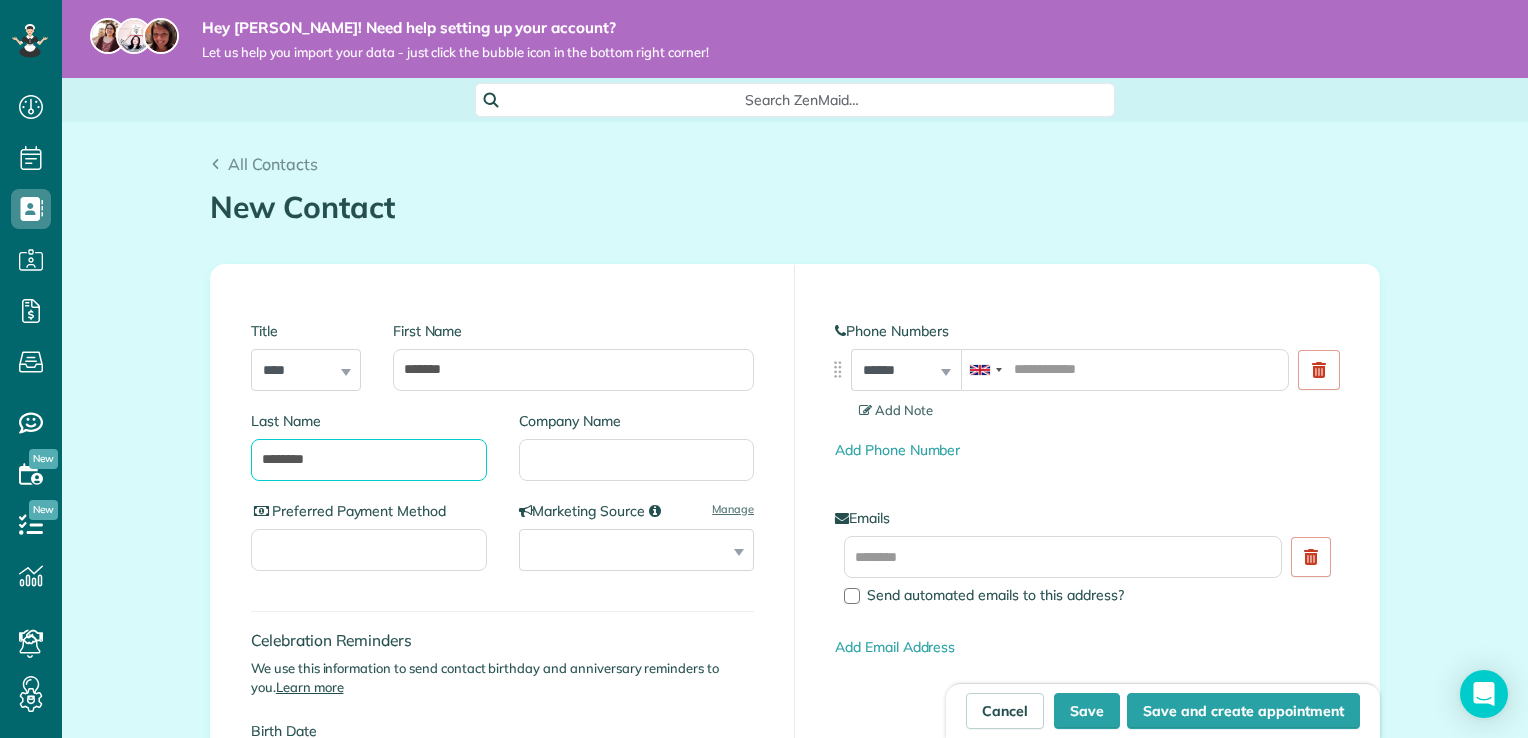 type on "********" 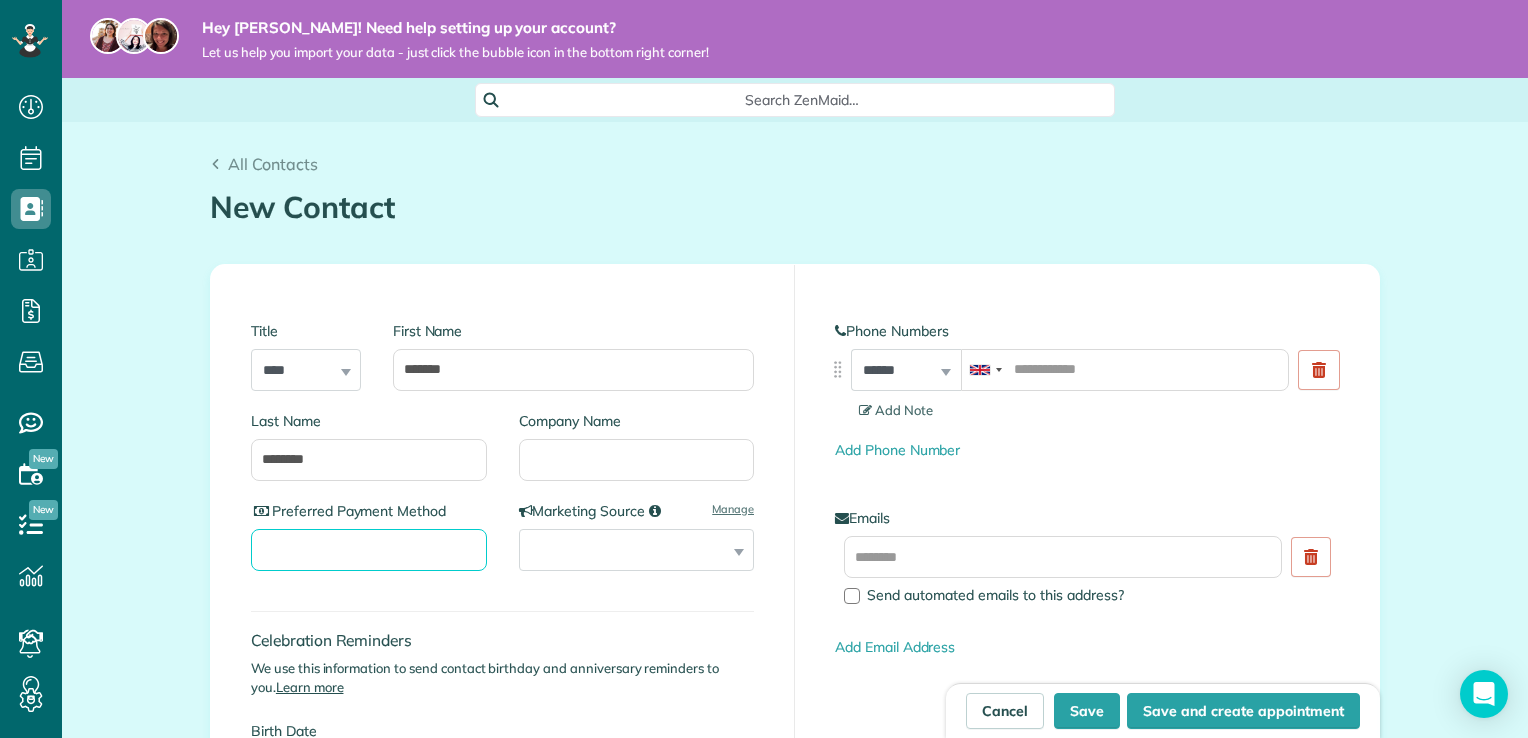 click on "Preferred Payment Method" at bounding box center (369, 550) 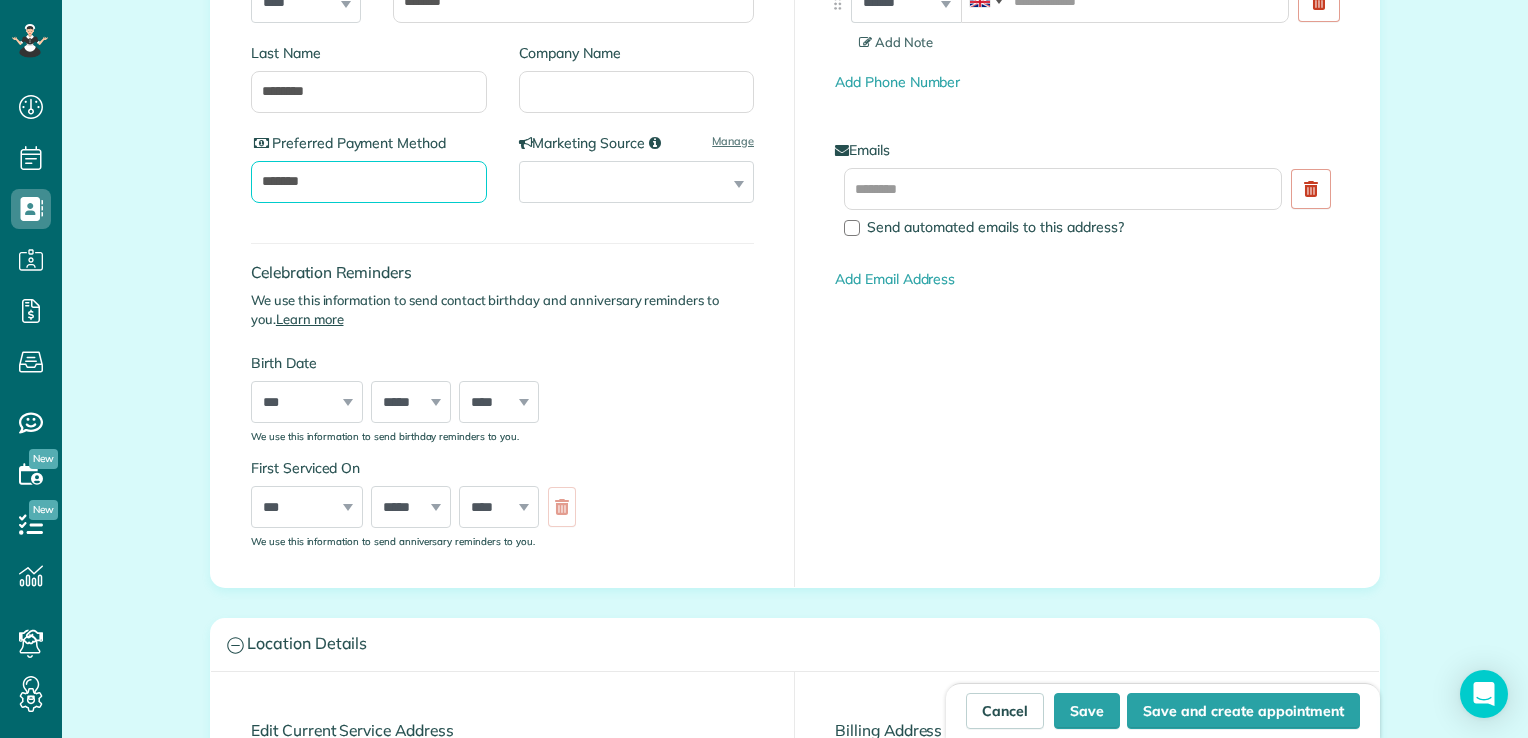 scroll, scrollTop: 371, scrollLeft: 0, axis: vertical 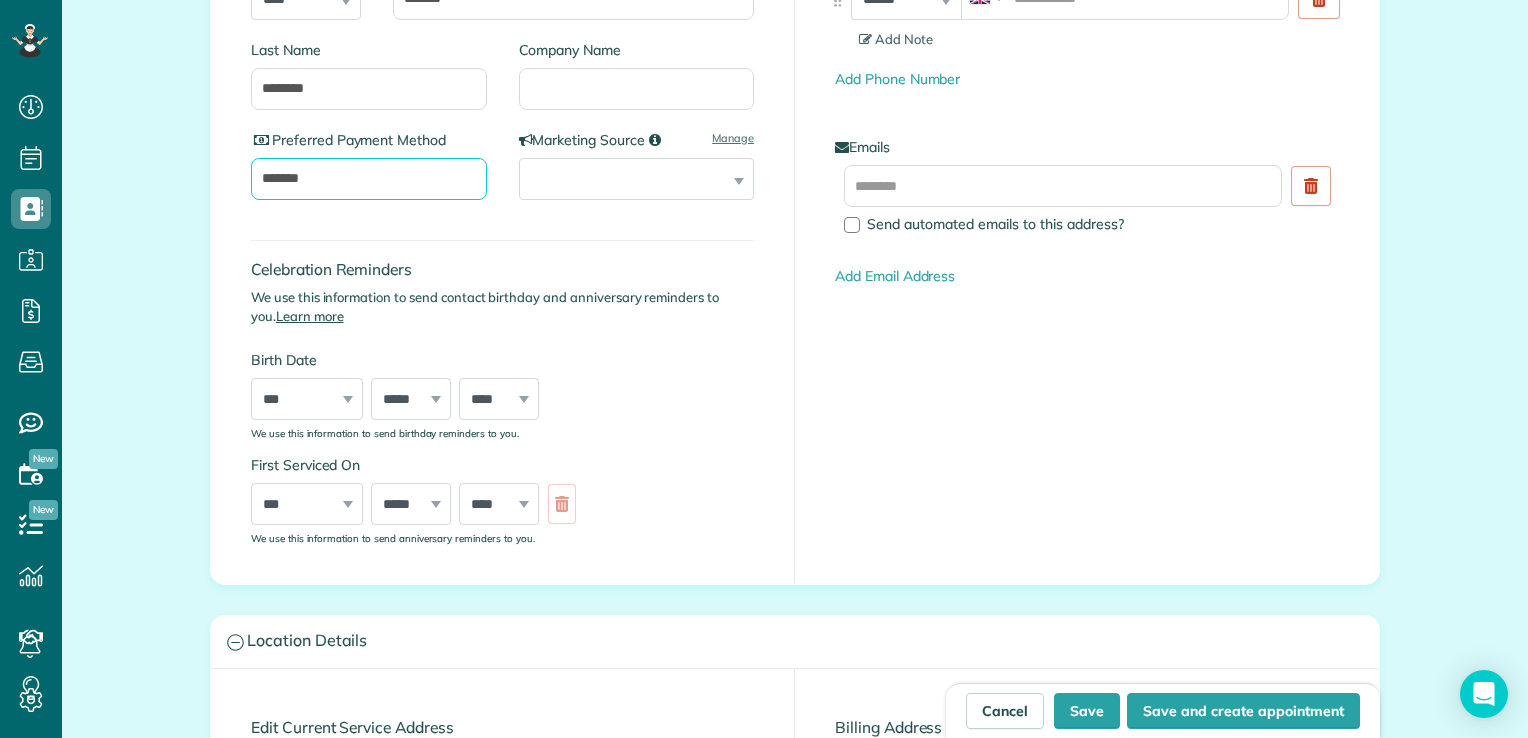 type on "*******" 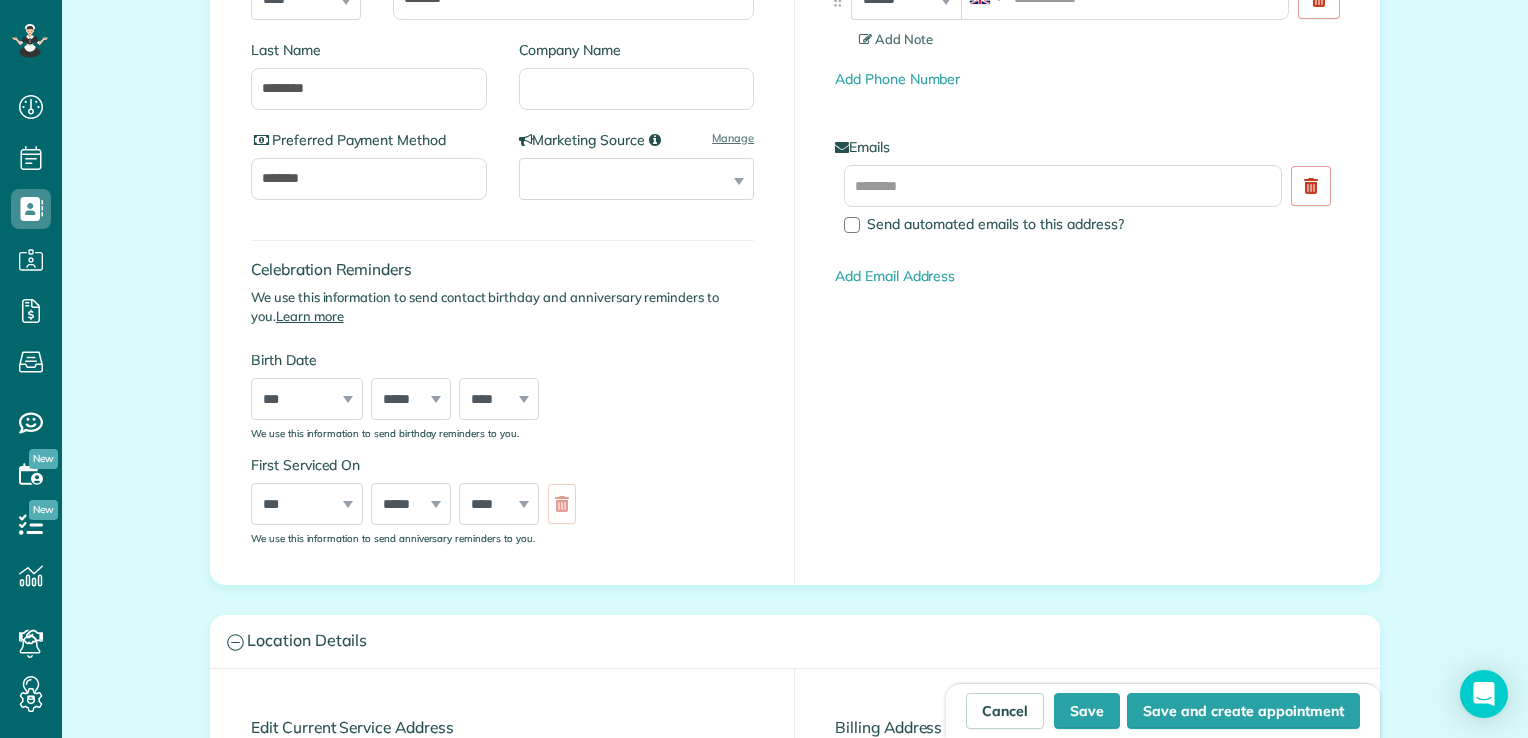click on "***
*
*
*
*
*
*
*
*
*
**
**
**
**
**
**
**
**
**
**
**
**
**
**
**
**
**
**
**
**
**
**" at bounding box center (307, 504) 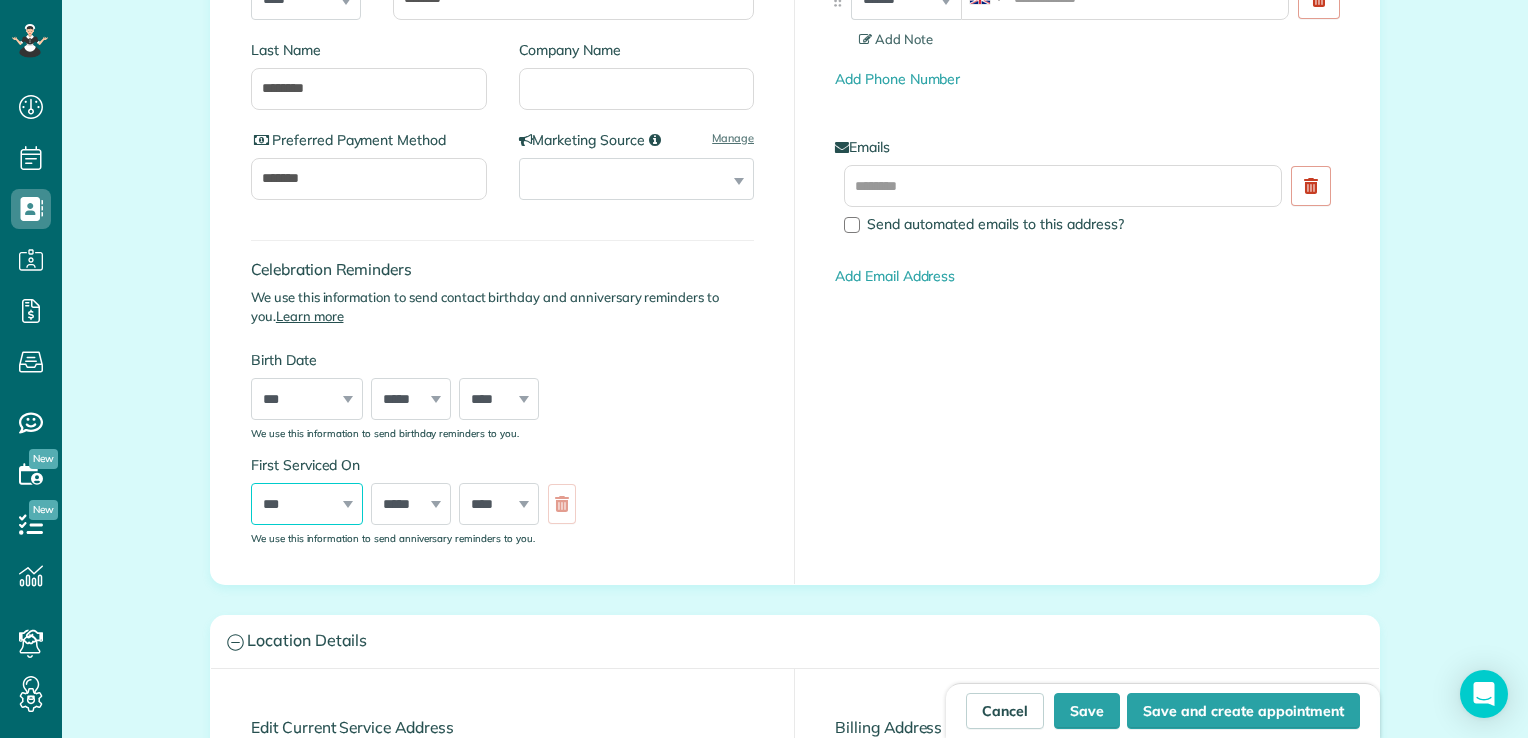click on "***
*
*
*
*
*
*
*
*
*
**
**
**
**
**
**
**
**
**
**
**
**
**
**
**
**
**
**
**
**
**
**" at bounding box center [307, 504] 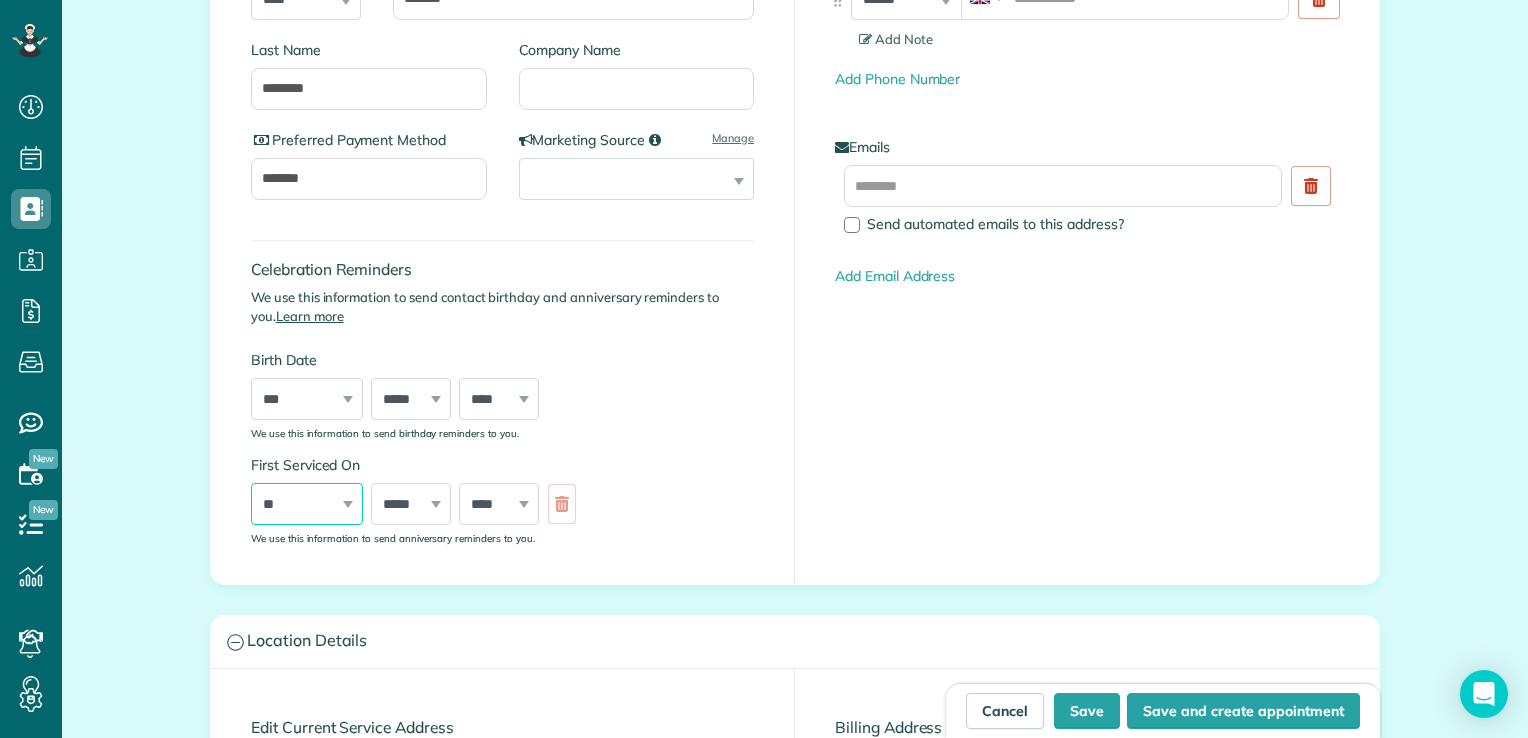 click on "***
*
*
*
*
*
*
*
*
*
**
**
**
**
**
**
**
**
**
**
**
**
**
**
**
**
**
**
**
**
**
**" at bounding box center (307, 504) 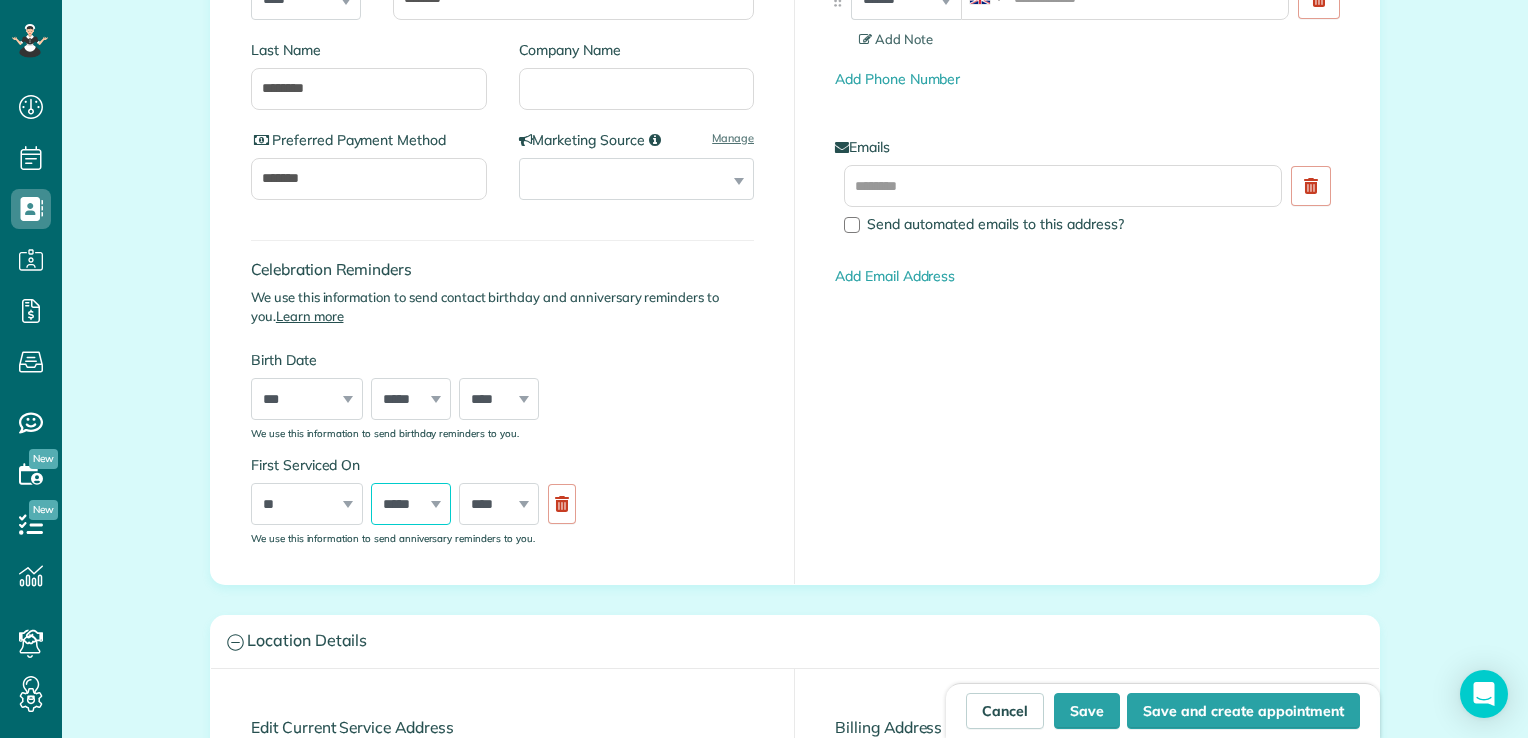 click on "*****
*******
********
*****
*****
***
****
****
******
*********
*******
********
********" at bounding box center [411, 504] 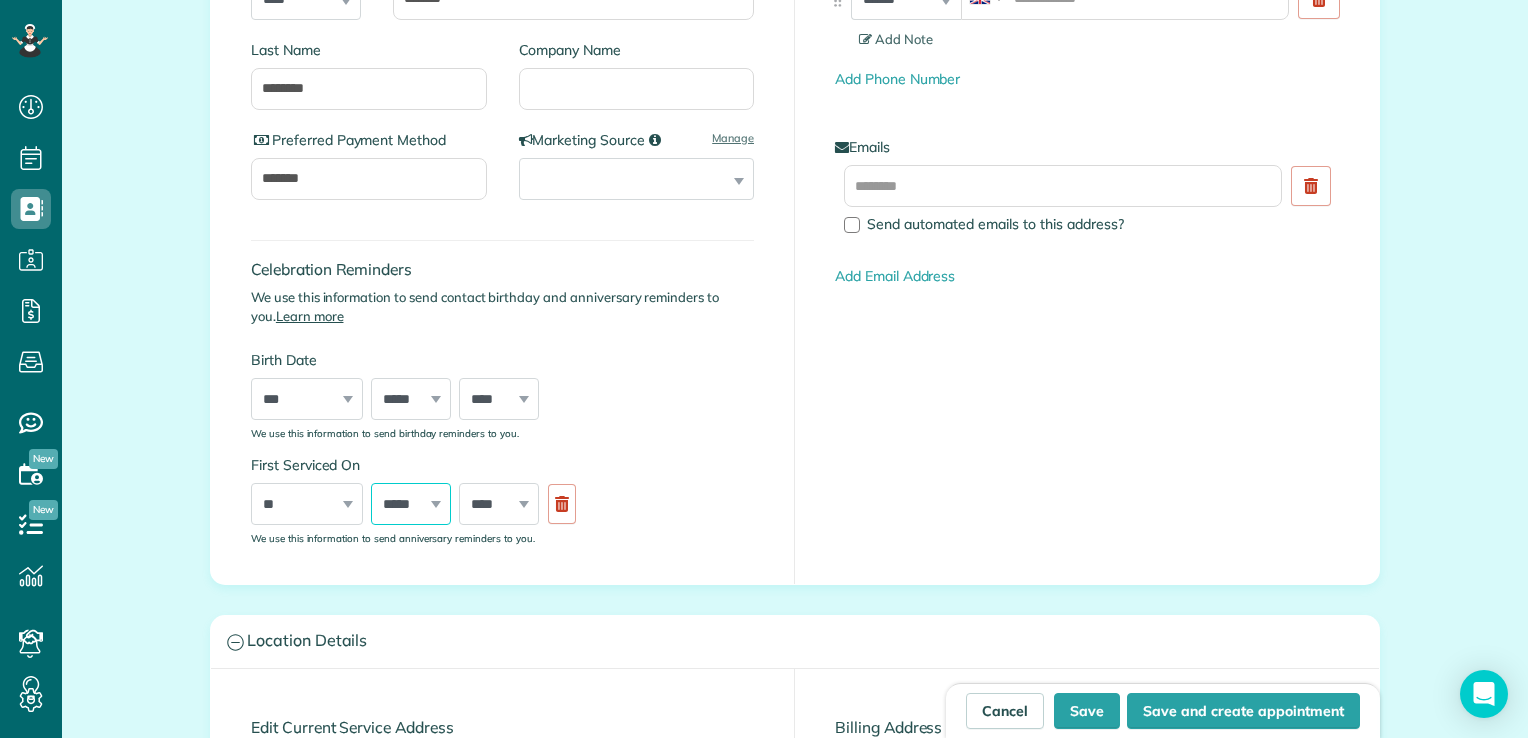 select on "*" 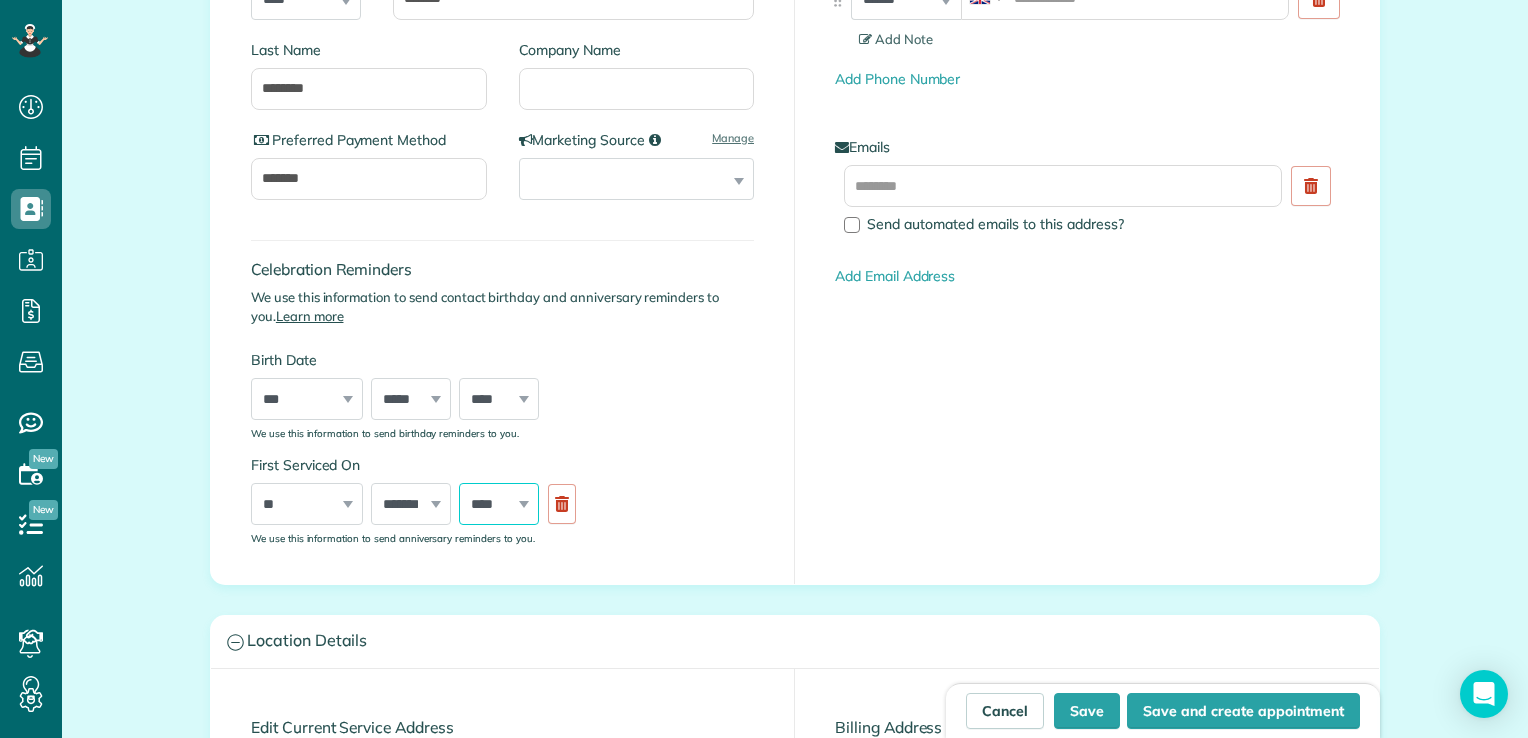 click on "****
****
****
****
****
****
****
****
****
****
****
****
****
****
****
****
****
****
****
****
****
****
****
****
****
****
****
****
****
****
****
****
****
****
****
****
****
****
****
****
****
****
****
****
****
****
****
****
****
****
****
****" at bounding box center (499, 504) 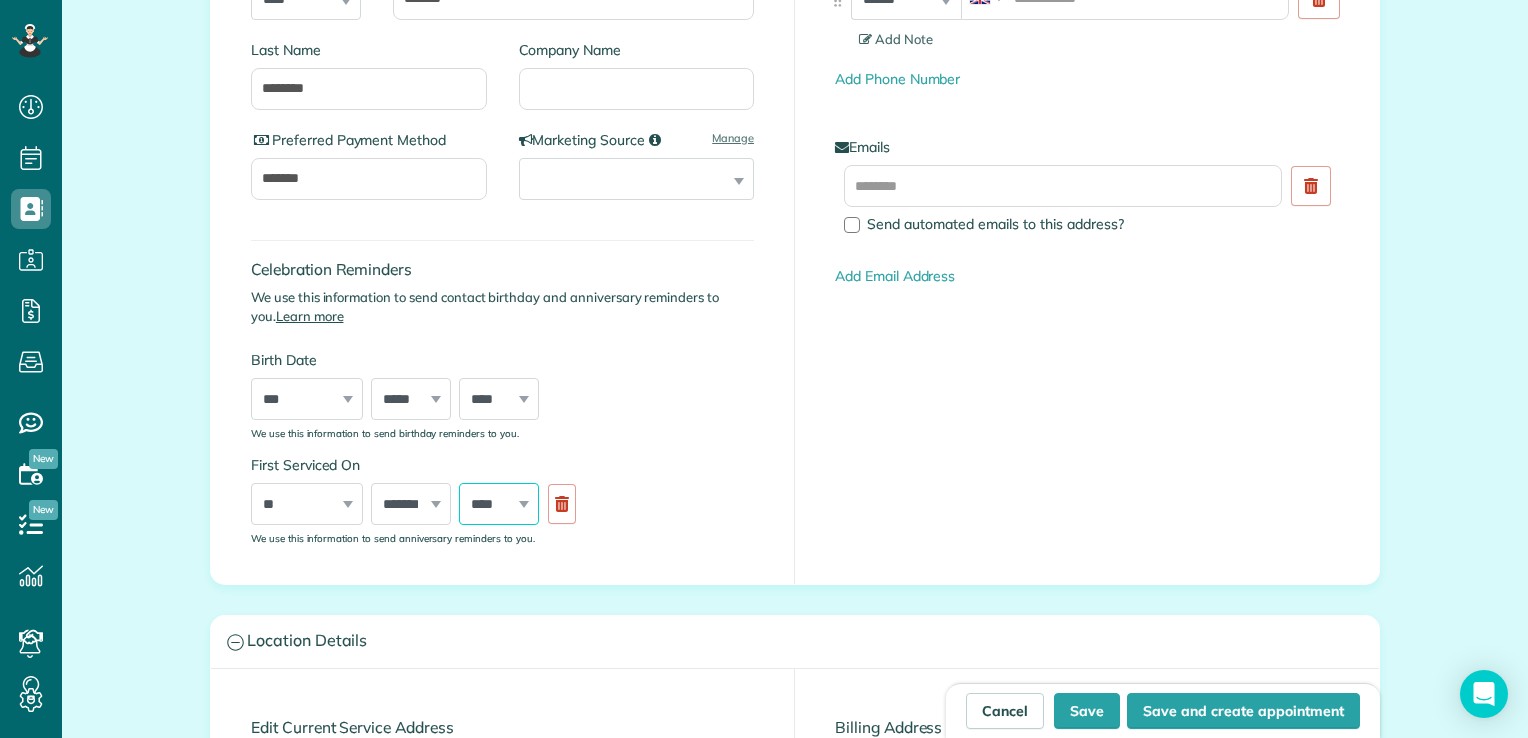 select on "****" 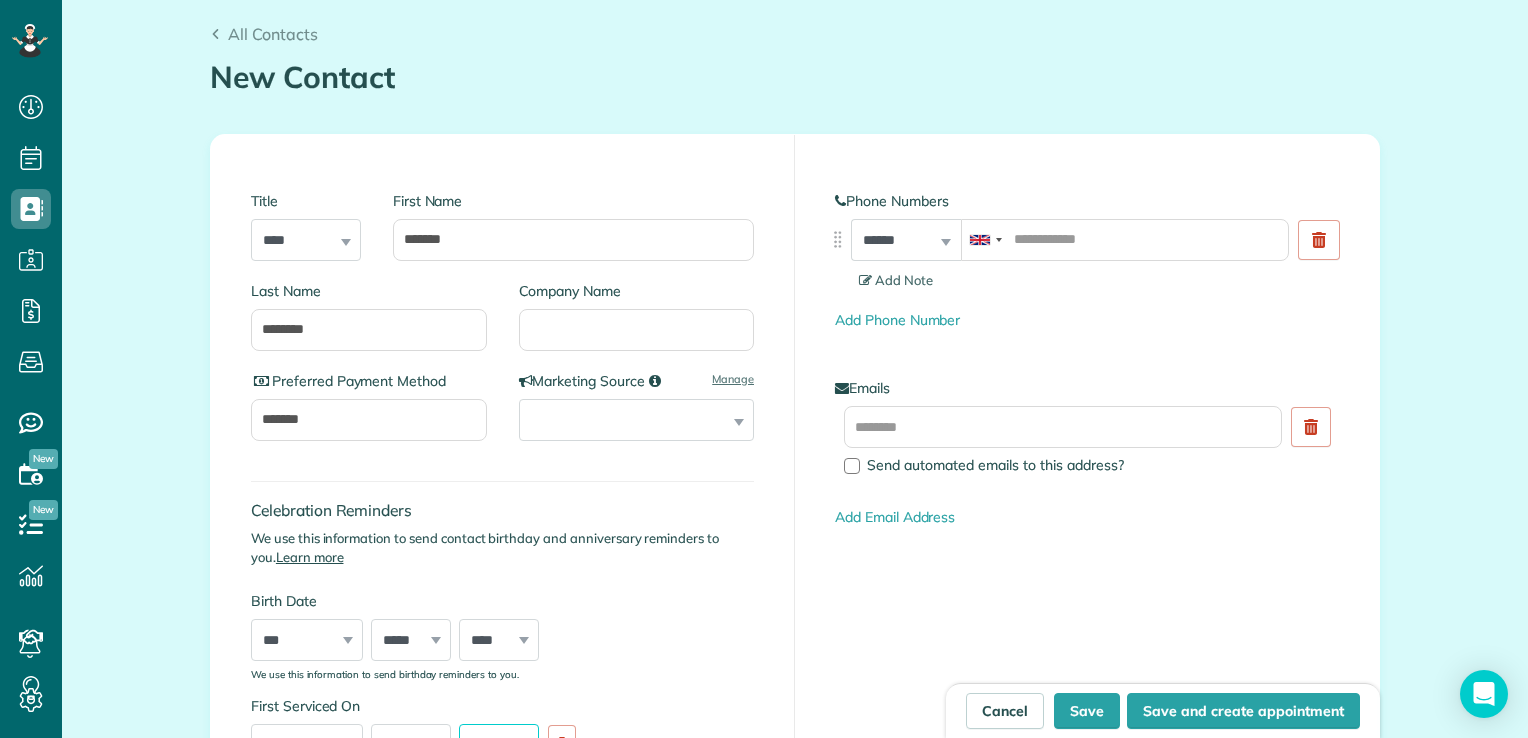 scroll, scrollTop: 126, scrollLeft: 0, axis: vertical 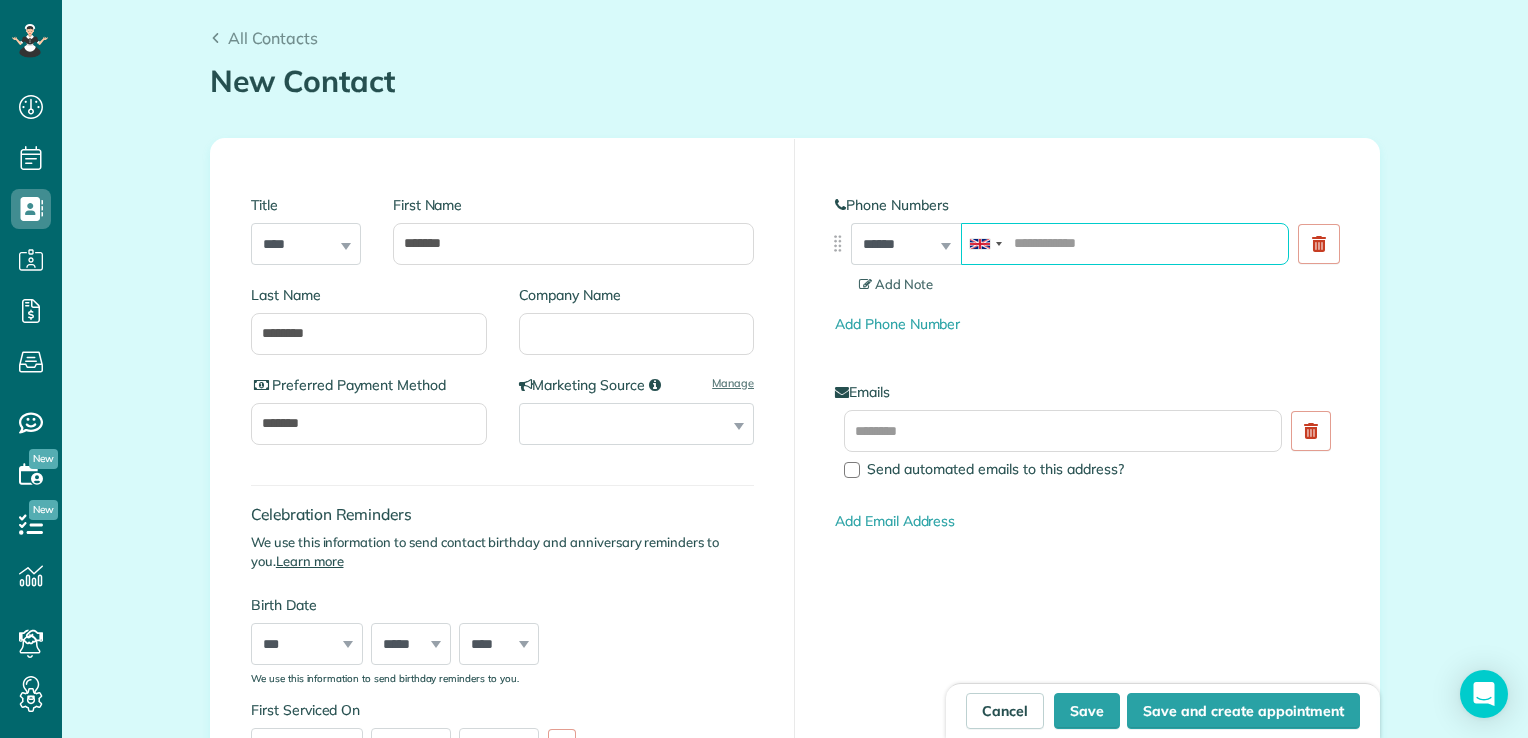 click at bounding box center [1125, 244] 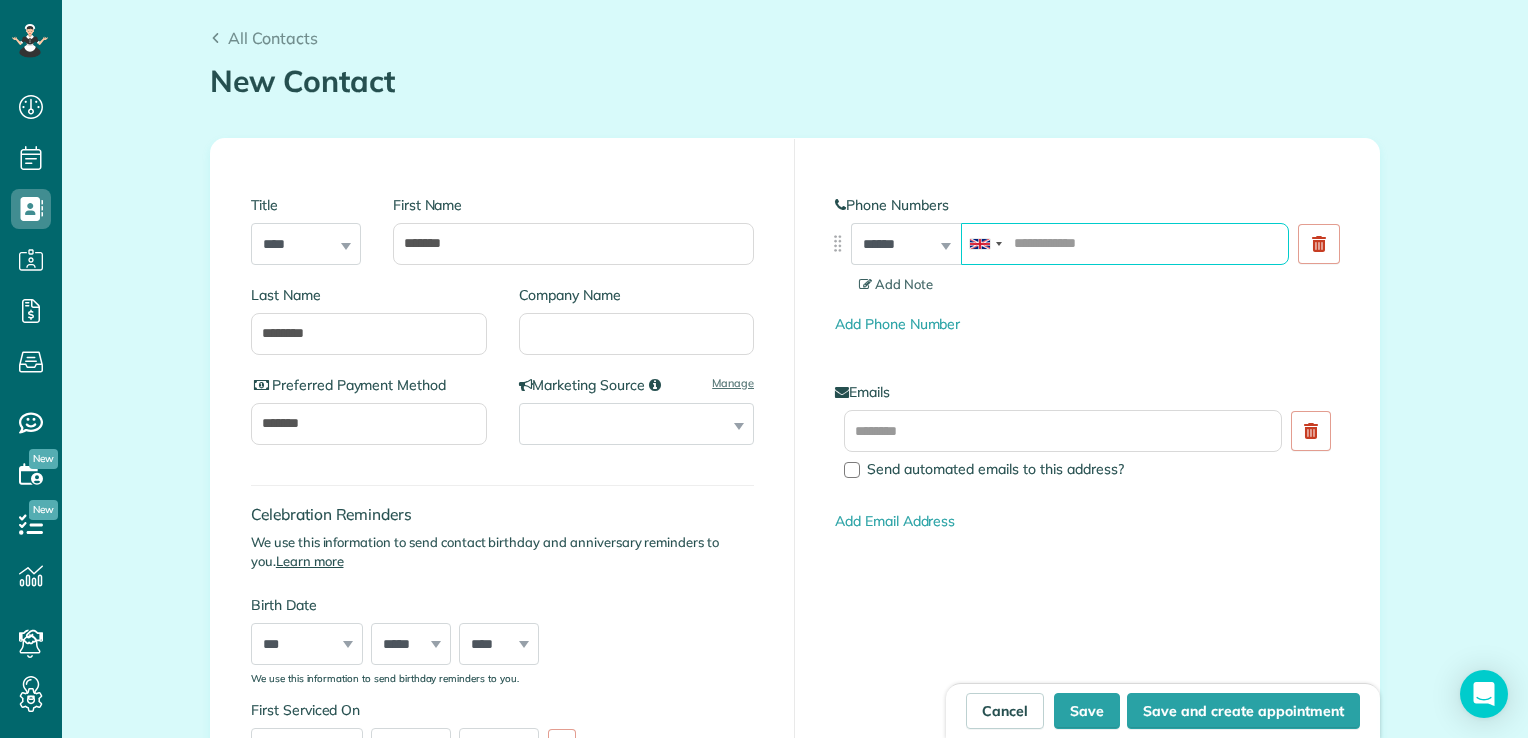 paste on "**********" 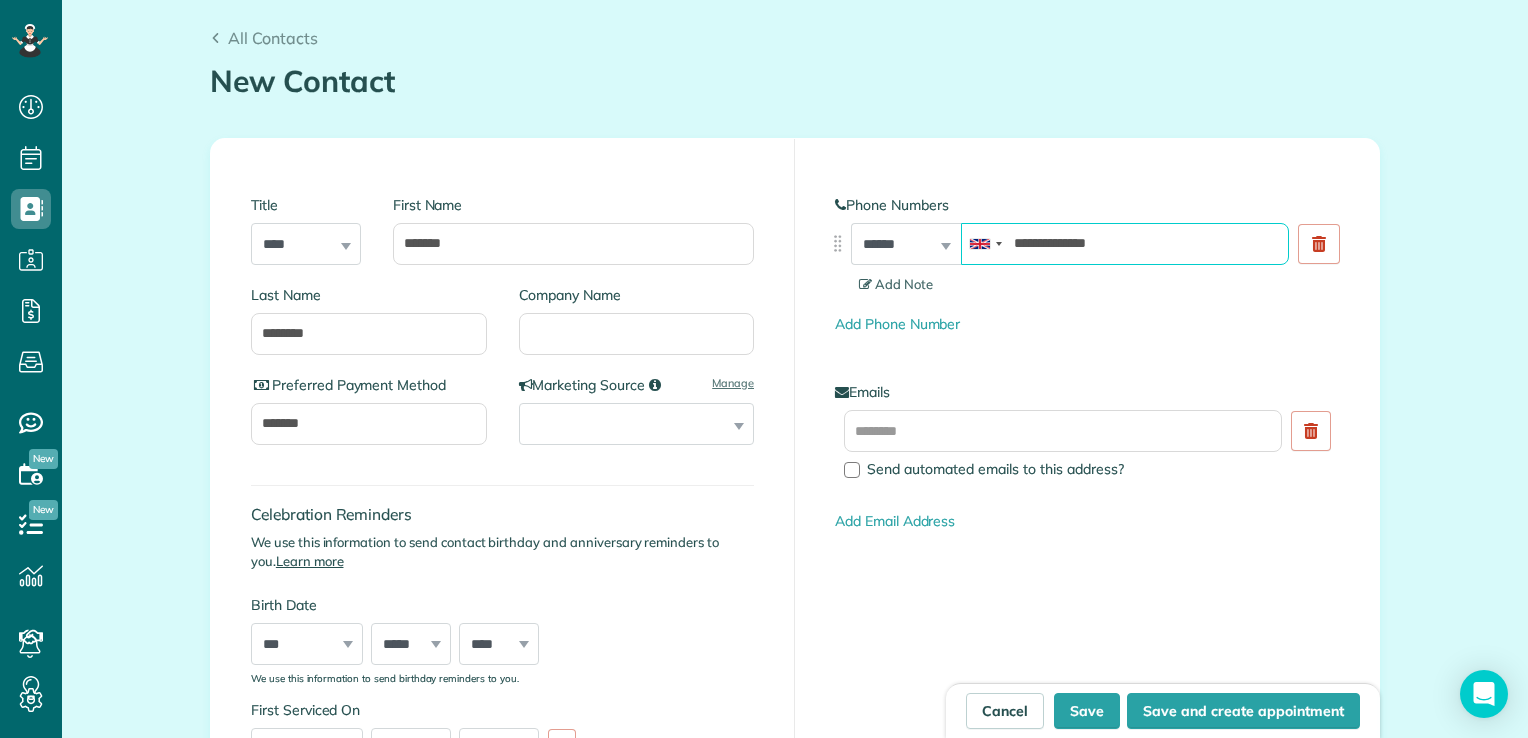 type on "**********" 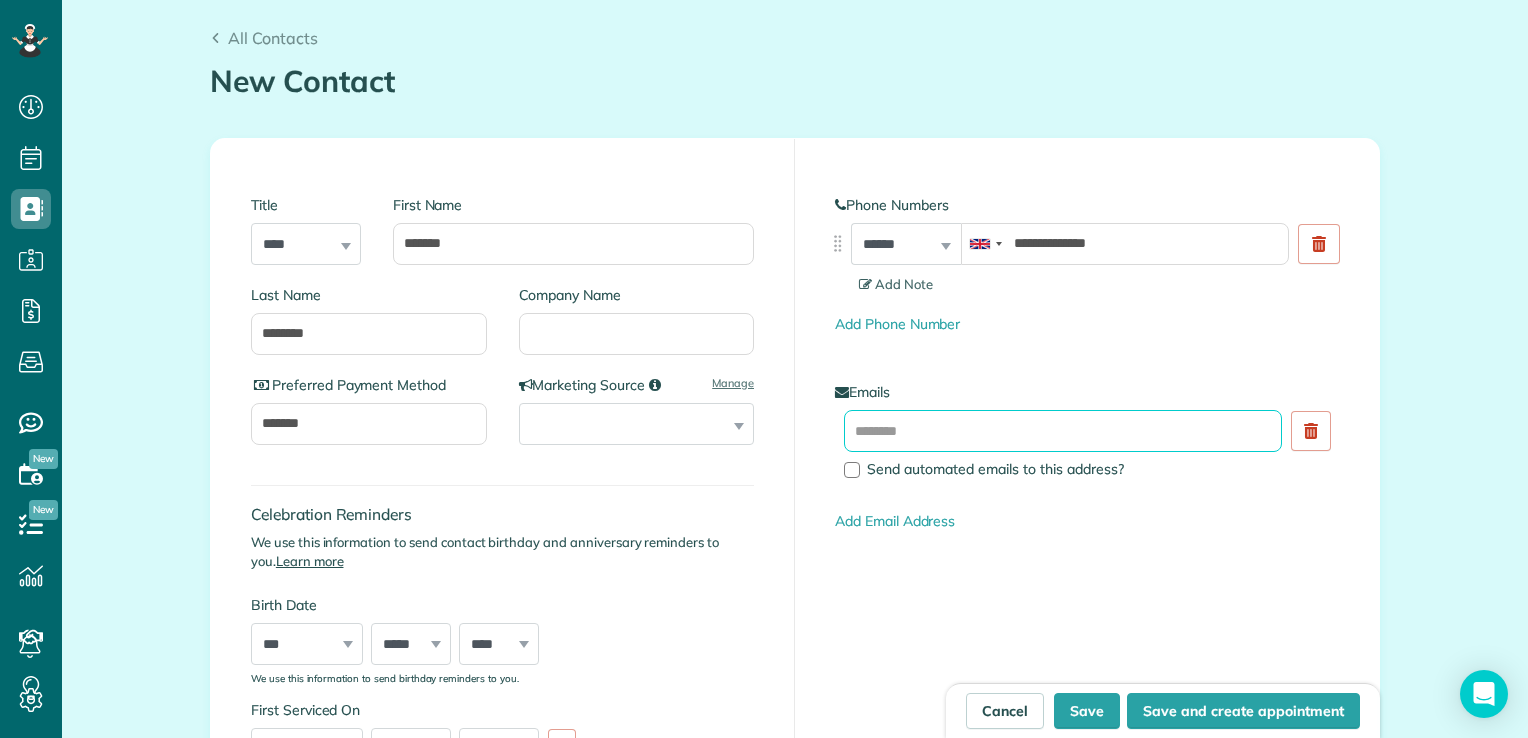 click at bounding box center (1063, 431) 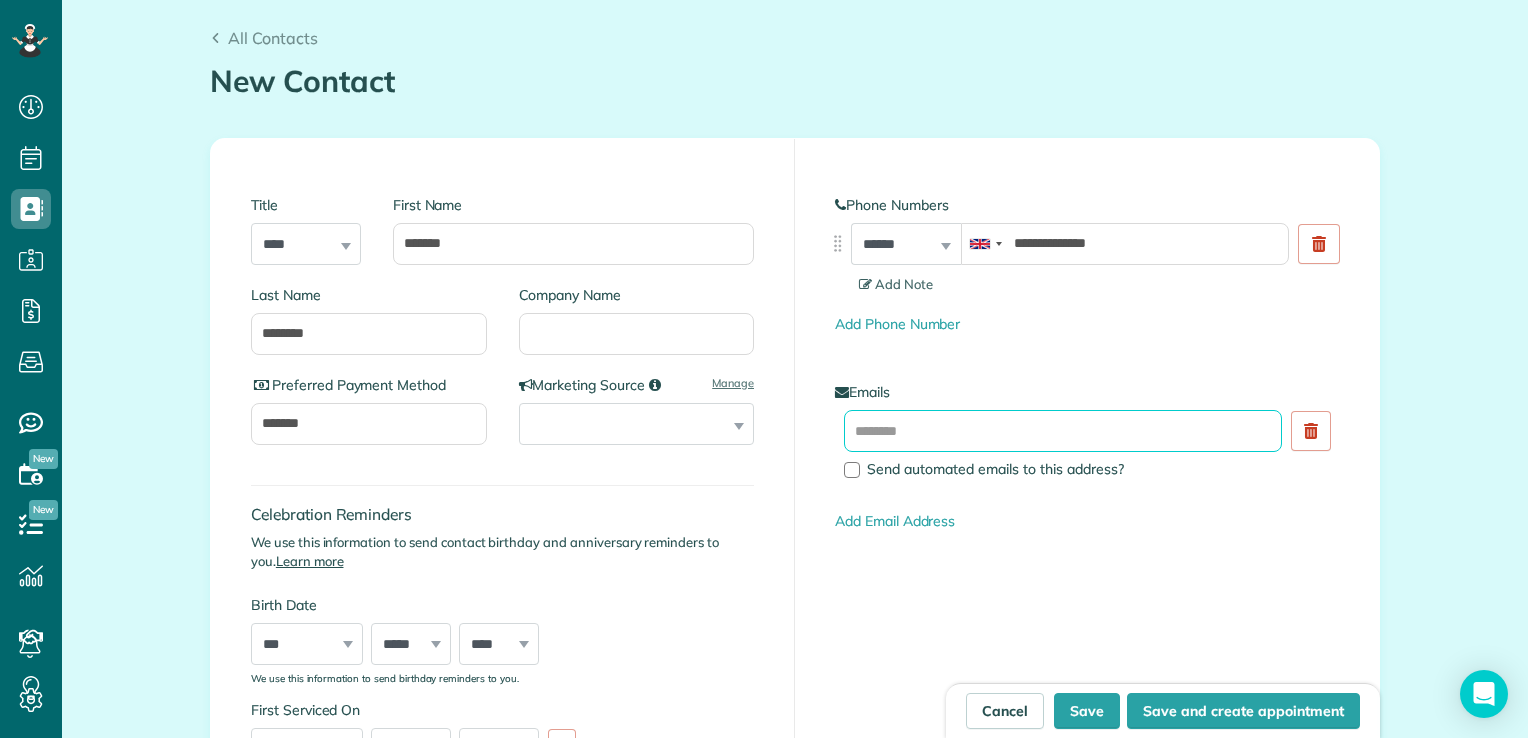 paste on "**********" 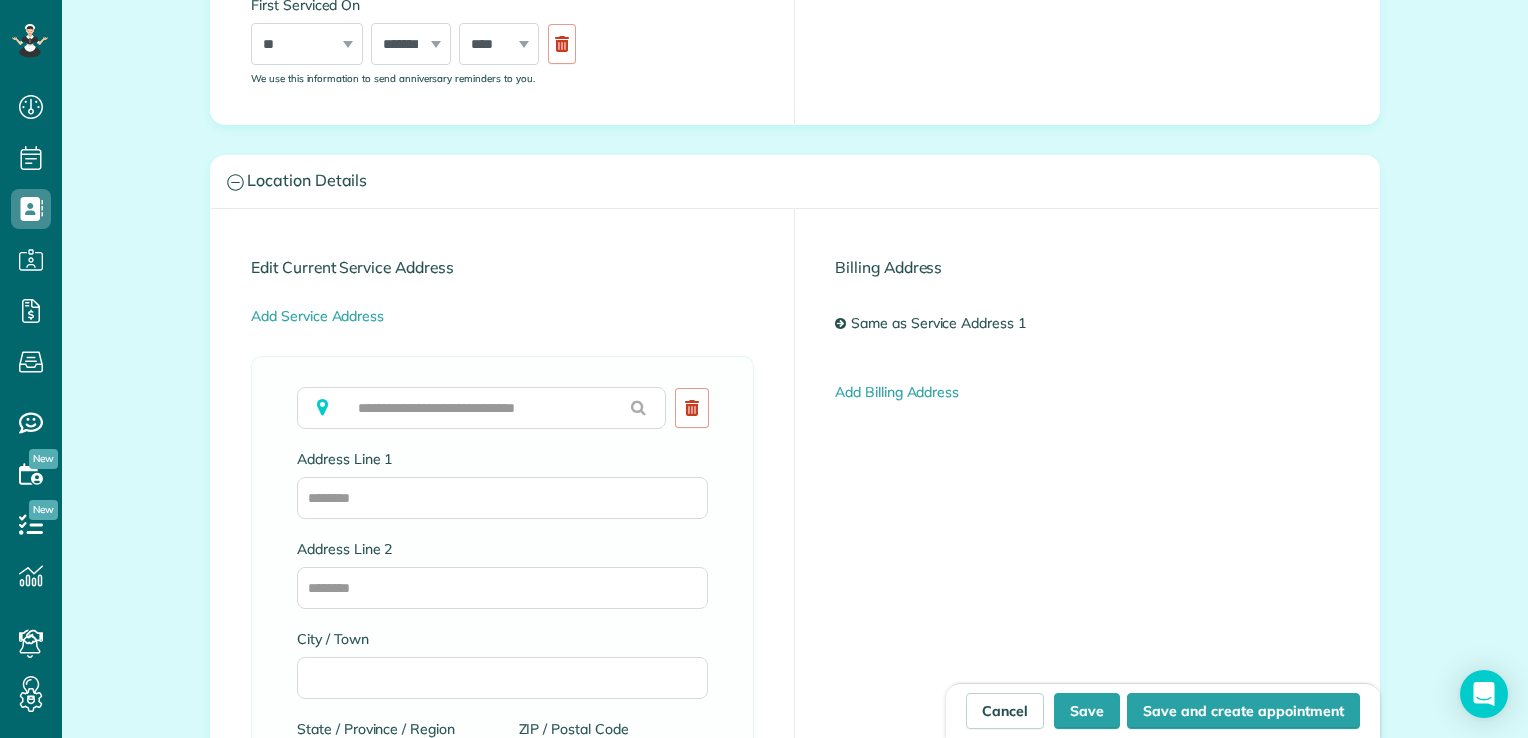 scroll, scrollTop: 831, scrollLeft: 0, axis: vertical 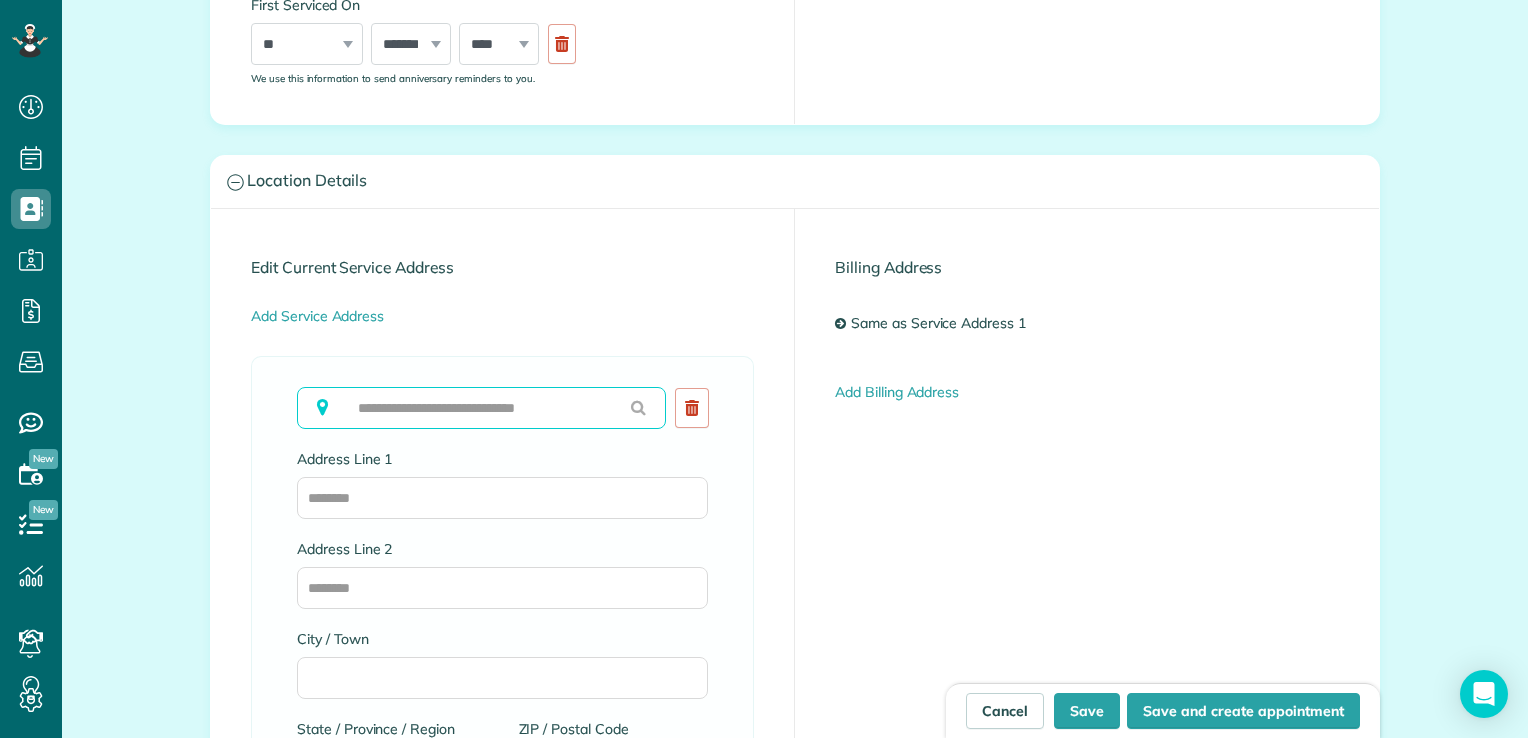 click at bounding box center (481, 408) 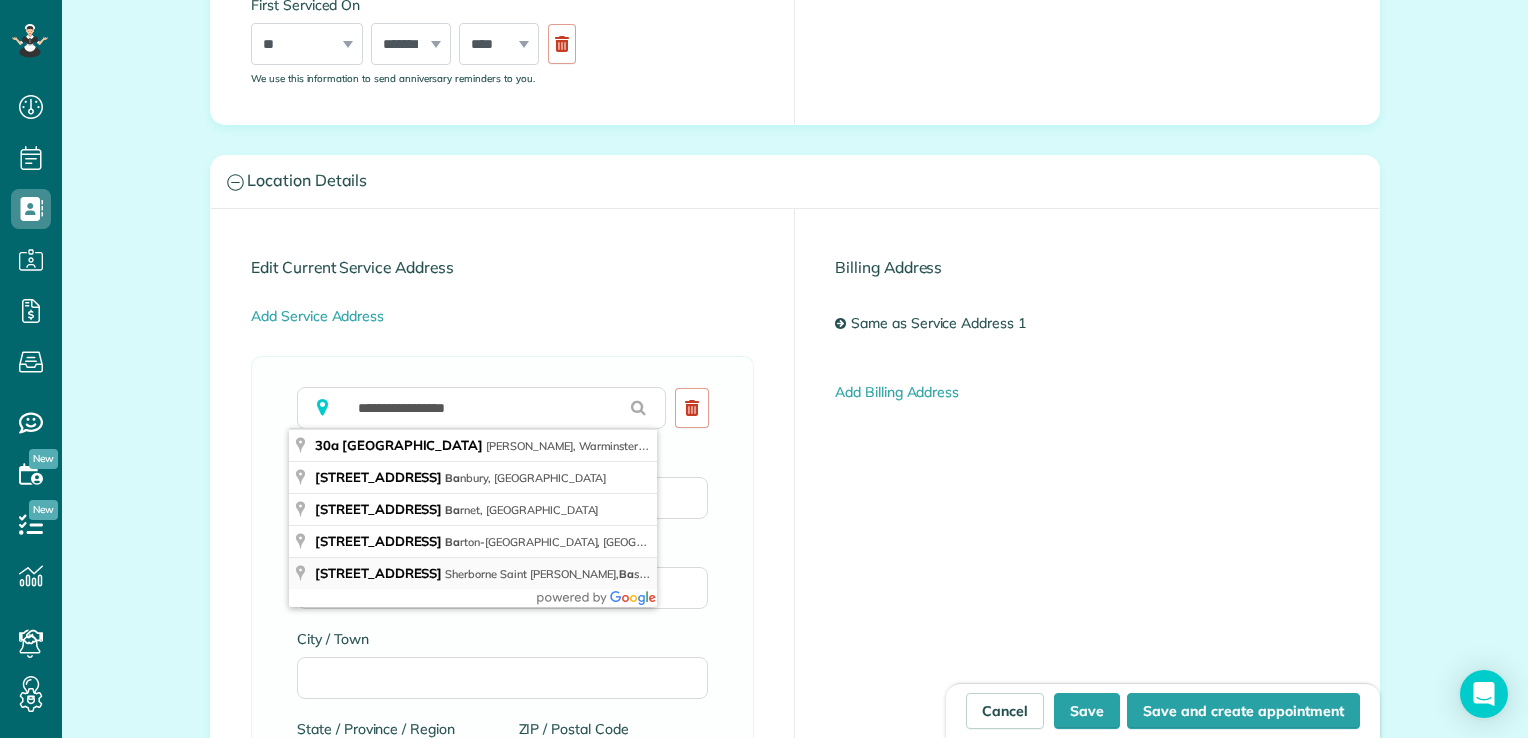 type on "**********" 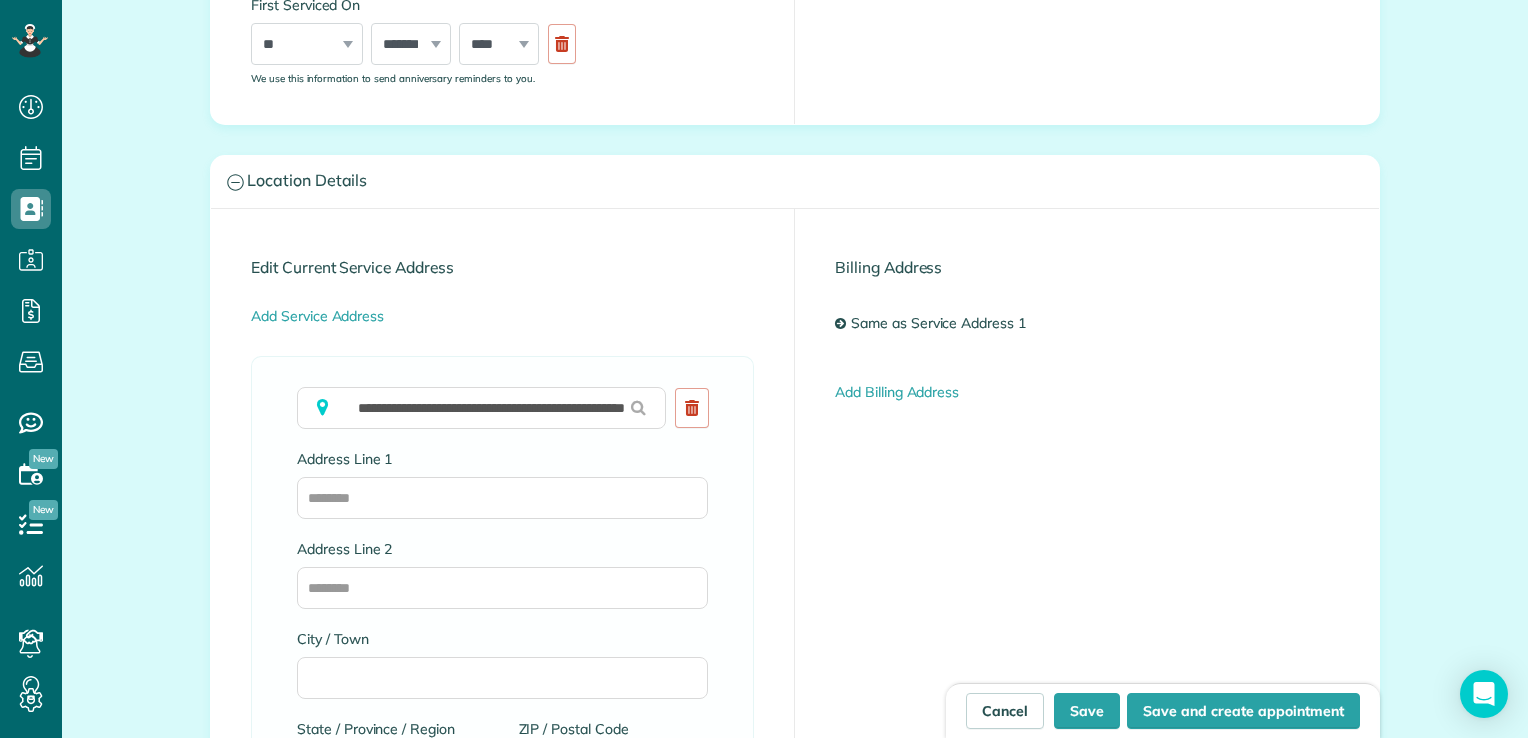 type on "**********" 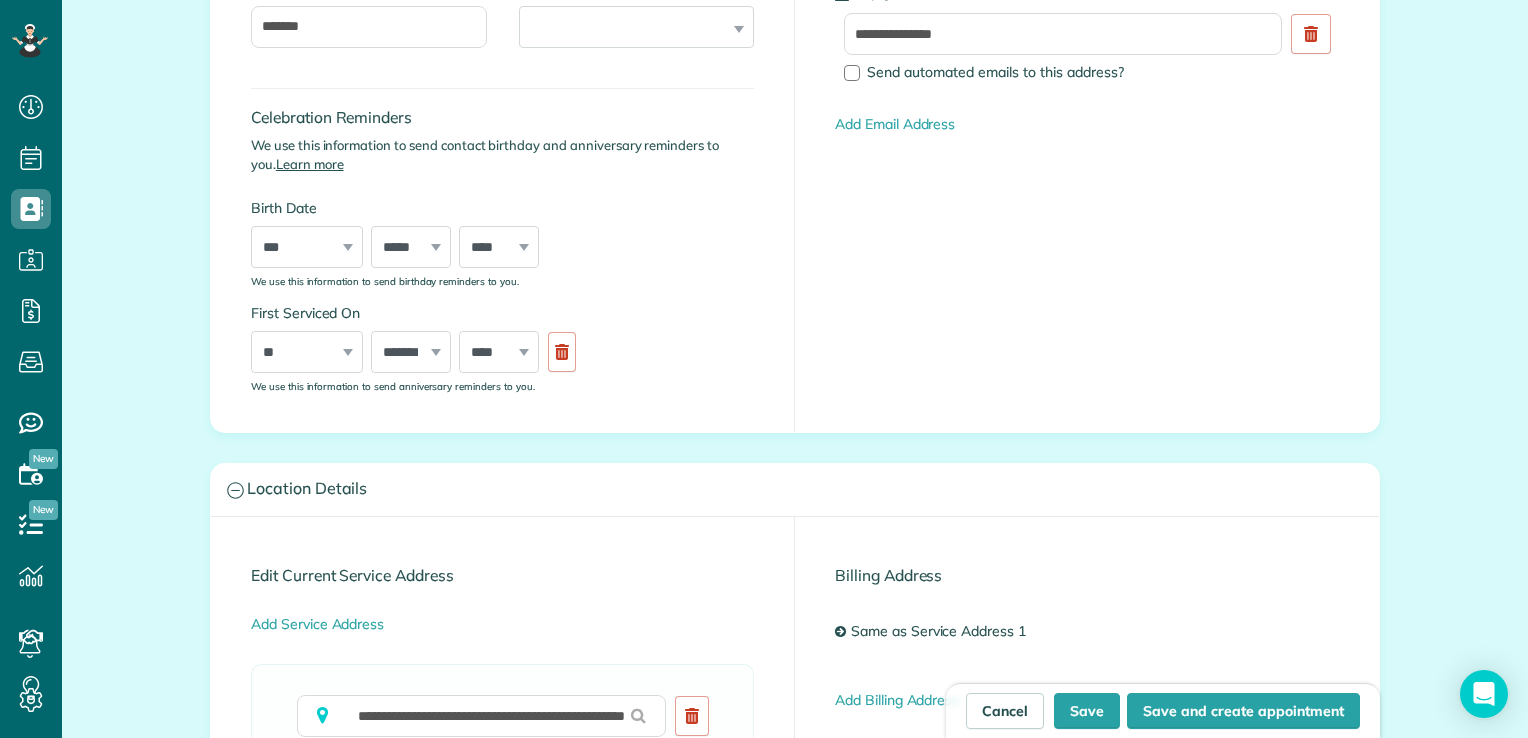scroll, scrollTop: 520, scrollLeft: 0, axis: vertical 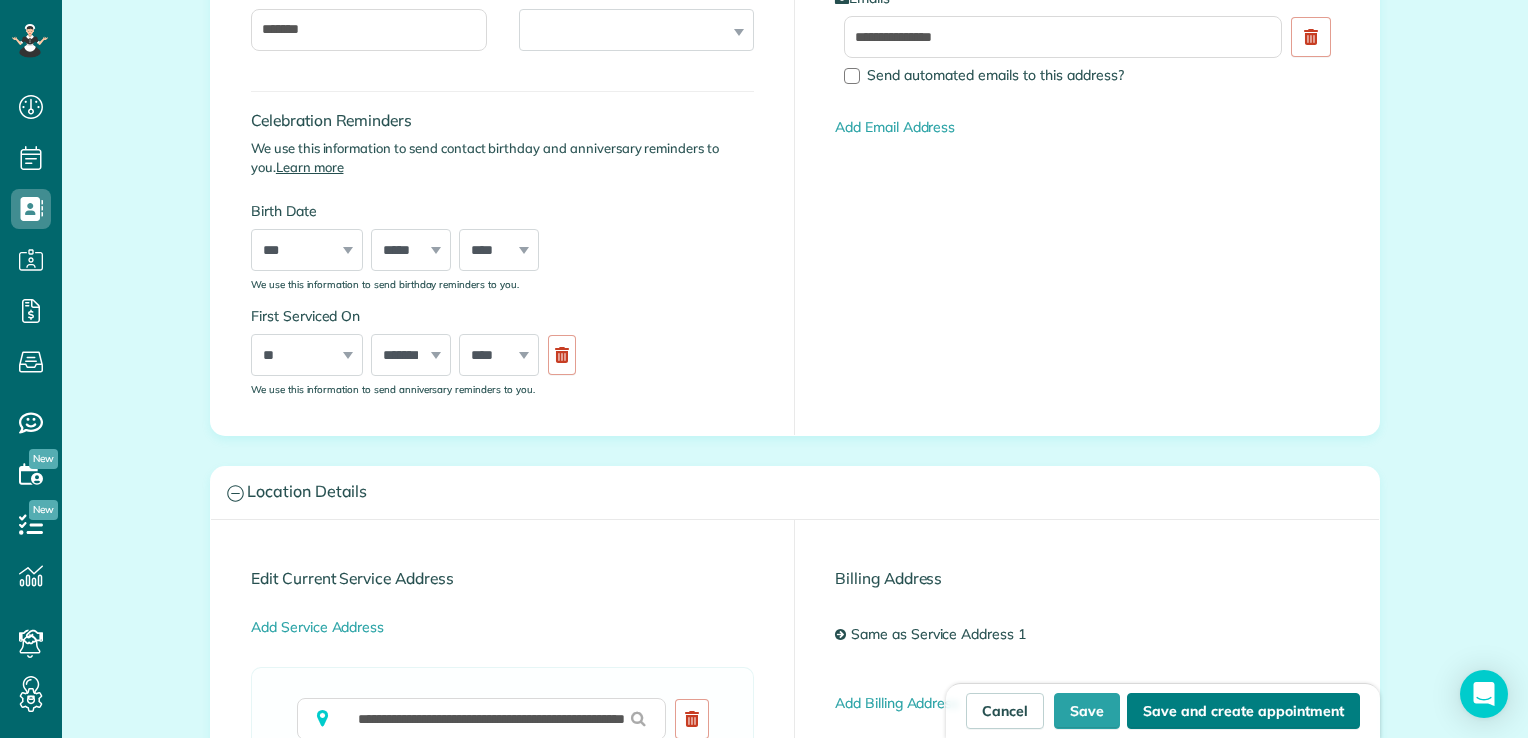 click on "Save and create appointment" at bounding box center (1243, 711) 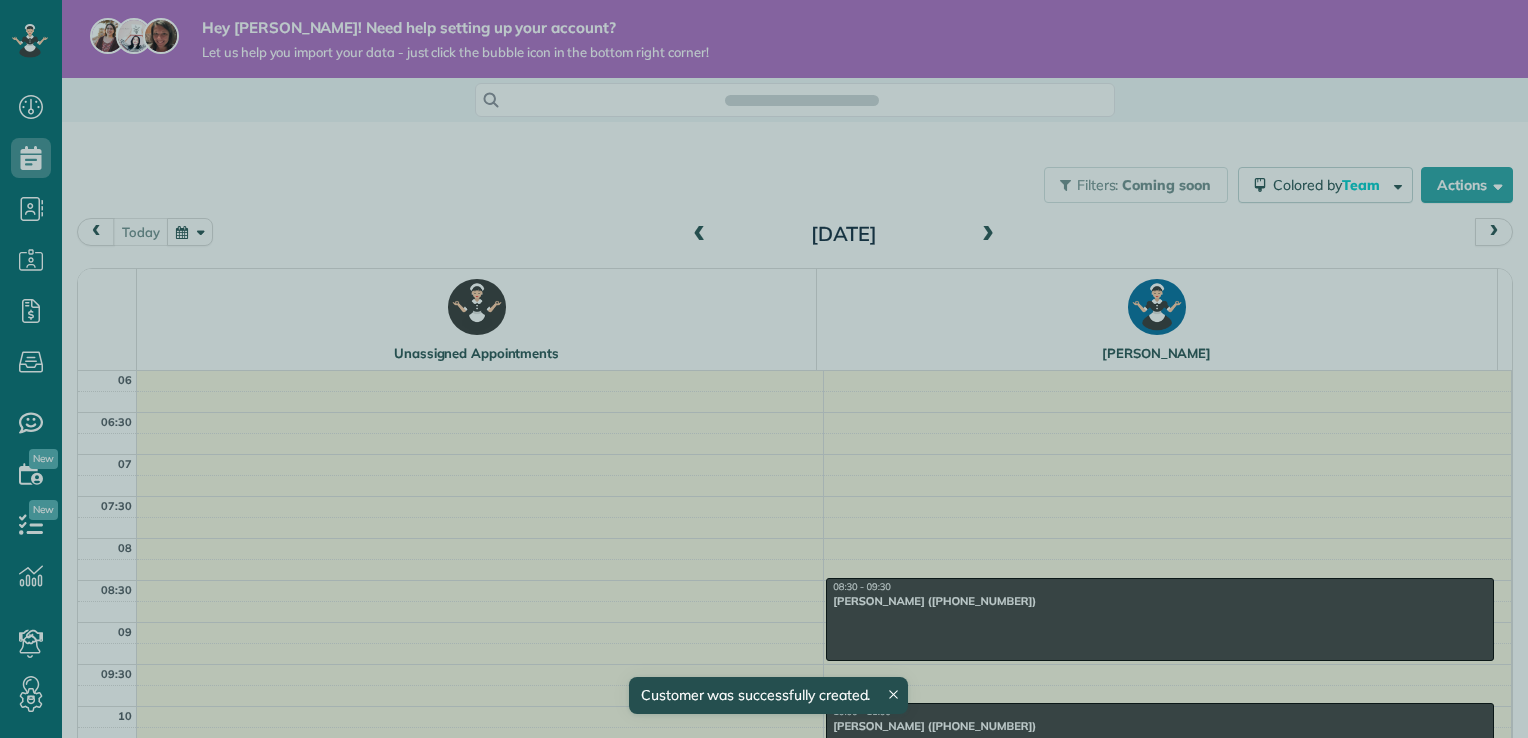 scroll, scrollTop: 0, scrollLeft: 0, axis: both 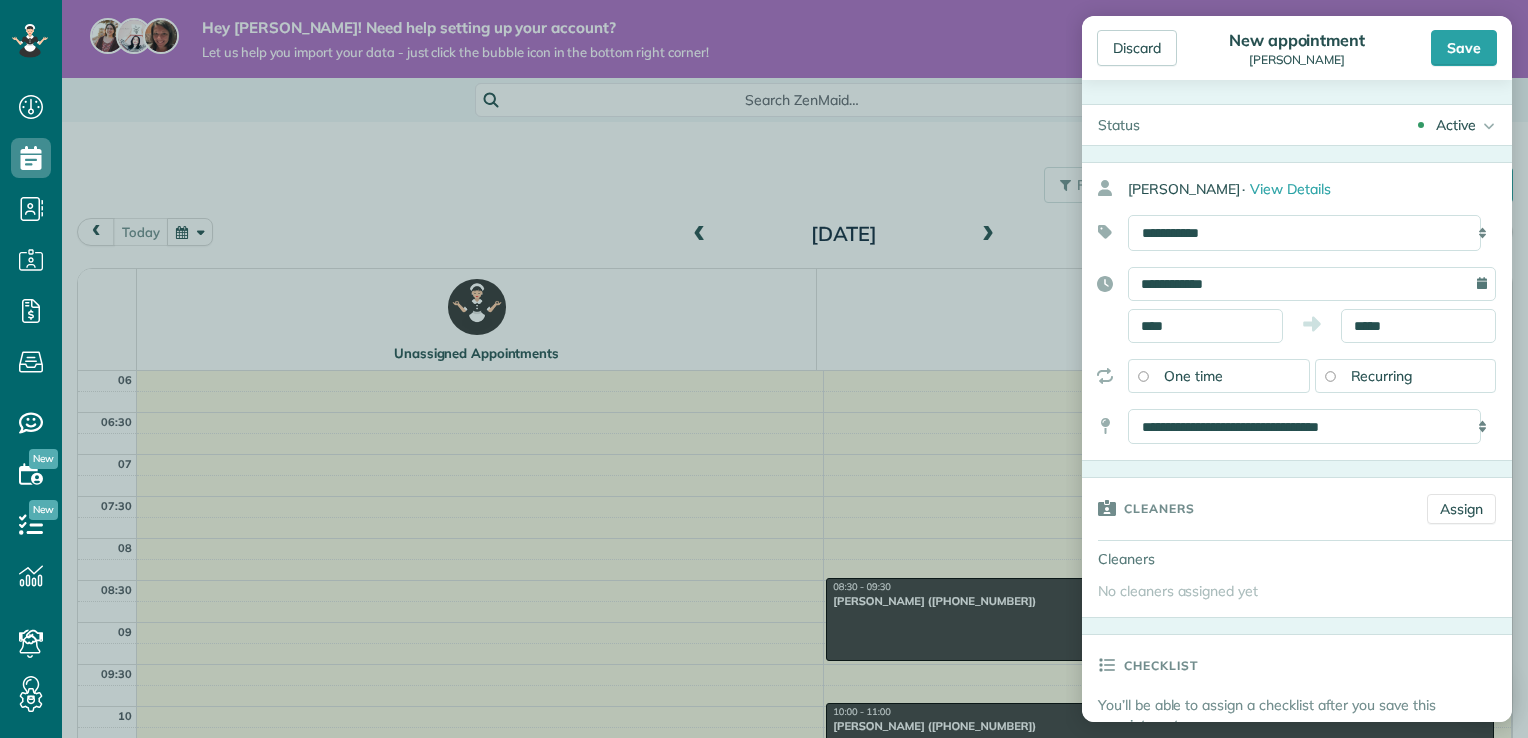 click on "Recurring" at bounding box center [1382, 376] 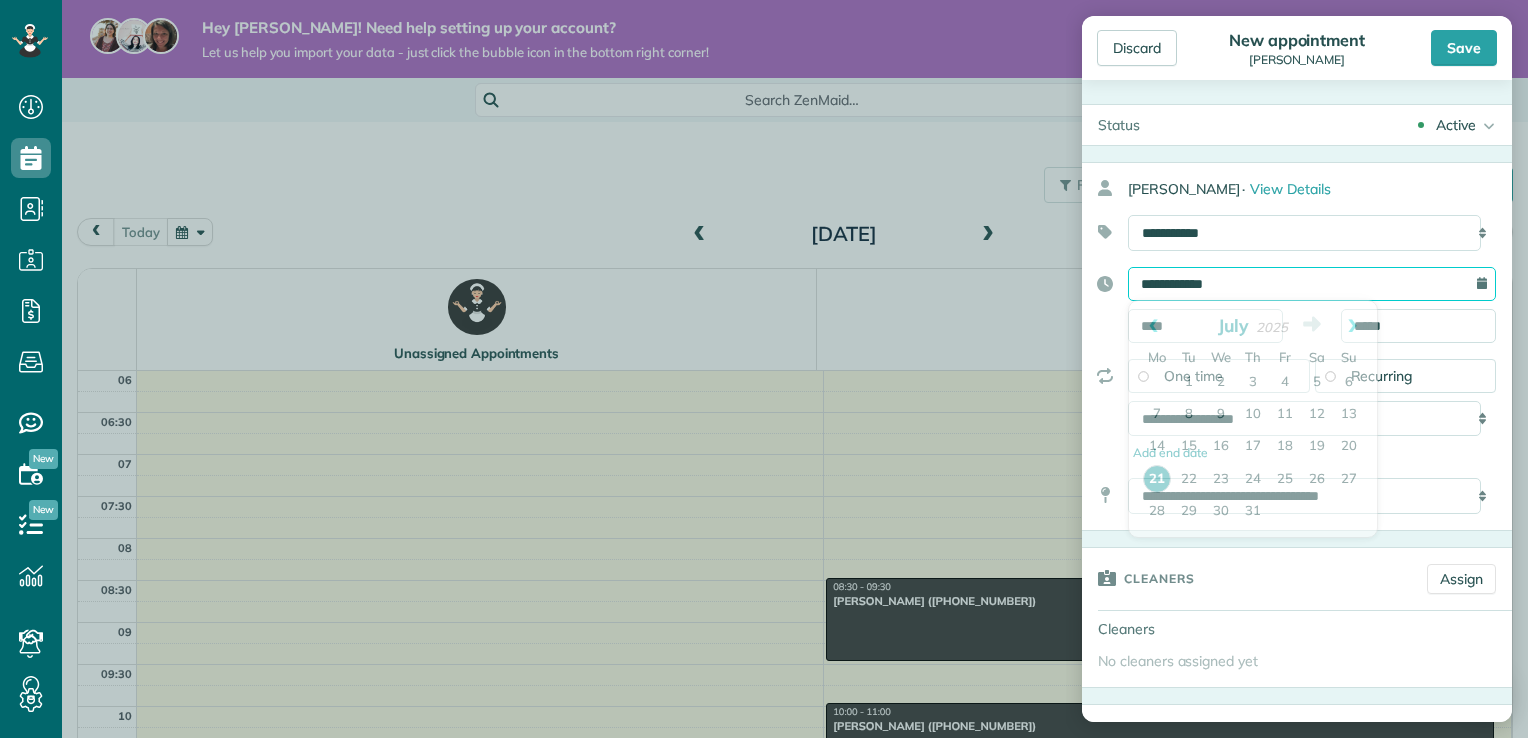click on "**********" at bounding box center (1312, 284) 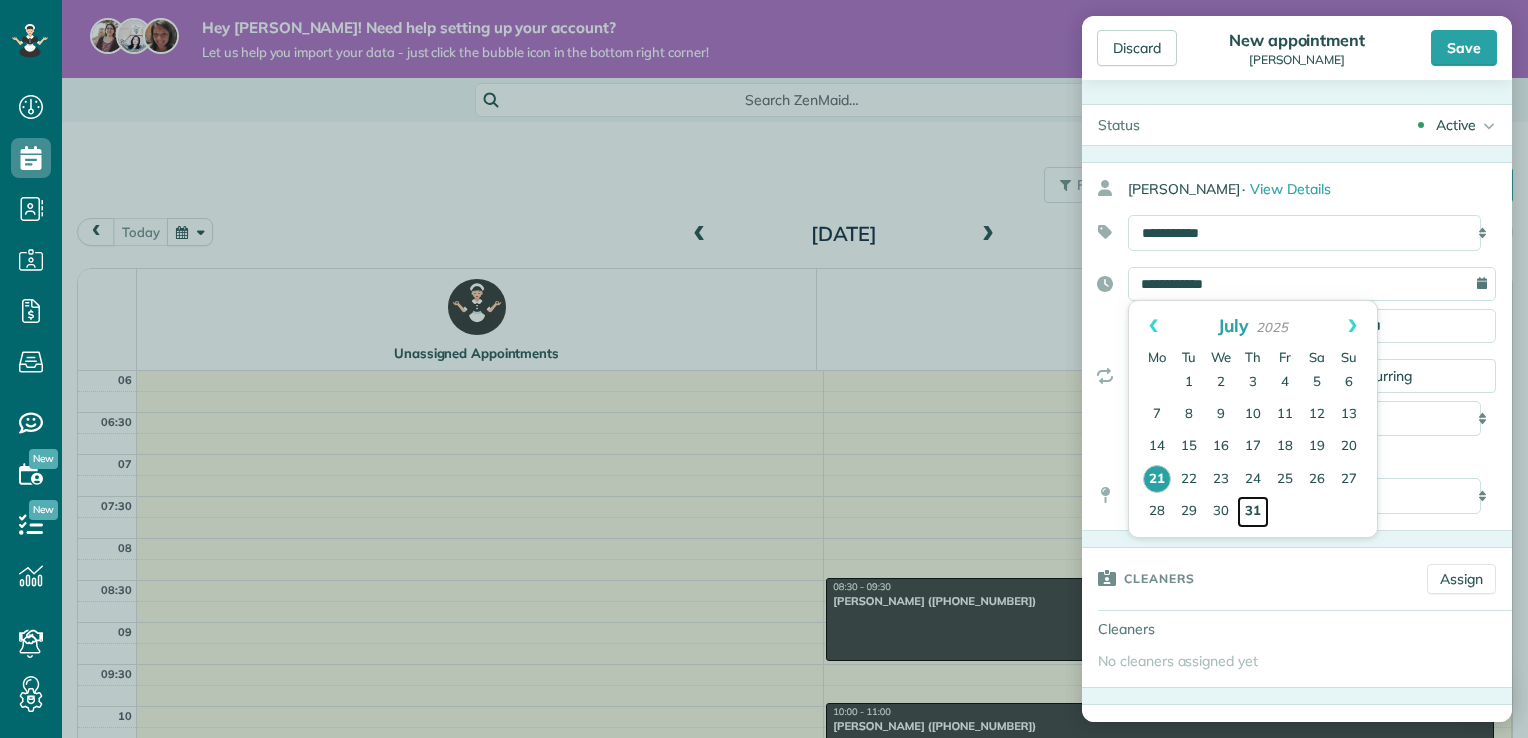 click on "31" at bounding box center (1253, 512) 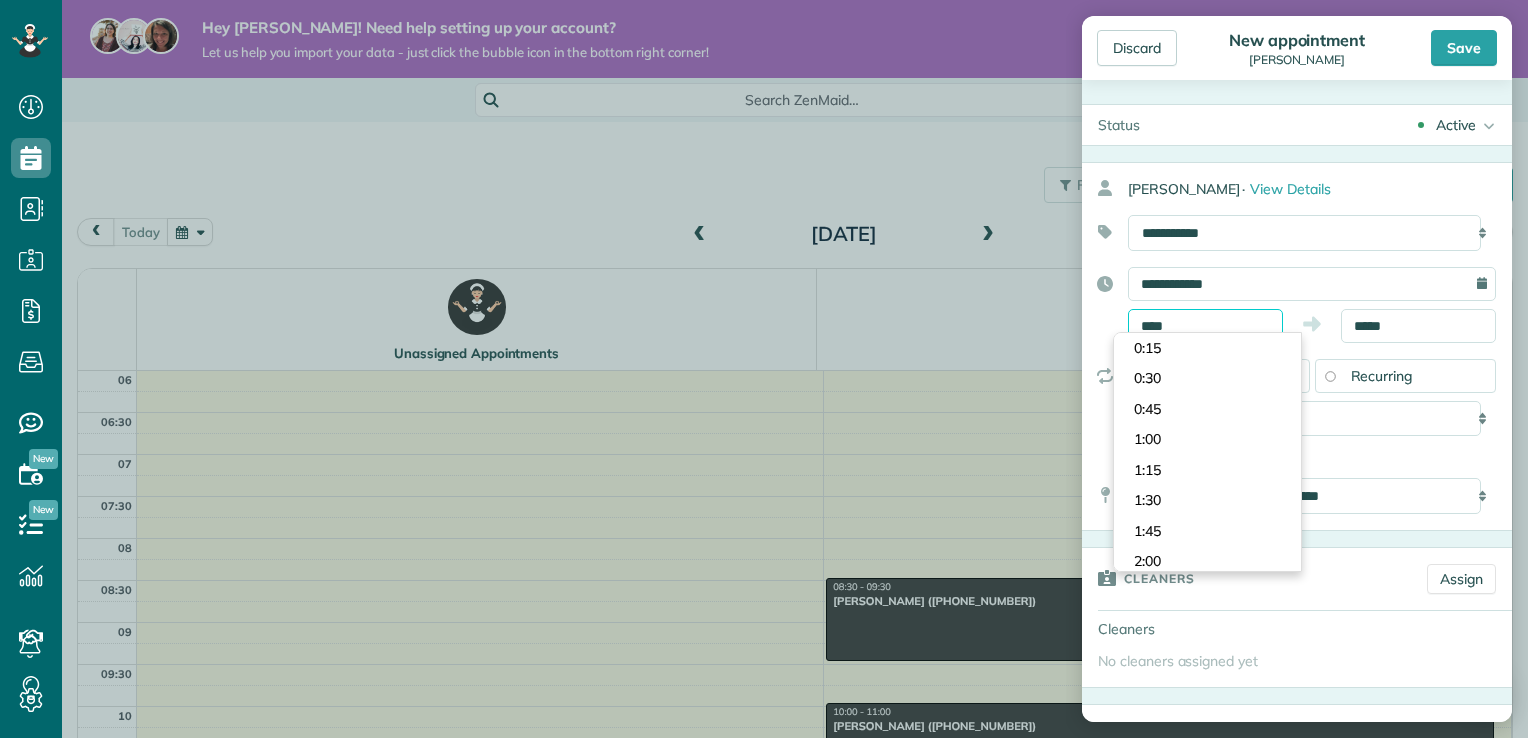 scroll, scrollTop: 1037, scrollLeft: 0, axis: vertical 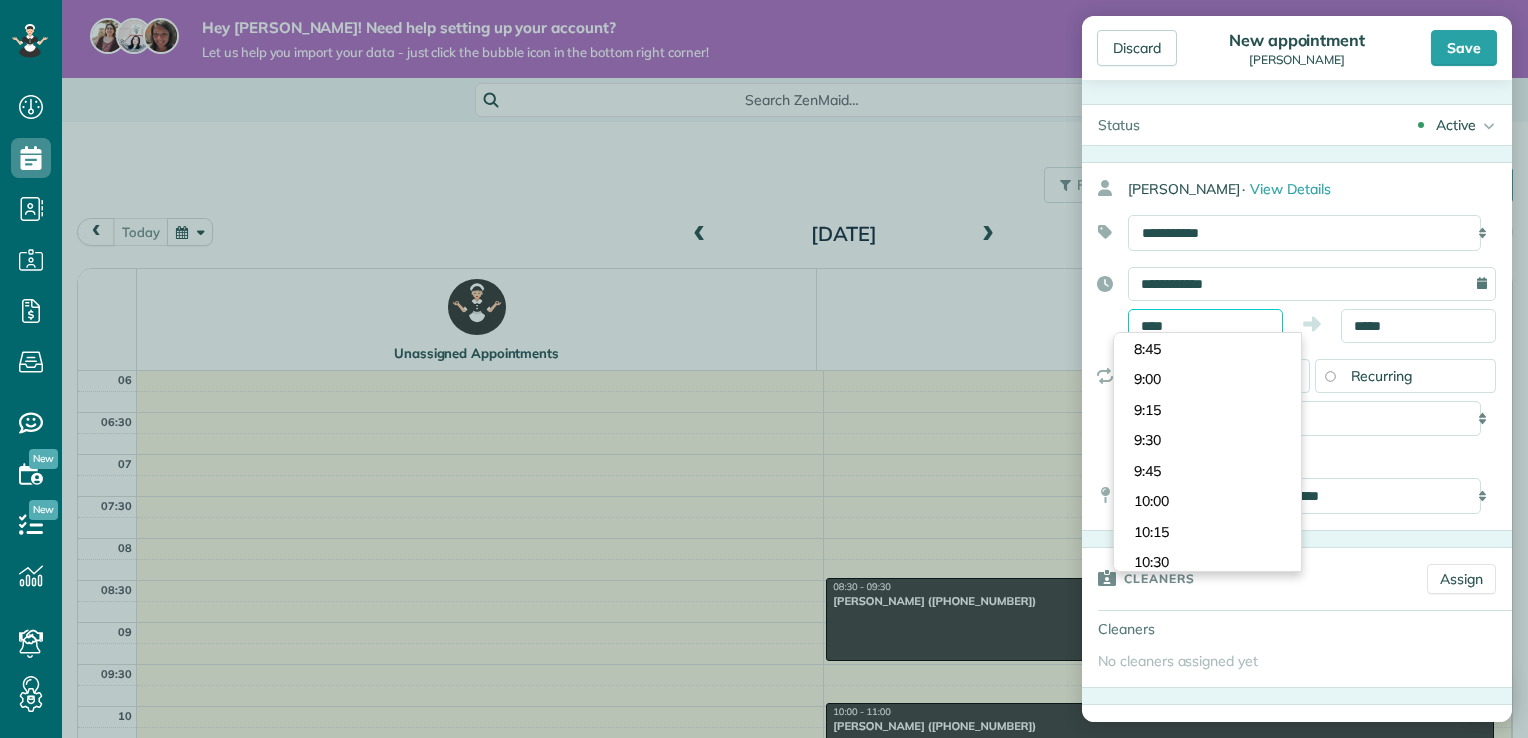 click on "****" at bounding box center [1205, 326] 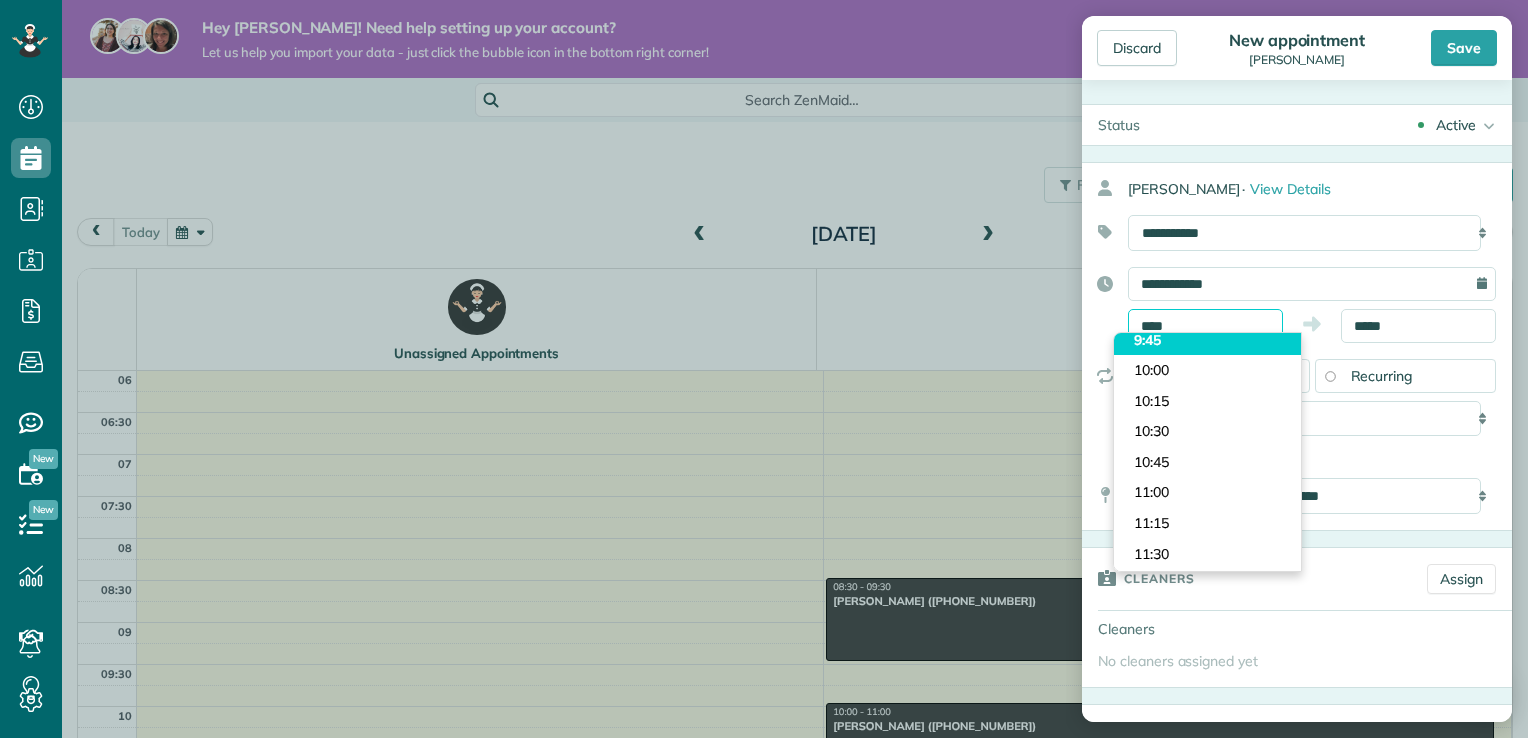 scroll, scrollTop: 1181, scrollLeft: 0, axis: vertical 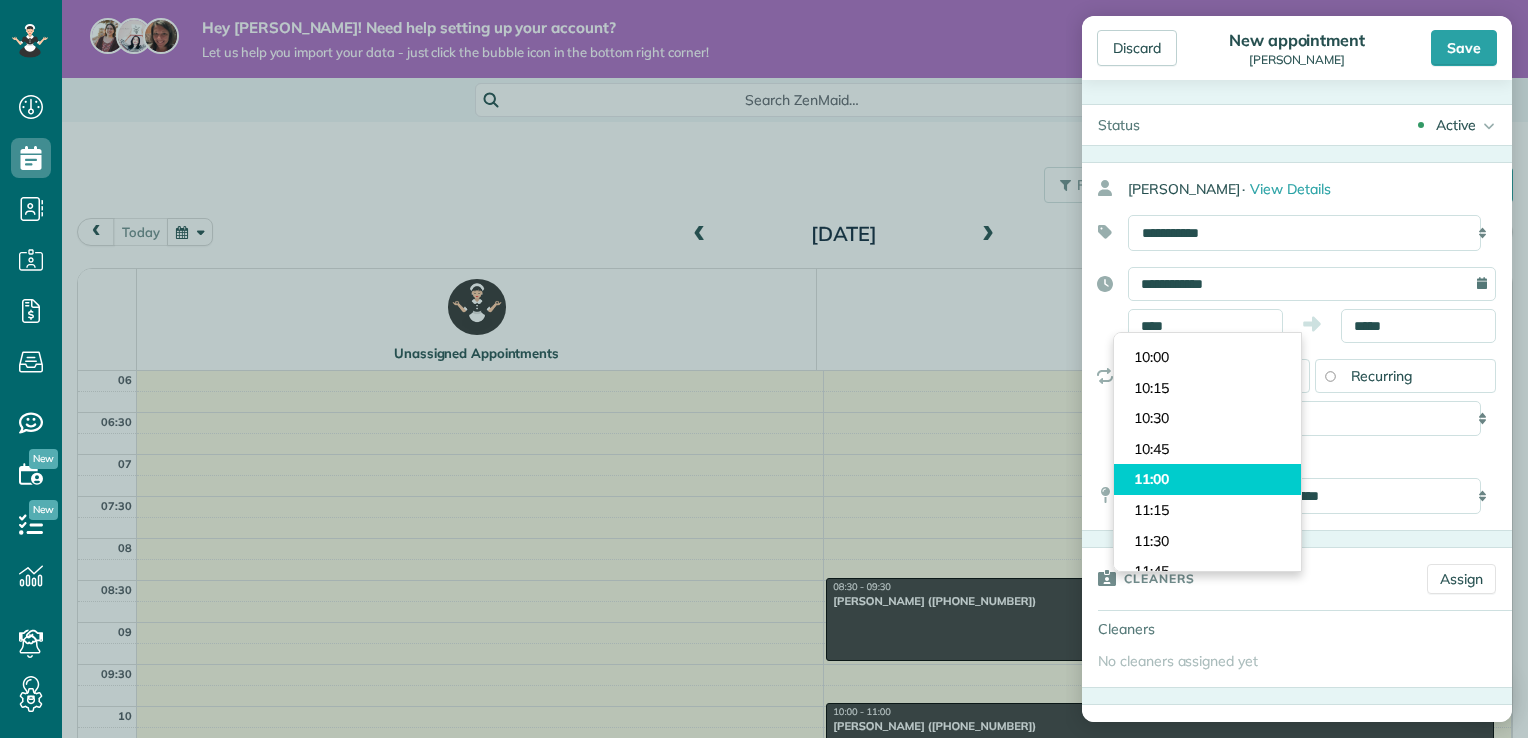 type on "*****" 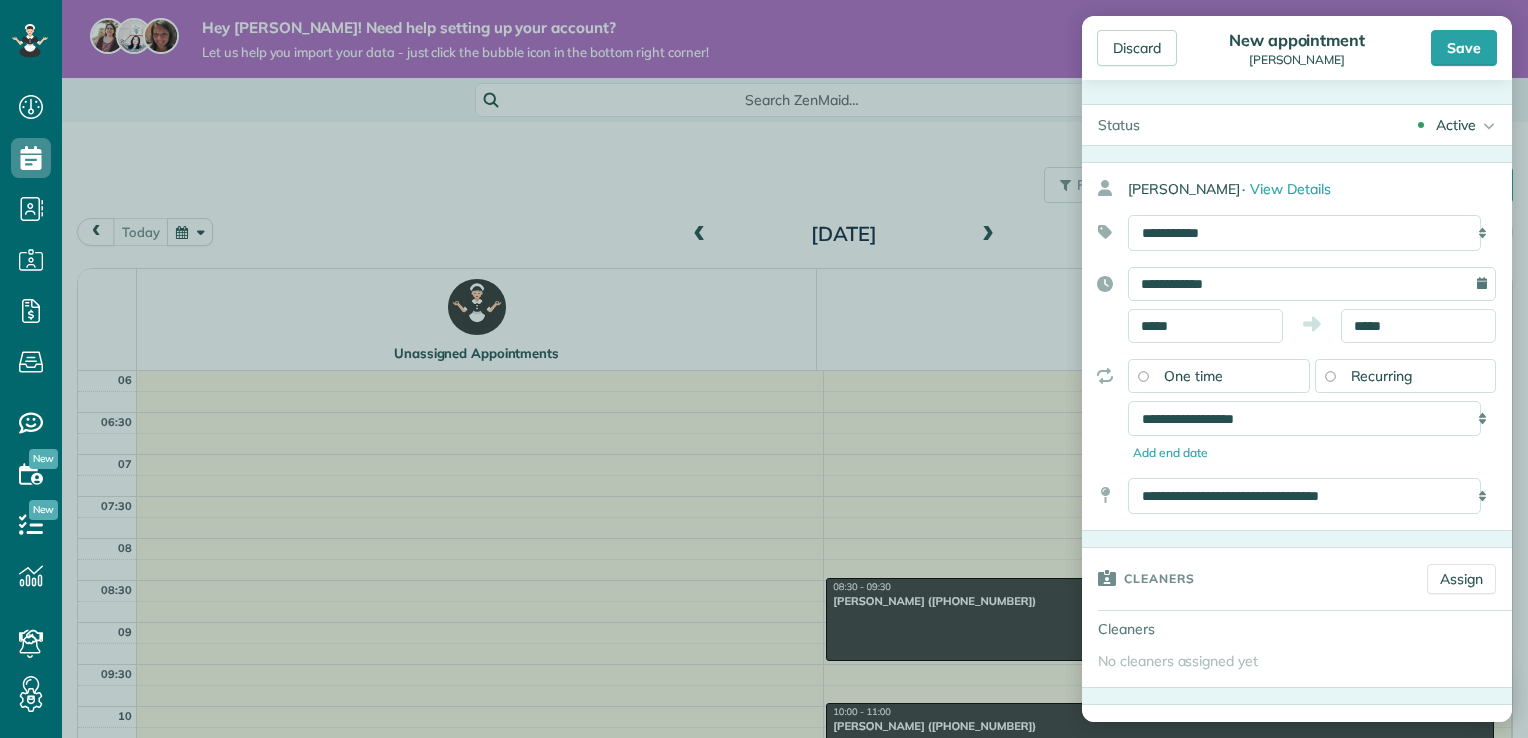 click on "Dashboard
Scheduling
Calendar View
List View
Dispatch View - Weekly scheduling (Beta)" at bounding box center [764, 369] 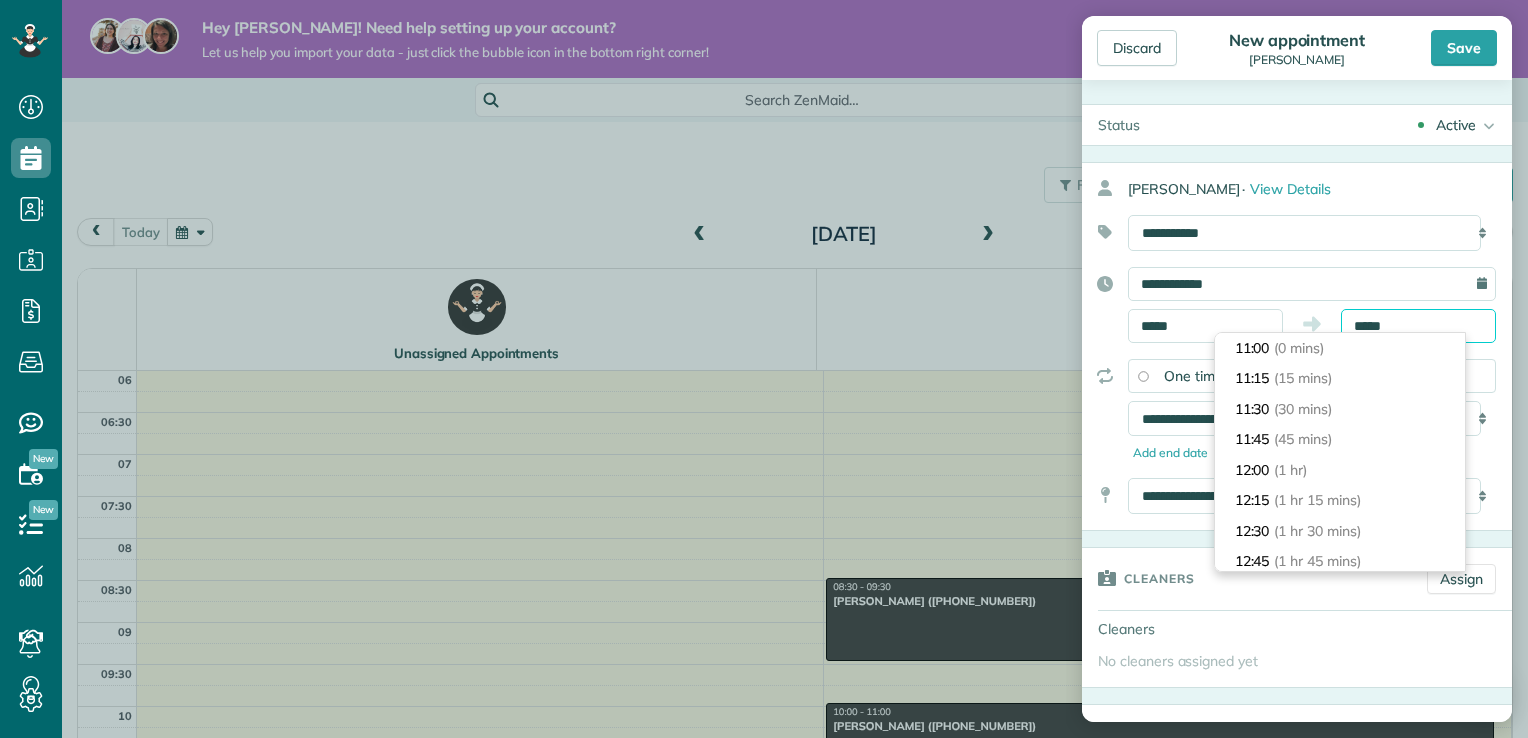 click on "*****" at bounding box center [1418, 326] 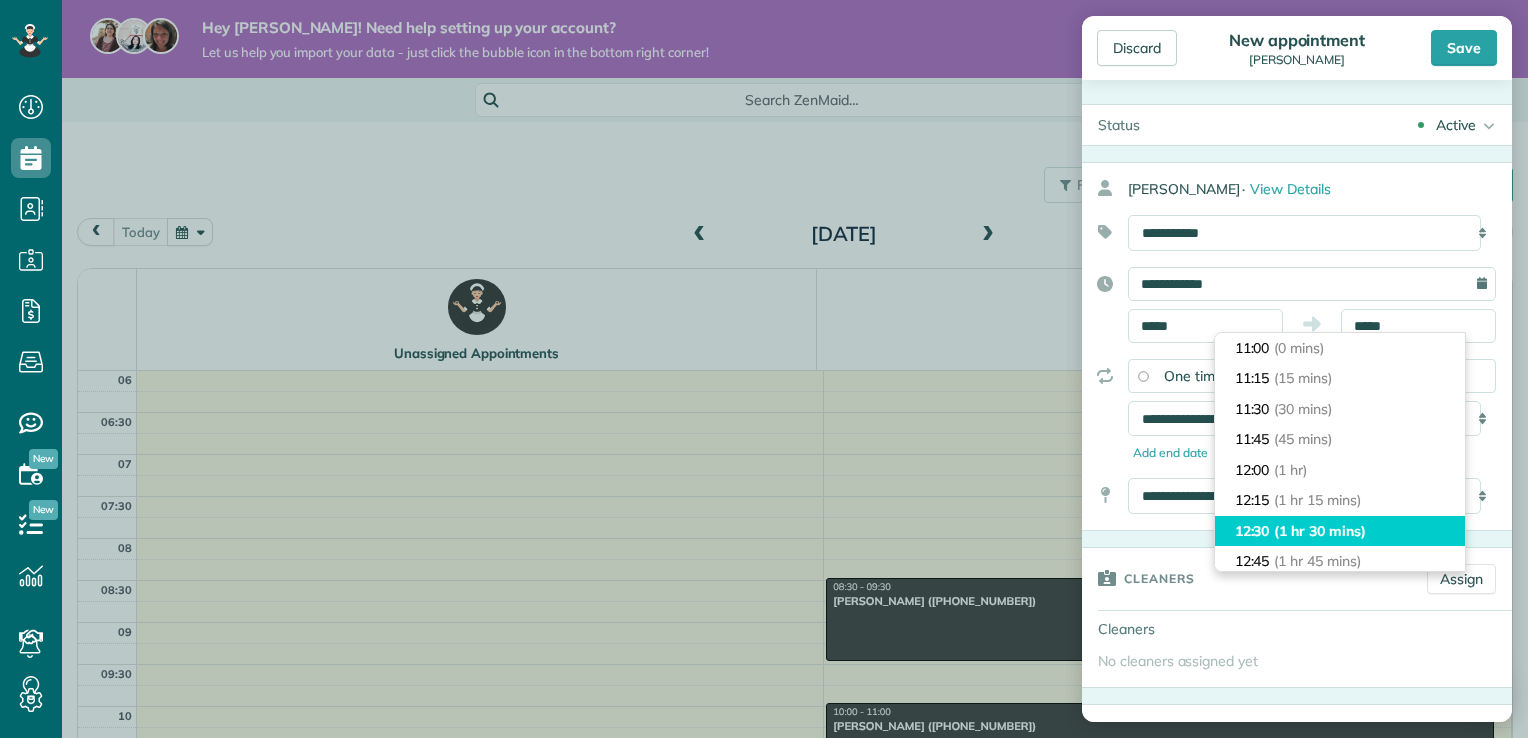 type on "*****" 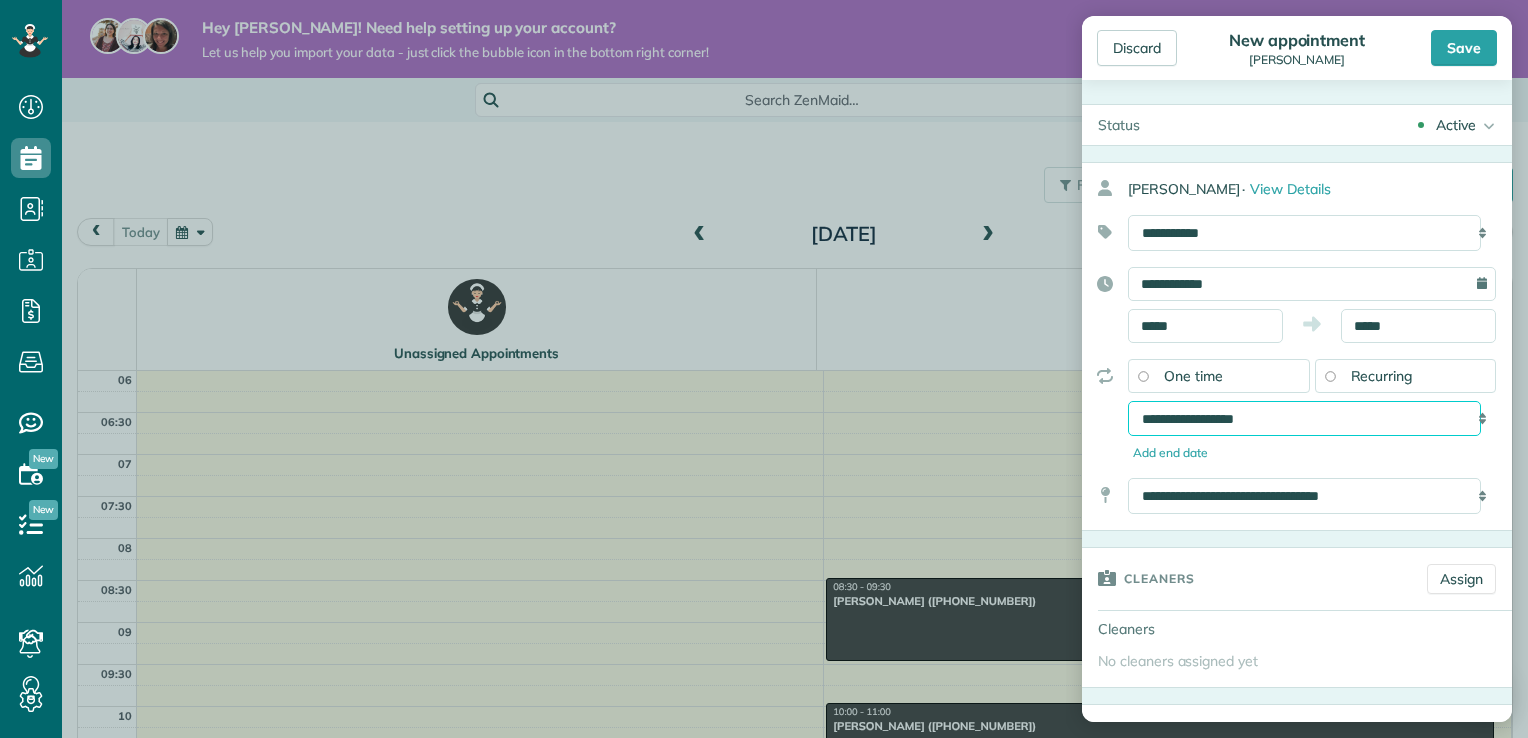 click on "**********" at bounding box center (1304, 419) 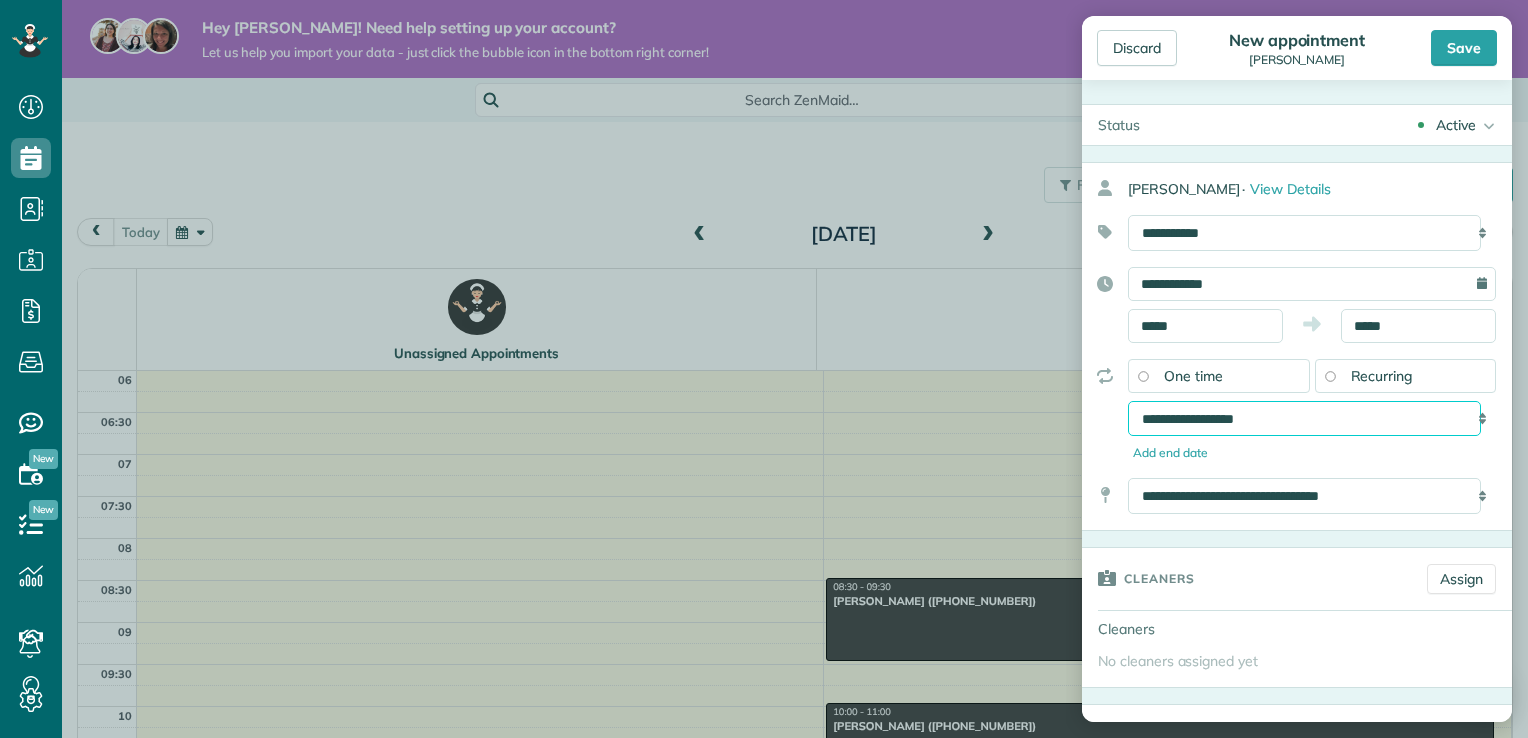 select on "**********" 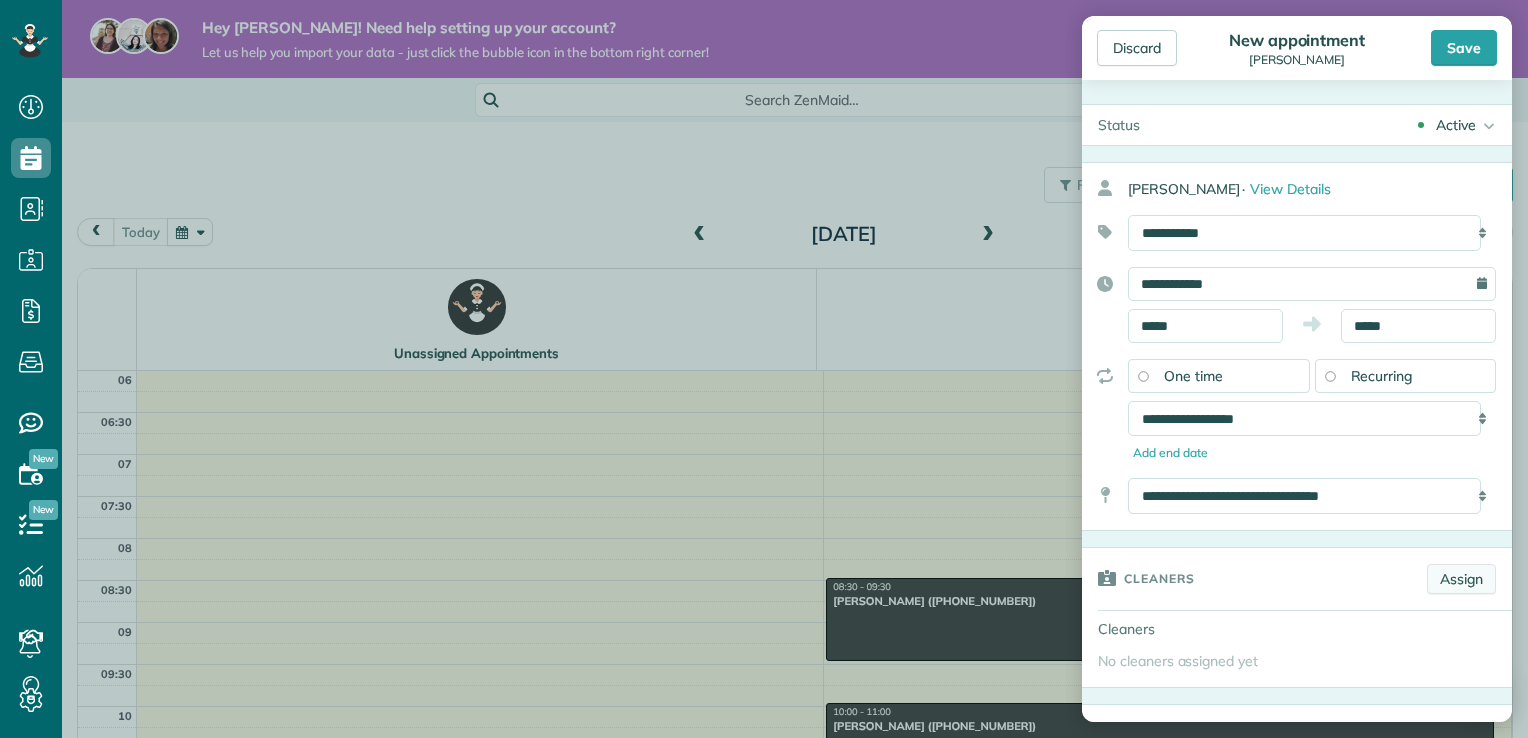 click on "Assign" at bounding box center (1461, 579) 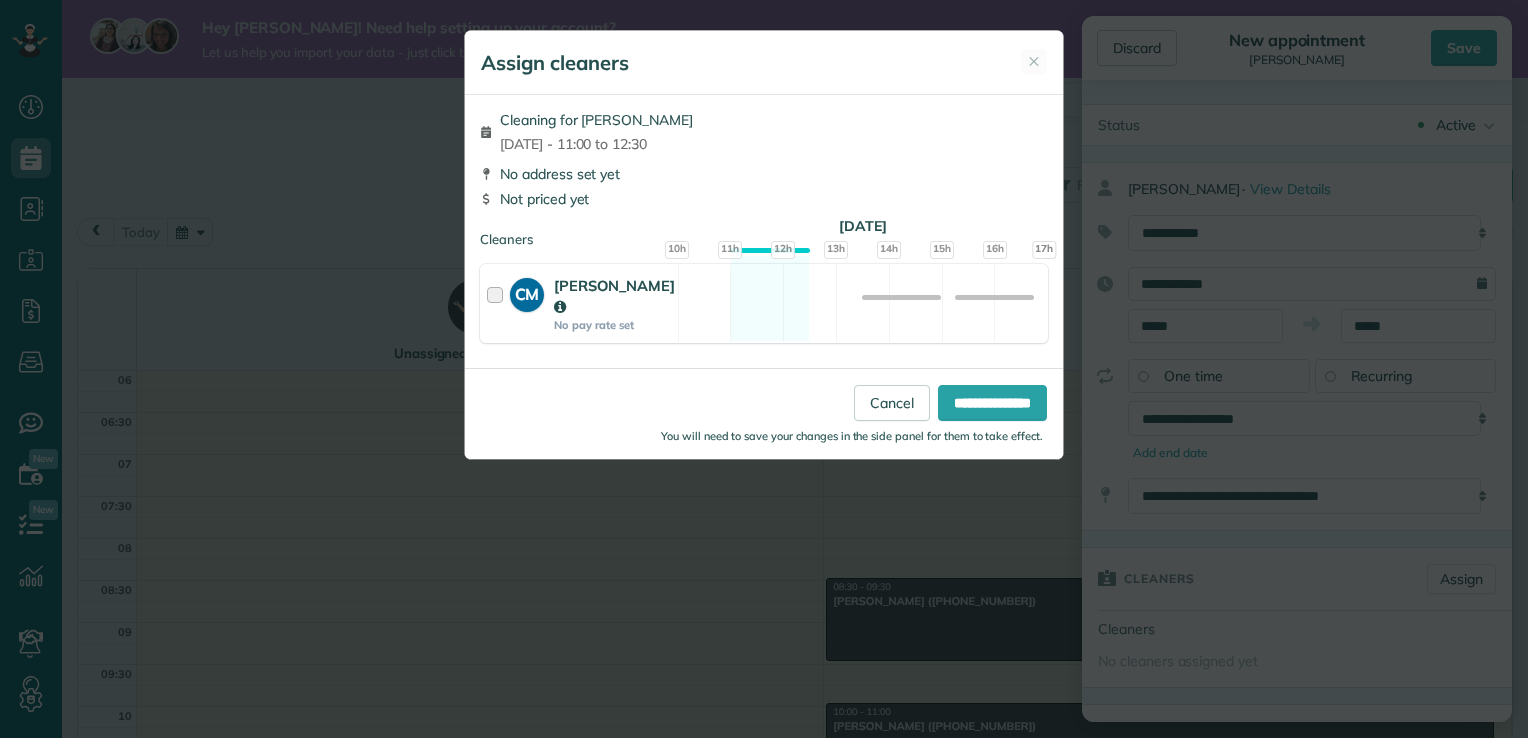 click at bounding box center [498, 303] 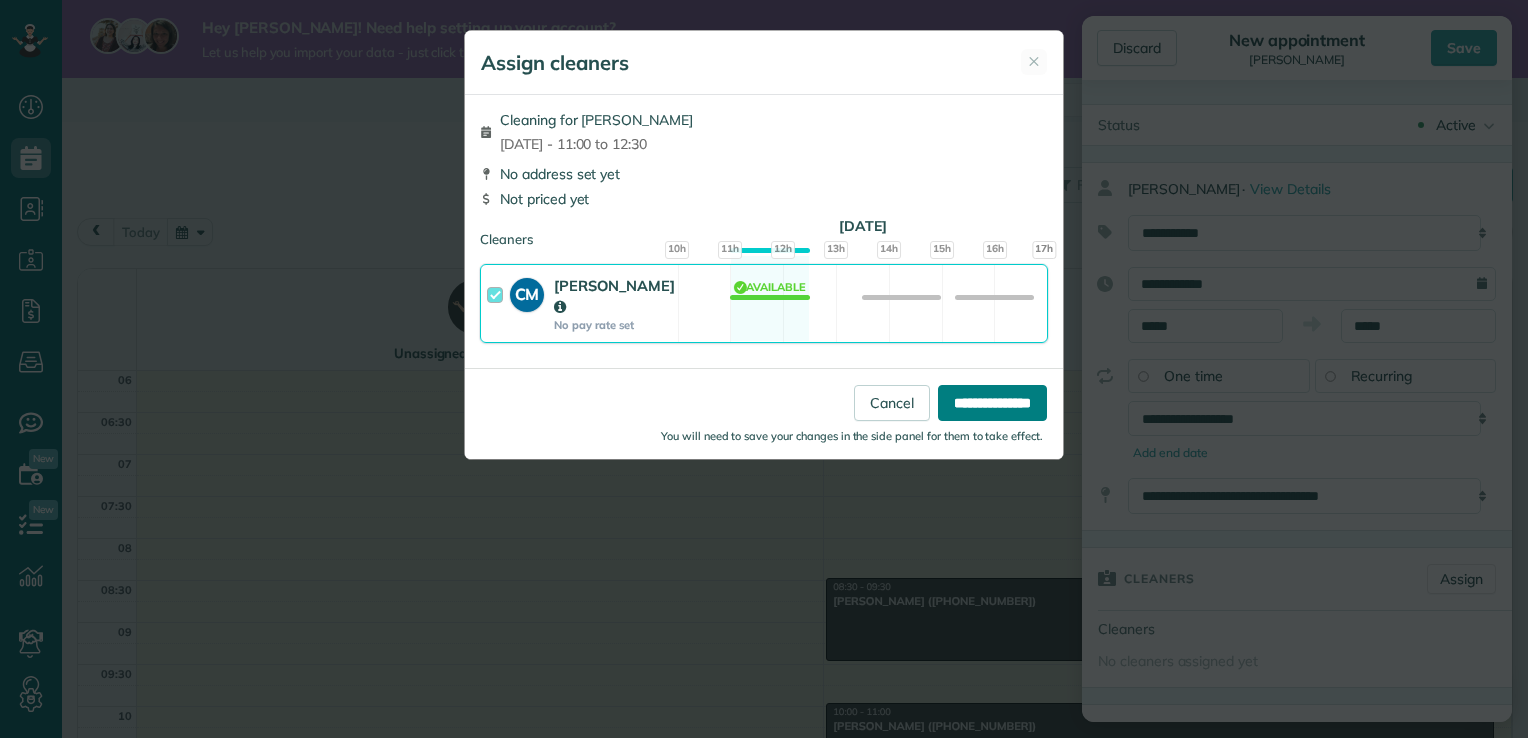 click on "**********" at bounding box center [992, 403] 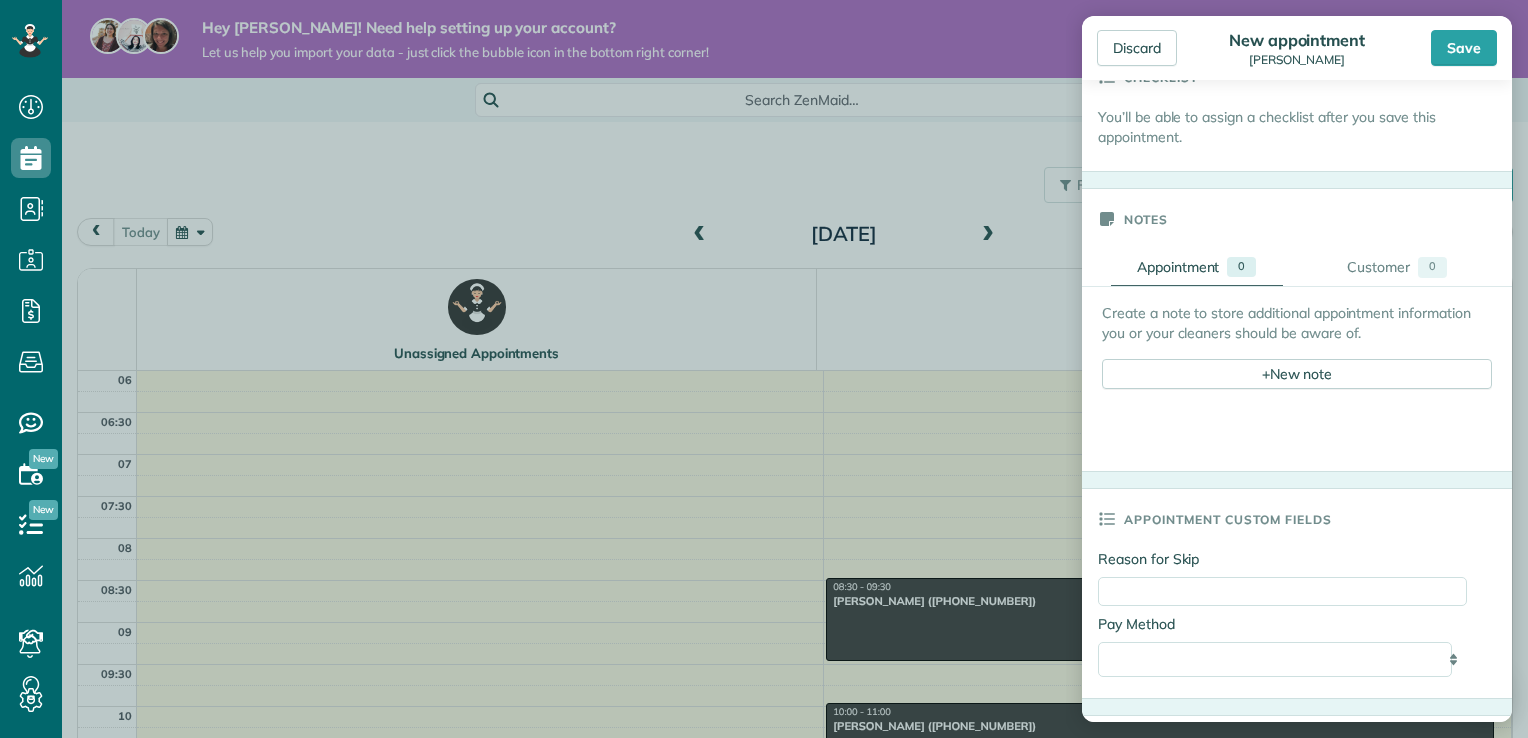 scroll, scrollTop: 691, scrollLeft: 0, axis: vertical 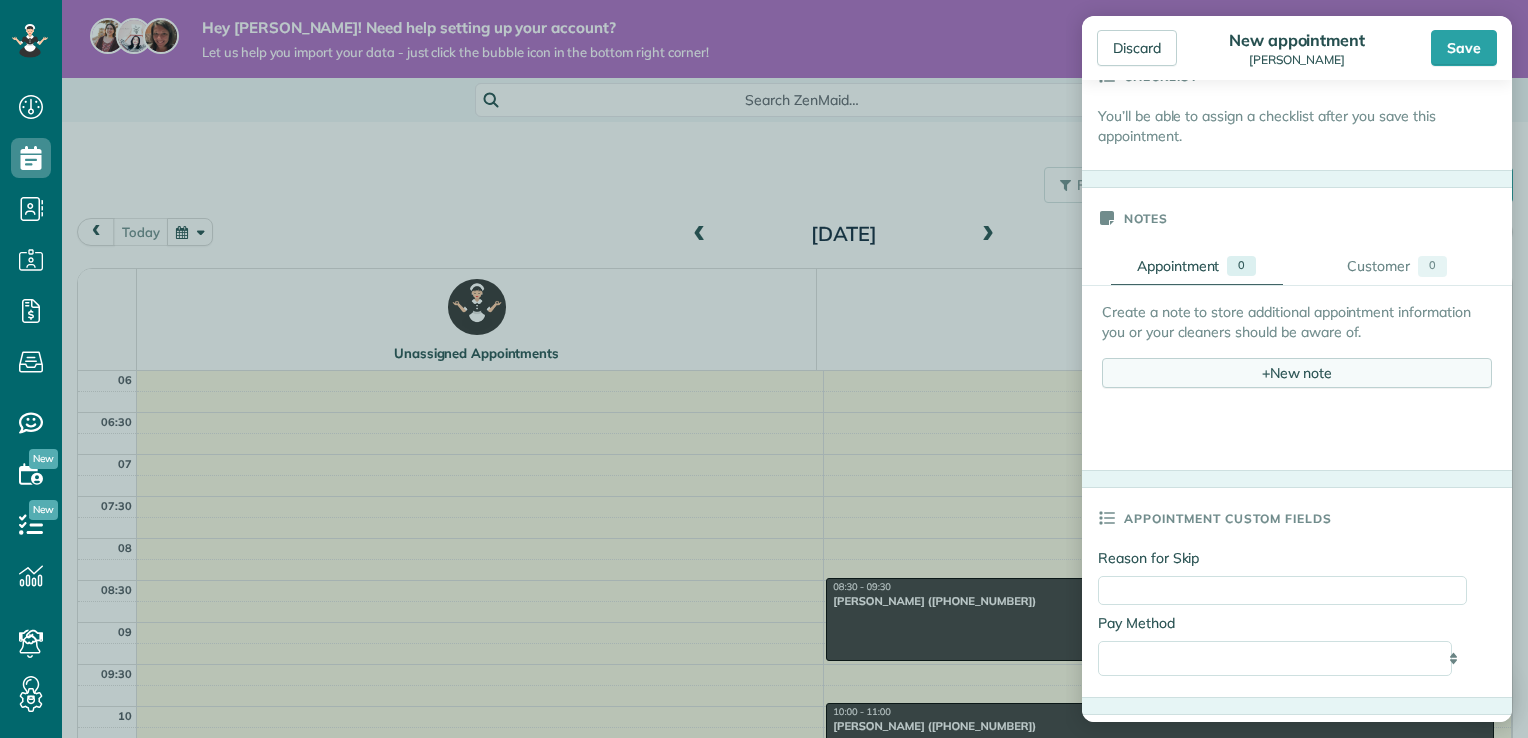 click on "+ New note" at bounding box center (1297, 373) 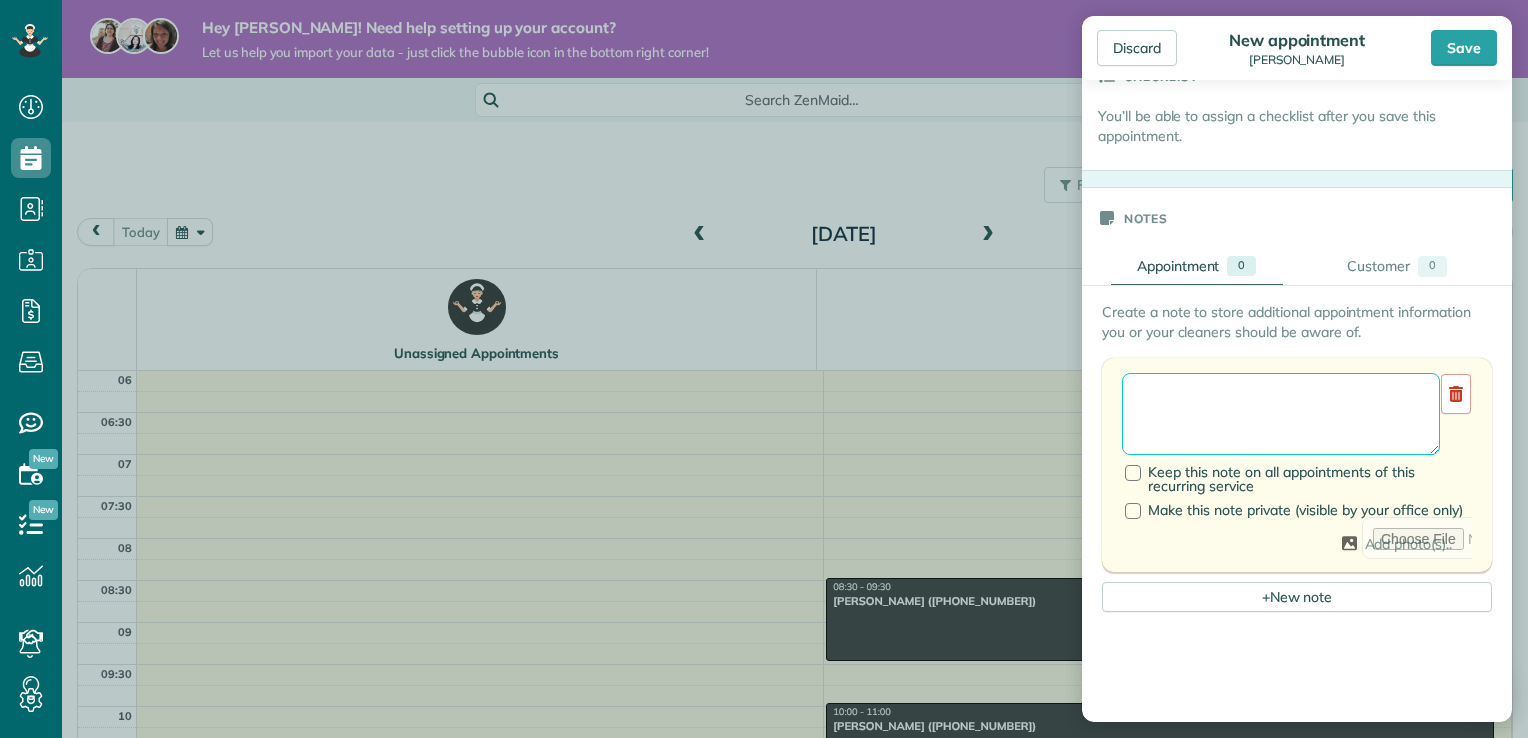 click at bounding box center (1281, 414) 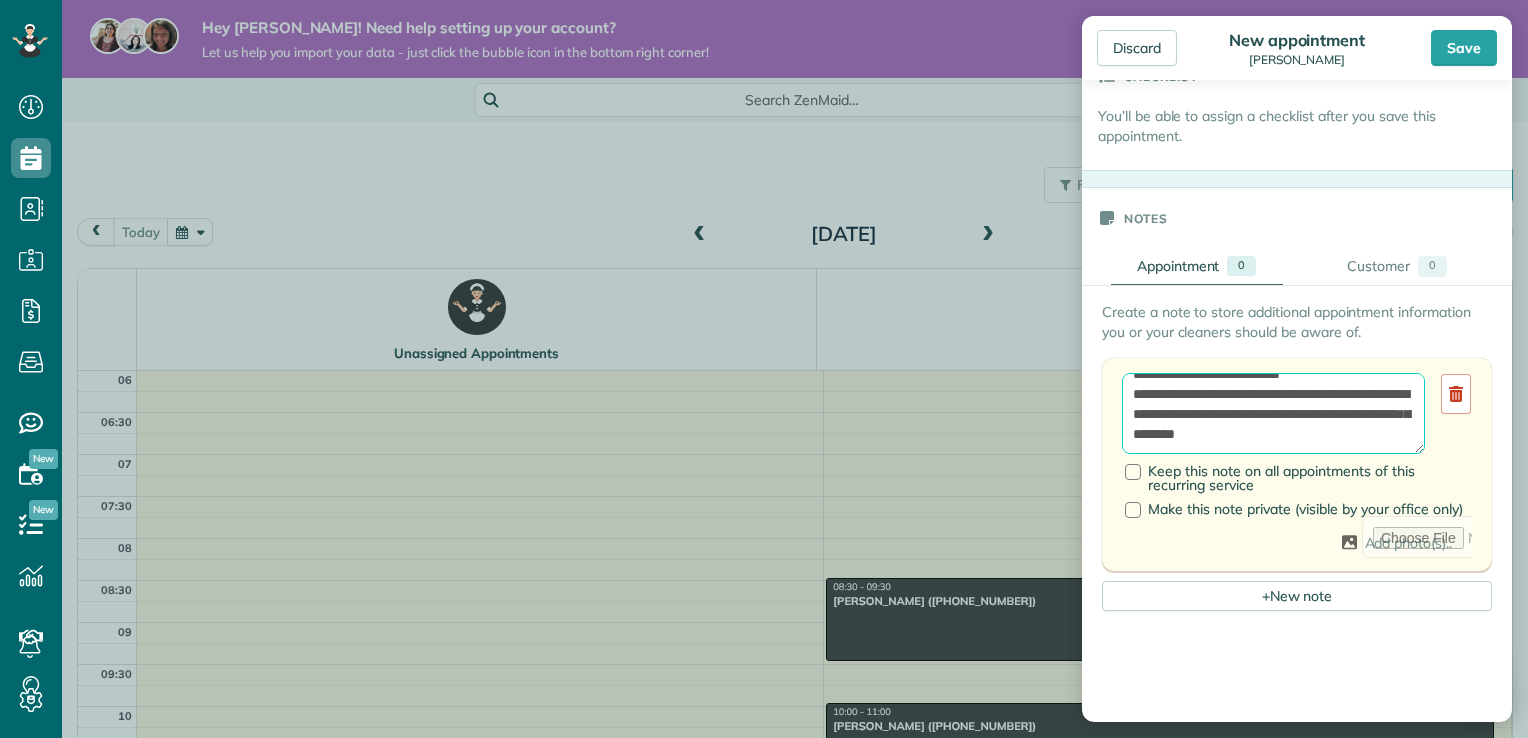 scroll, scrollTop: 28, scrollLeft: 0, axis: vertical 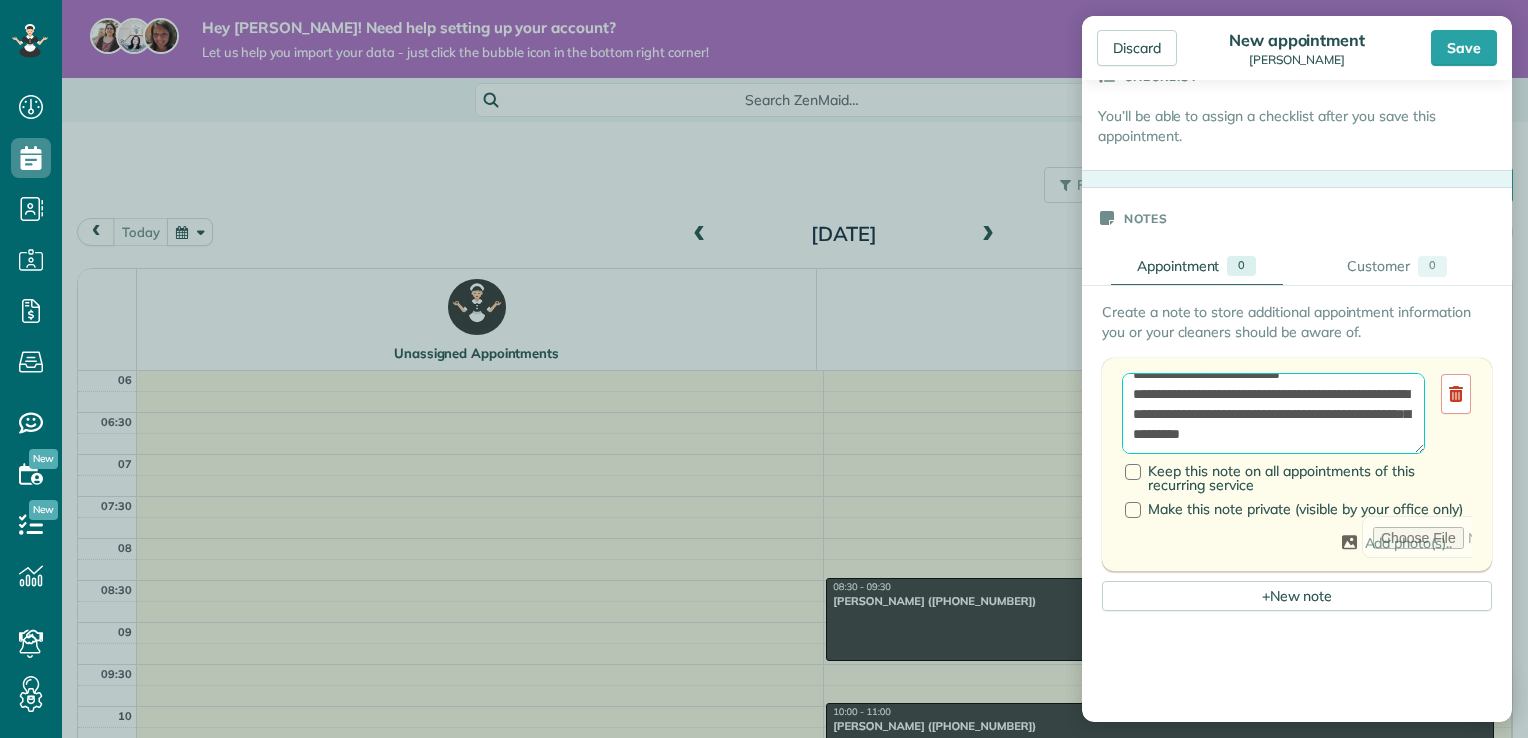 click on "**********" at bounding box center (1273, 414) 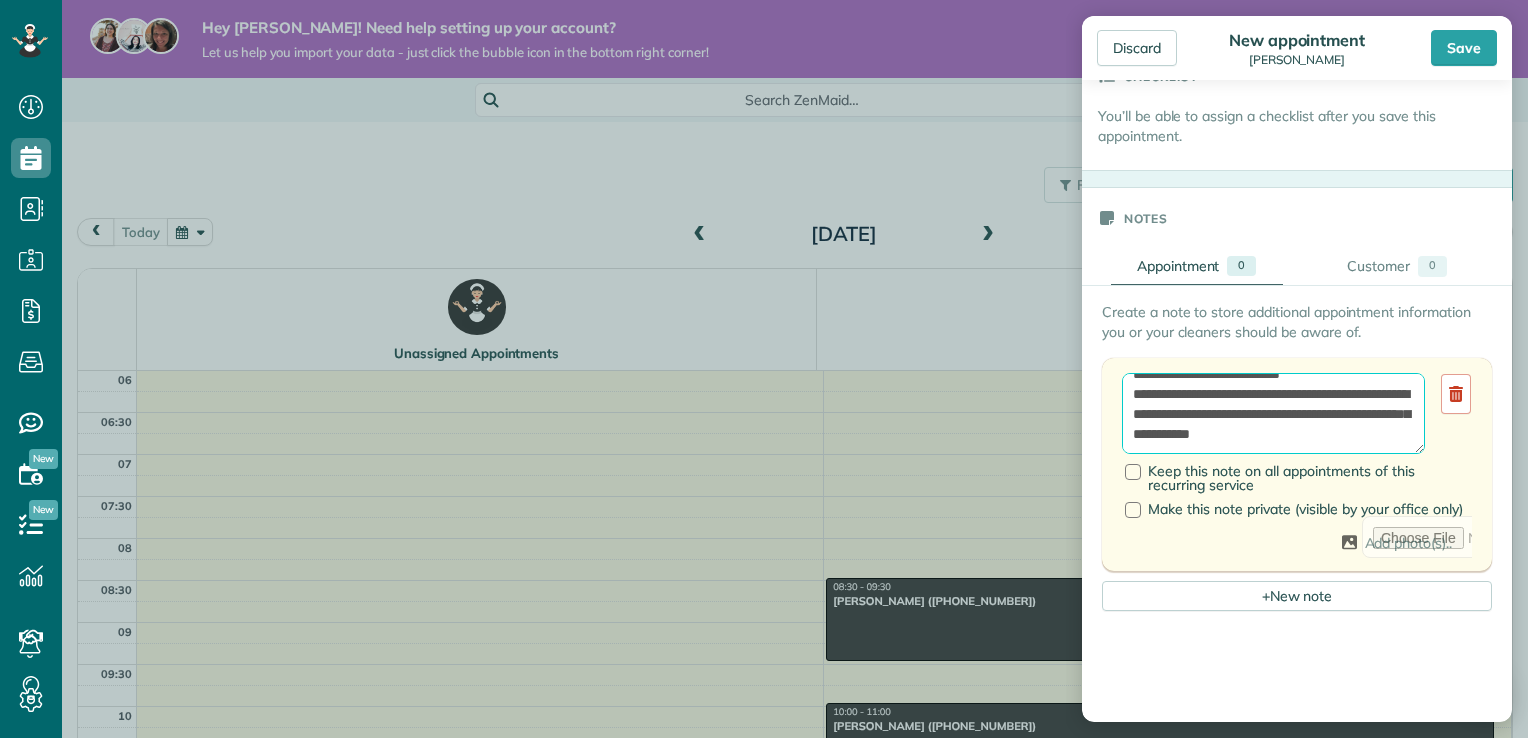 click on "**********" at bounding box center (1273, 414) 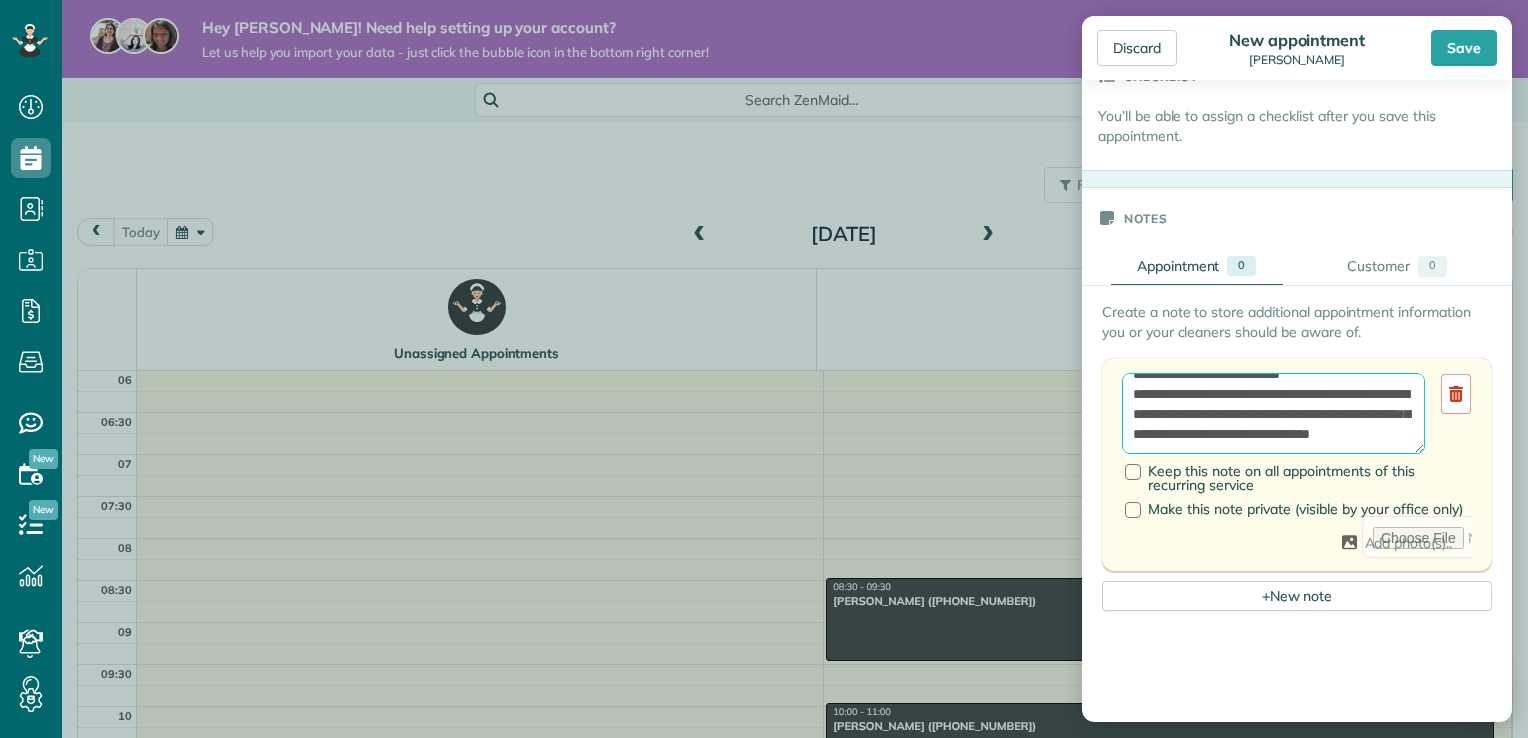 click on "**********" at bounding box center (1273, 414) 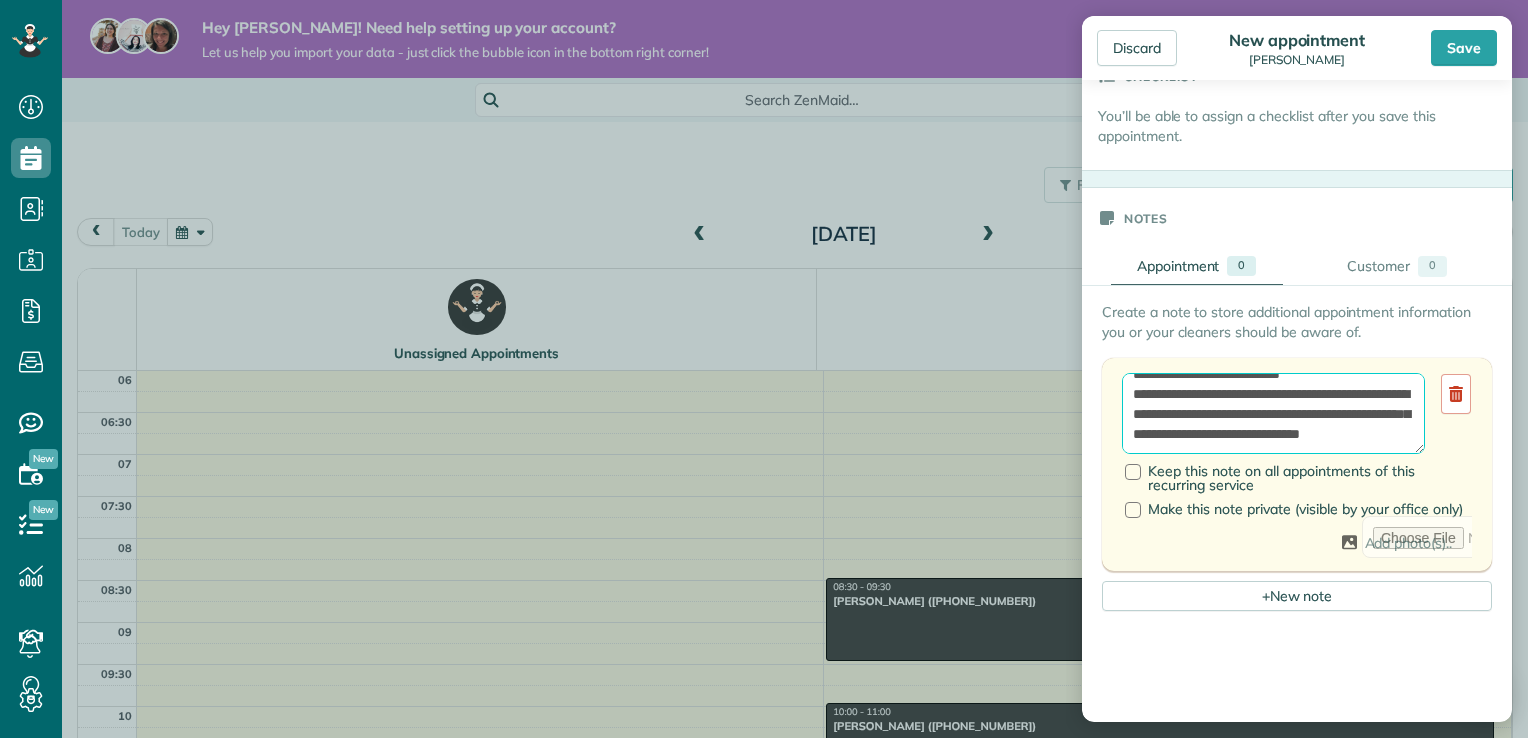 click on "**********" at bounding box center [1273, 414] 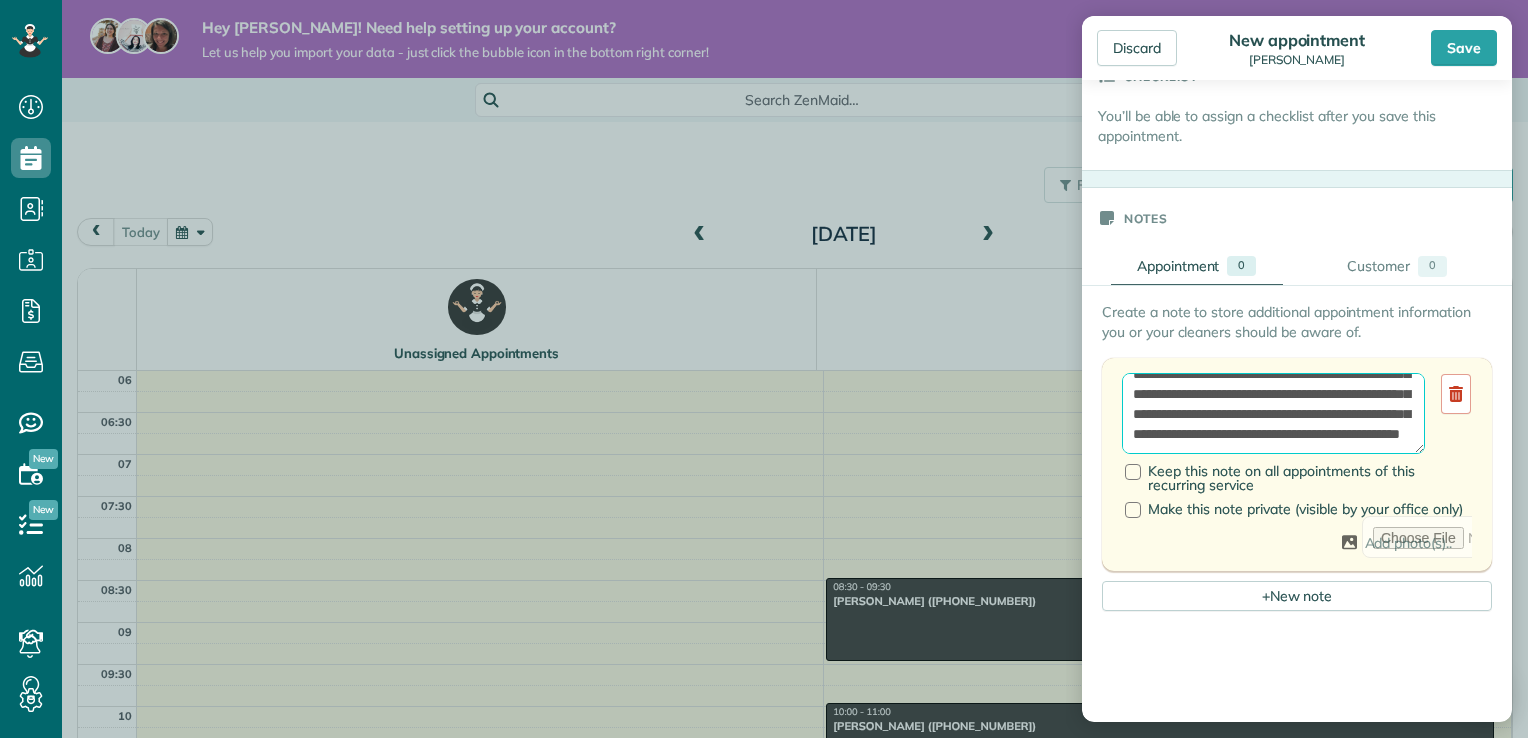 scroll, scrollTop: 108, scrollLeft: 0, axis: vertical 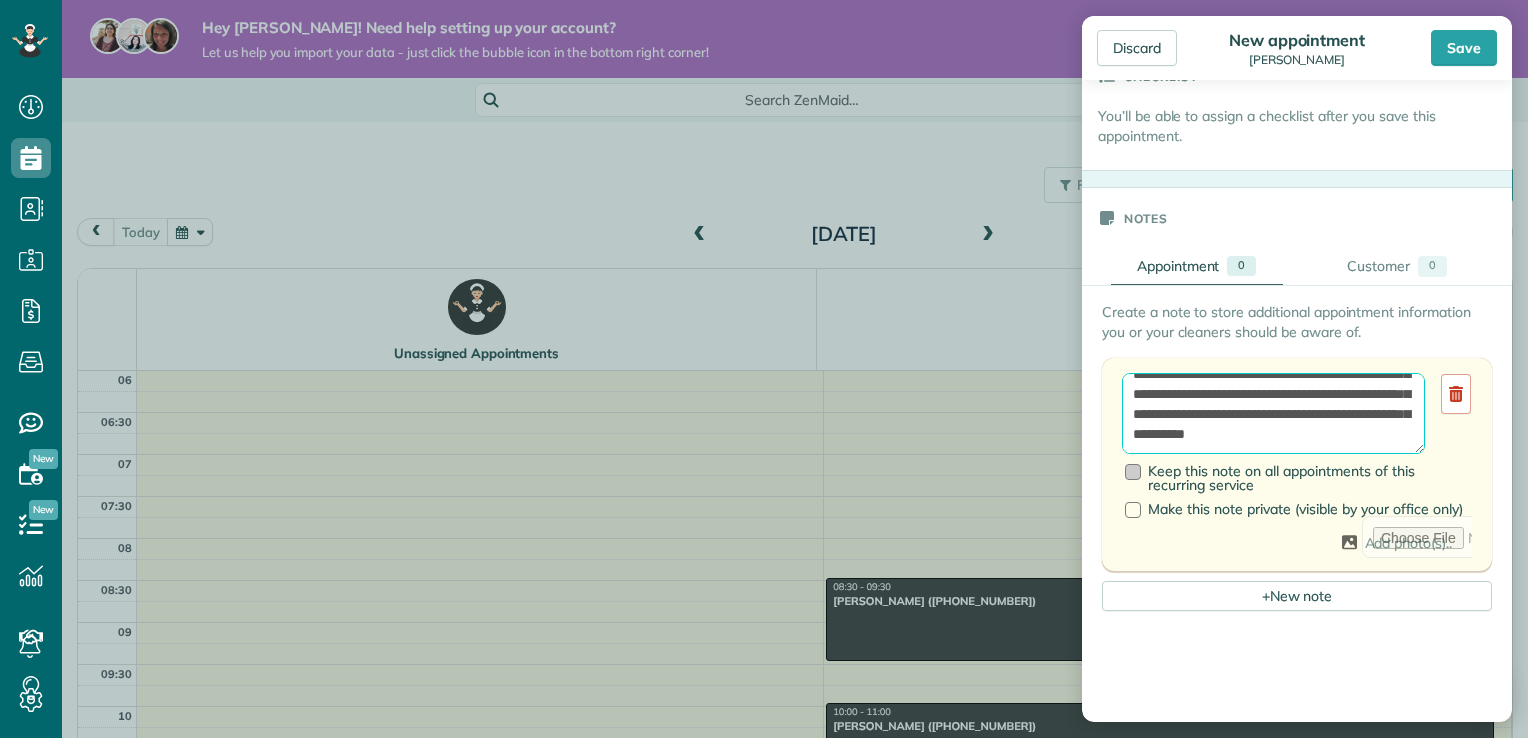 type on "**********" 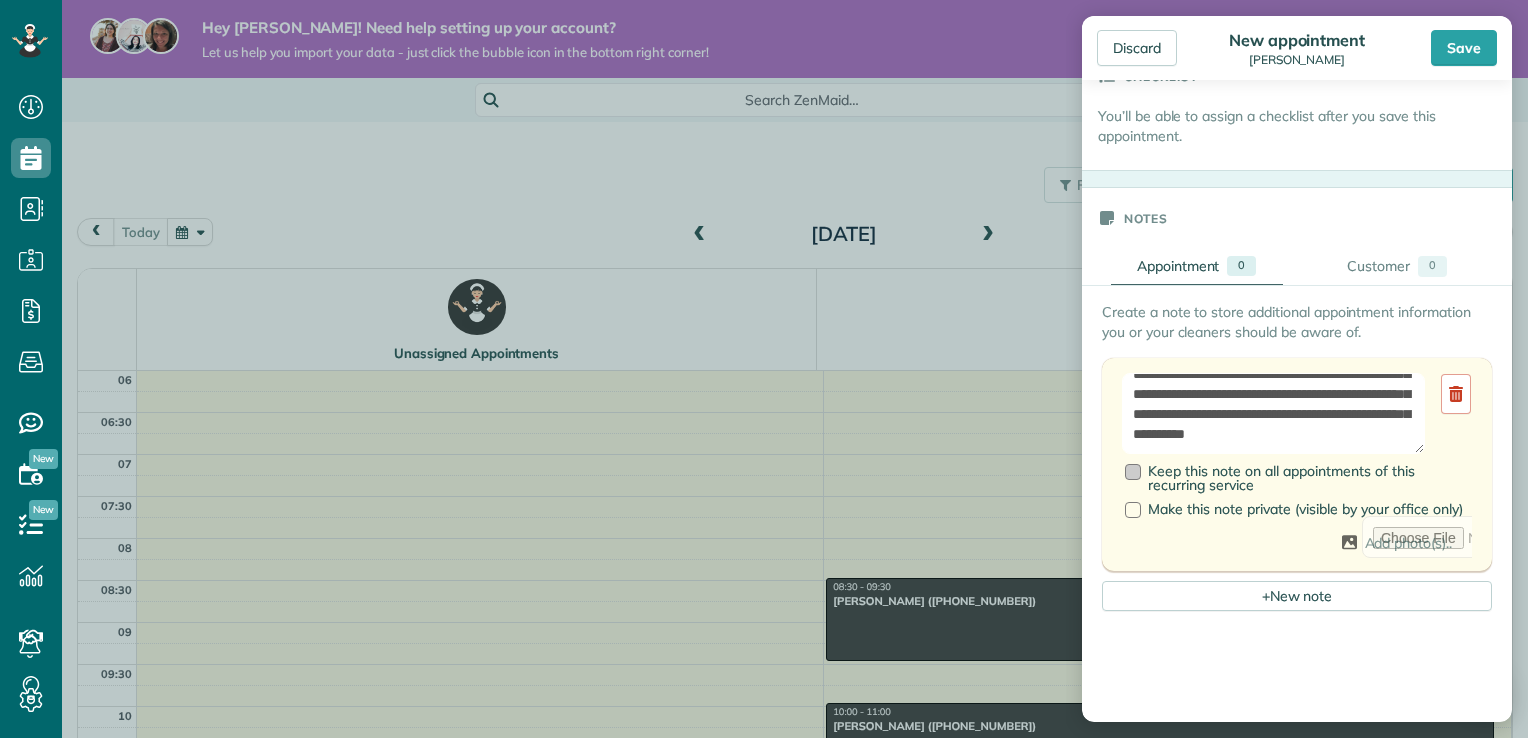 click at bounding box center [1133, 472] 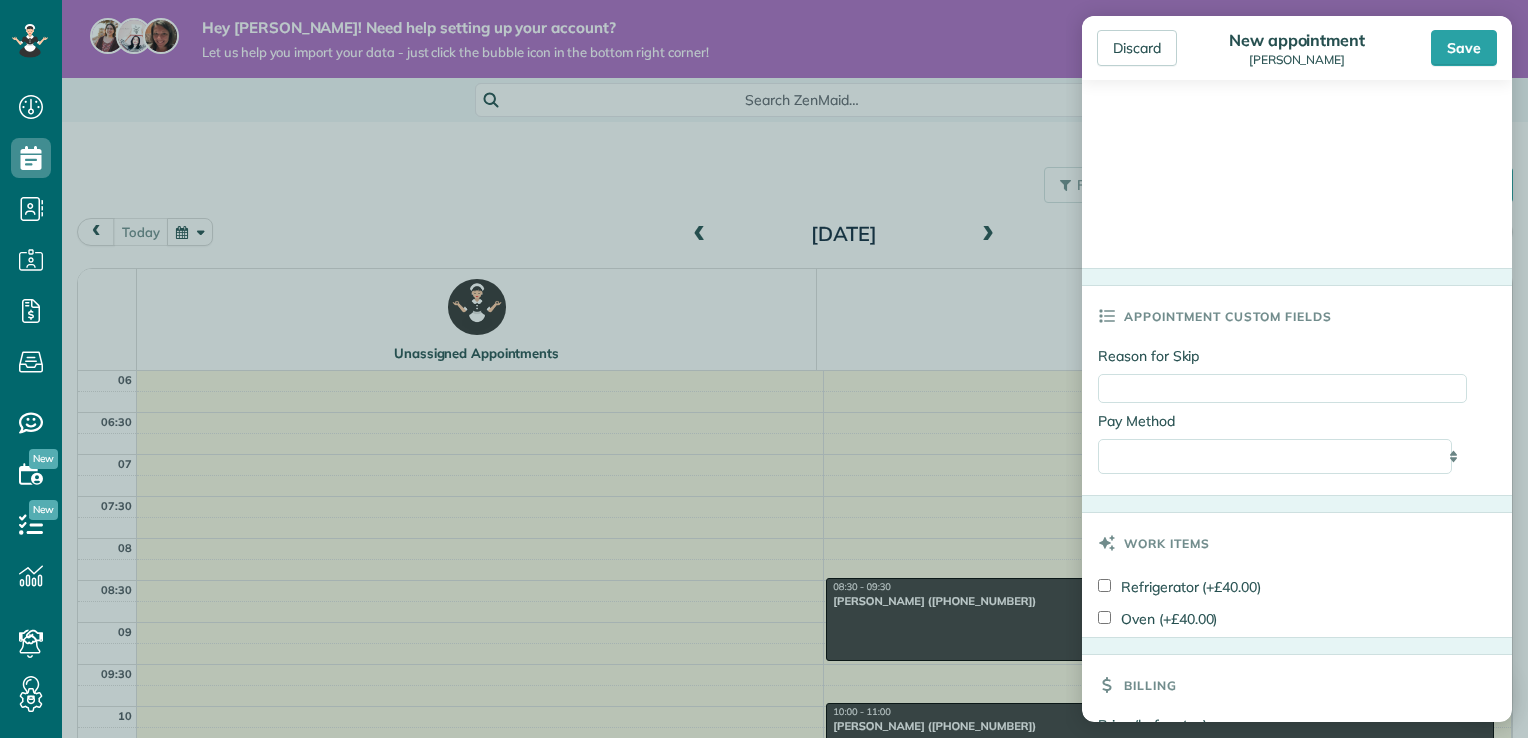 scroll, scrollTop: 1628, scrollLeft: 0, axis: vertical 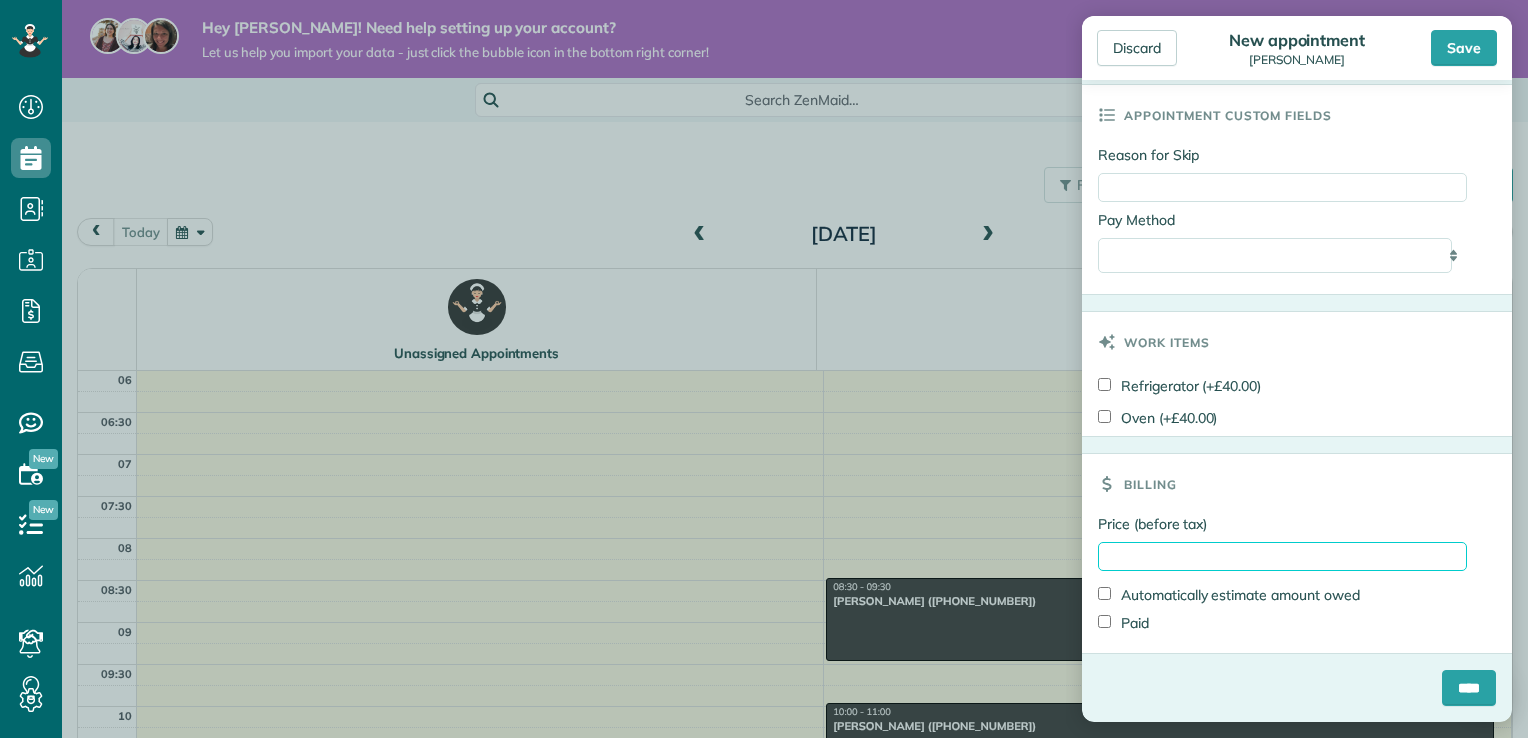 click on "Price (before tax)" at bounding box center [1282, 556] 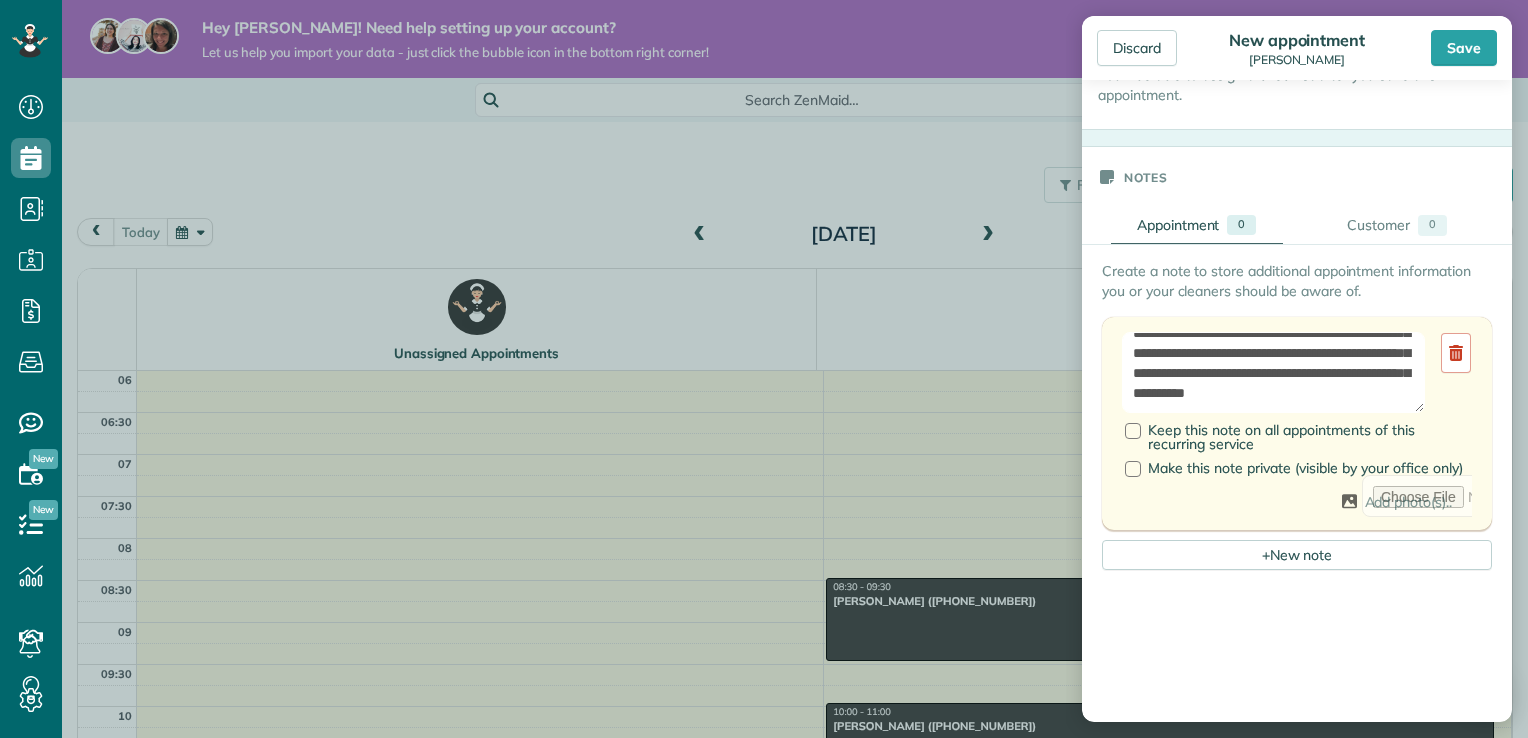 scroll, scrollTop: 424, scrollLeft: 0, axis: vertical 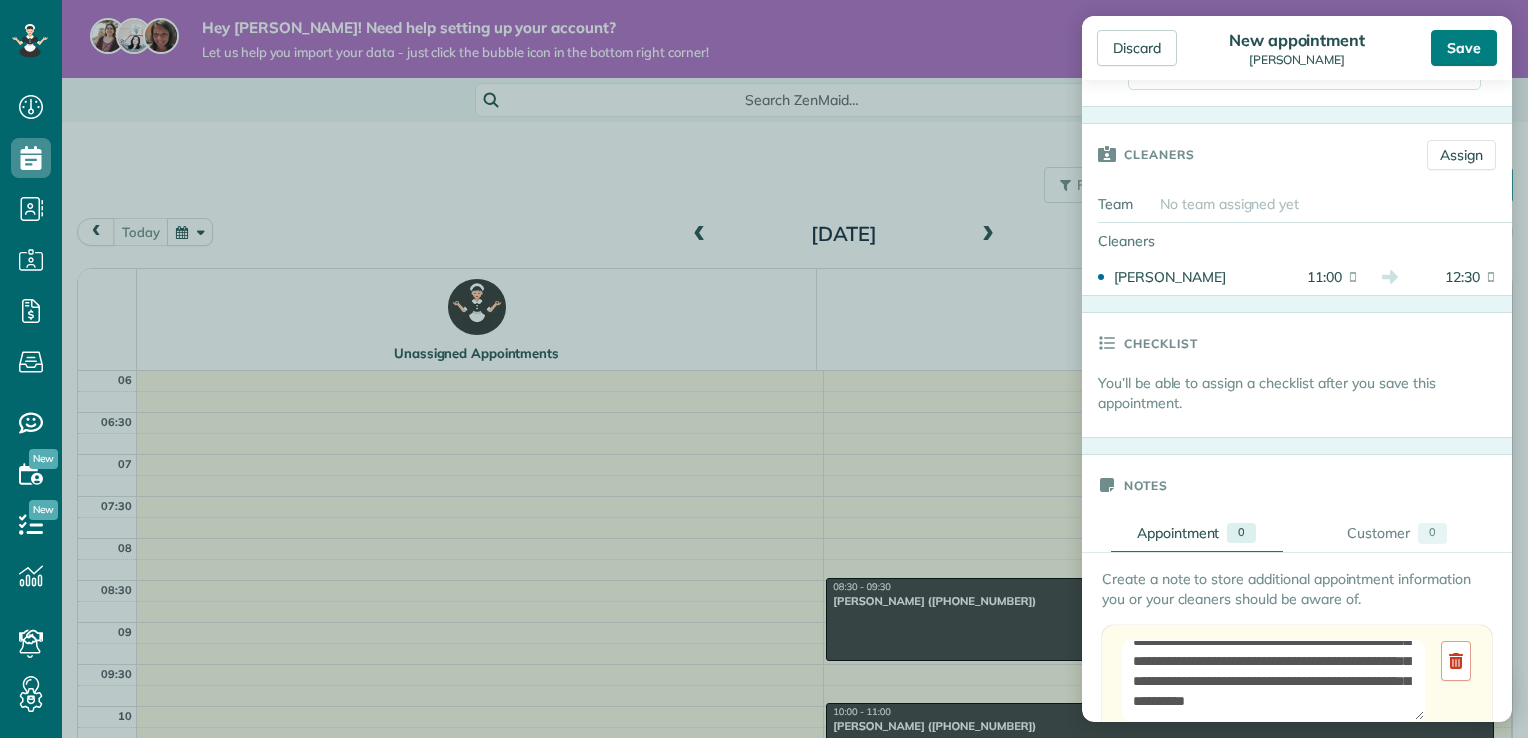 type on "**" 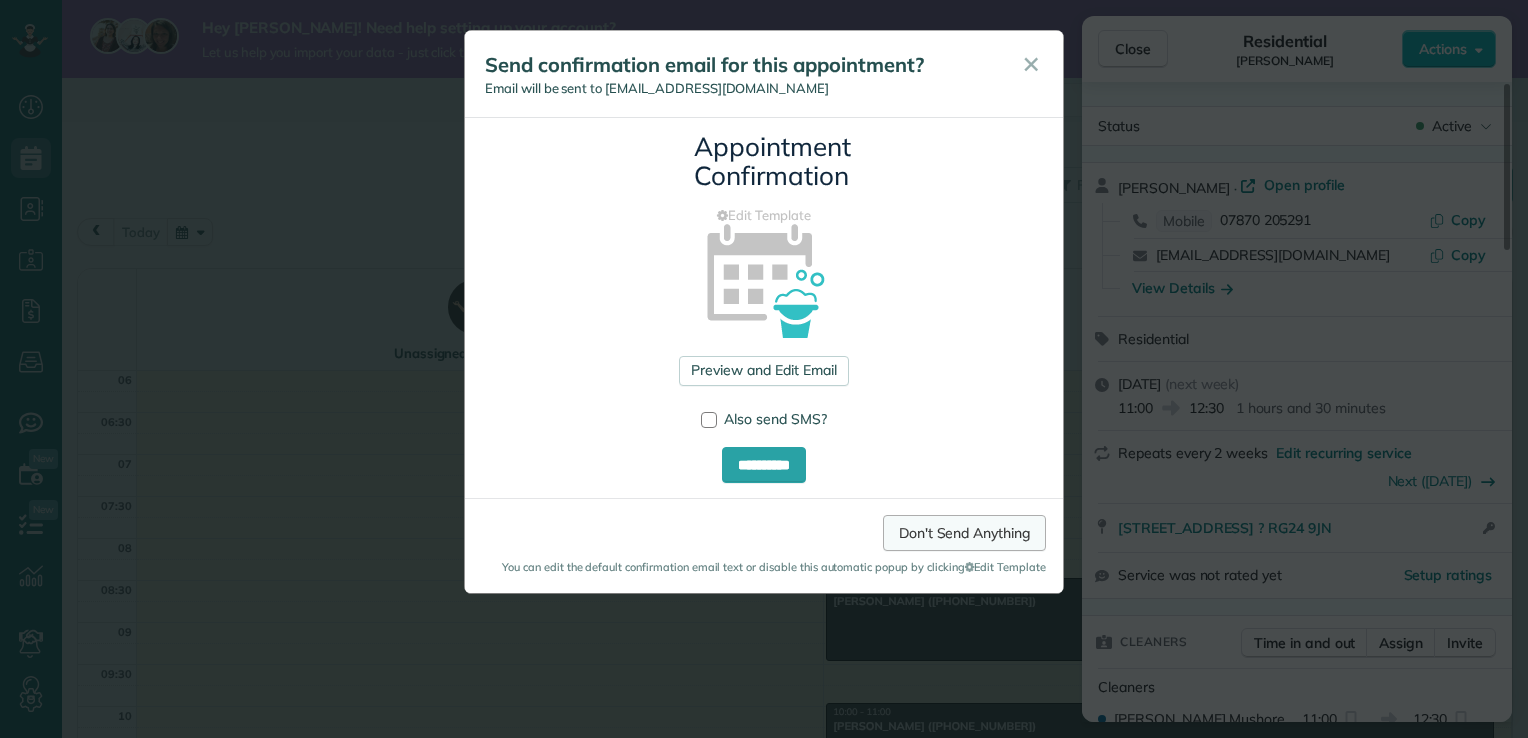 click on "Don't Send Anything" at bounding box center [964, 533] 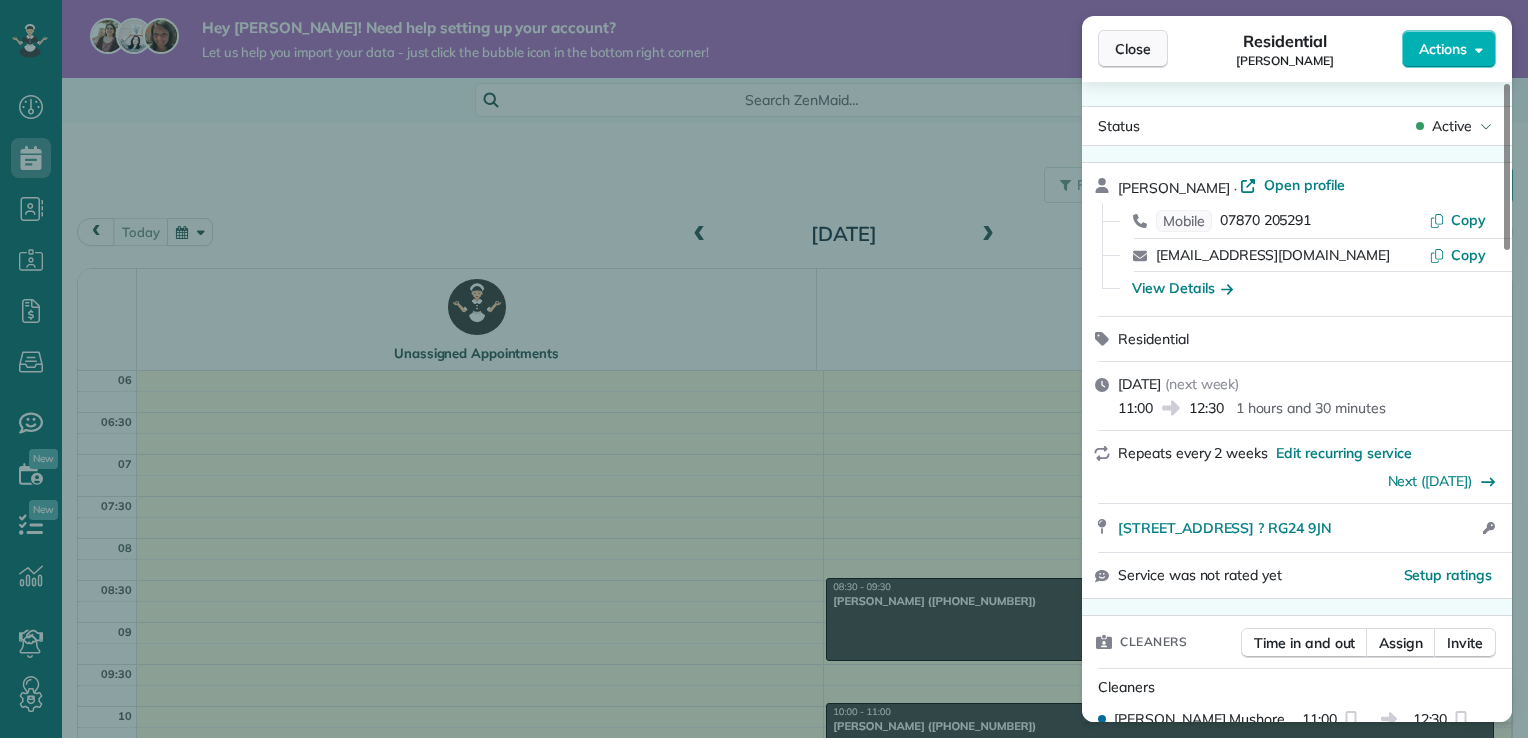 click on "Close" at bounding box center (1133, 49) 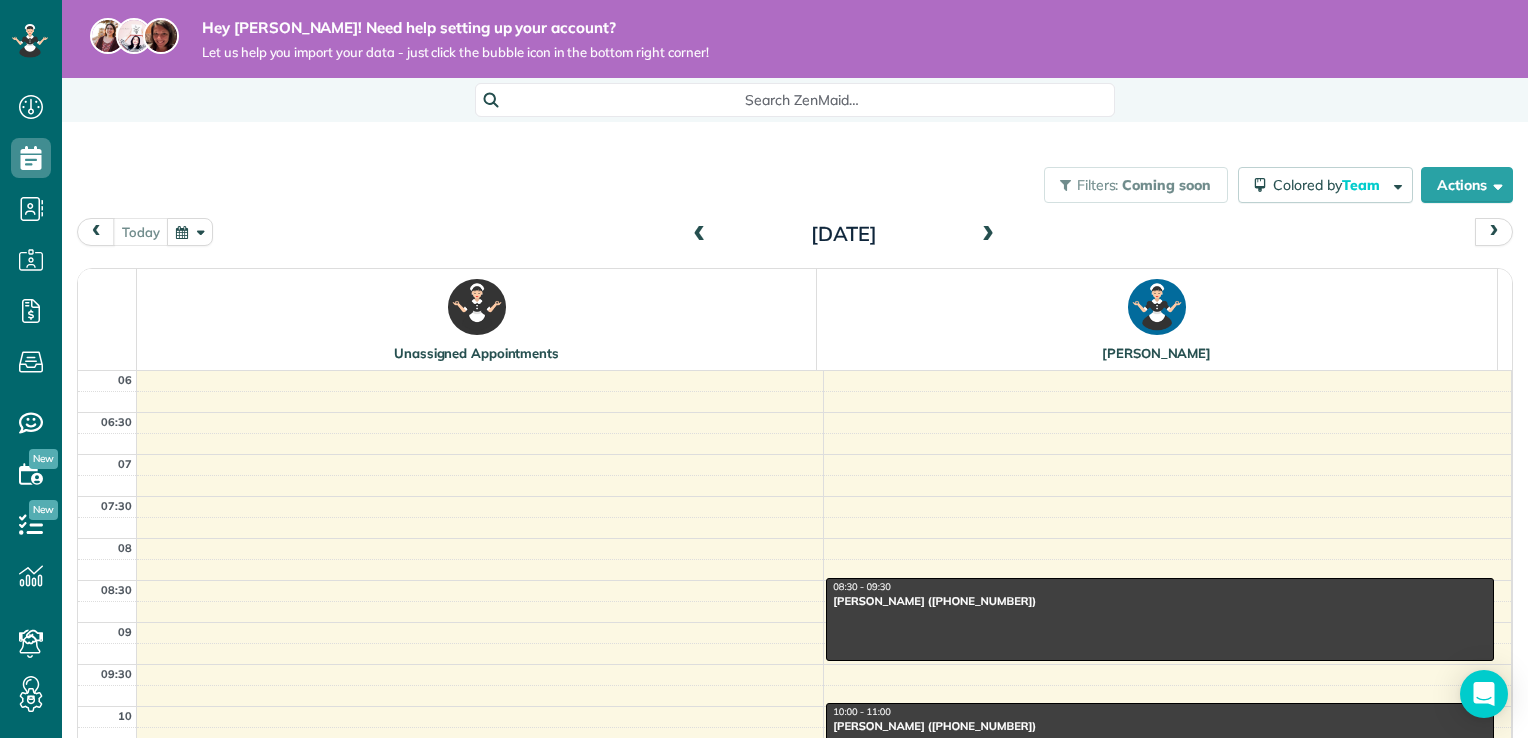 click at bounding box center (988, 235) 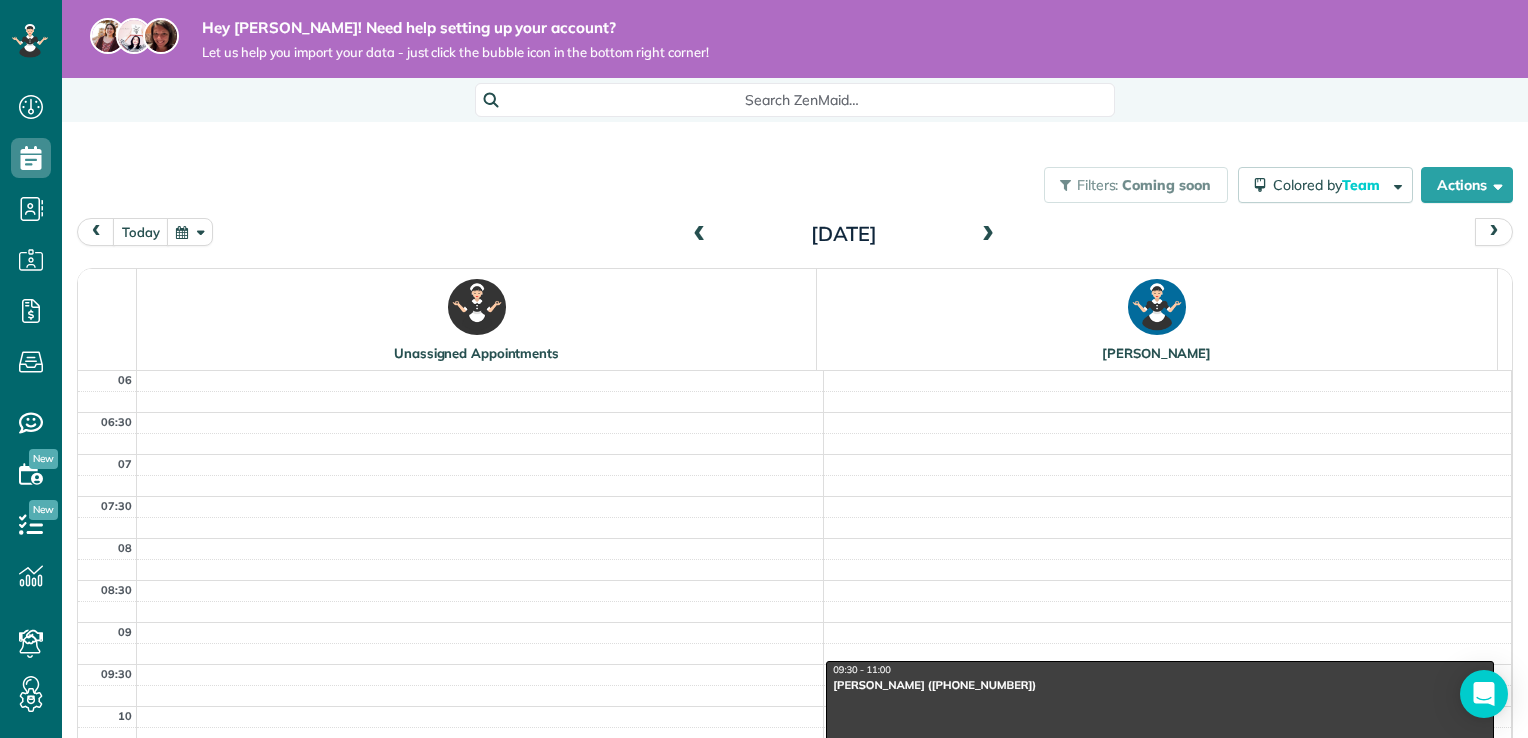 click at bounding box center (988, 235) 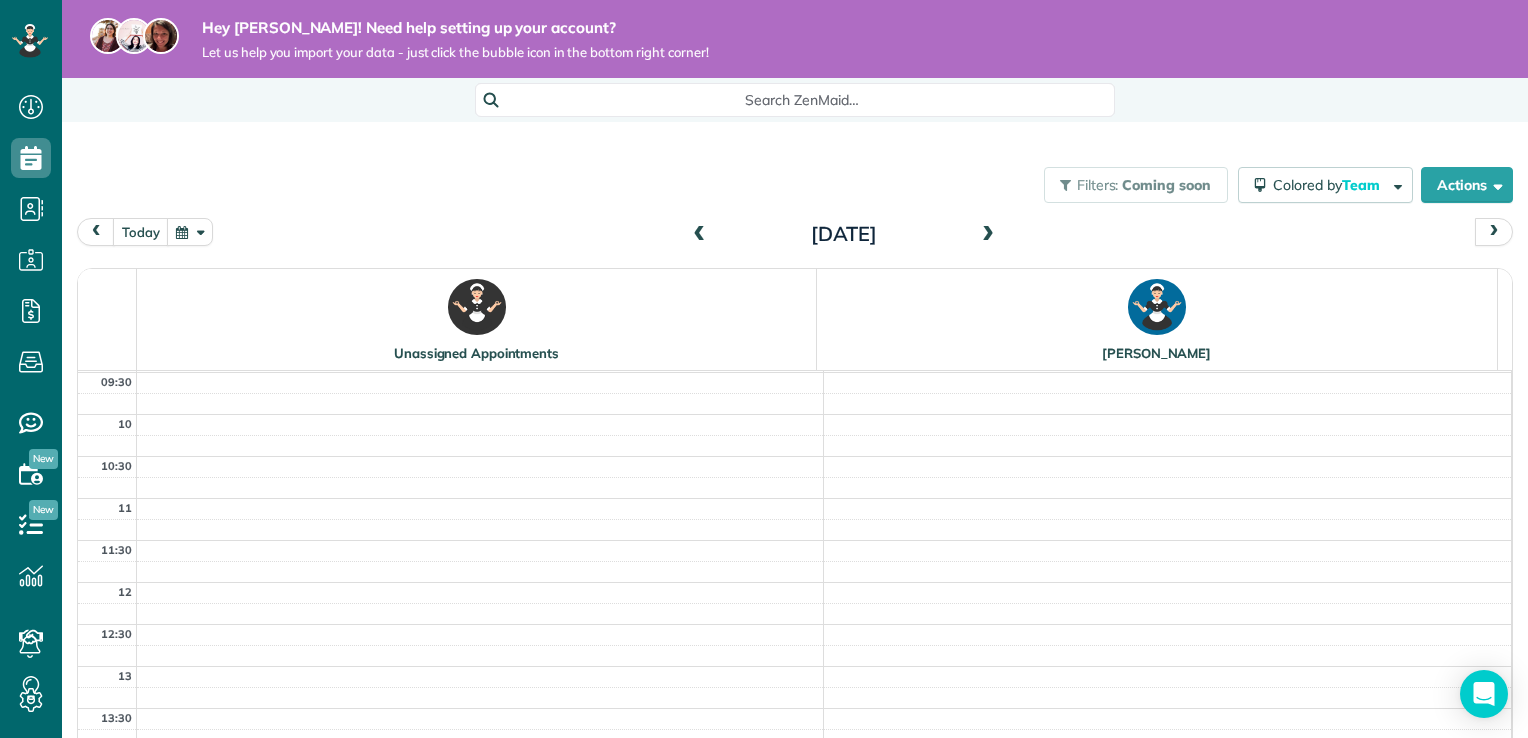 scroll, scrollTop: 292, scrollLeft: 0, axis: vertical 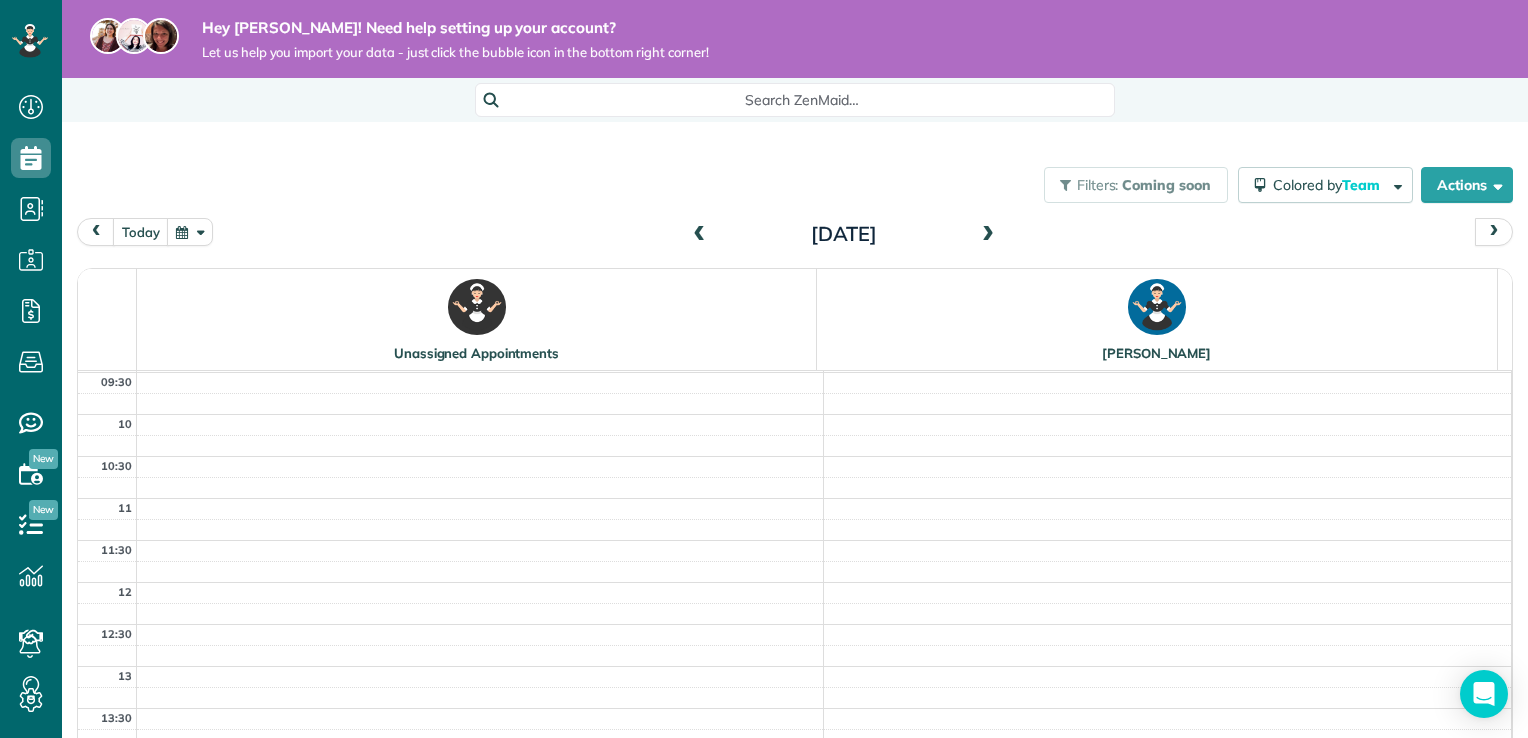 click at bounding box center [988, 235] 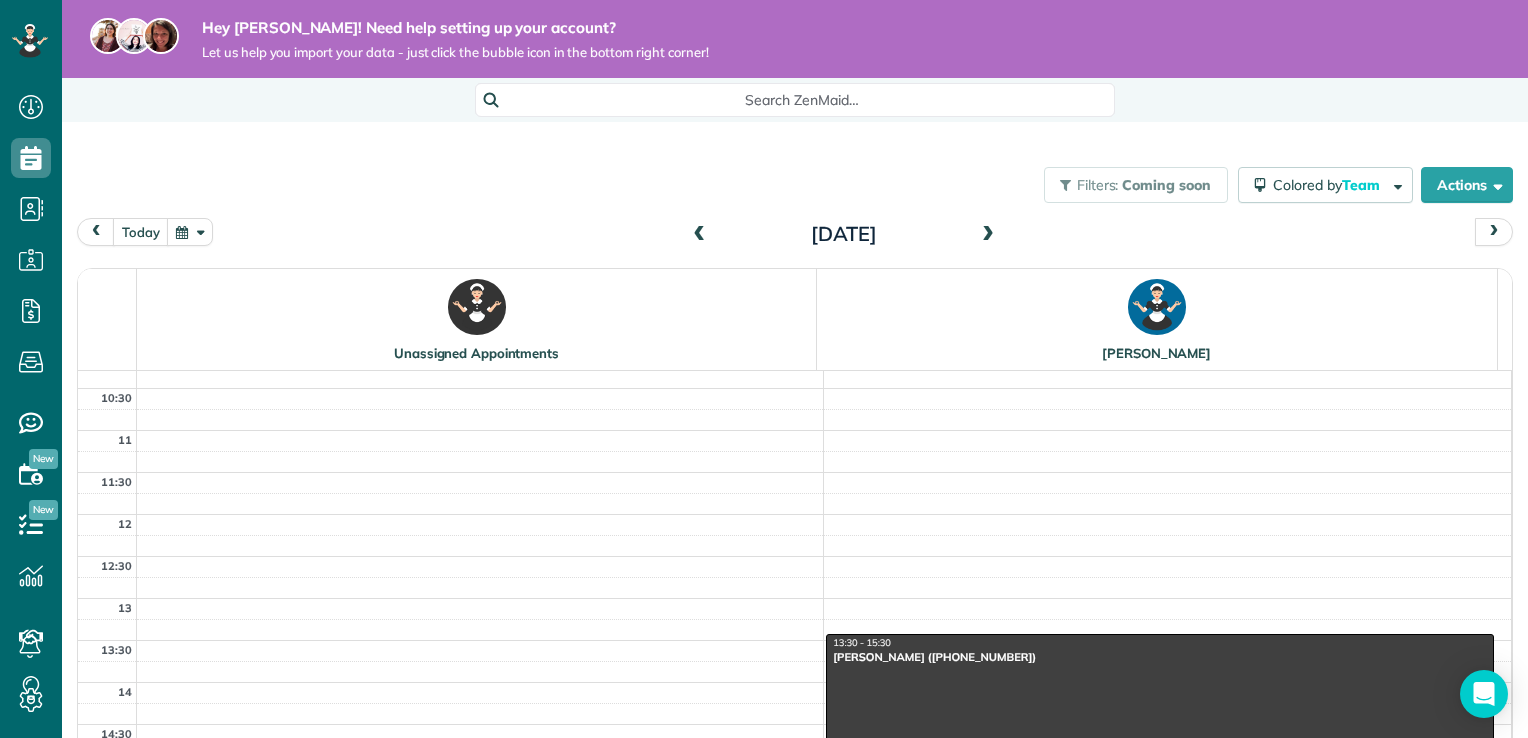 scroll, scrollTop: 360, scrollLeft: 0, axis: vertical 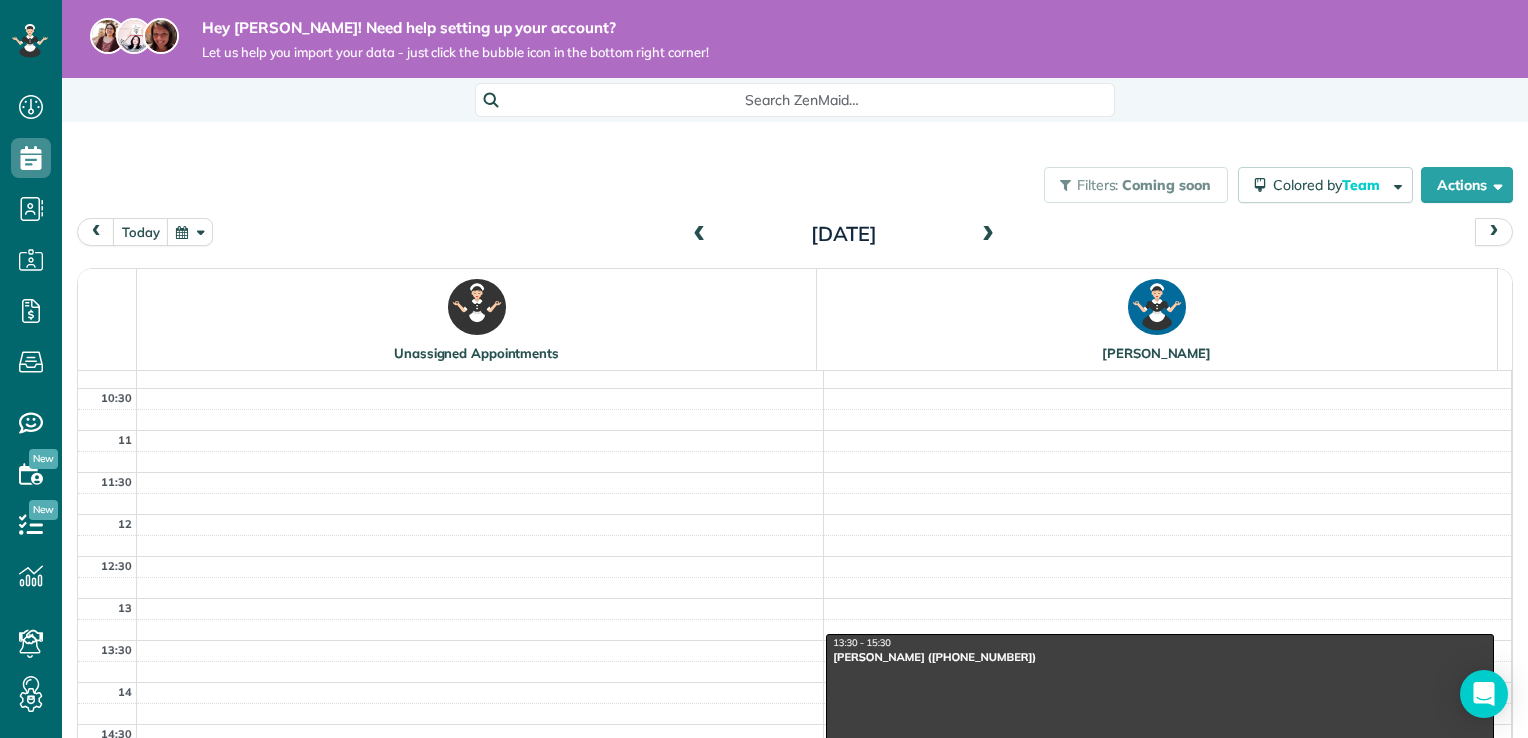 click at bounding box center (988, 235) 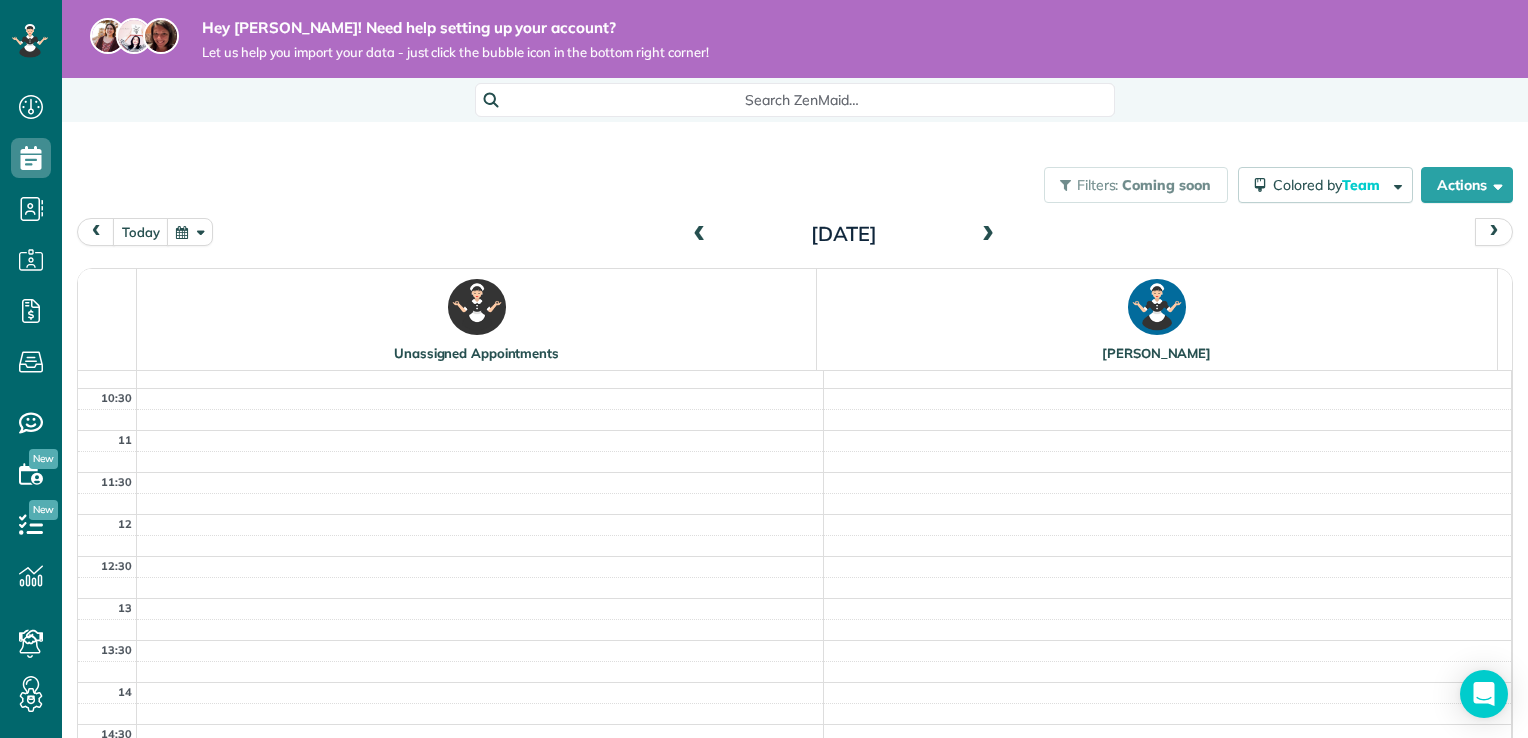 scroll, scrollTop: 0, scrollLeft: 0, axis: both 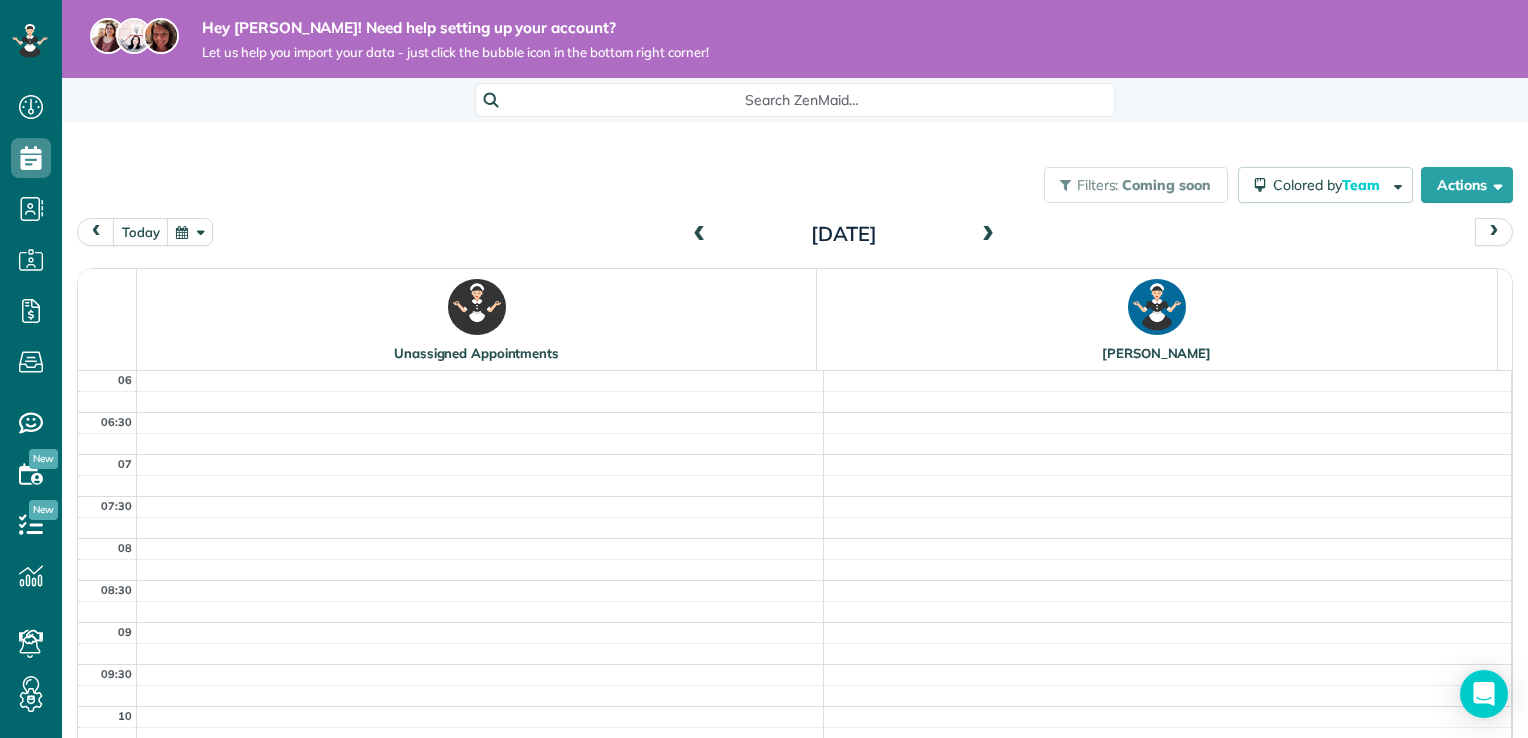 click at bounding box center (988, 235) 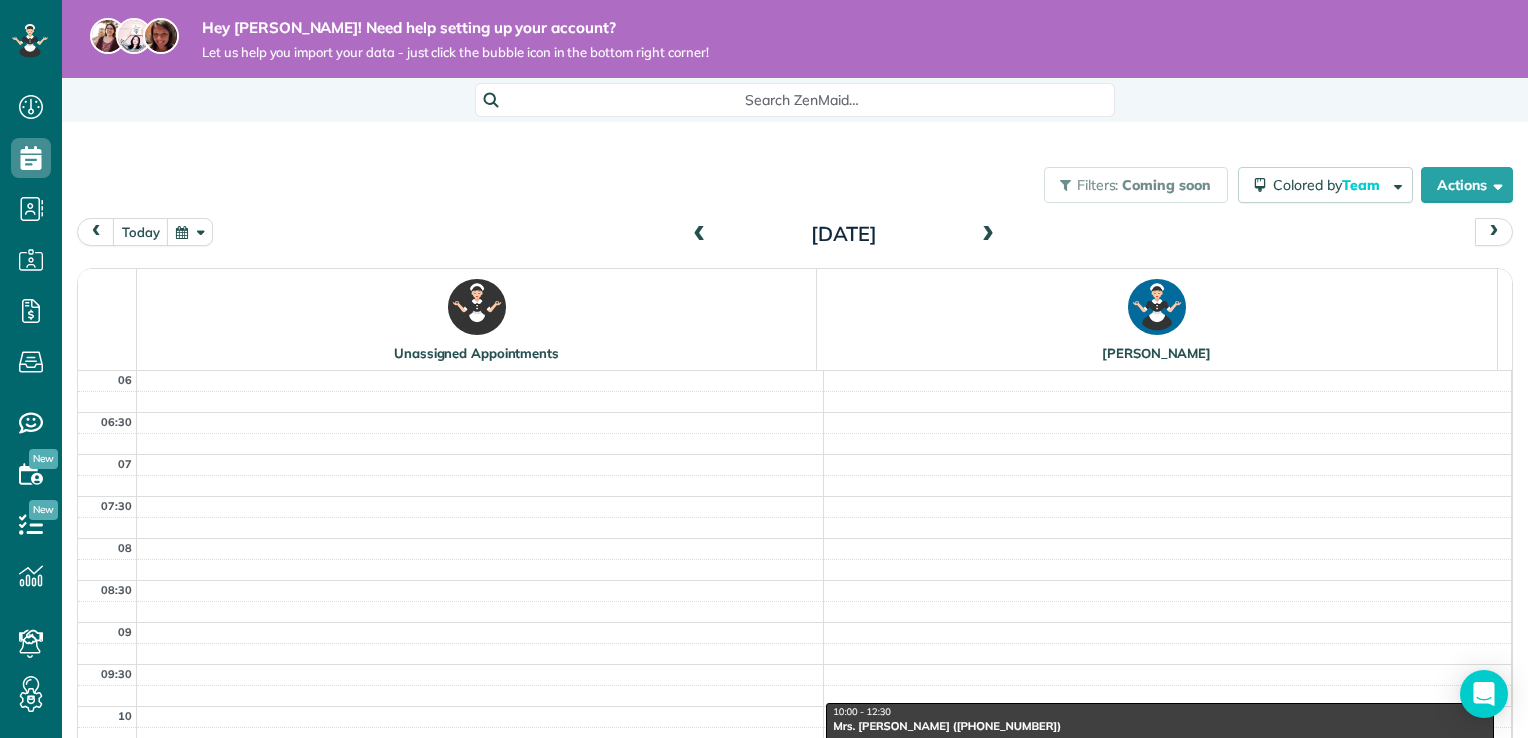 click at bounding box center (988, 235) 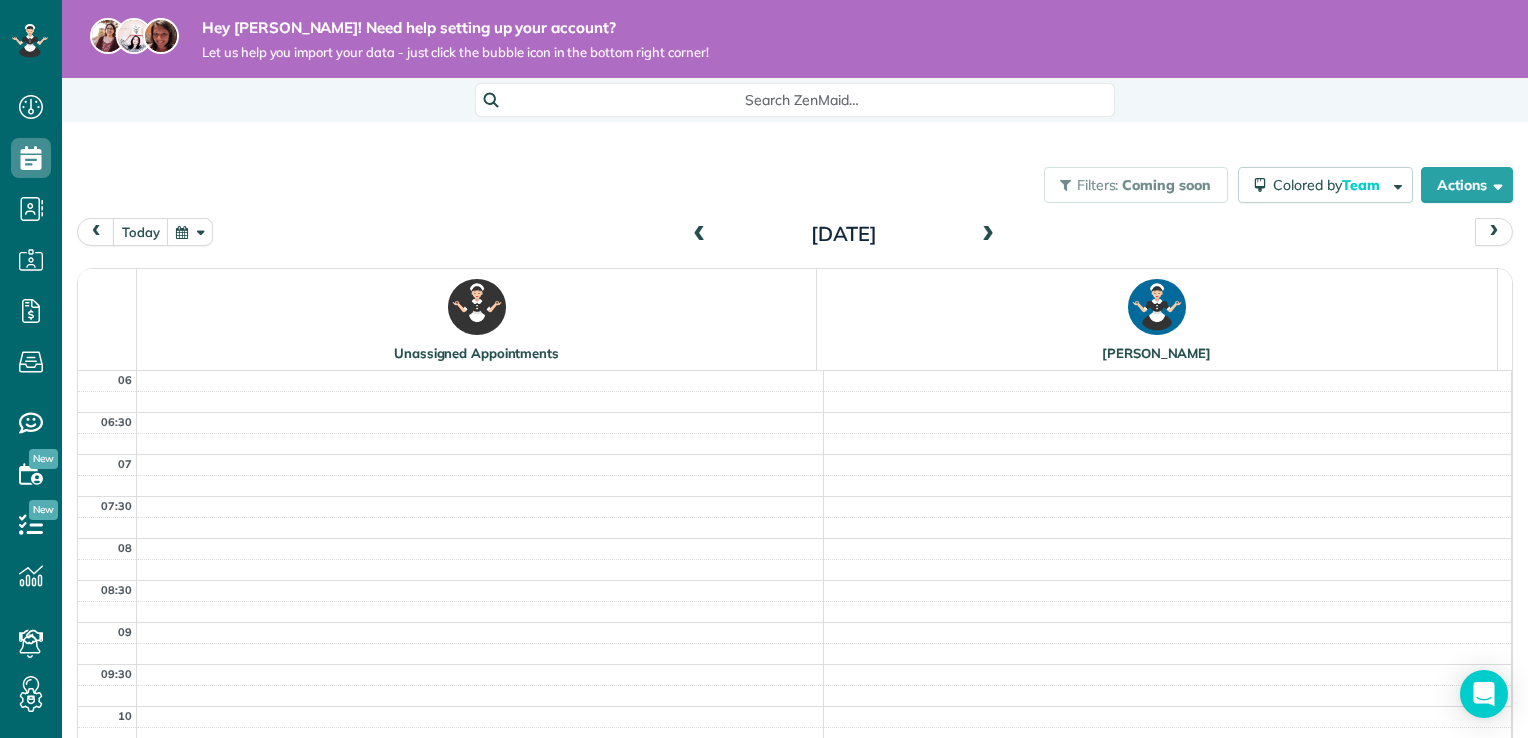click at bounding box center [988, 235] 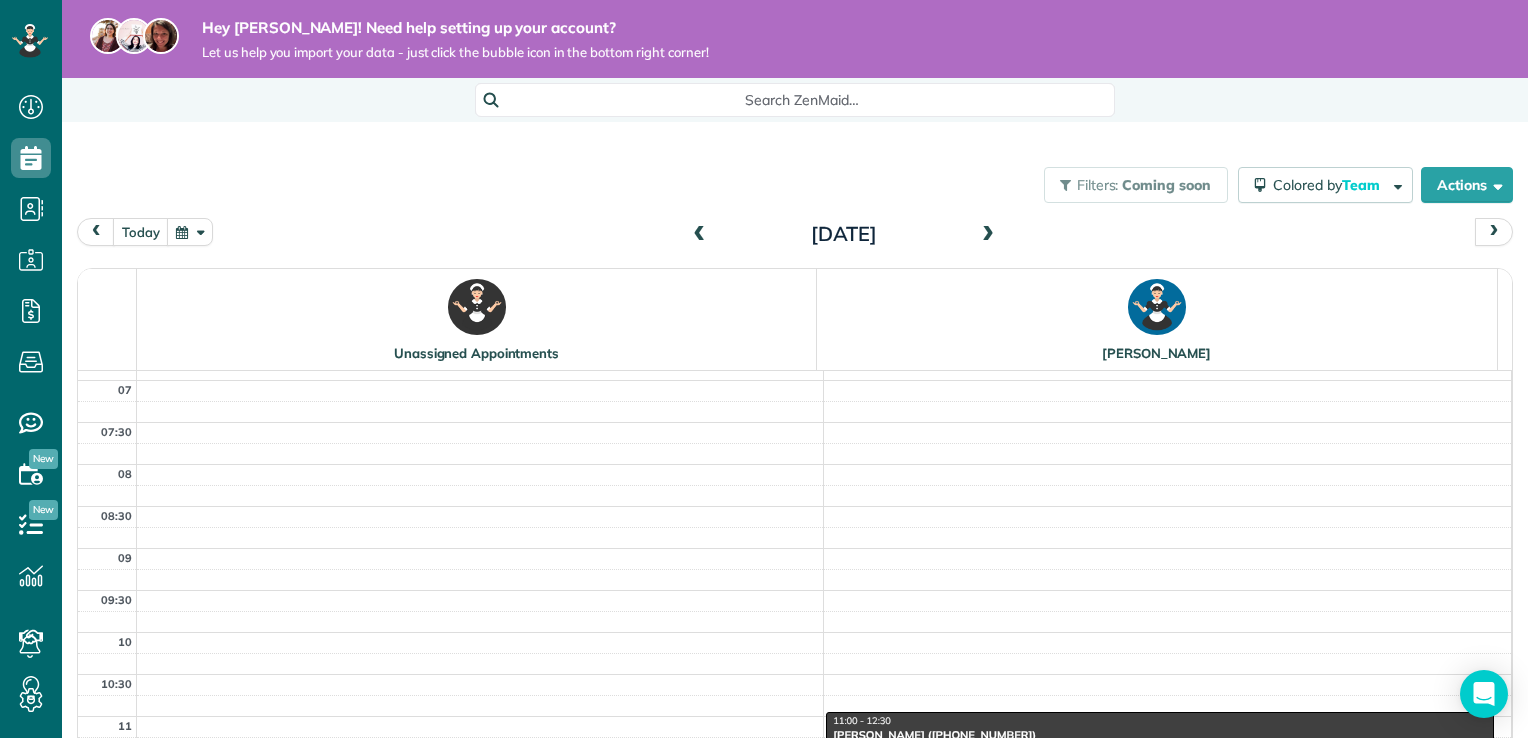 scroll, scrollTop: 44, scrollLeft: 0, axis: vertical 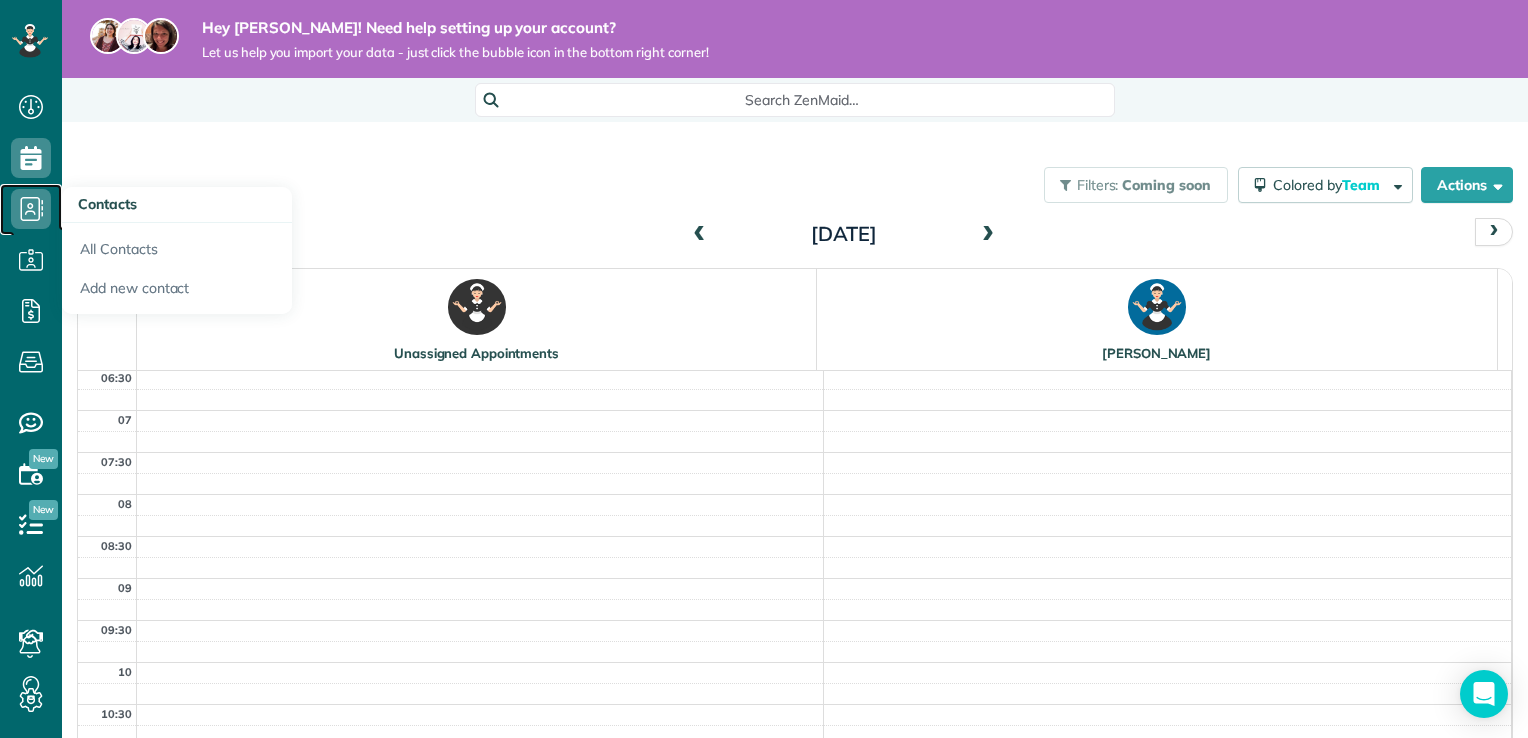 click 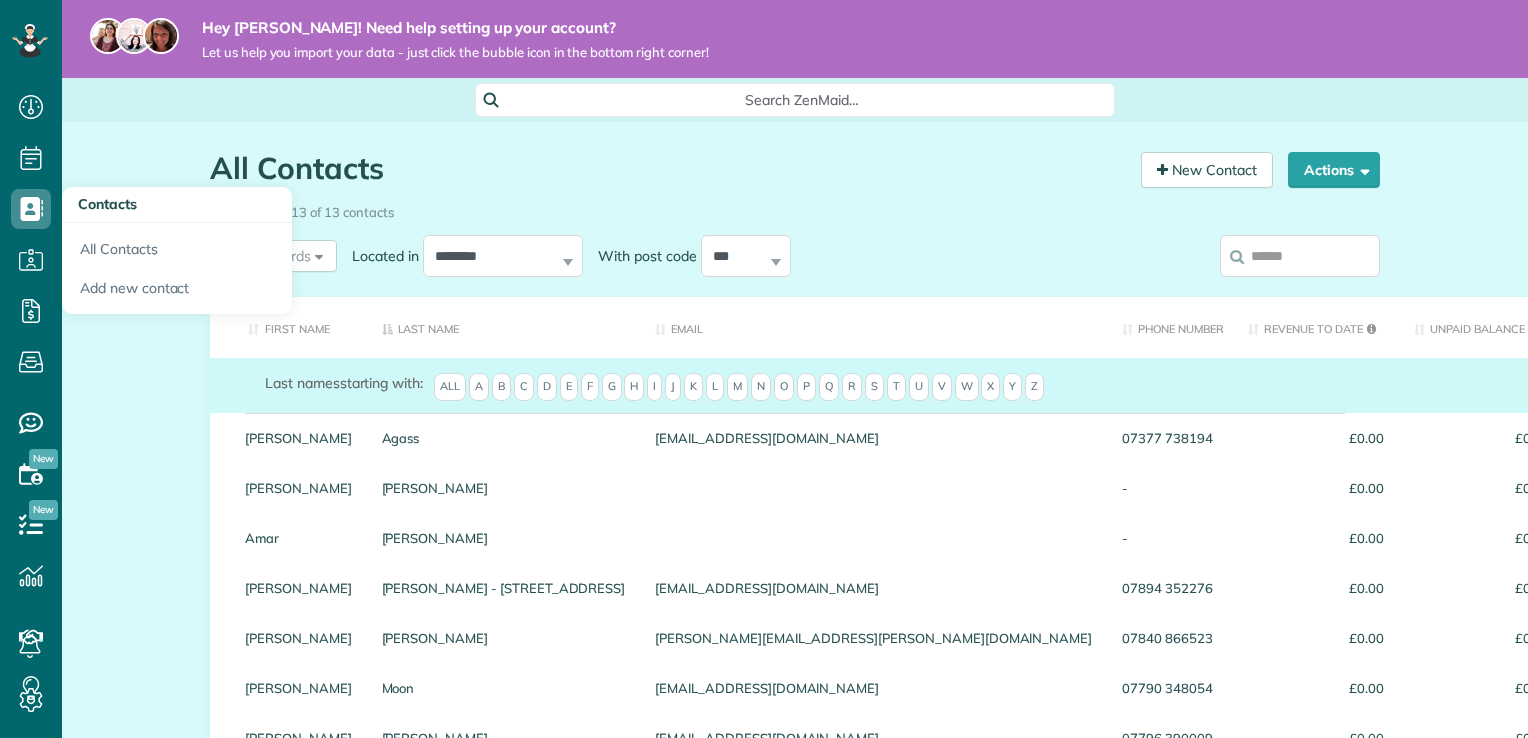 scroll, scrollTop: 0, scrollLeft: 0, axis: both 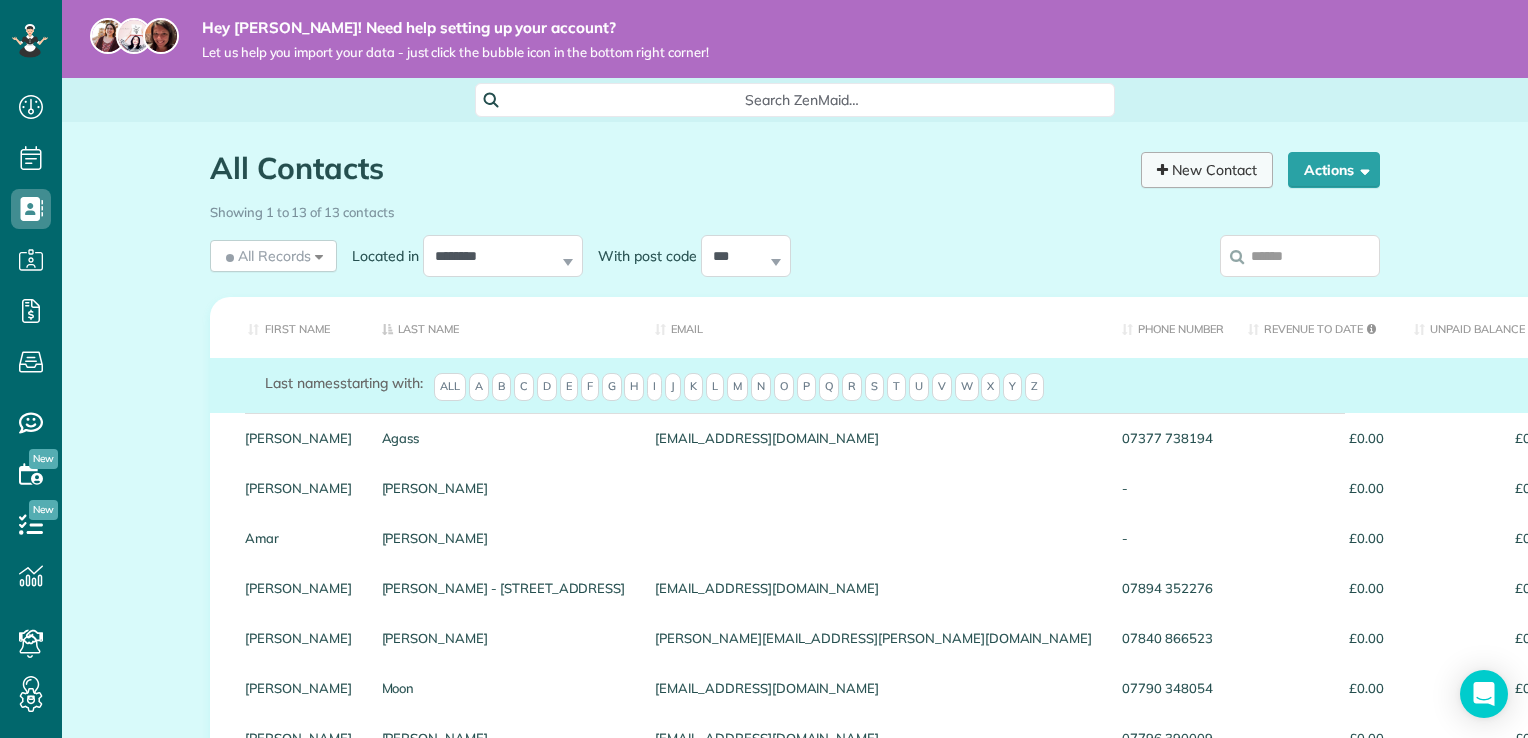 click on "New Contact" at bounding box center (1207, 170) 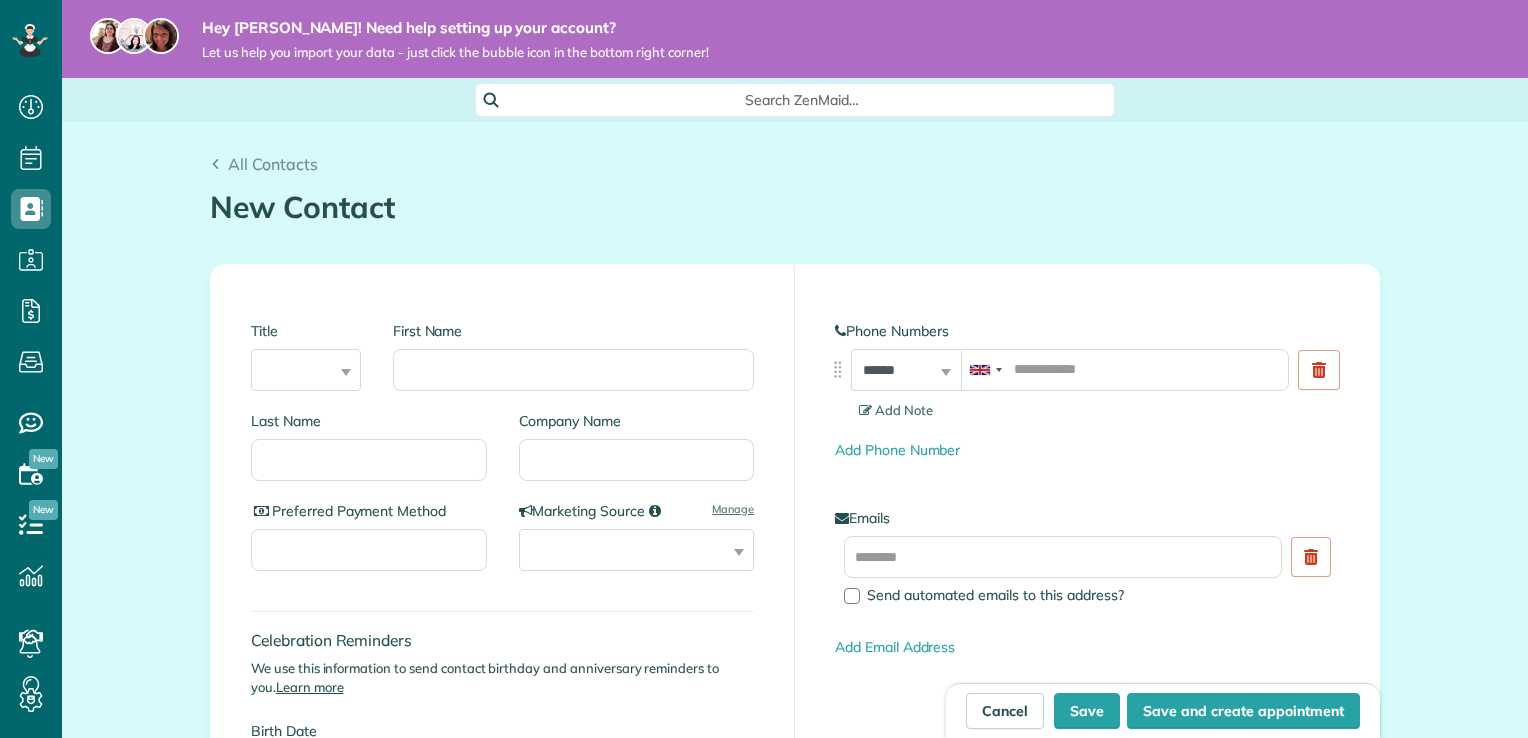 scroll, scrollTop: 0, scrollLeft: 0, axis: both 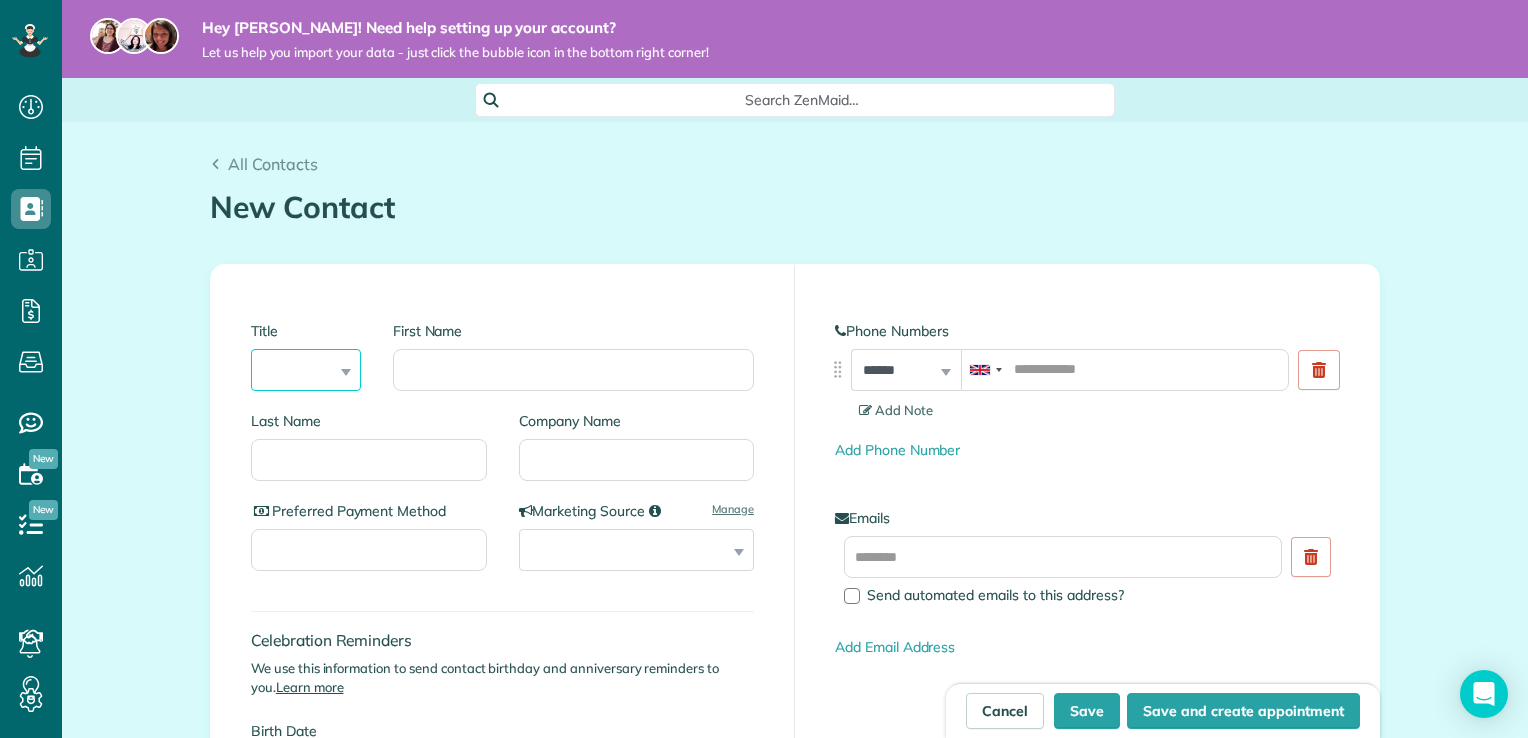 click on "***
****
***
***" at bounding box center (306, 370) 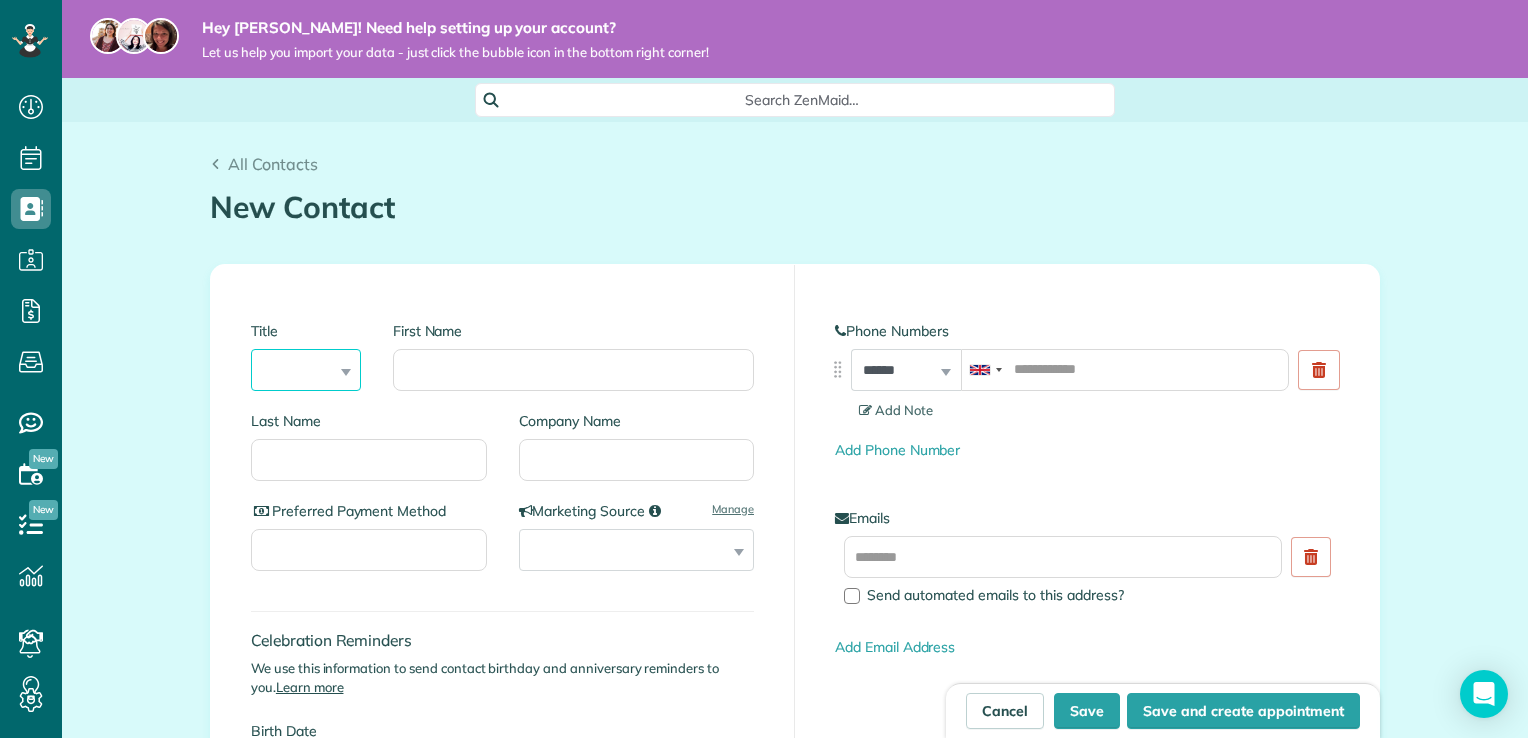 select on "***" 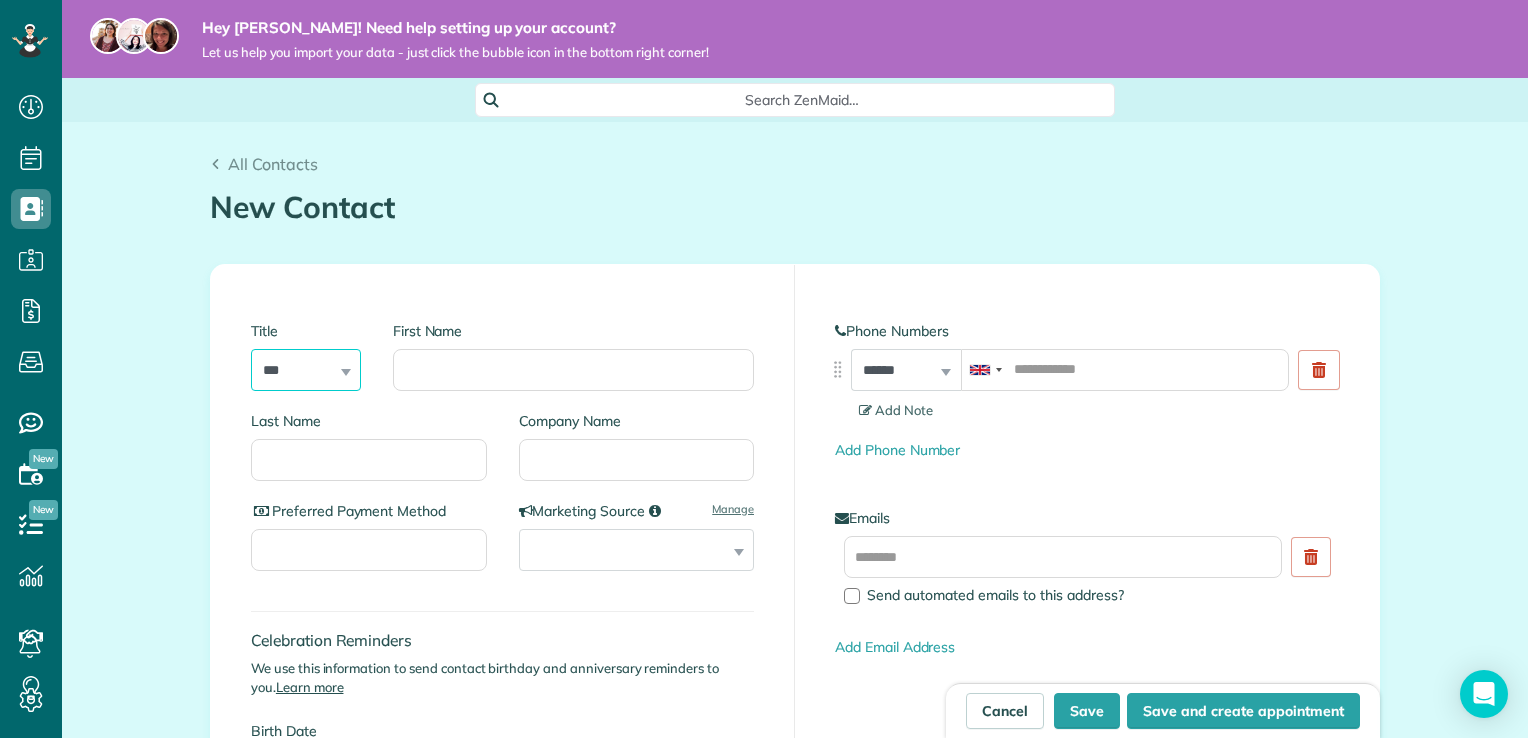 click on "***
****
***
***" at bounding box center [306, 370] 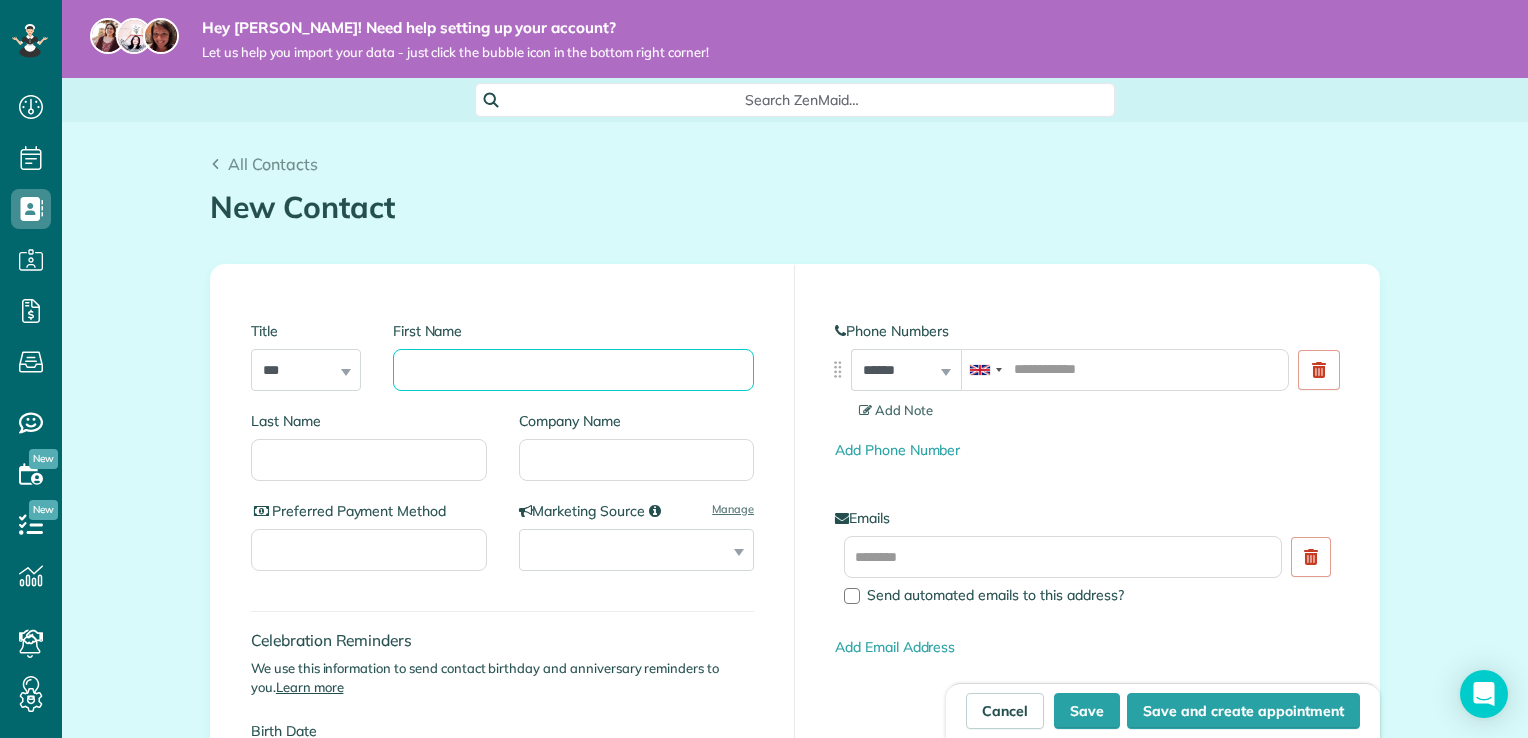 click on "First Name" at bounding box center (573, 370) 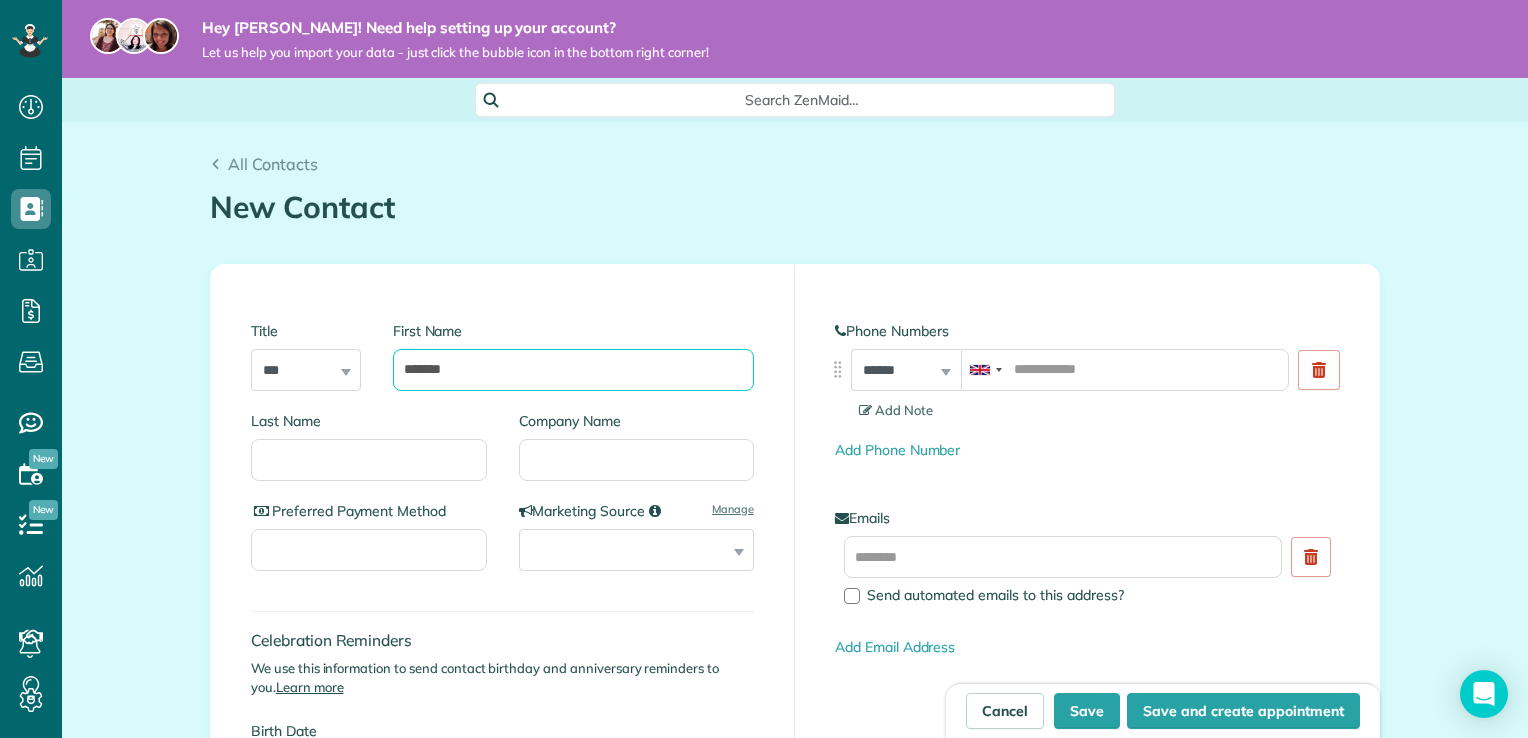 type on "*******" 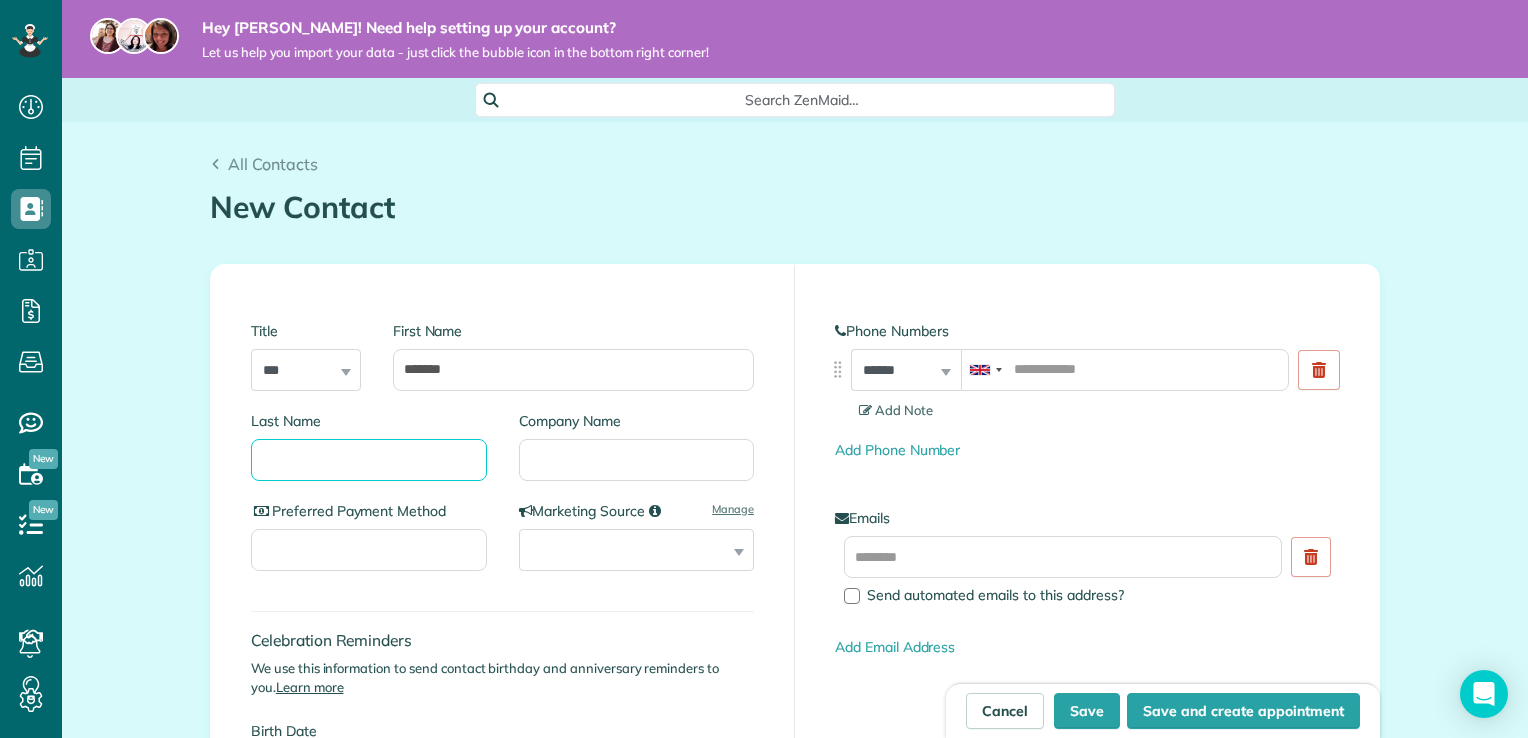click on "Last Name" at bounding box center (369, 460) 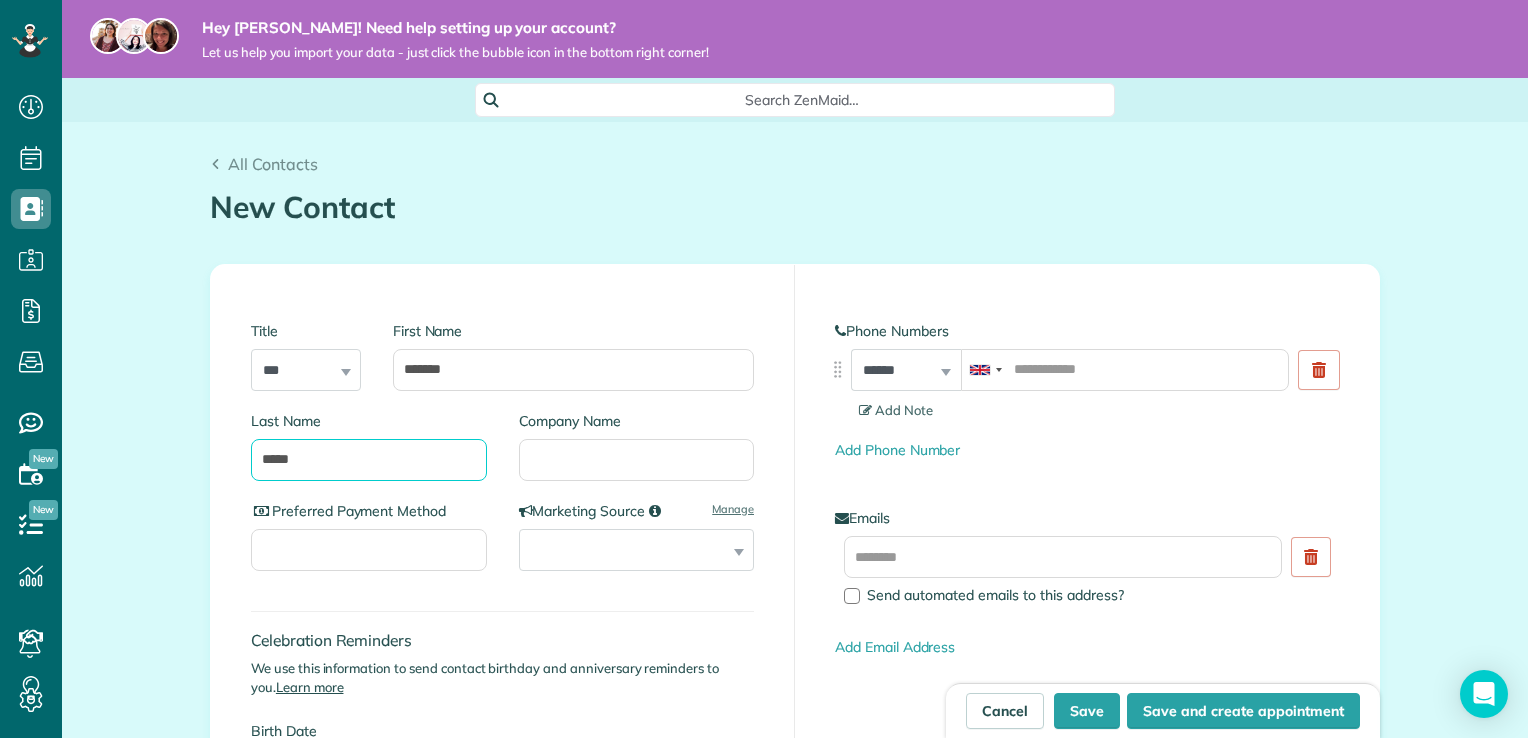 type on "*****" 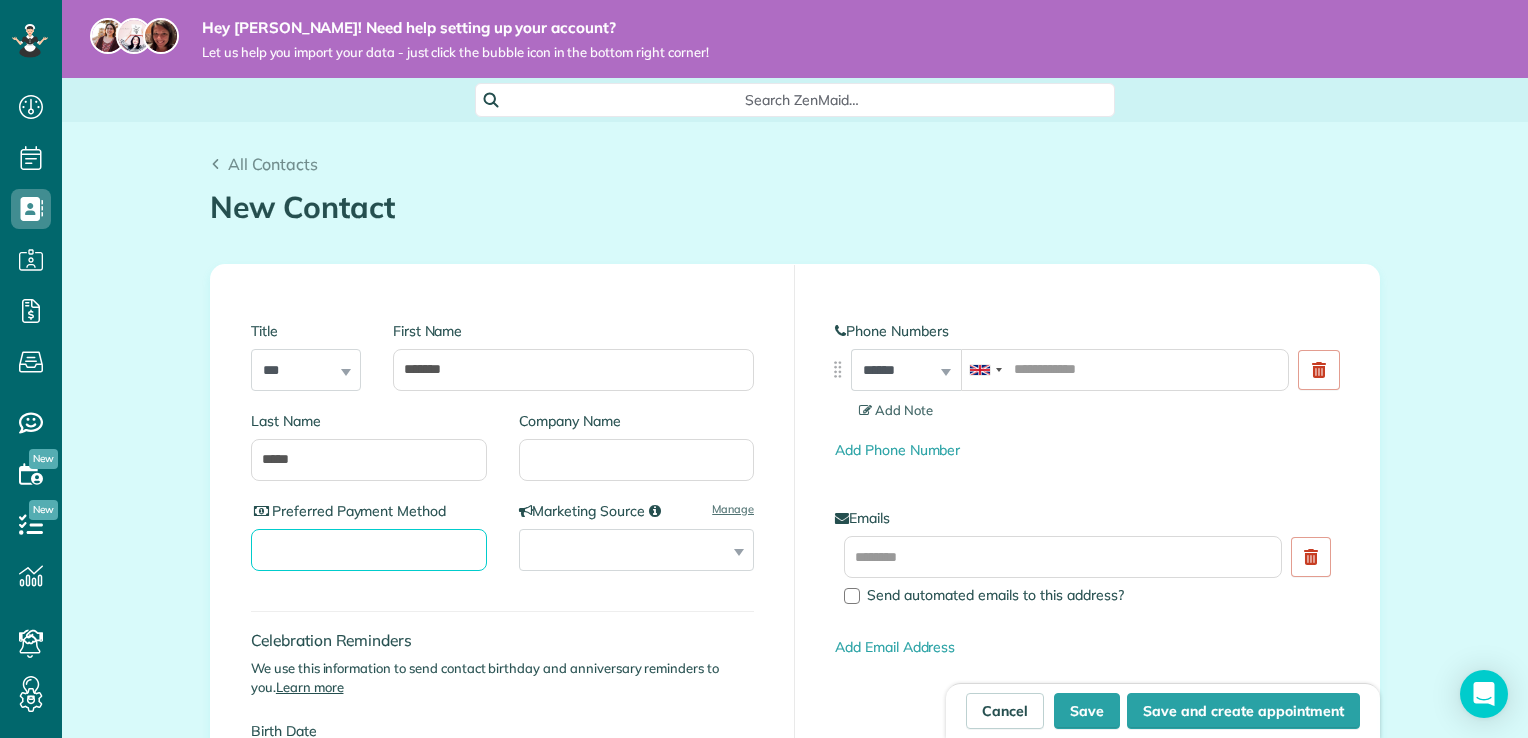 click on "Preferred Payment Method" at bounding box center [369, 550] 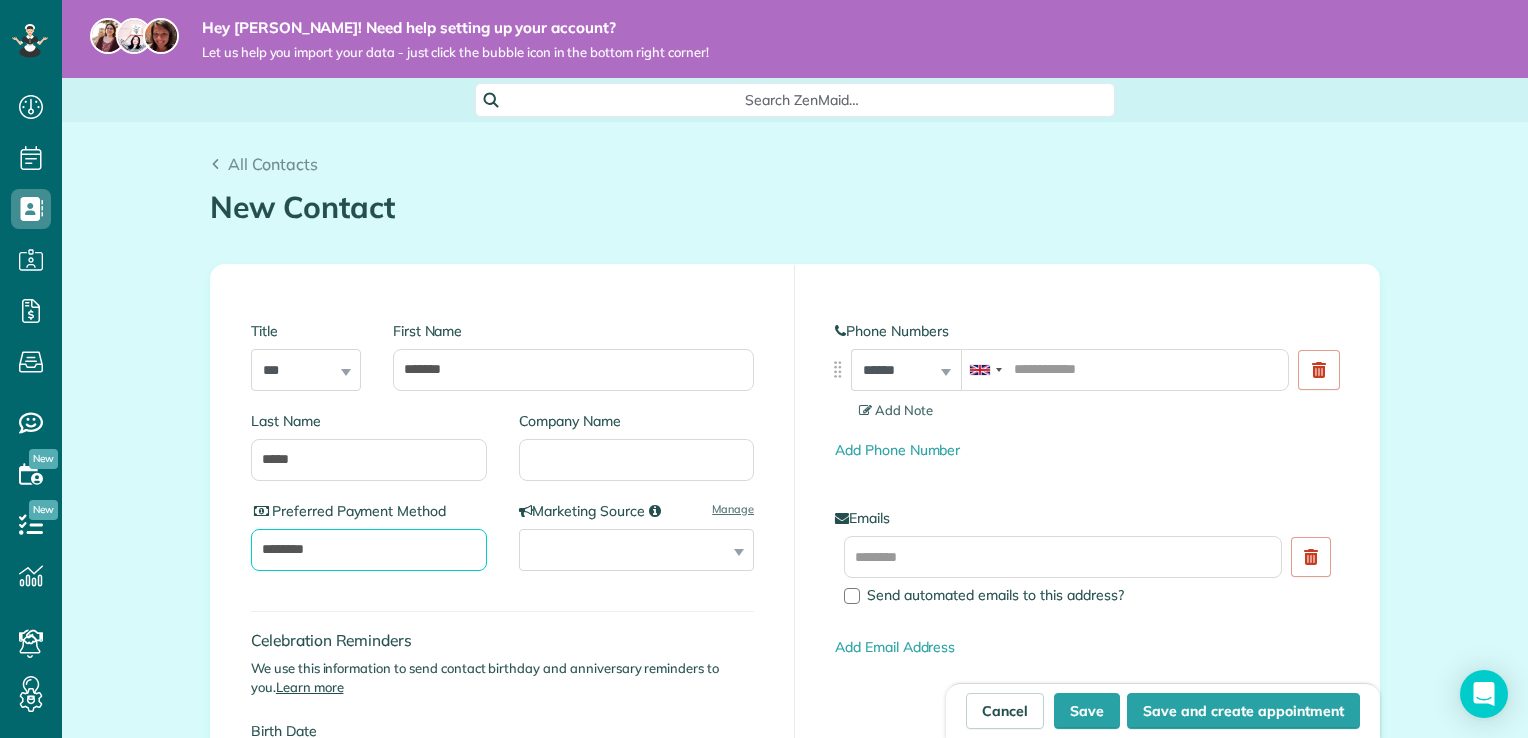 type on "********" 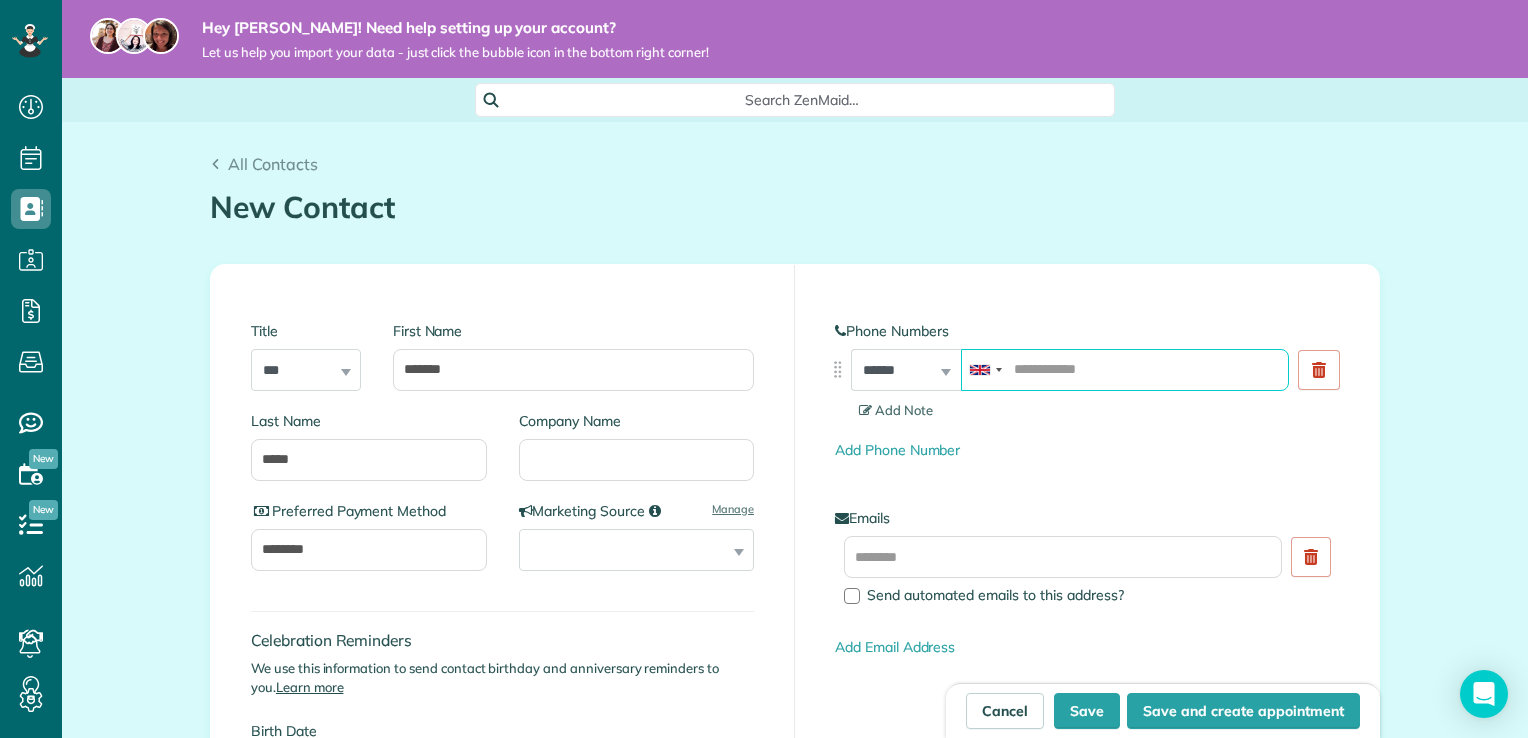 click at bounding box center [1125, 370] 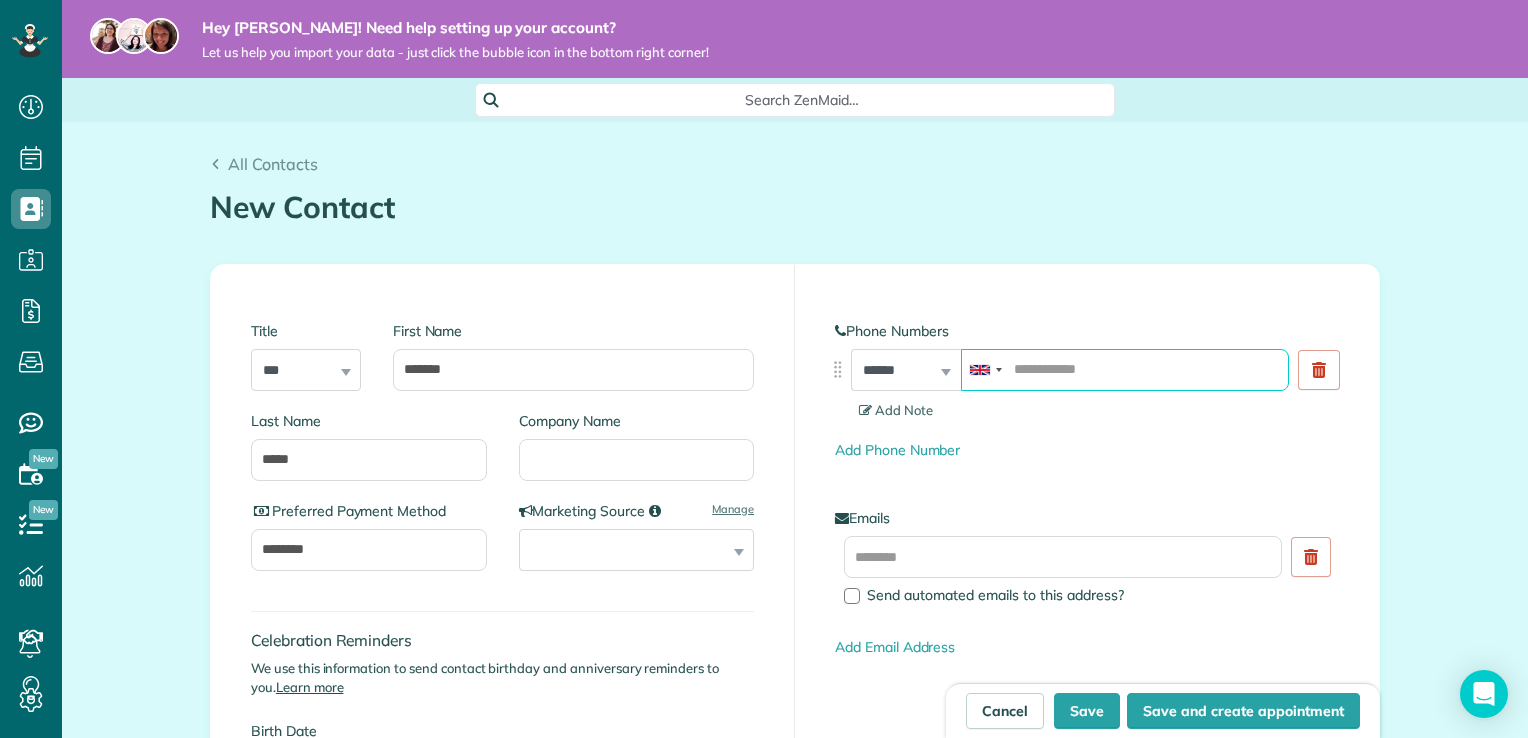 paste on "**********" 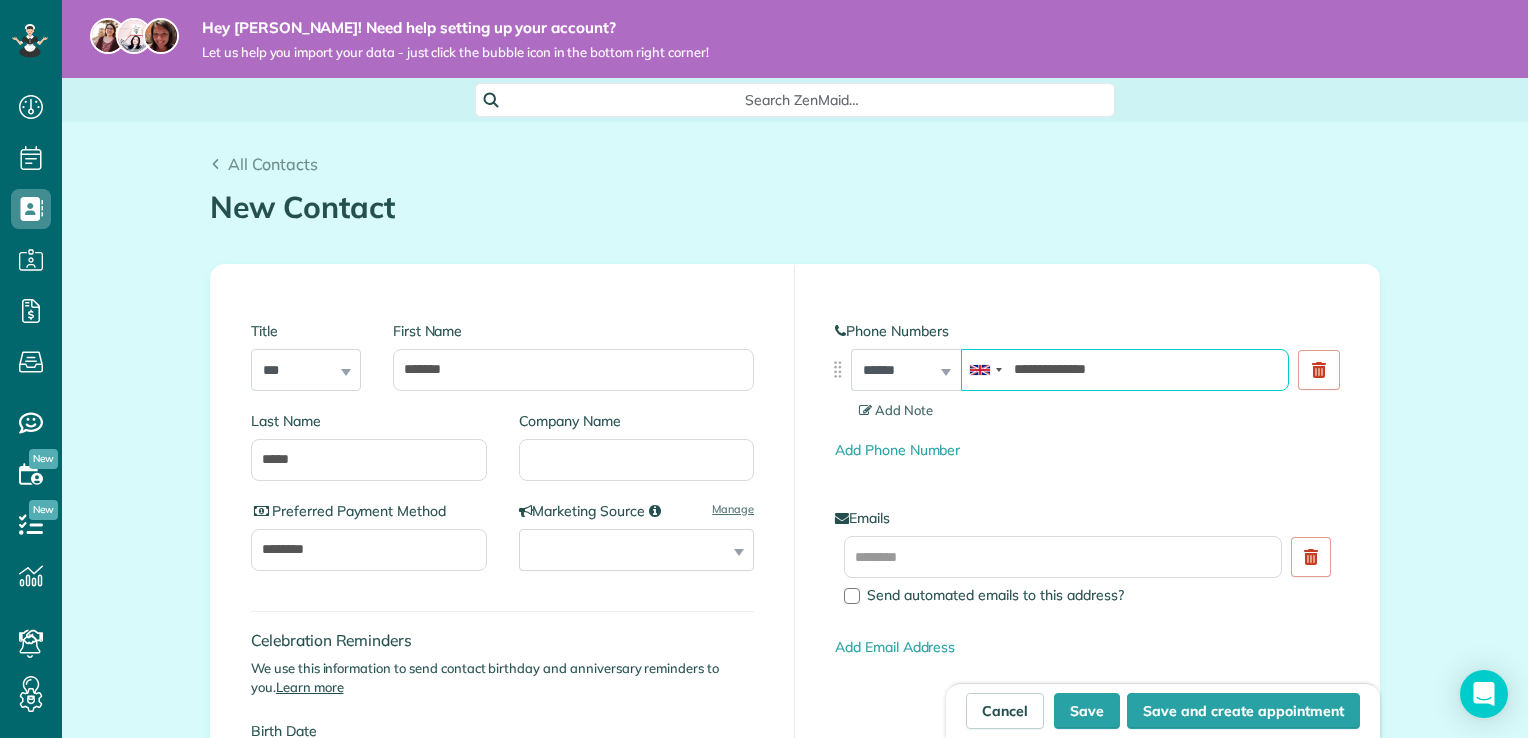 type on "**********" 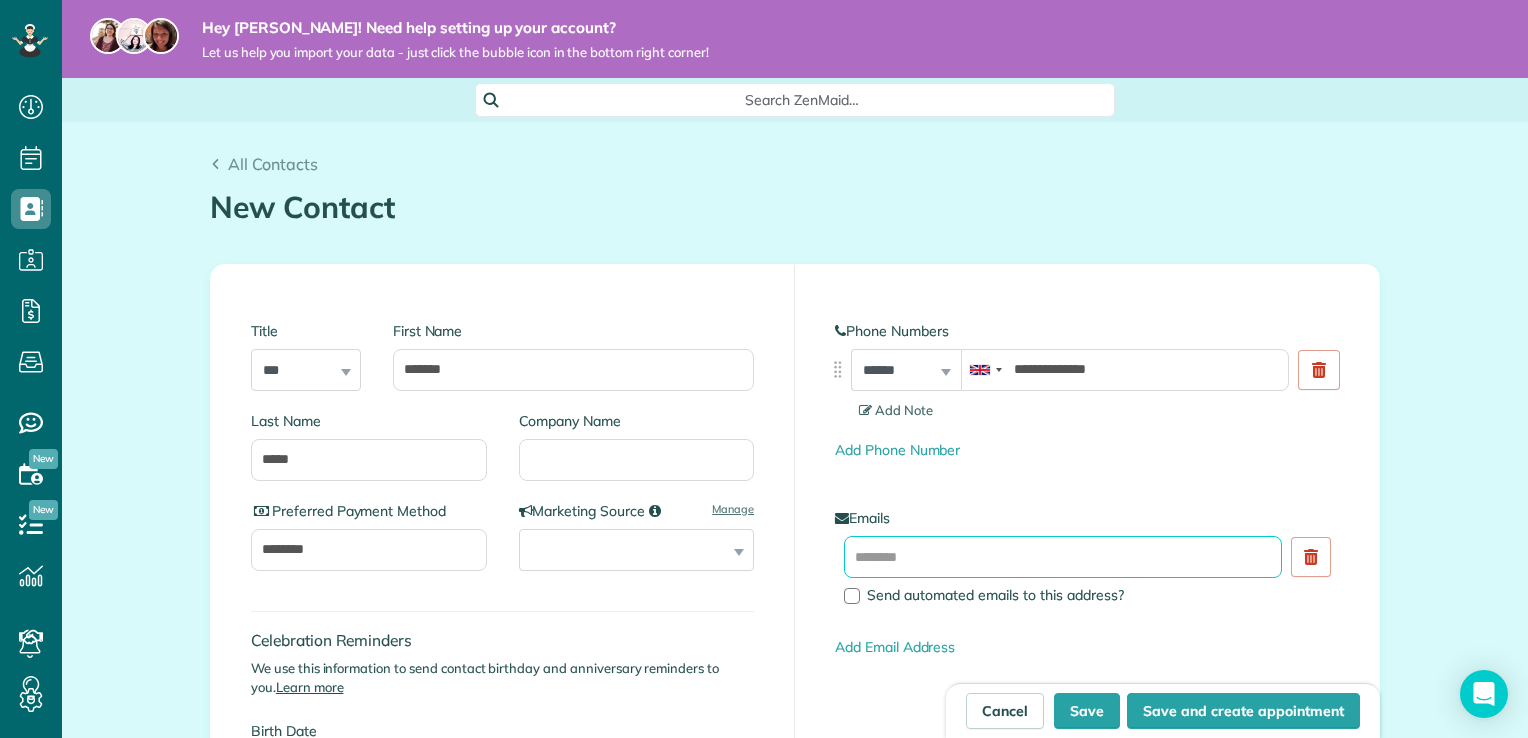 click at bounding box center [1063, 557] 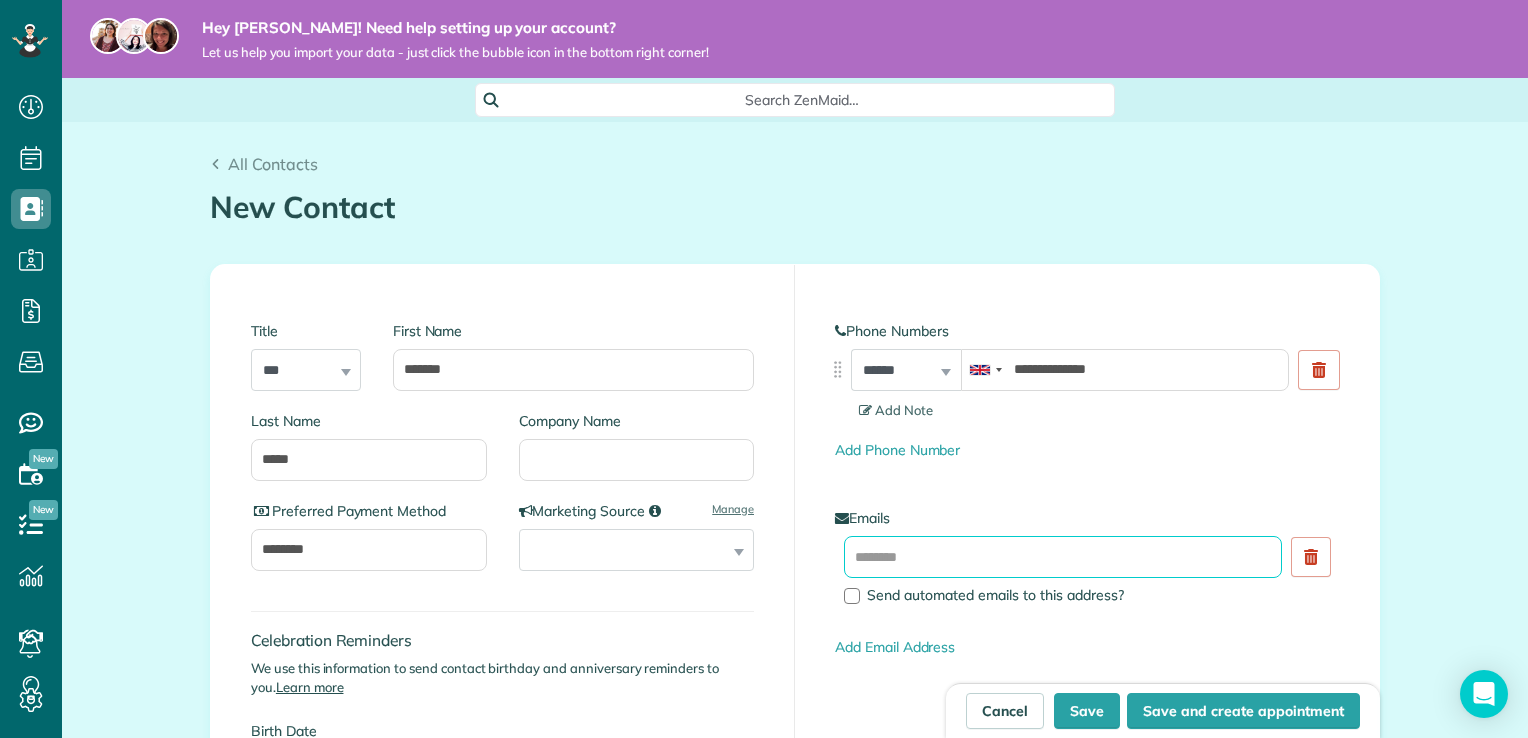 paste on "**********" 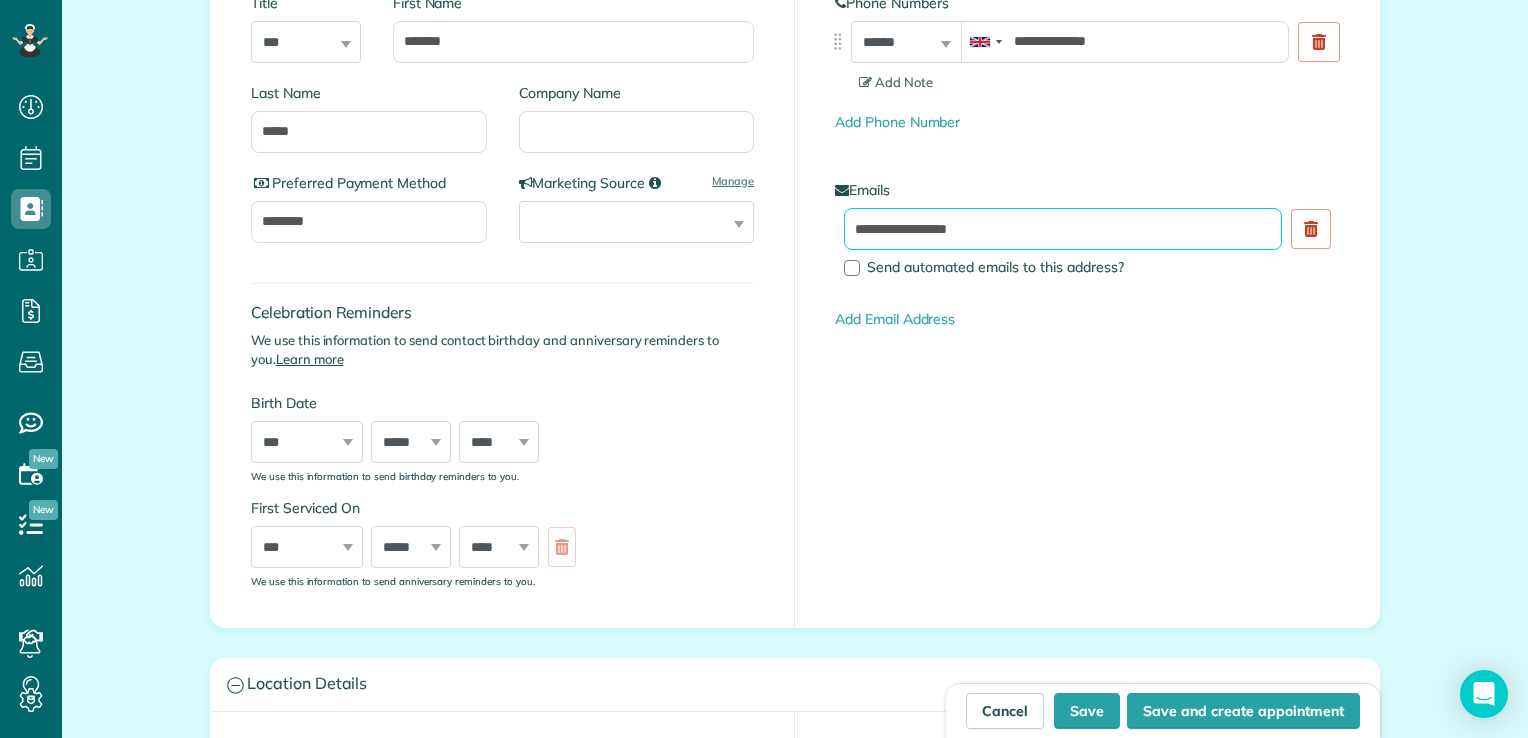 scroll, scrollTop: 332, scrollLeft: 0, axis: vertical 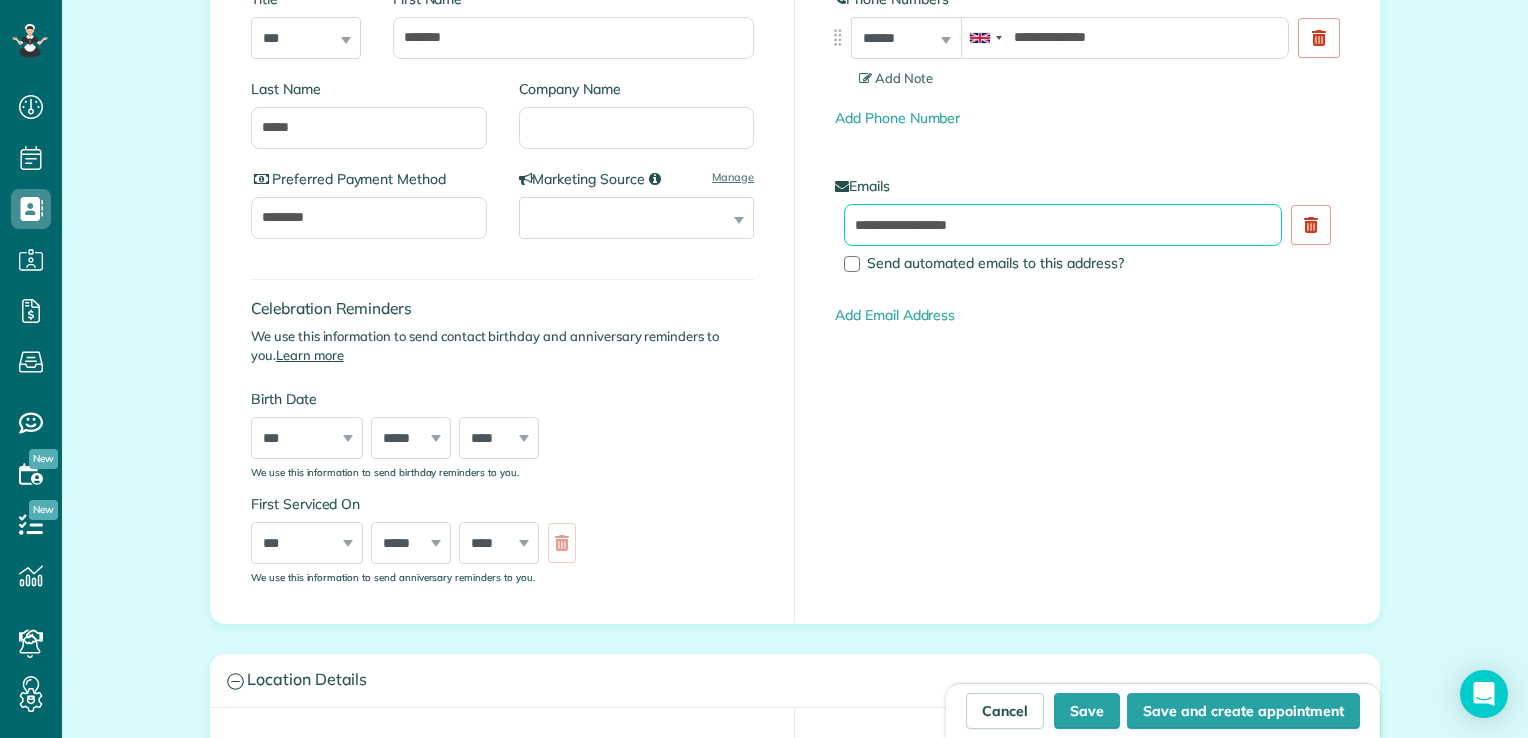type on "**********" 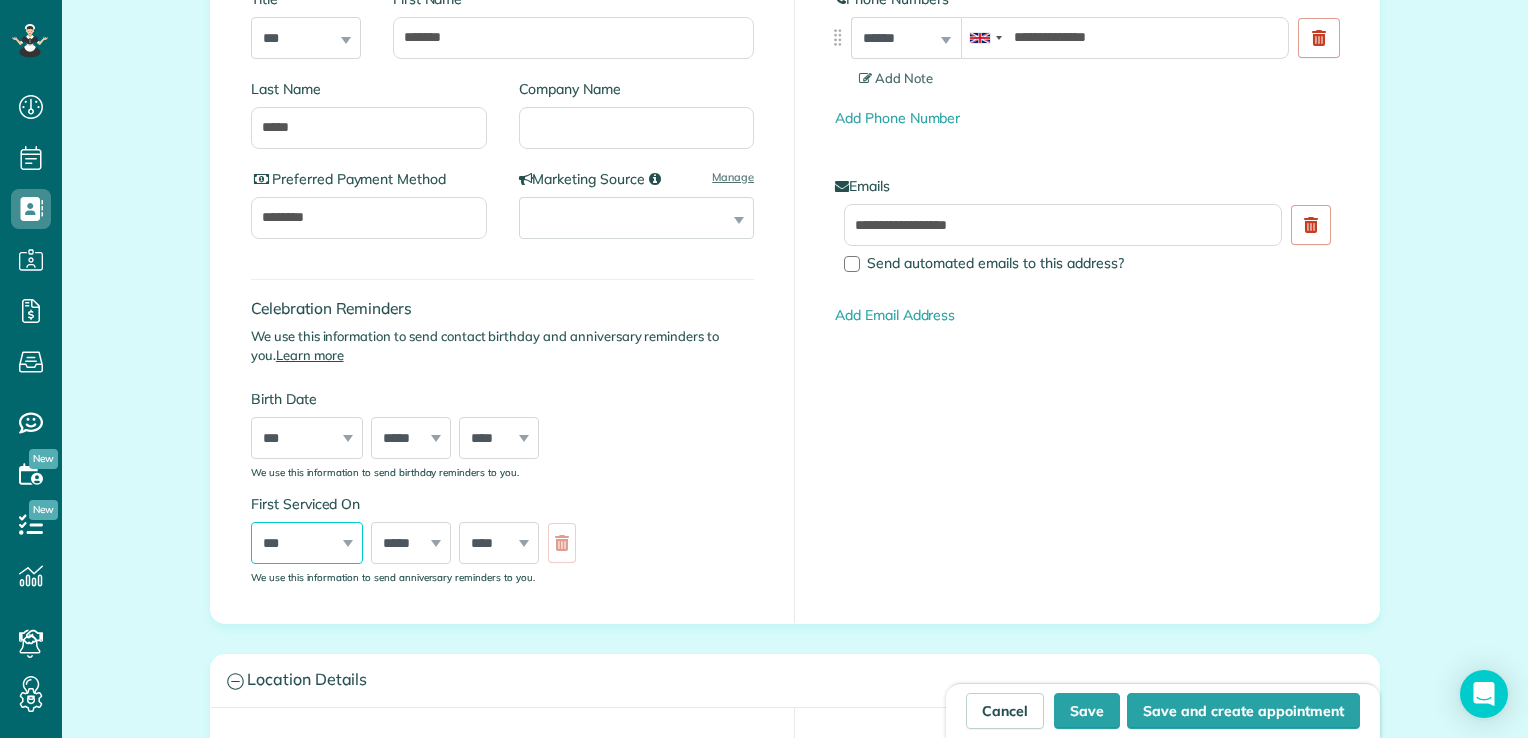 click on "***
*
*
*
*
*
*
*
*
*
**
**
**
**
**
**
**
**
**
**
**
**
**
**
**
**
**
**
**
**
**
**" at bounding box center (307, 543) 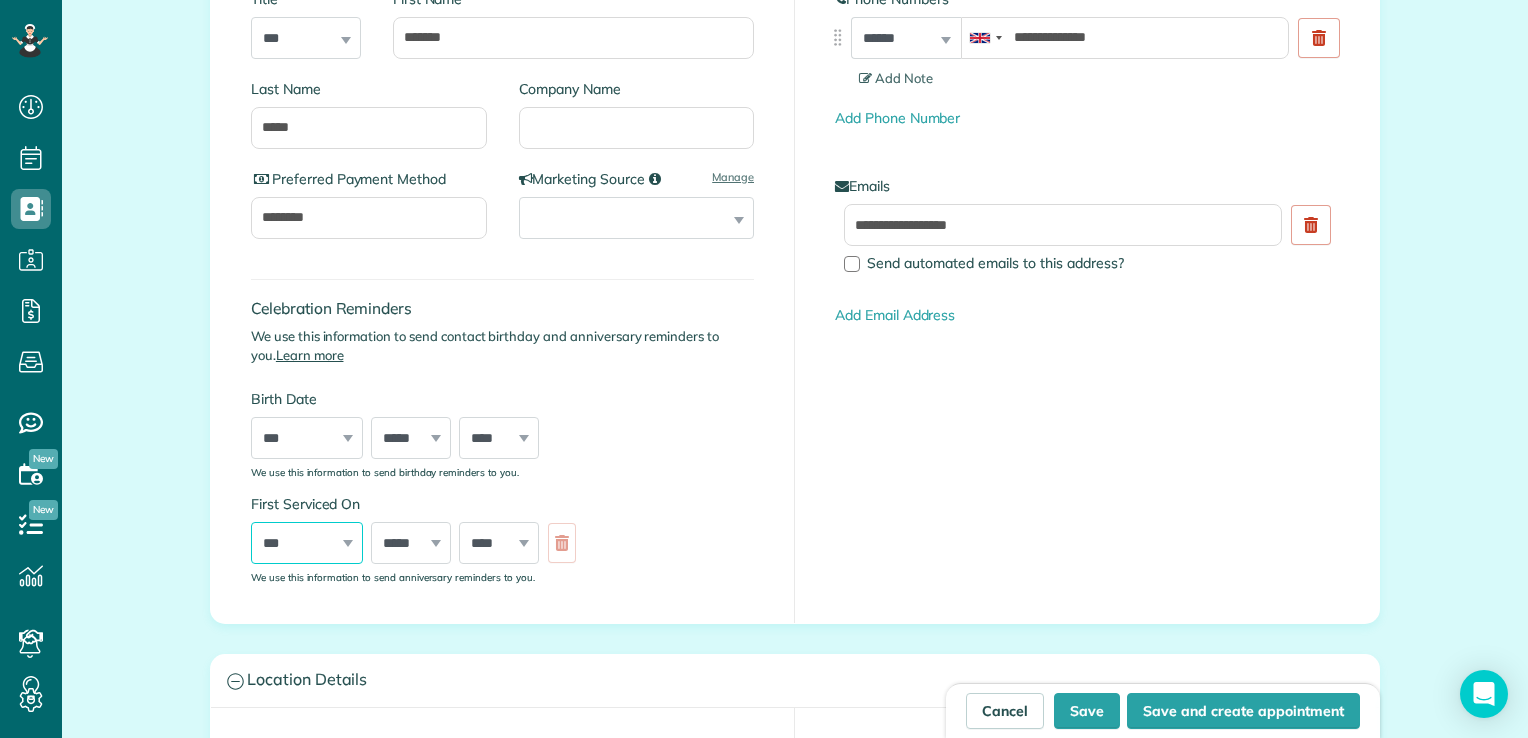 click on "***
*
*
*
*
*
*
*
*
*
**
**
**
**
**
**
**
**
**
**
**
**
**
**
**
**
**
**
**
**
**
**" at bounding box center [307, 543] 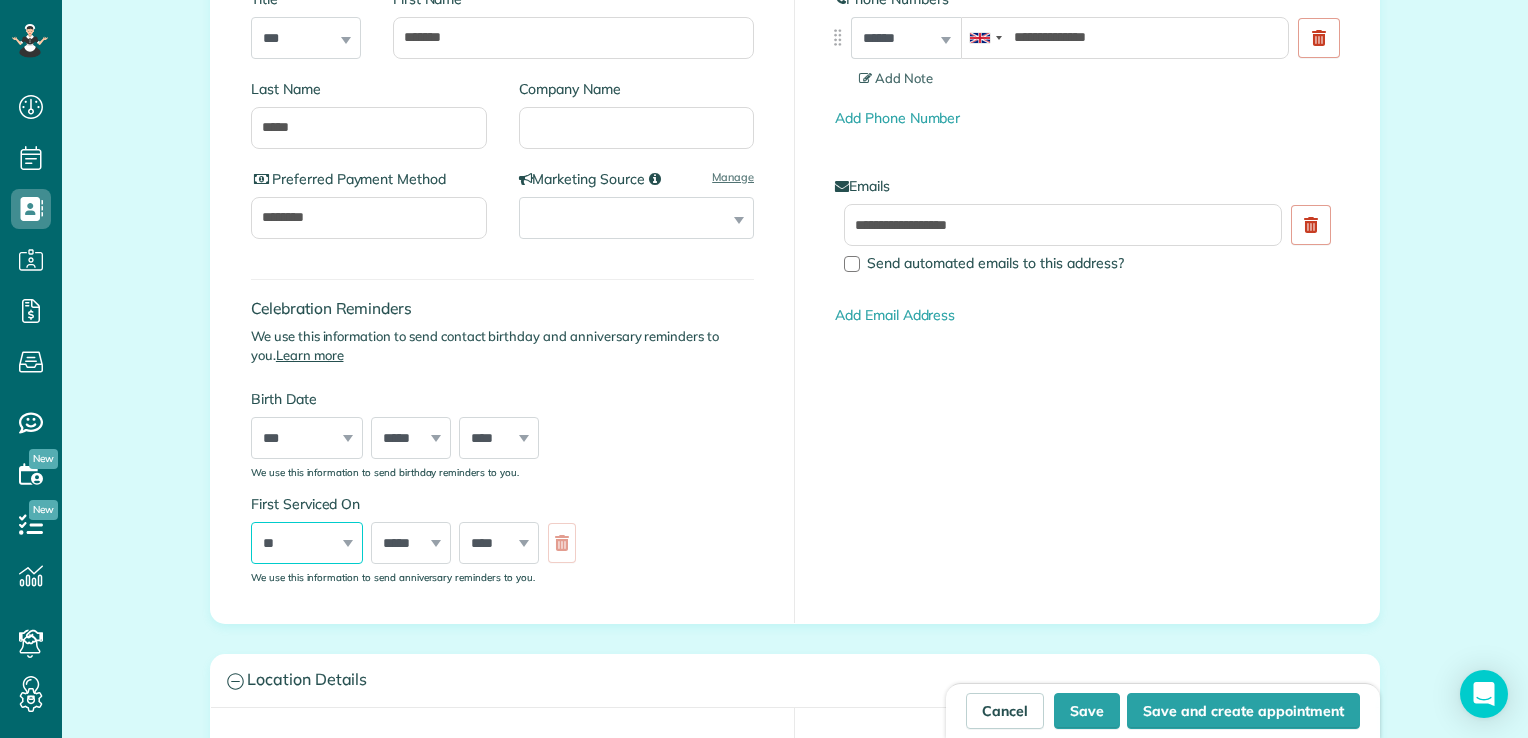 click on "***
*
*
*
*
*
*
*
*
*
**
**
**
**
**
**
**
**
**
**
**
**
**
**
**
**
**
**
**
**
**
**" at bounding box center (307, 543) 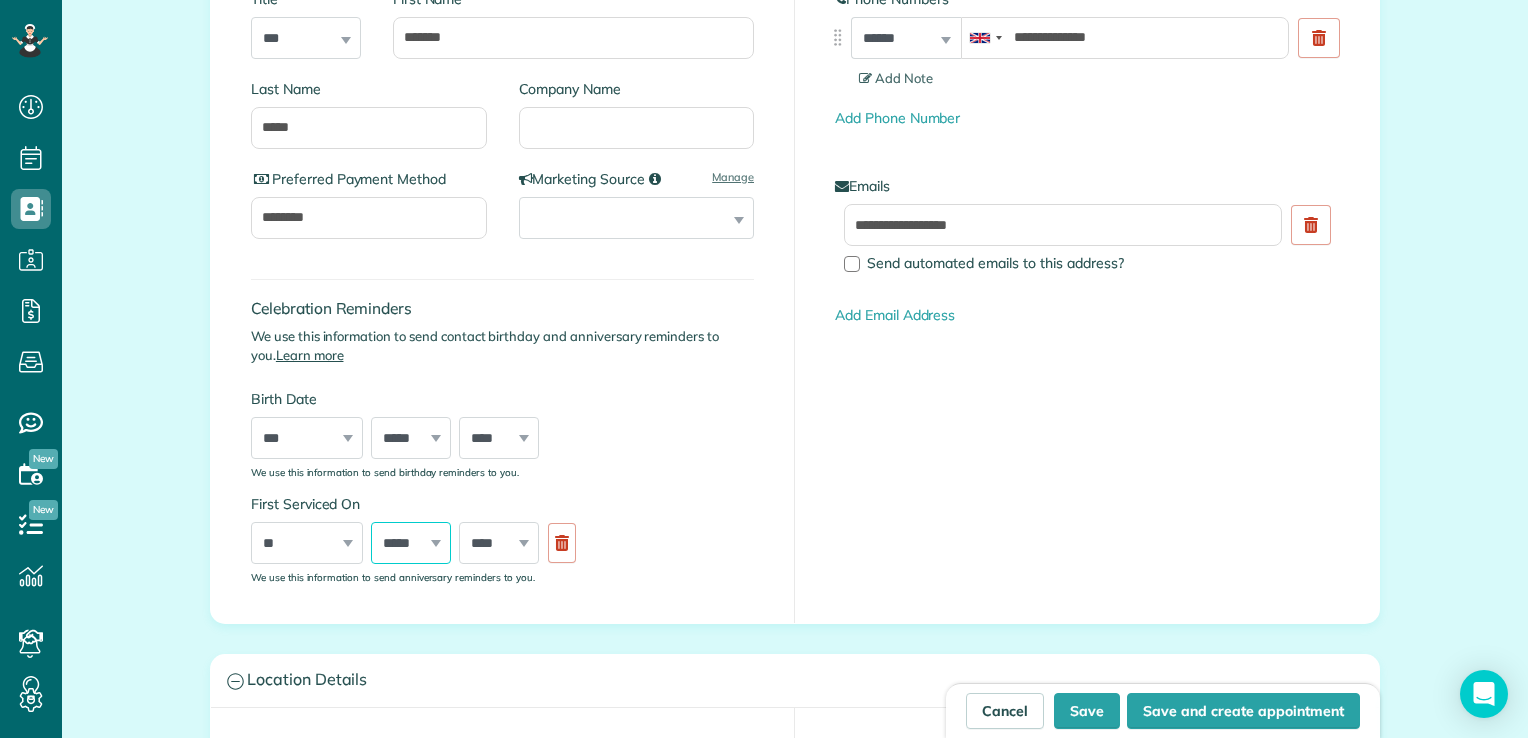click on "*****
*******
********
*****
*****
***
****
****
******
*********
*******
********
********" at bounding box center (411, 543) 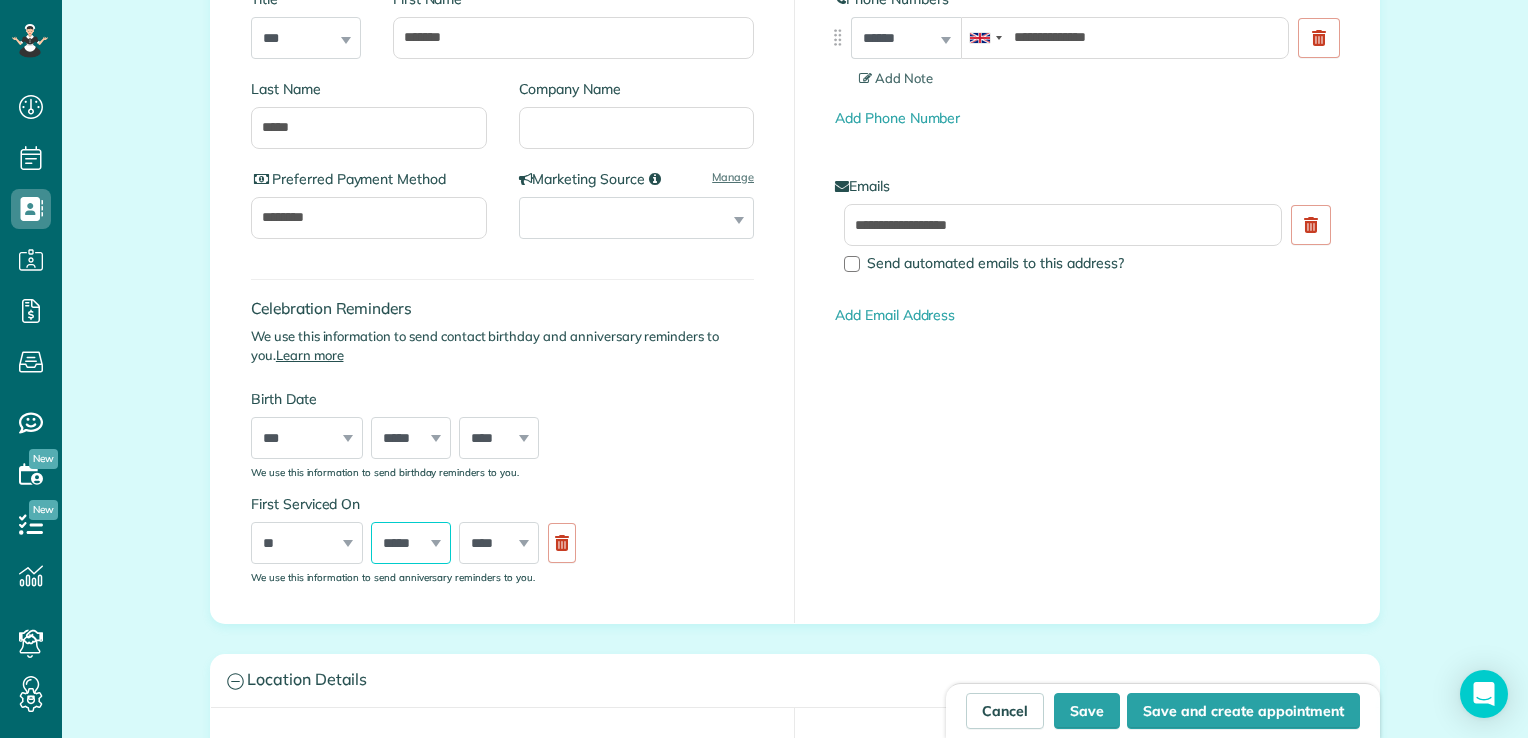 select on "*" 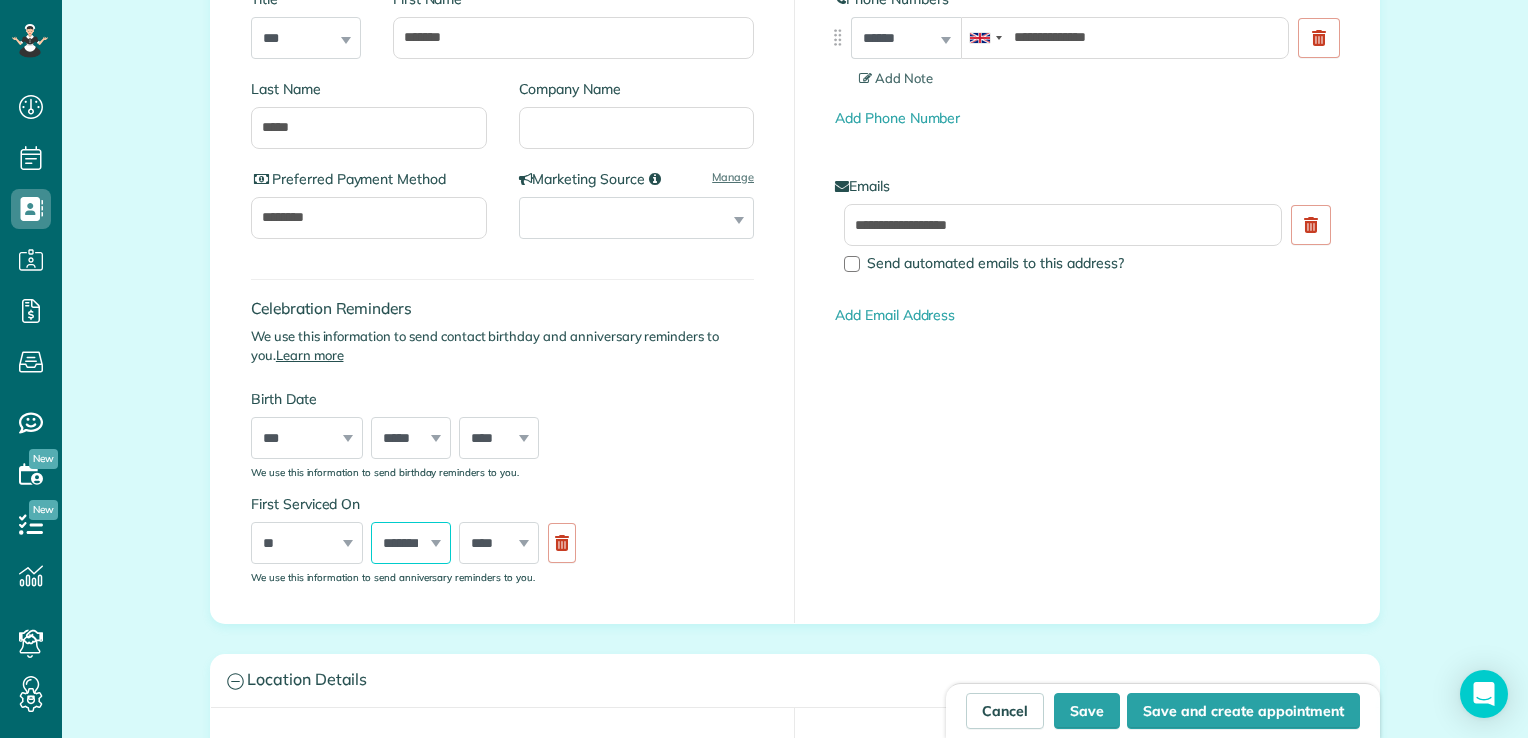 click on "*****
*******
********
*****
*****
***
****
****
******
*********
*******
********
********" at bounding box center (411, 543) 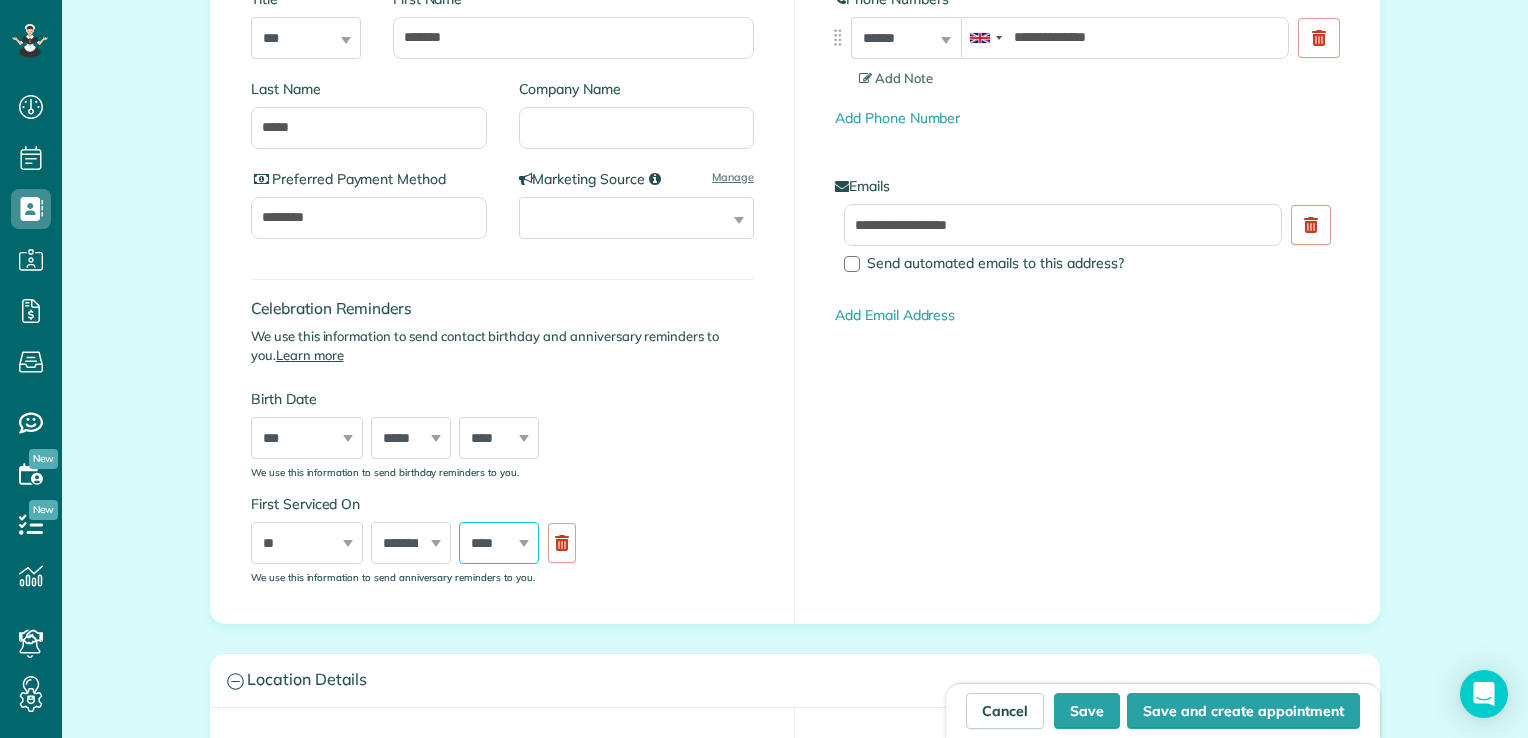 click on "****
****
****
****
****
****
****
****
****
****
****
****
****
****
****
****
****
****
****
****
****
****
****
****
****
****
****
****
****
****
****
****
****
****
****
****
****
****
****
****
****
****
****
****
****
****
****
****
****
****
****
****" at bounding box center (499, 543) 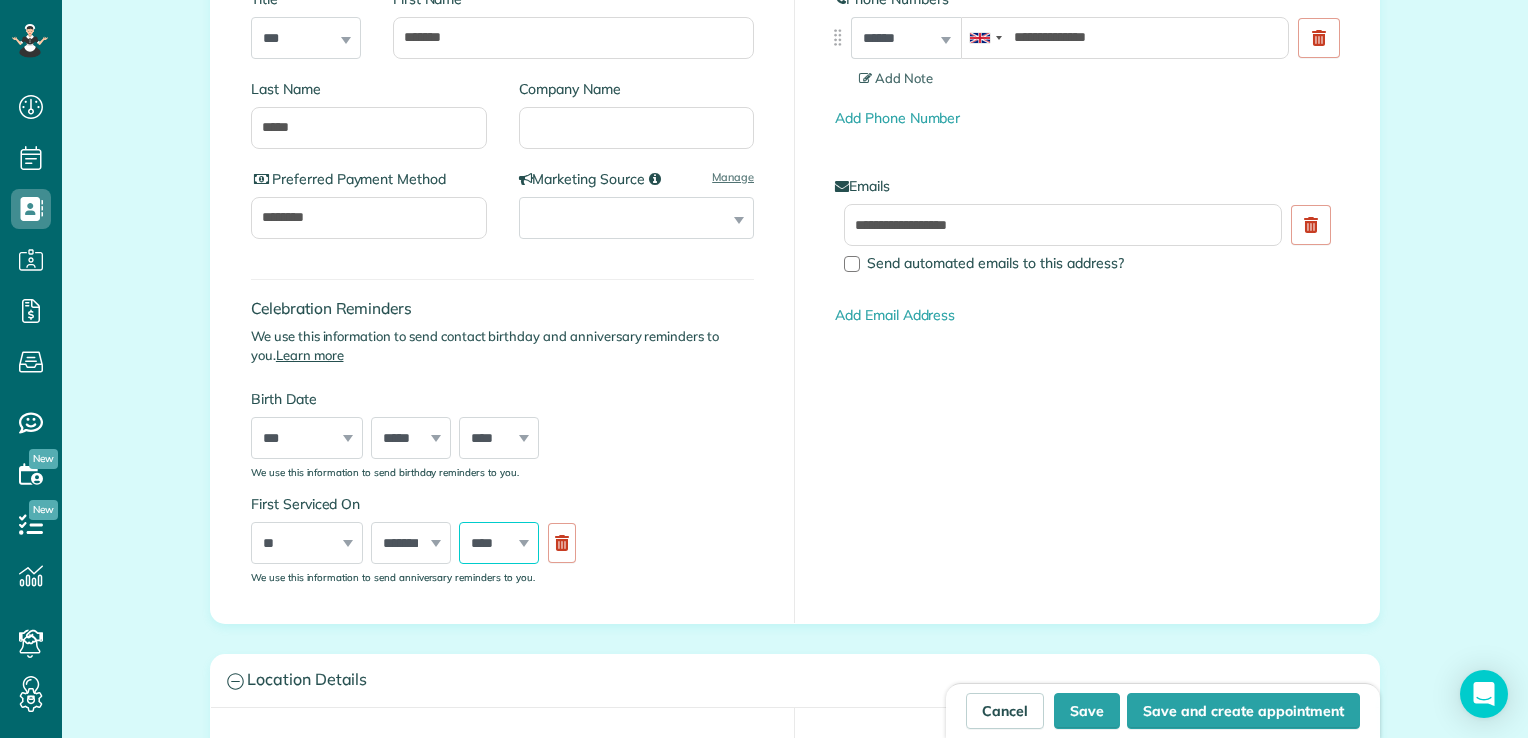 select on "****" 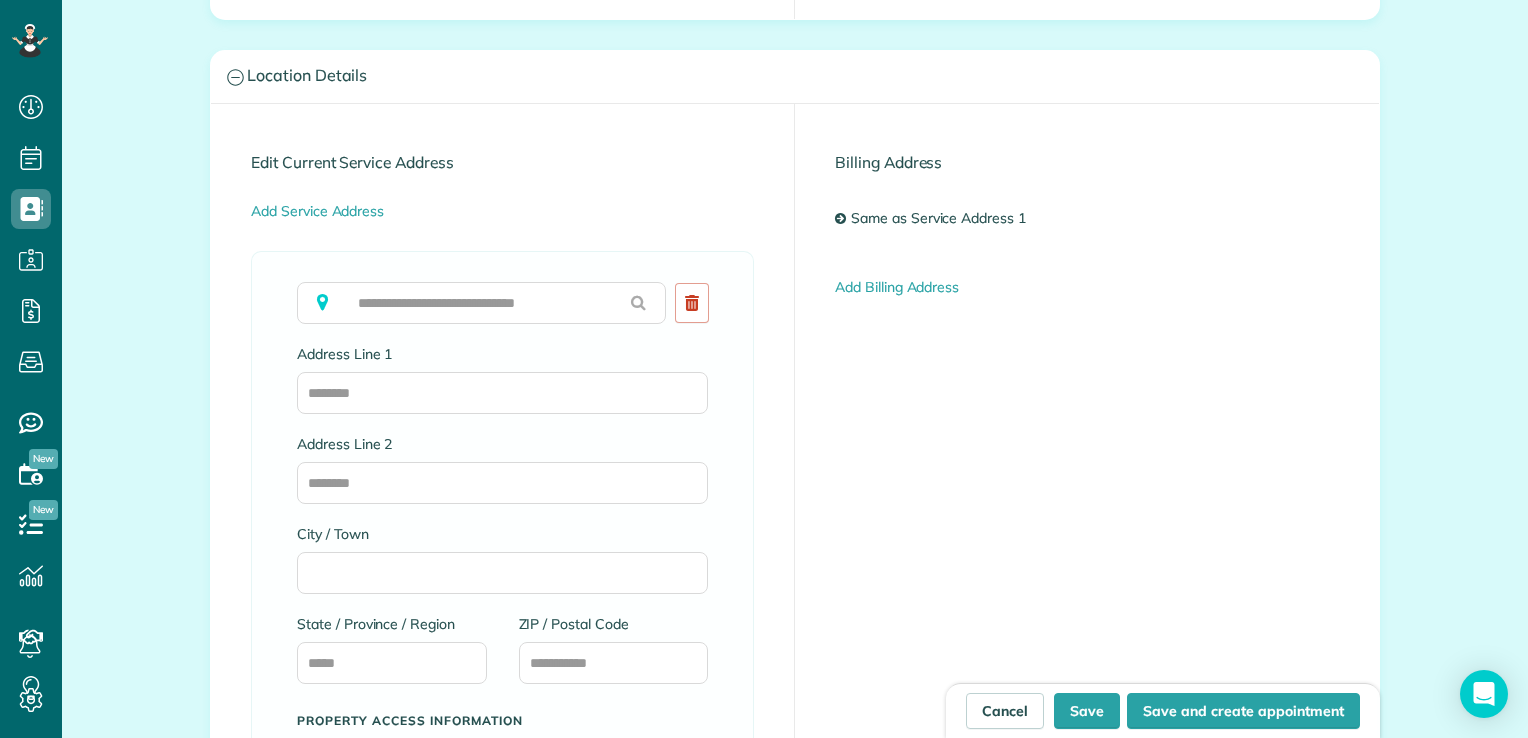 scroll, scrollTop: 948, scrollLeft: 0, axis: vertical 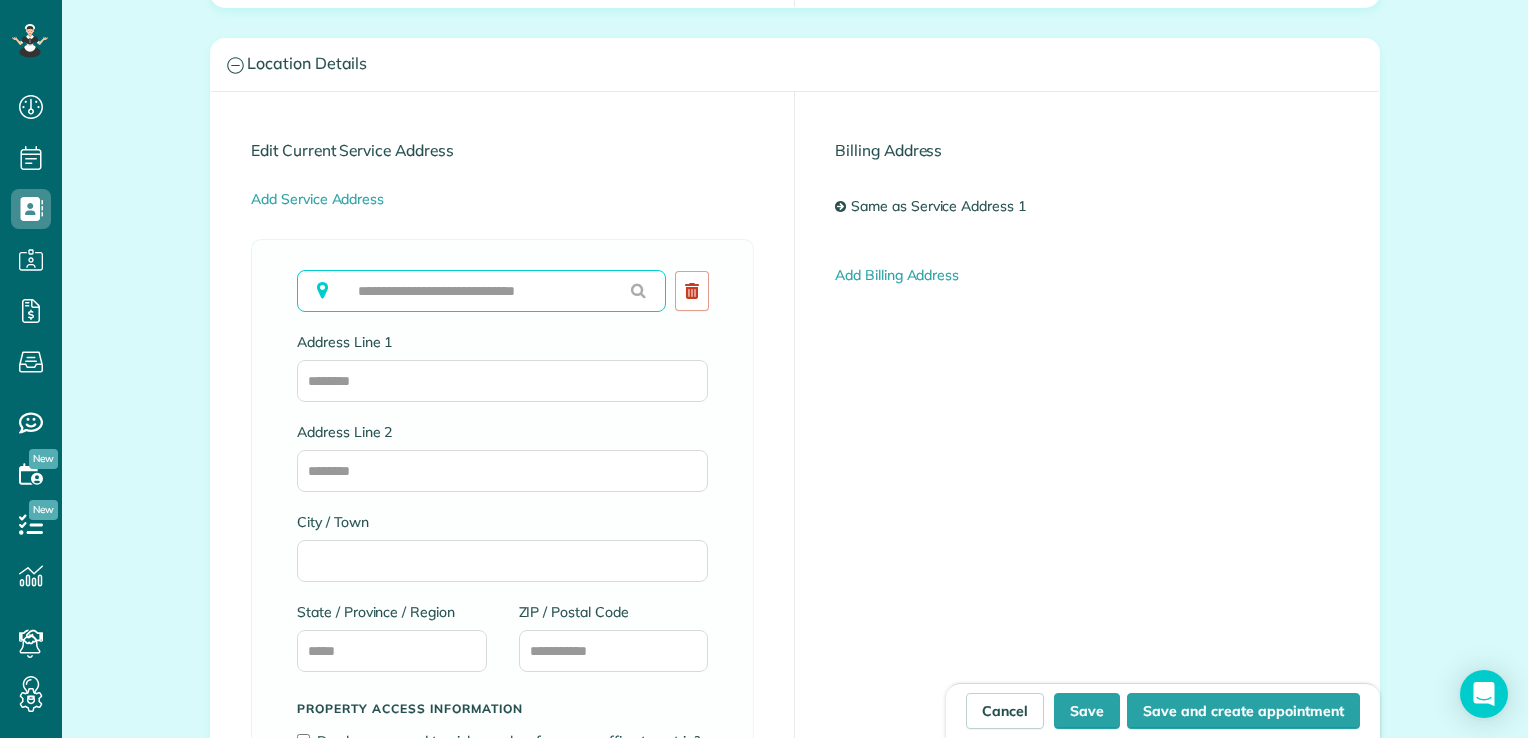 click at bounding box center [481, 291] 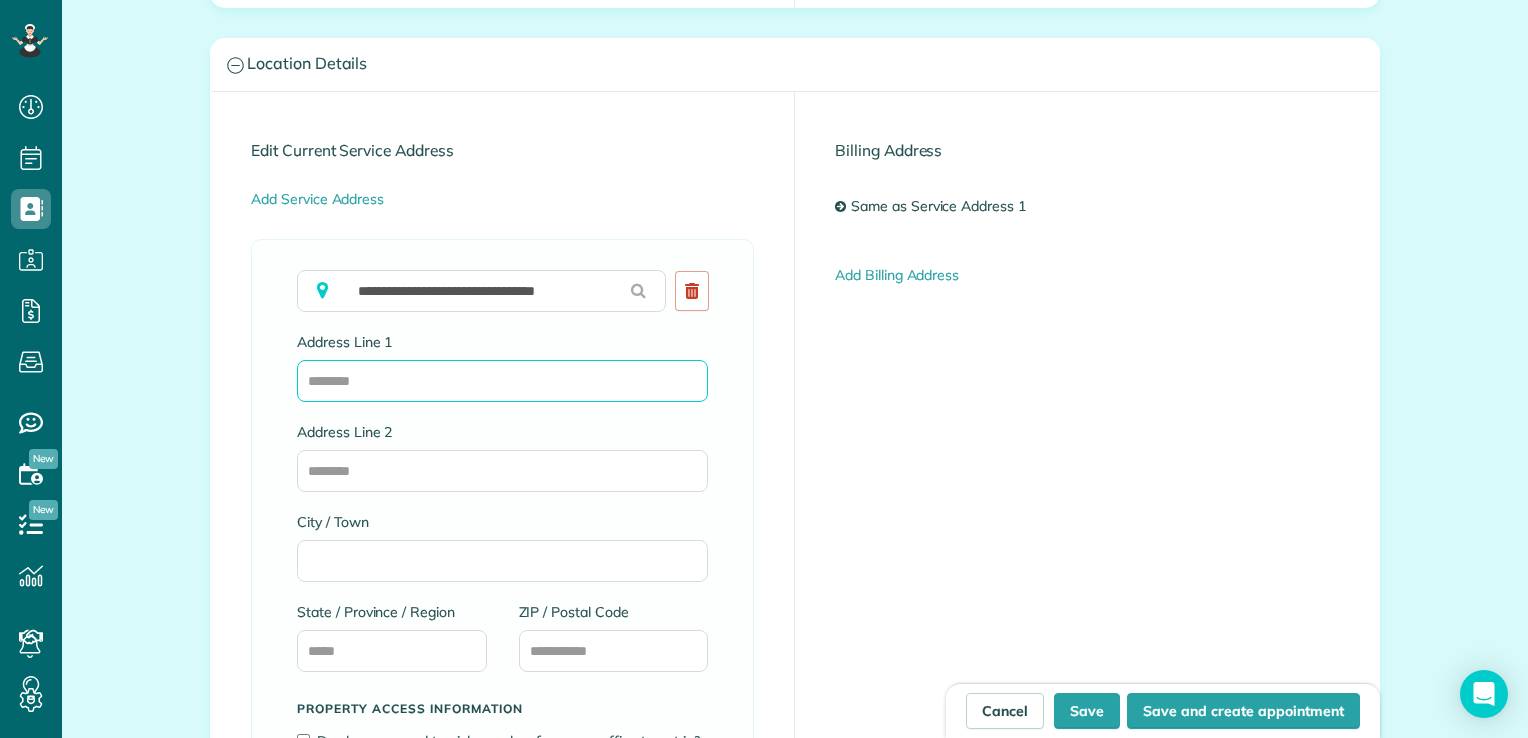 click on "Address Line 1" at bounding box center (502, 381) 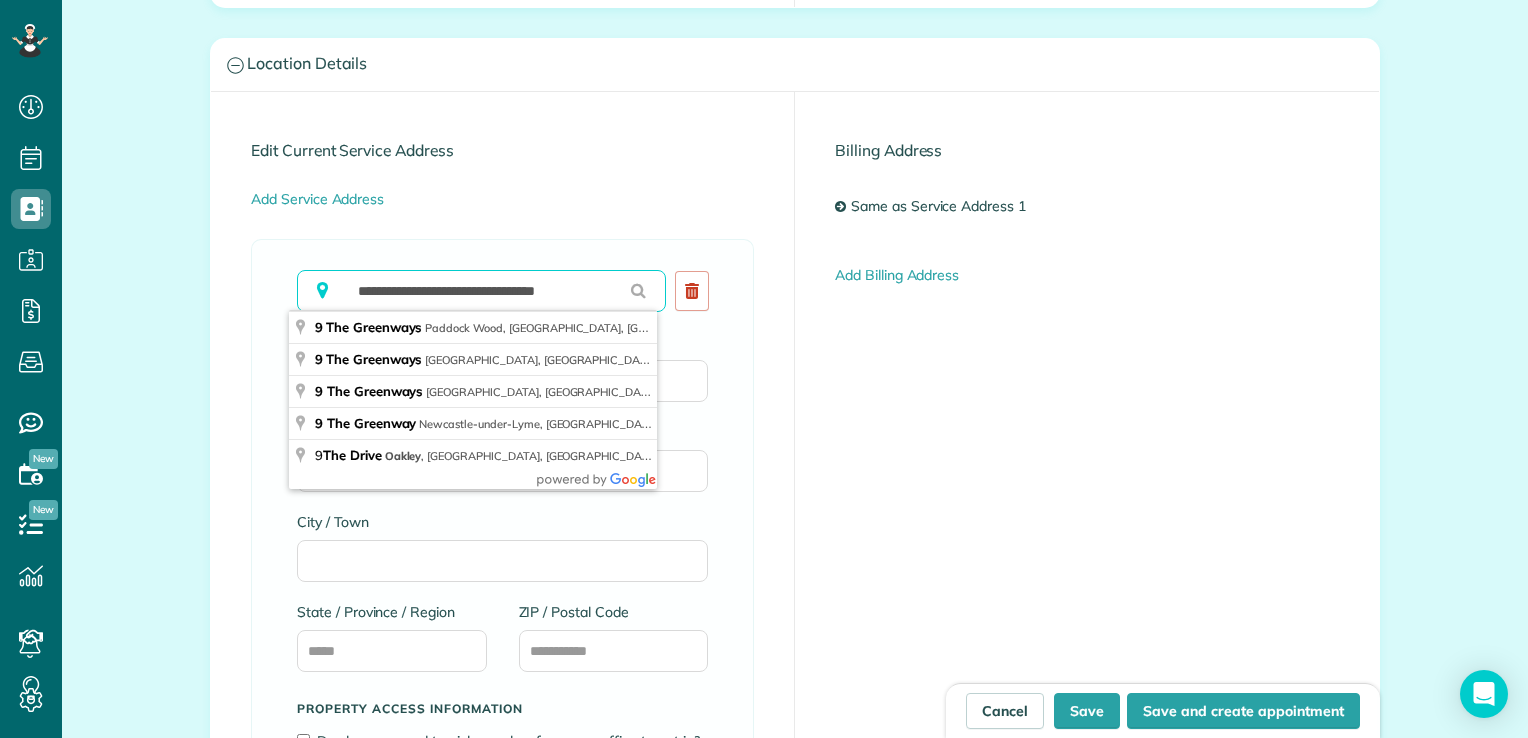 click on "**********" at bounding box center [481, 291] 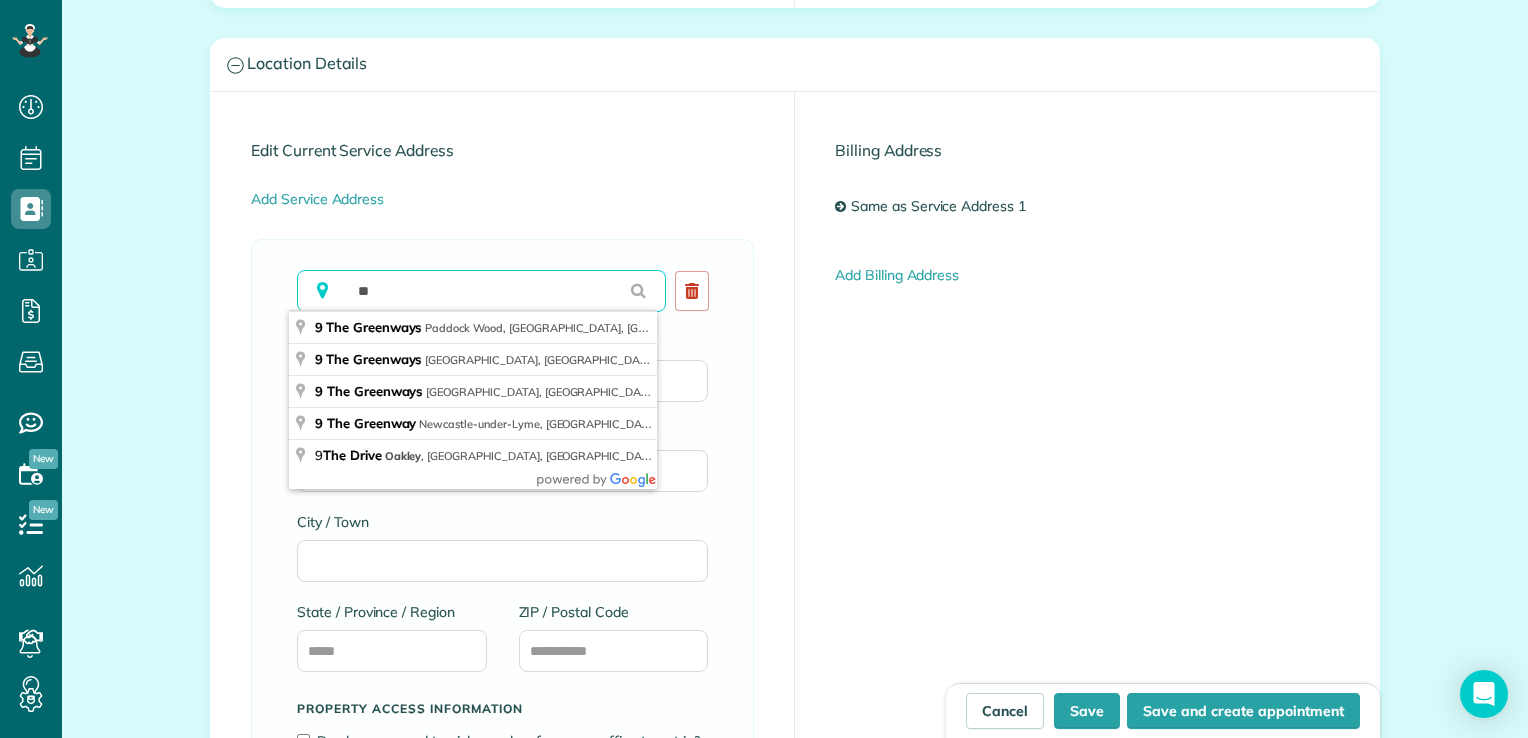 type on "*" 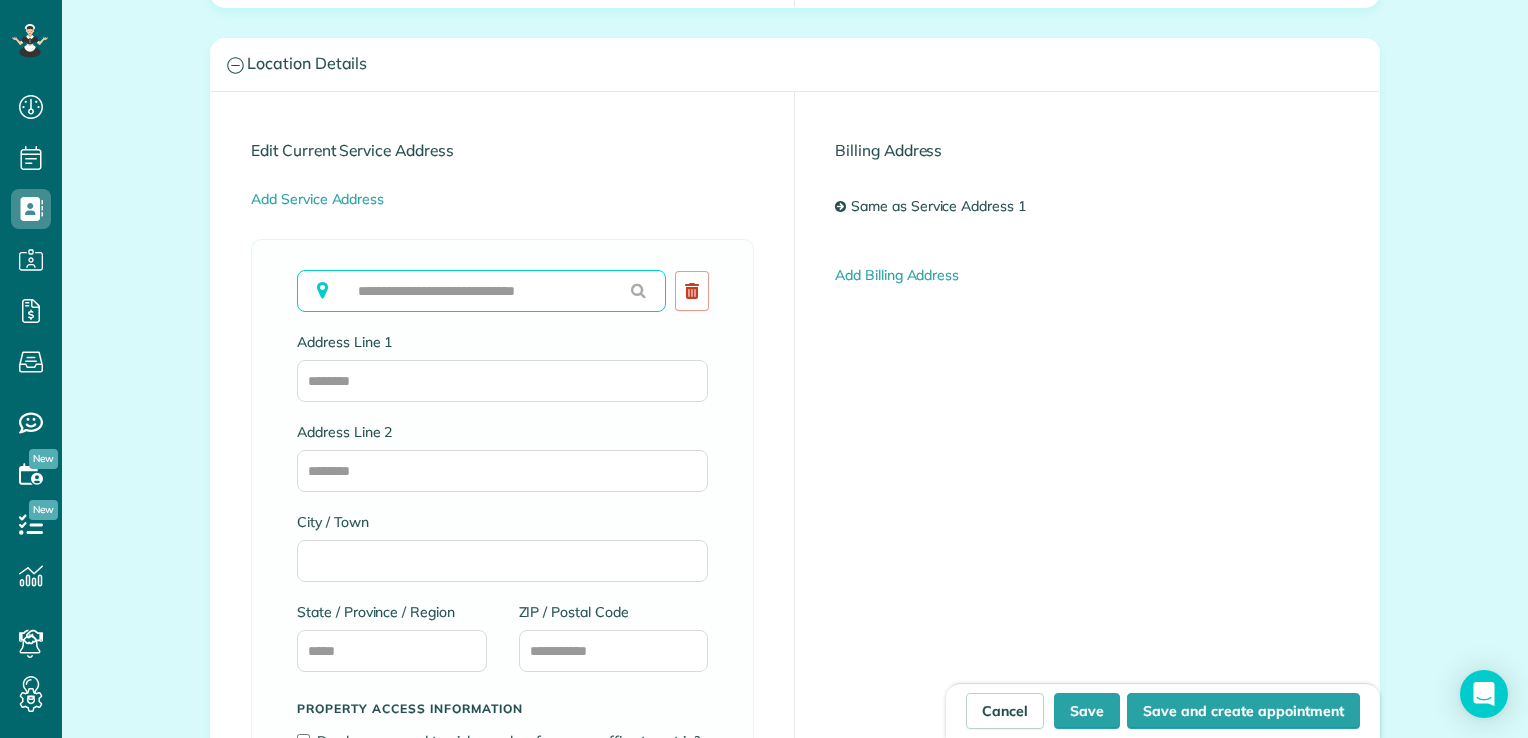 paste on "**********" 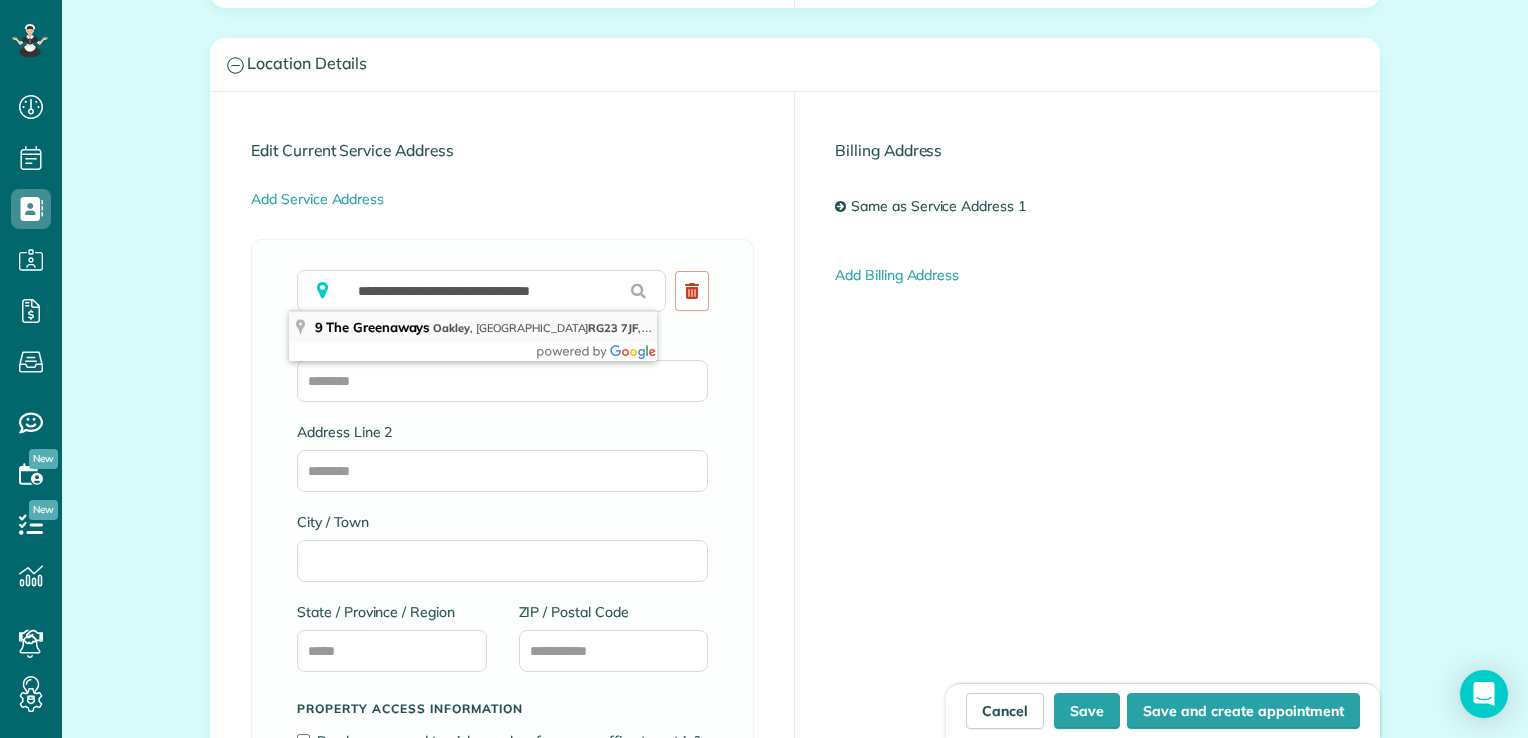 type on "**********" 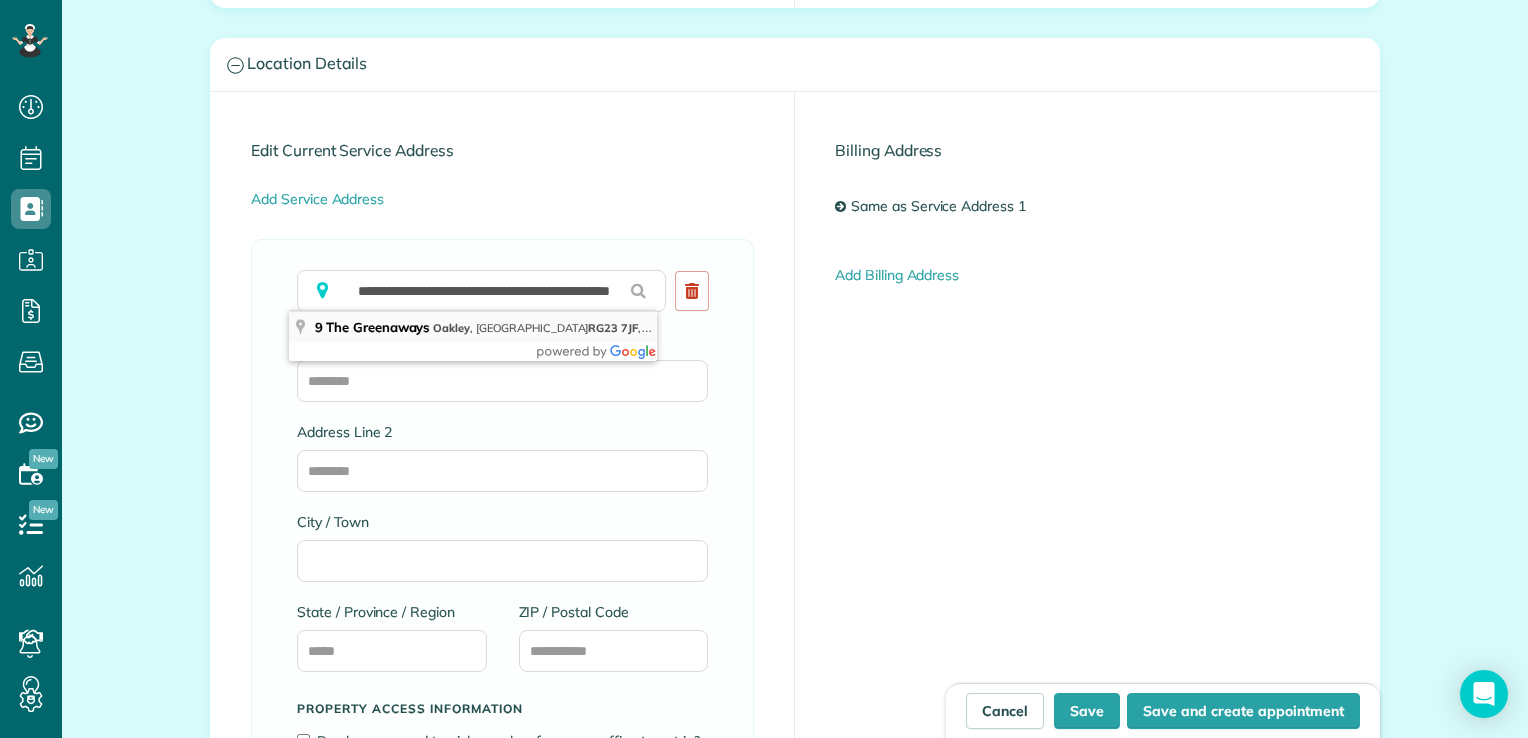 type on "**********" 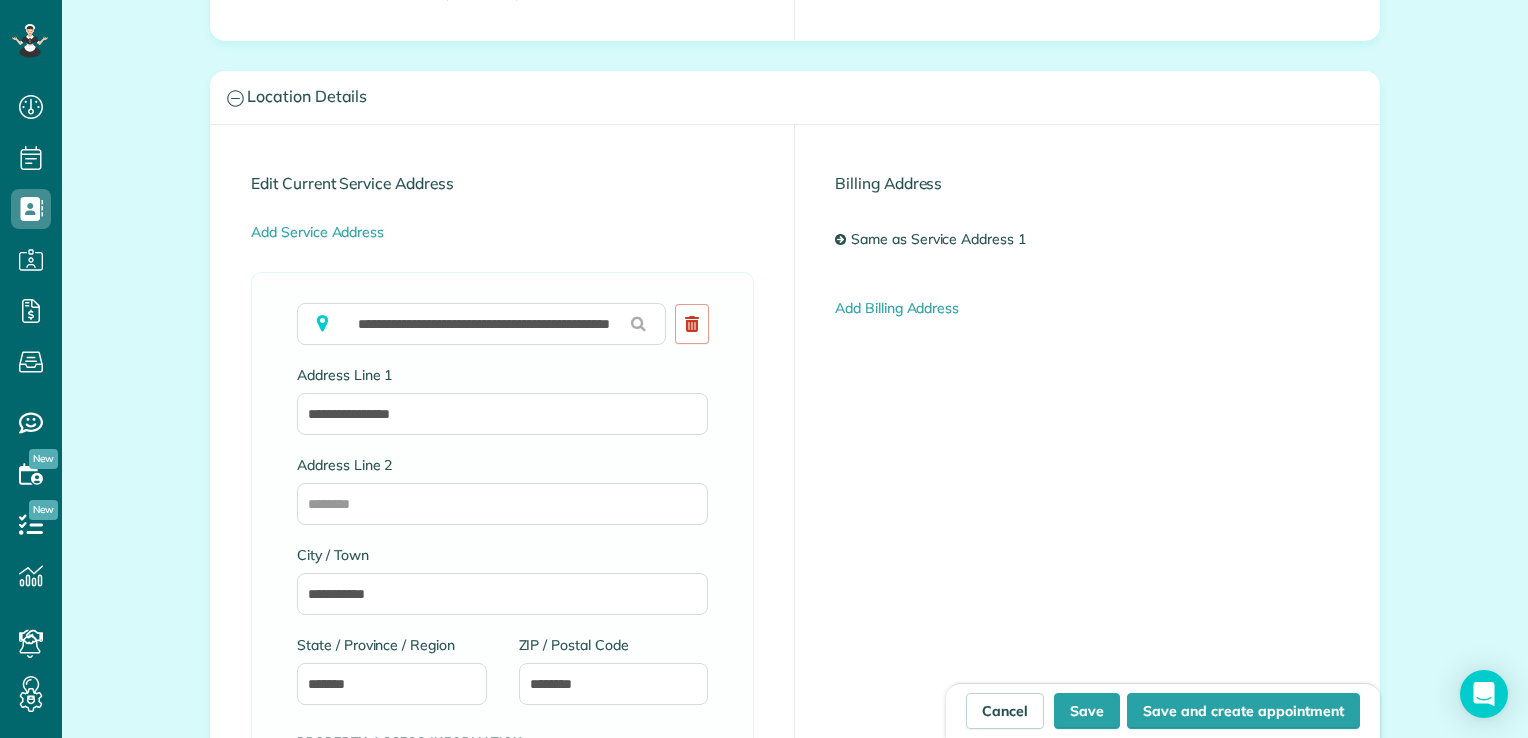 scroll, scrollTop: 916, scrollLeft: 0, axis: vertical 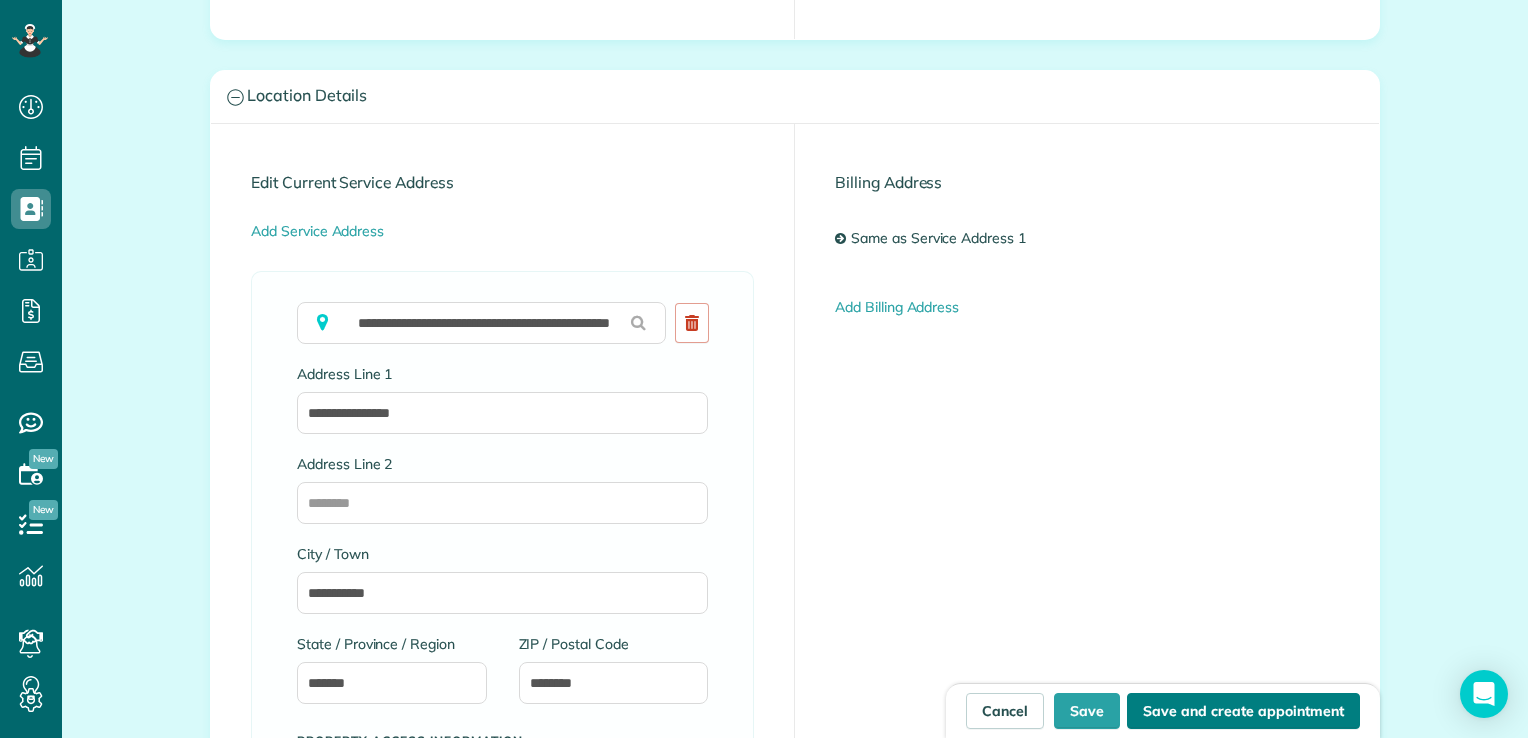 click on "Save and create appointment" at bounding box center (1243, 711) 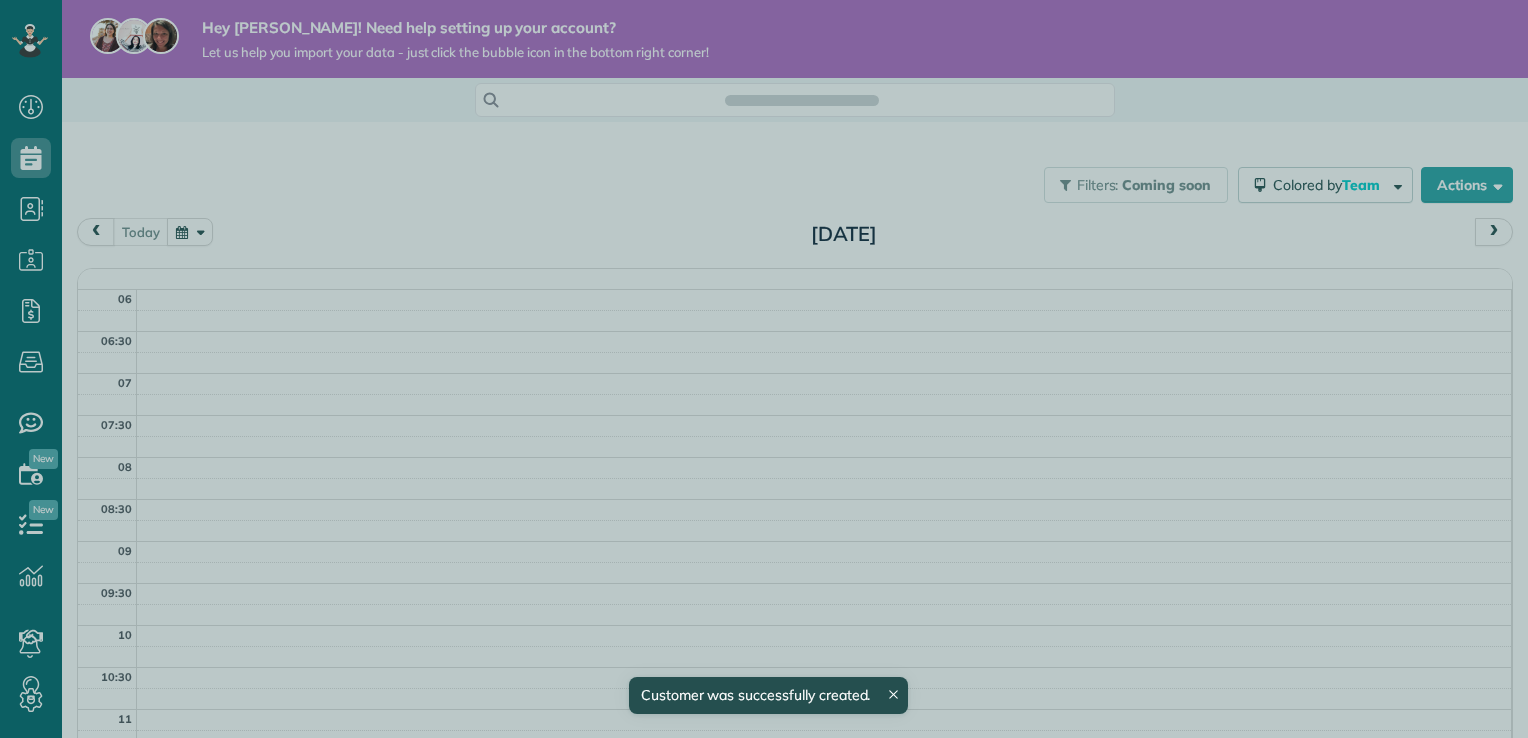 scroll, scrollTop: 0, scrollLeft: 0, axis: both 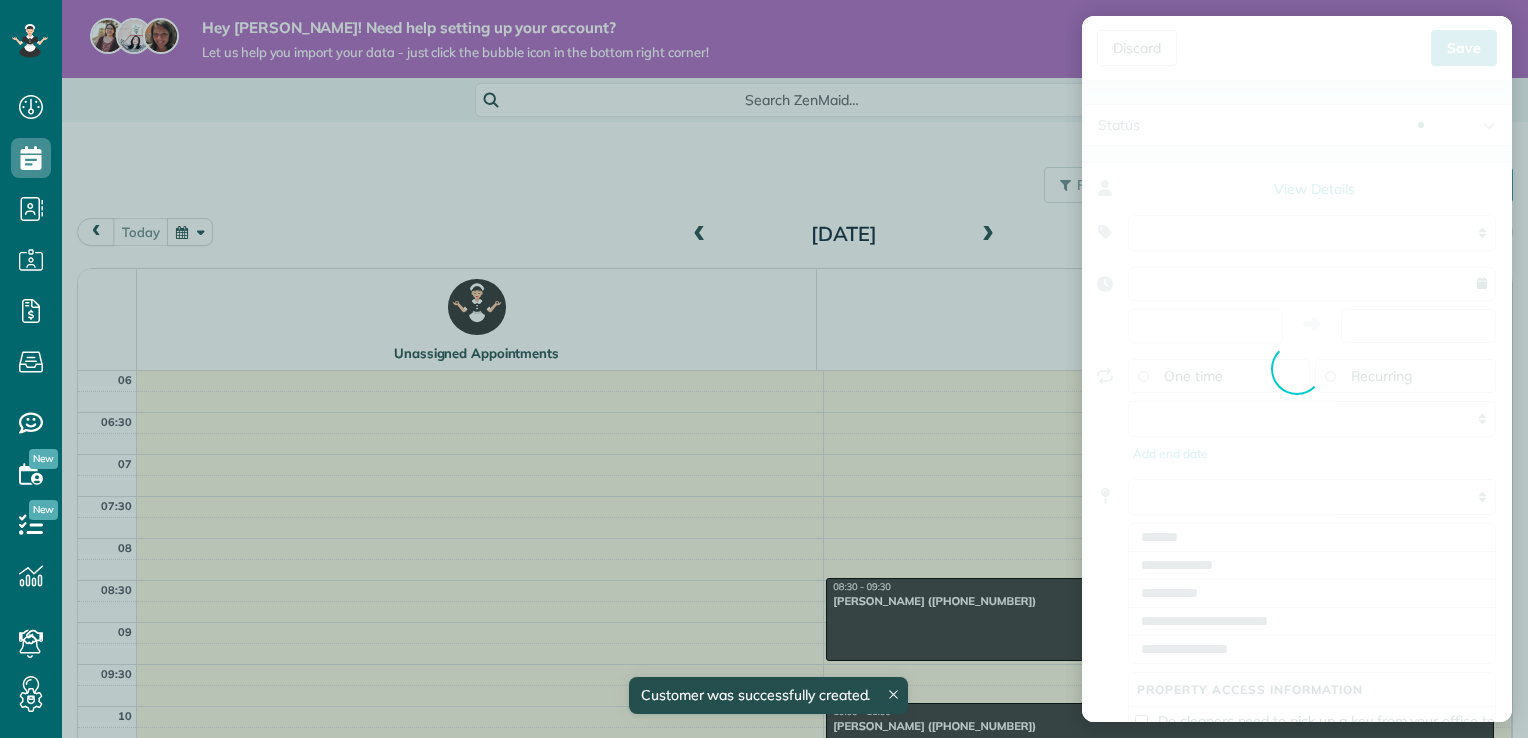 type on "**********" 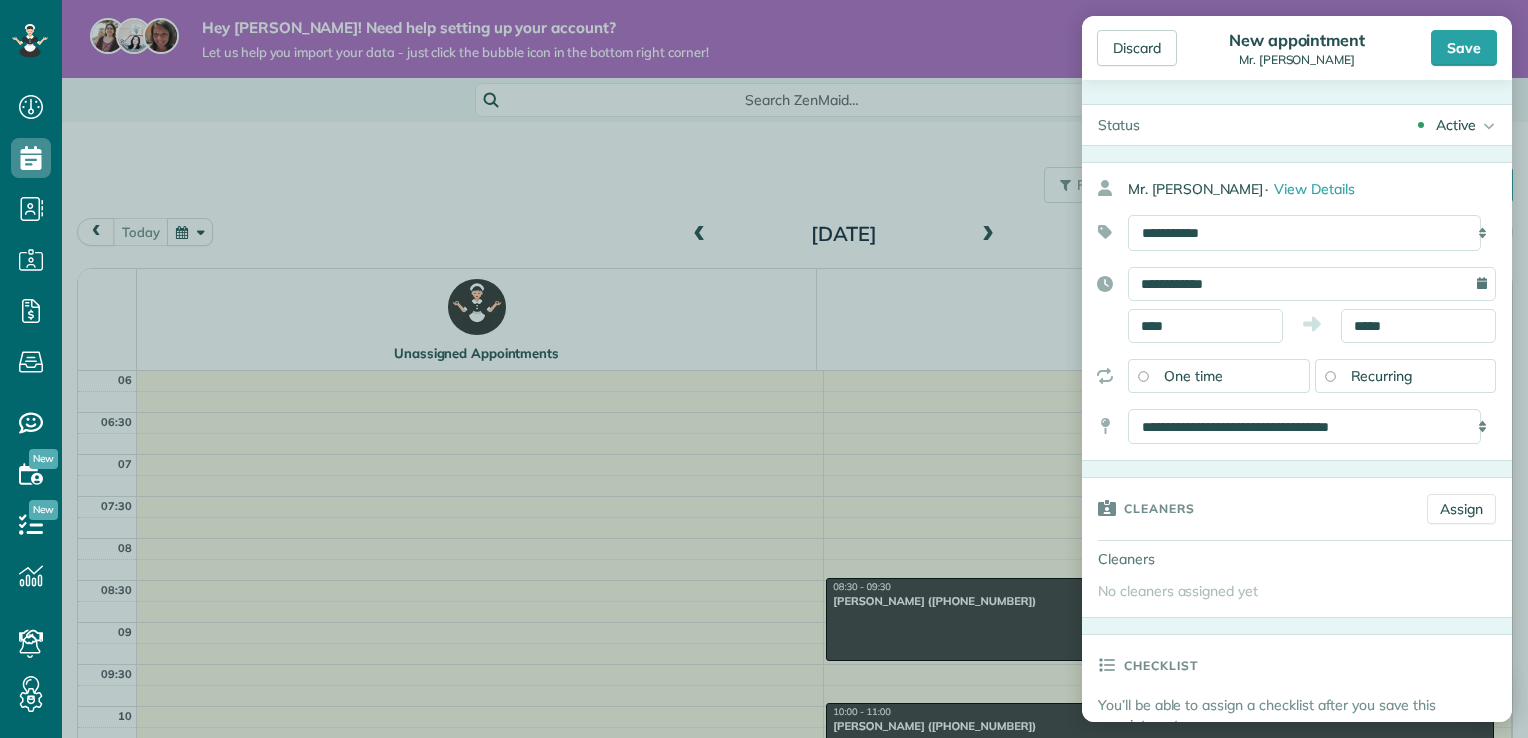 click on "Recurring" at bounding box center [1382, 376] 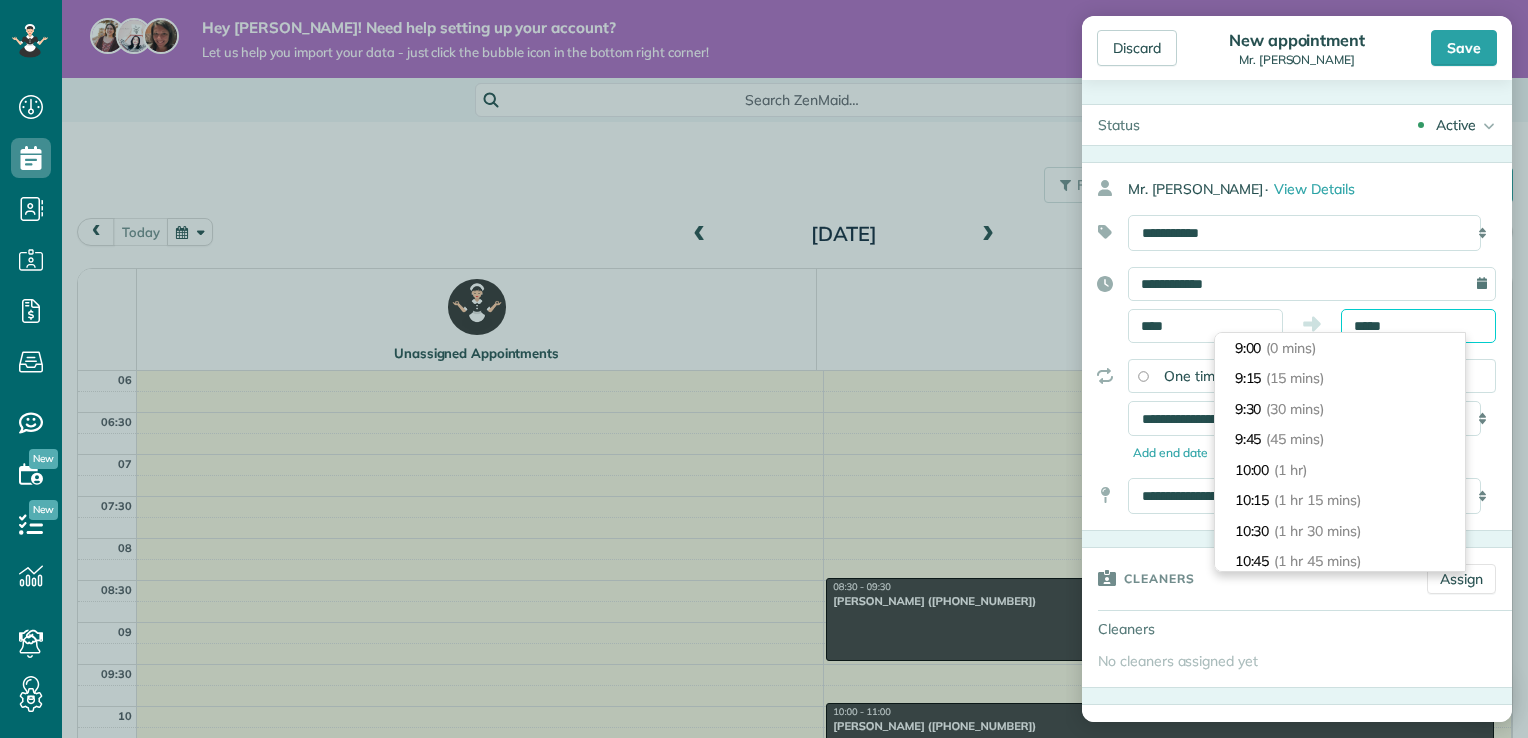 scroll, scrollTop: 213, scrollLeft: 0, axis: vertical 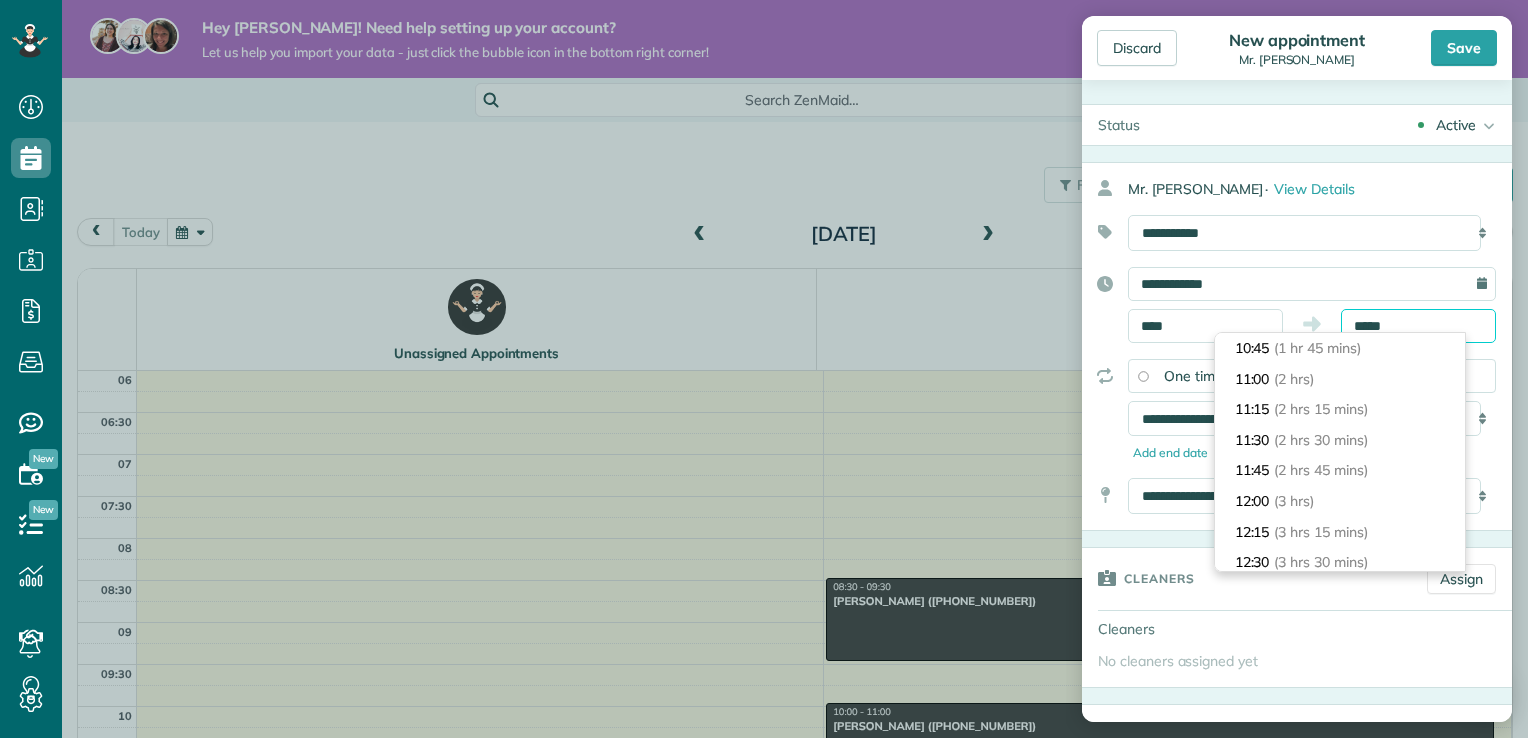 click on "*****" at bounding box center (1418, 326) 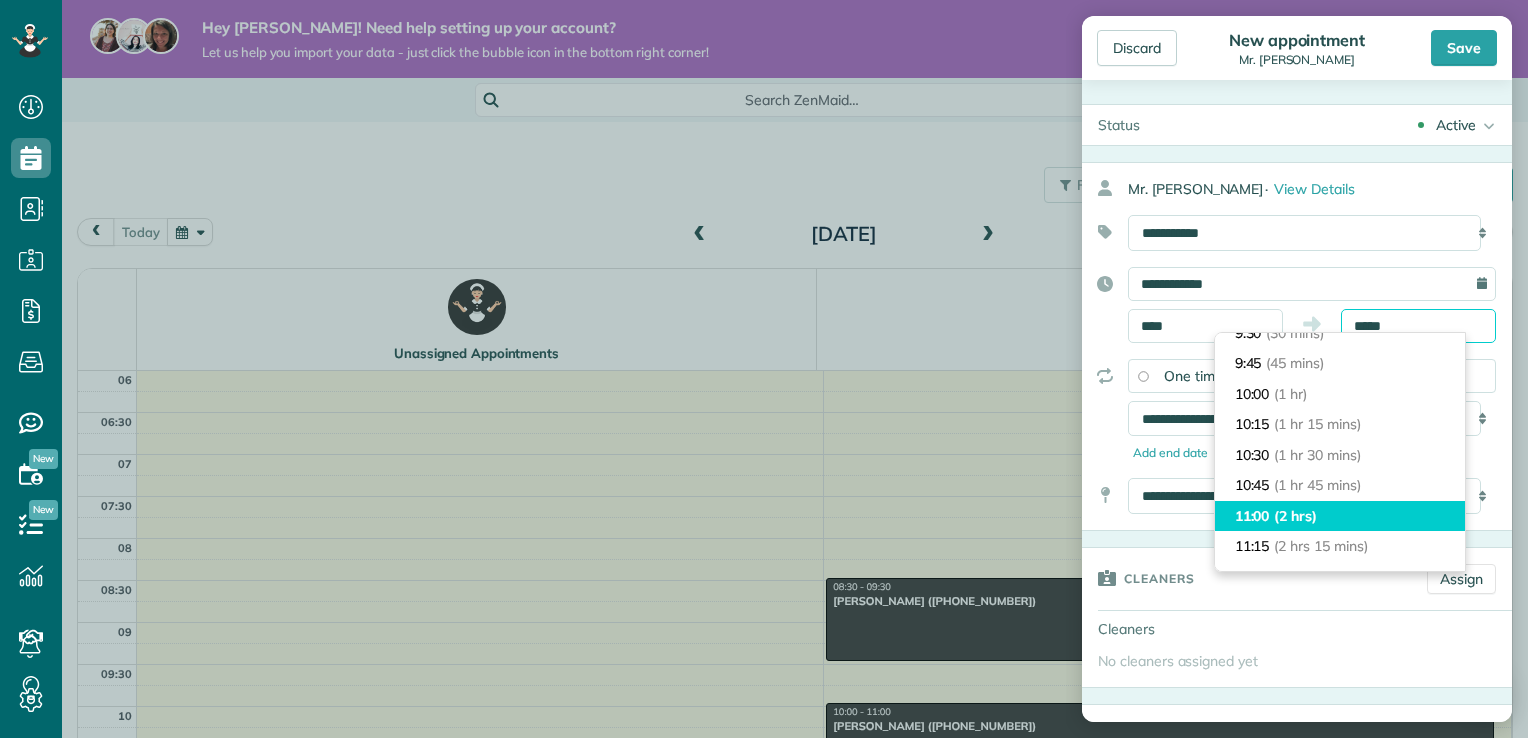 scroll, scrollTop: 76, scrollLeft: 0, axis: vertical 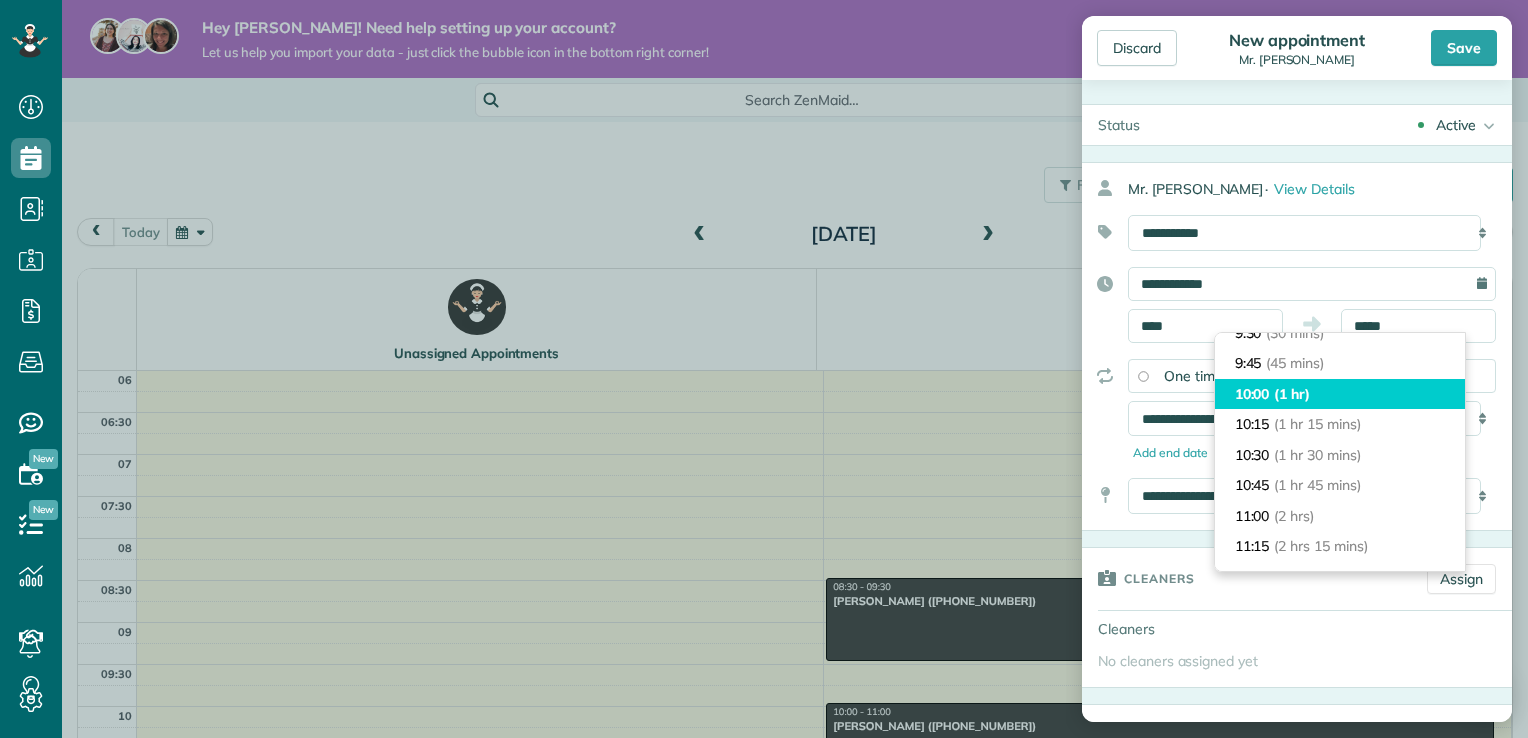 type on "*****" 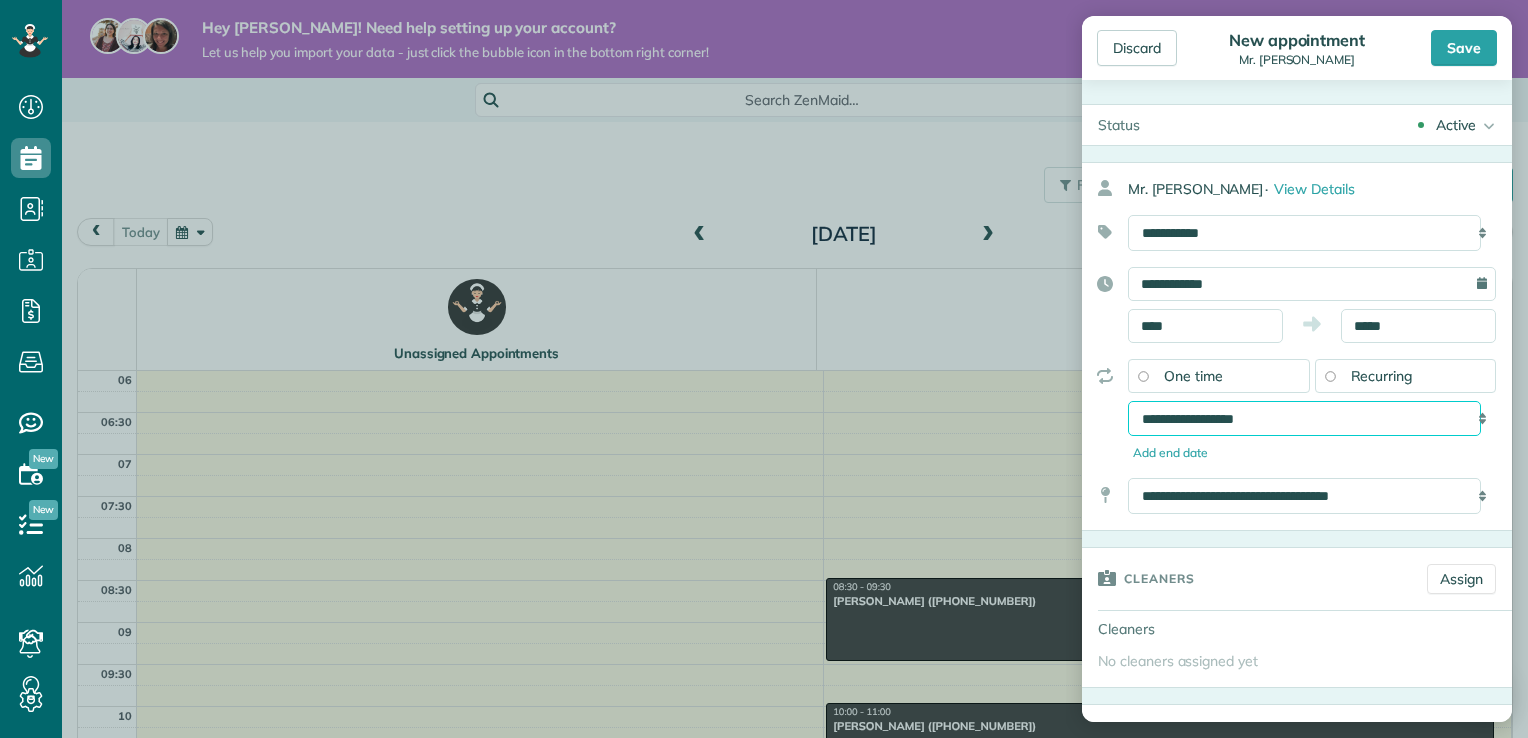 click on "**********" at bounding box center (1304, 419) 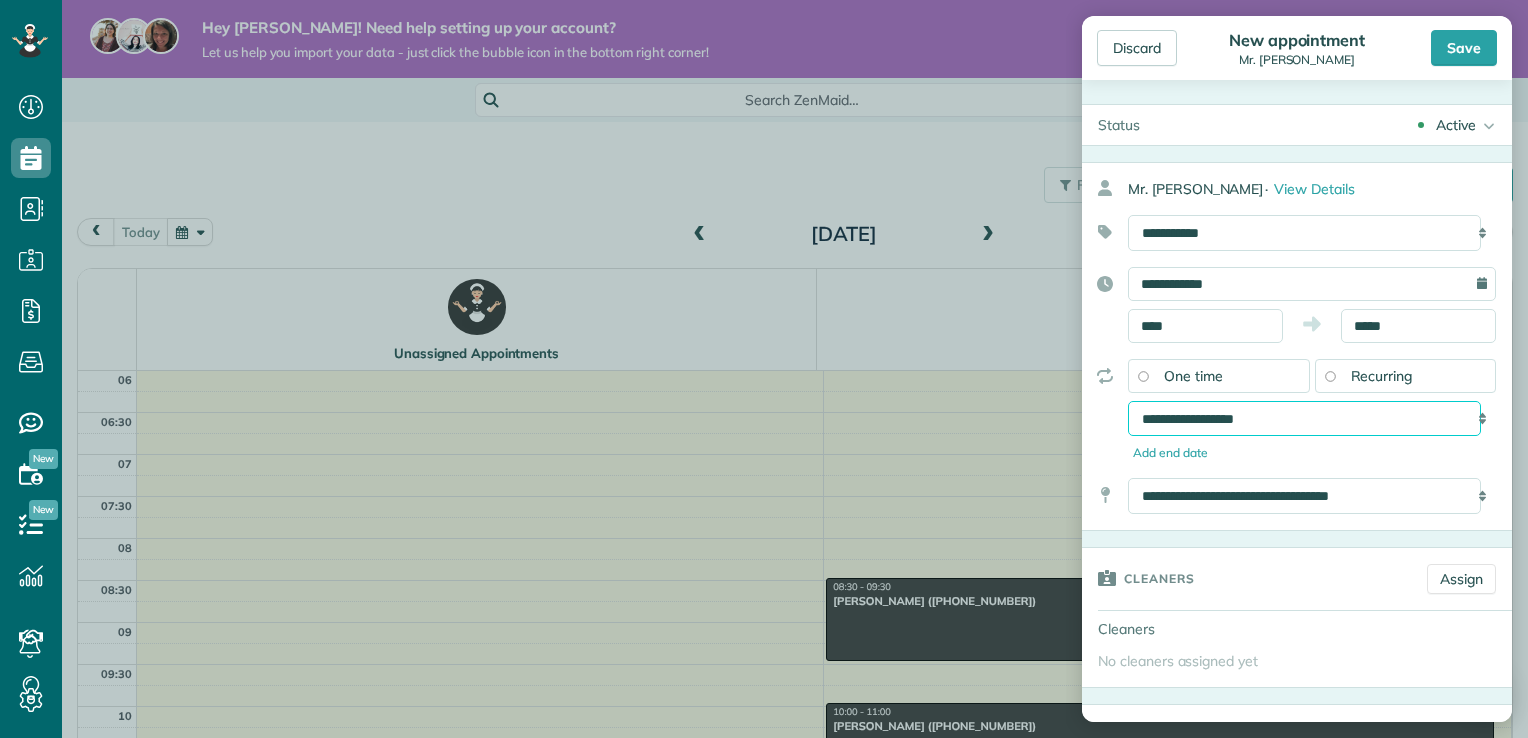 select on "**********" 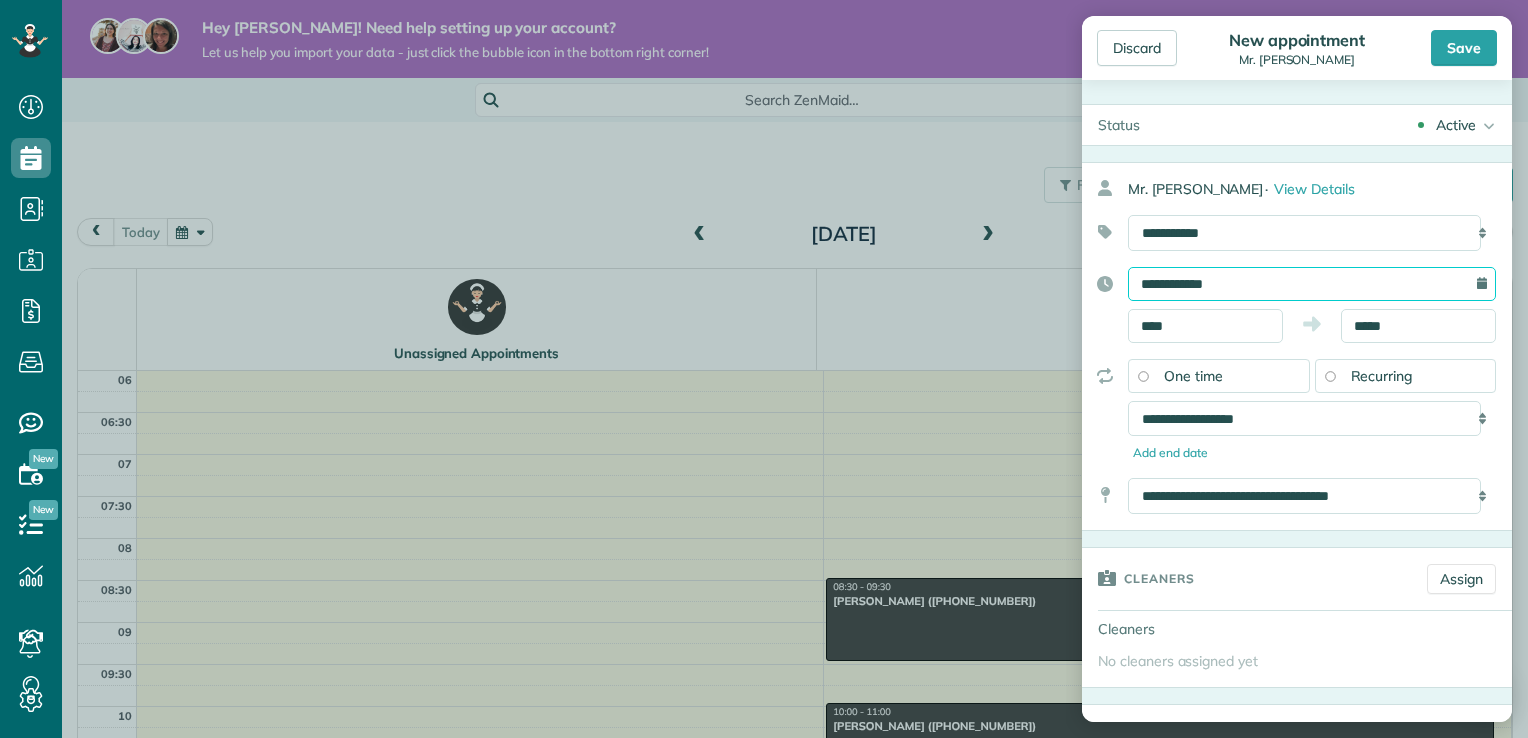 click on "**********" at bounding box center [1312, 284] 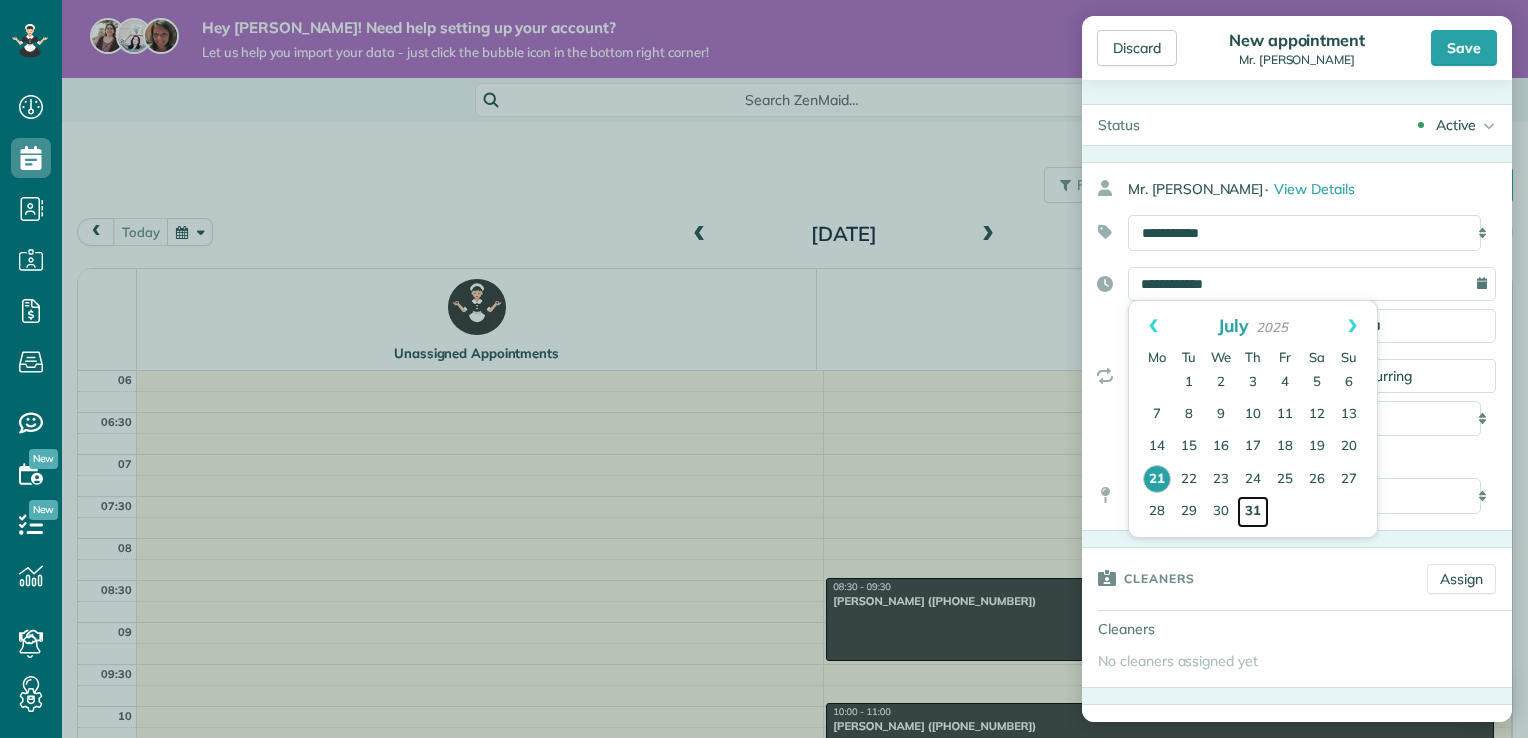 click on "31" at bounding box center (1253, 512) 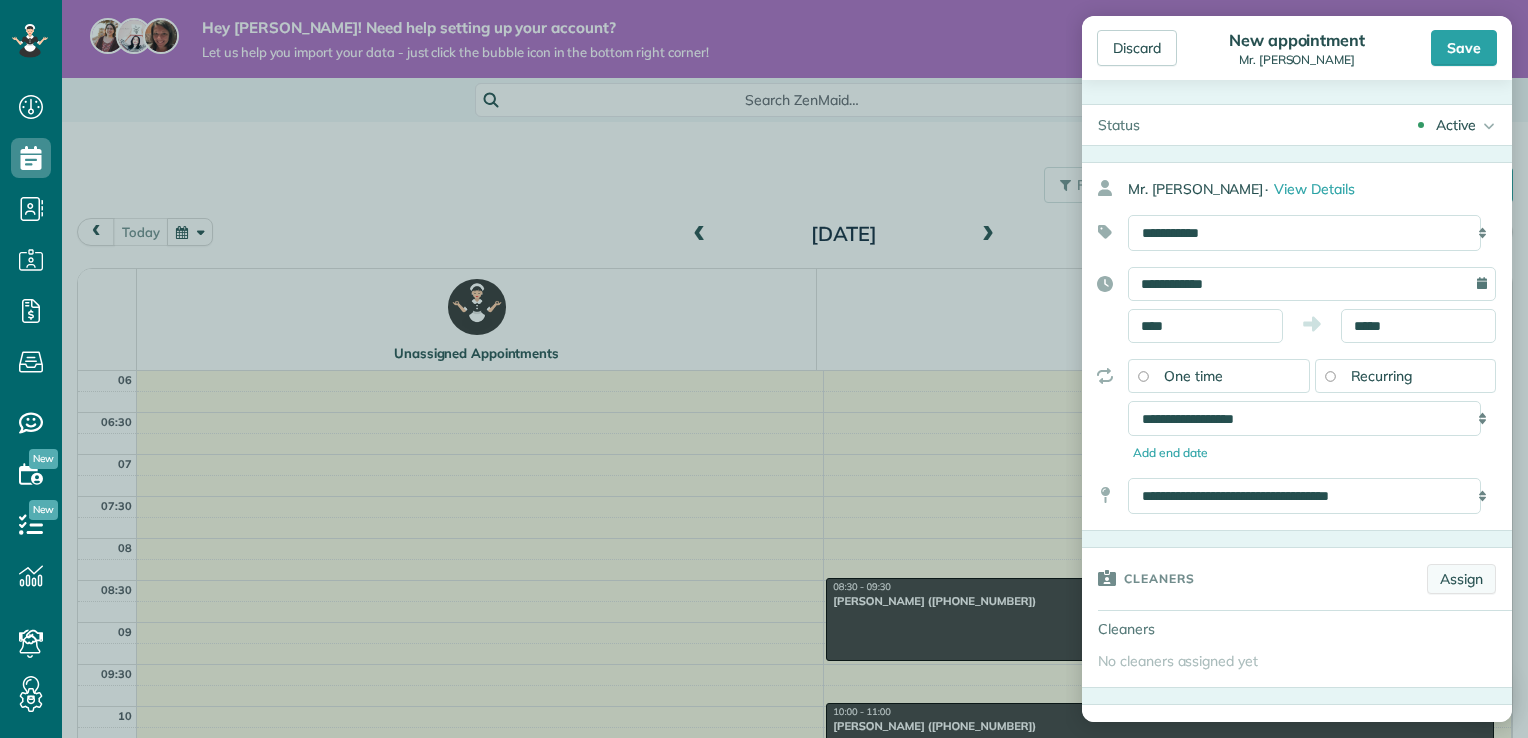 click on "Assign" at bounding box center [1461, 579] 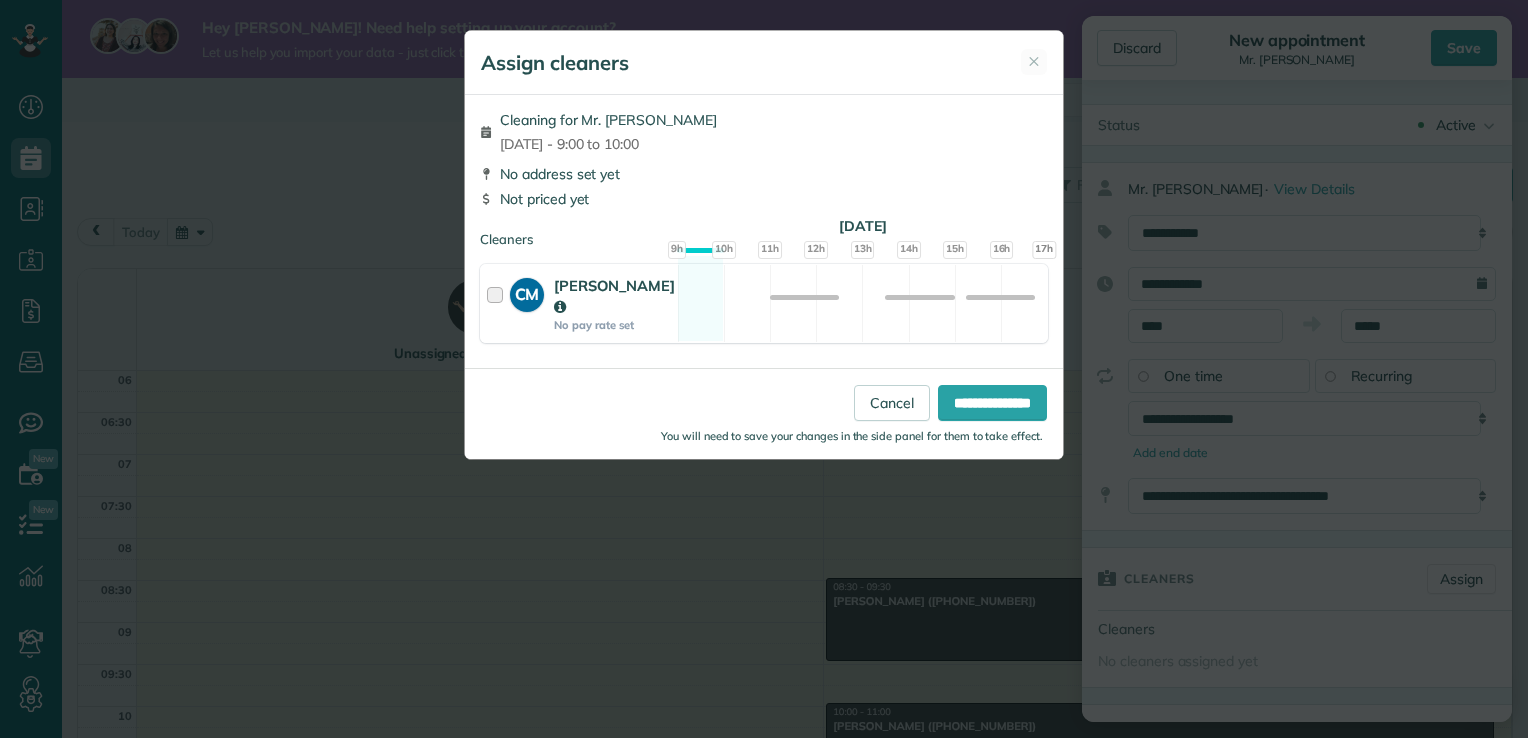 click at bounding box center [498, 303] 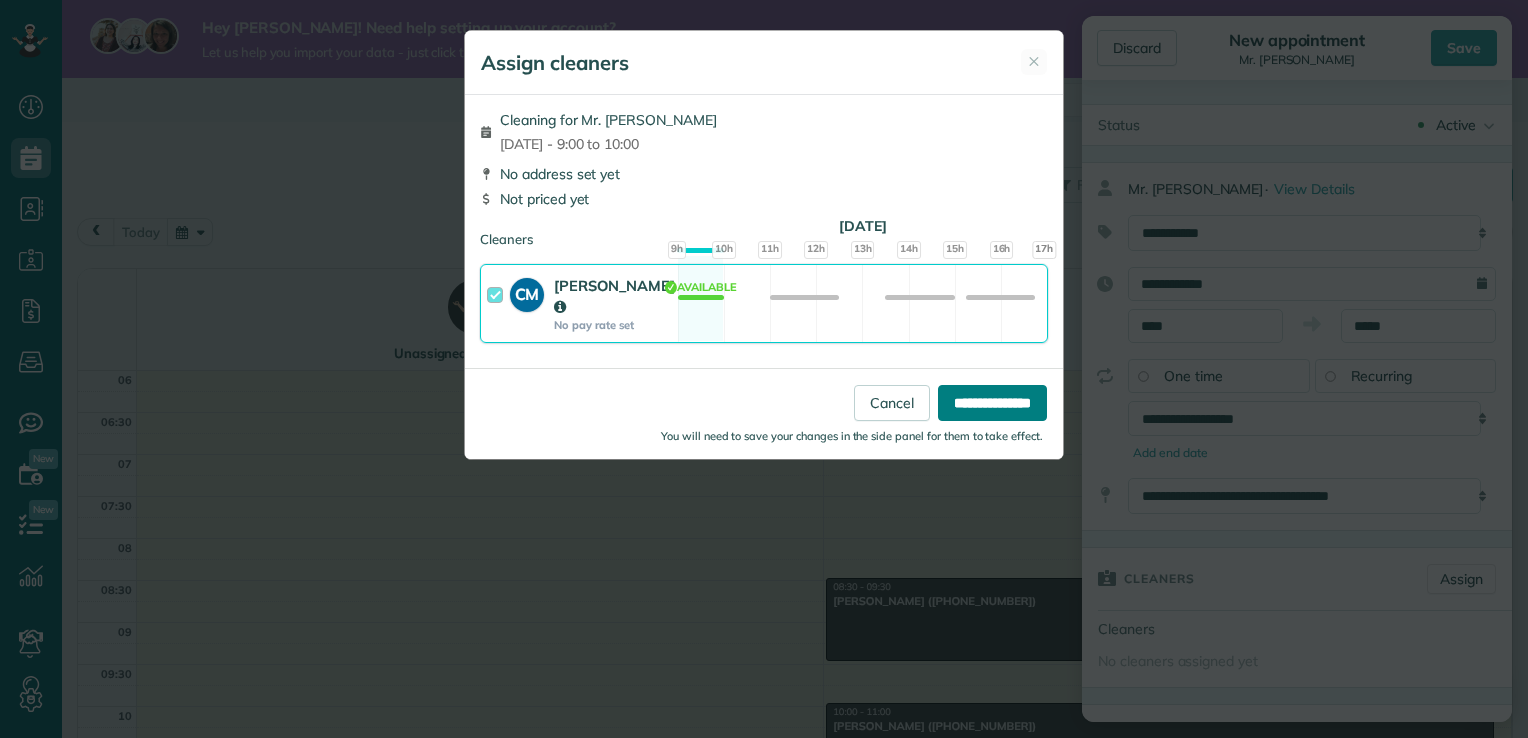 click on "**********" at bounding box center [992, 403] 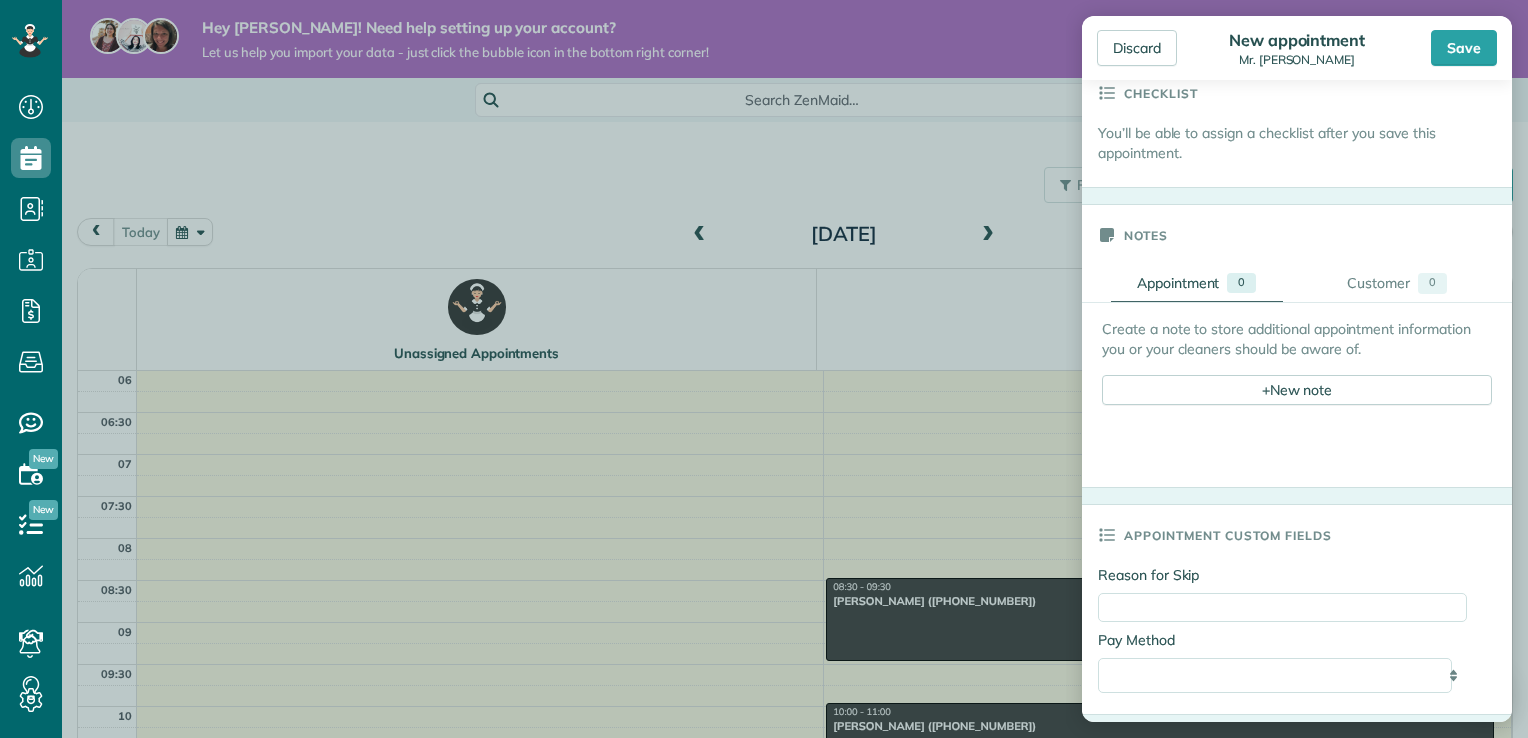scroll, scrollTop: 675, scrollLeft: 0, axis: vertical 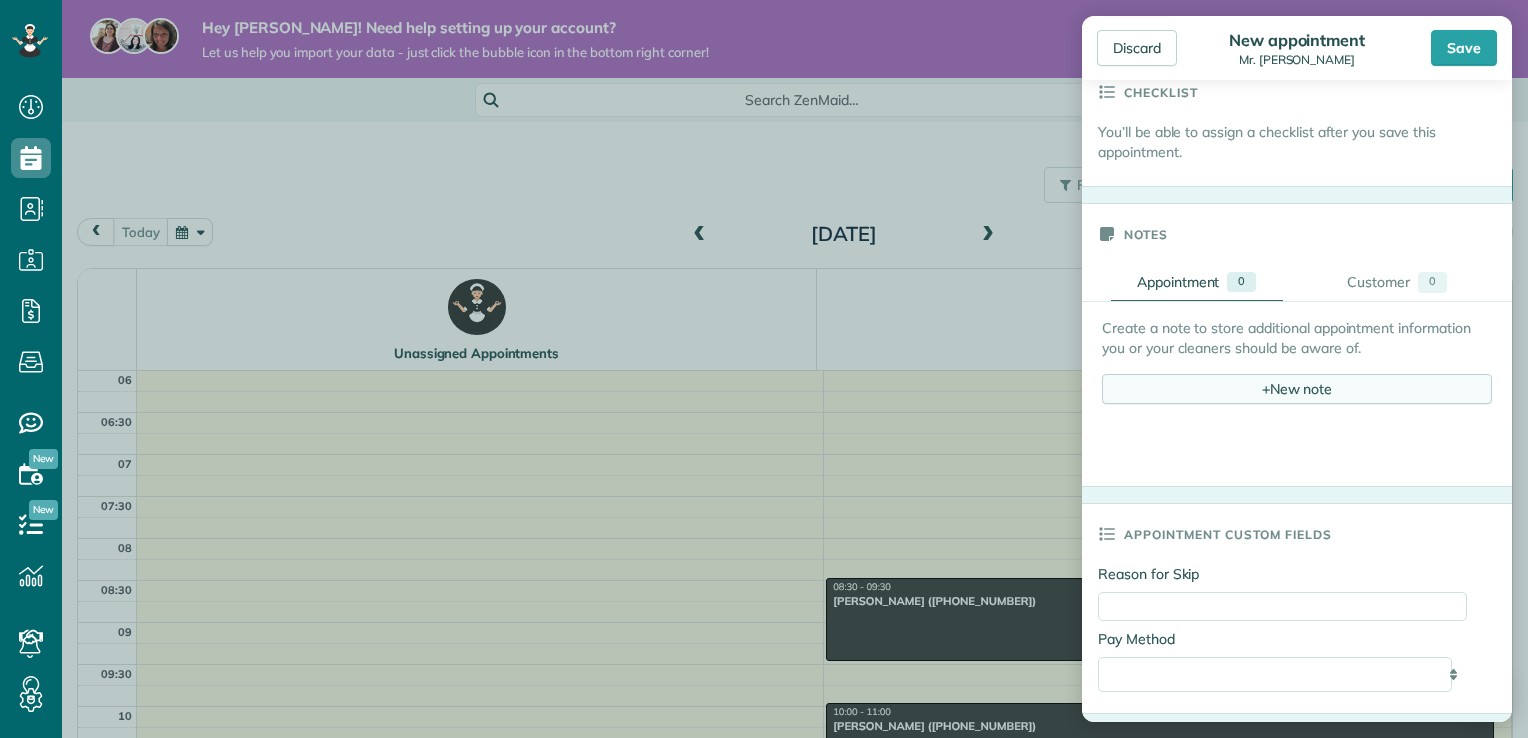click on "+ New note" at bounding box center [1297, 389] 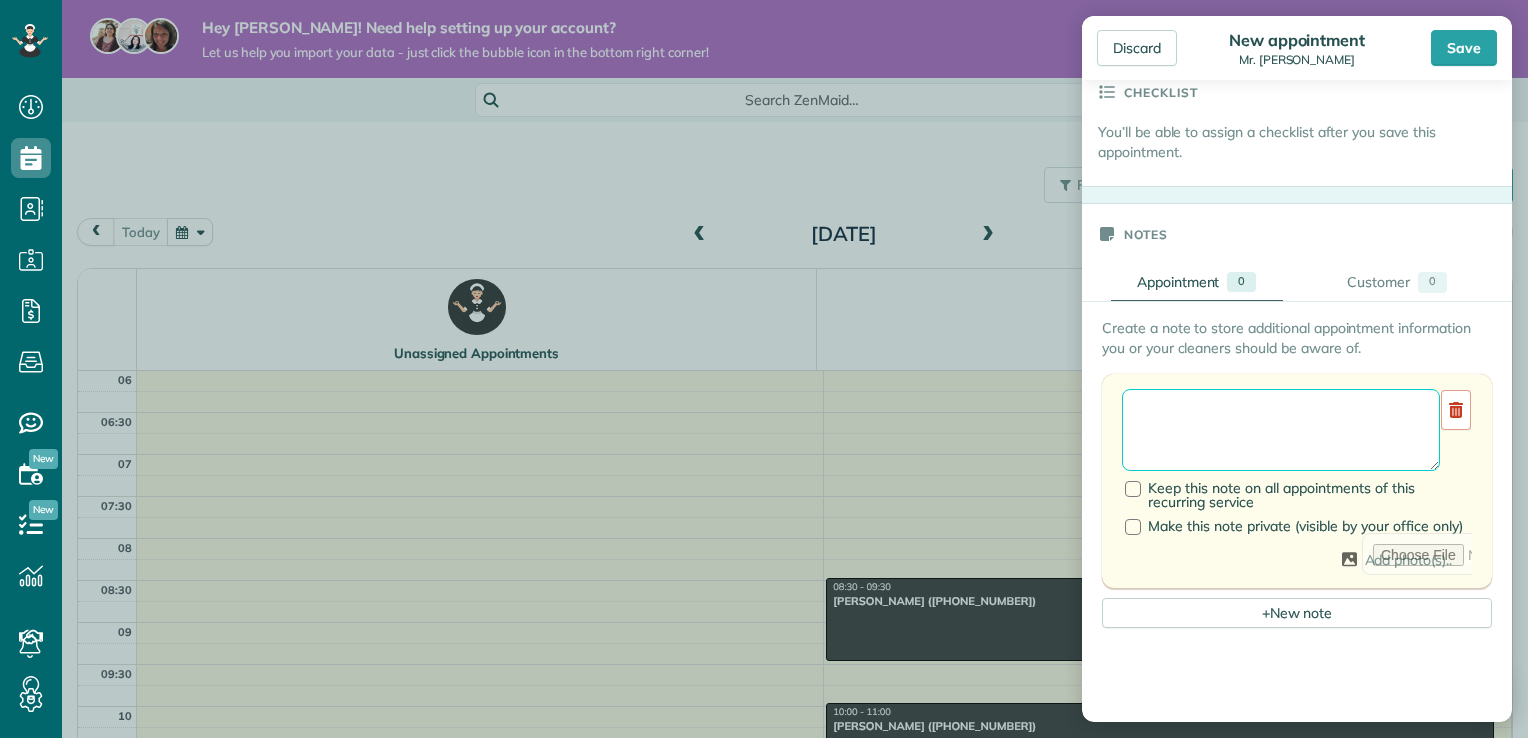 click at bounding box center (1281, 430) 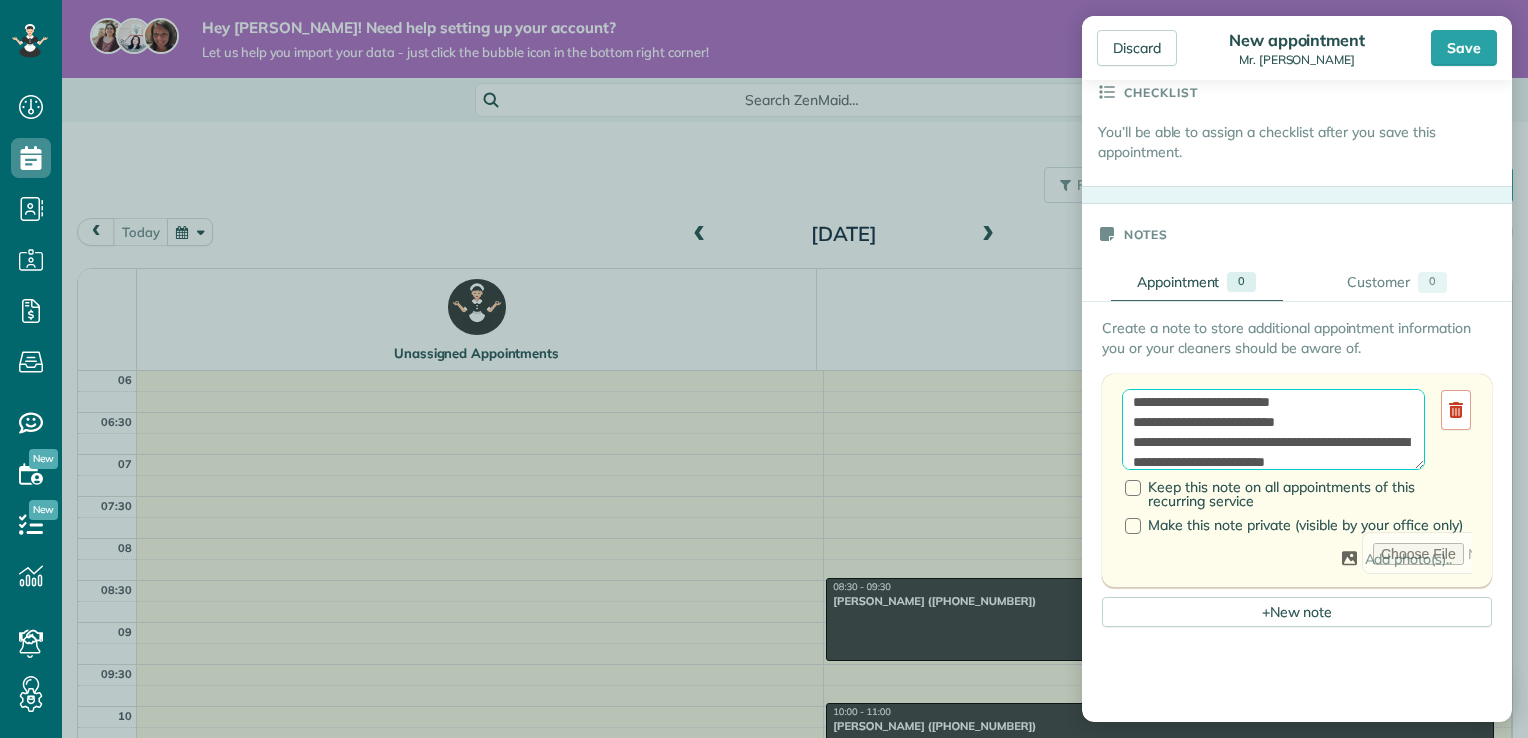 scroll, scrollTop: 48, scrollLeft: 0, axis: vertical 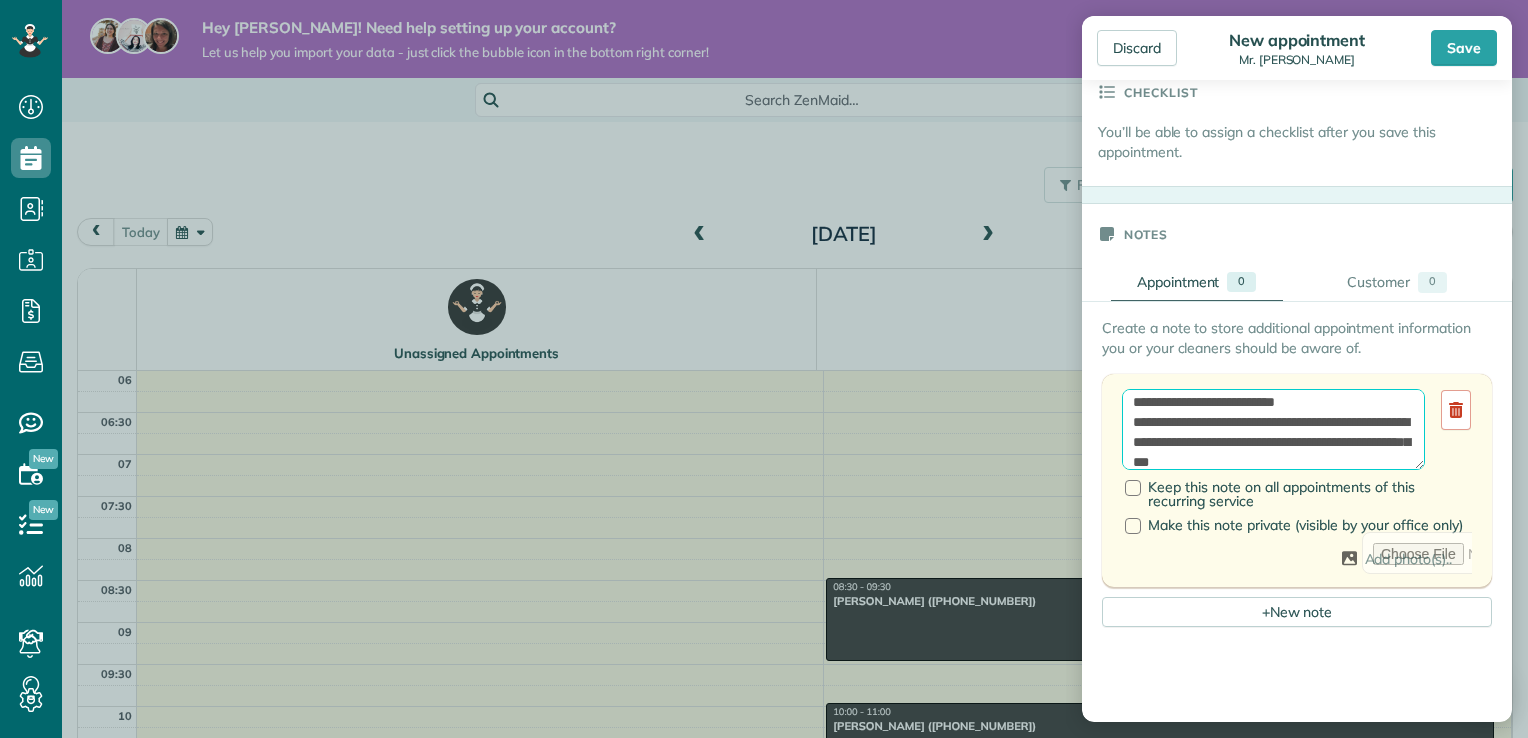 click on "**********" at bounding box center (1273, 430) 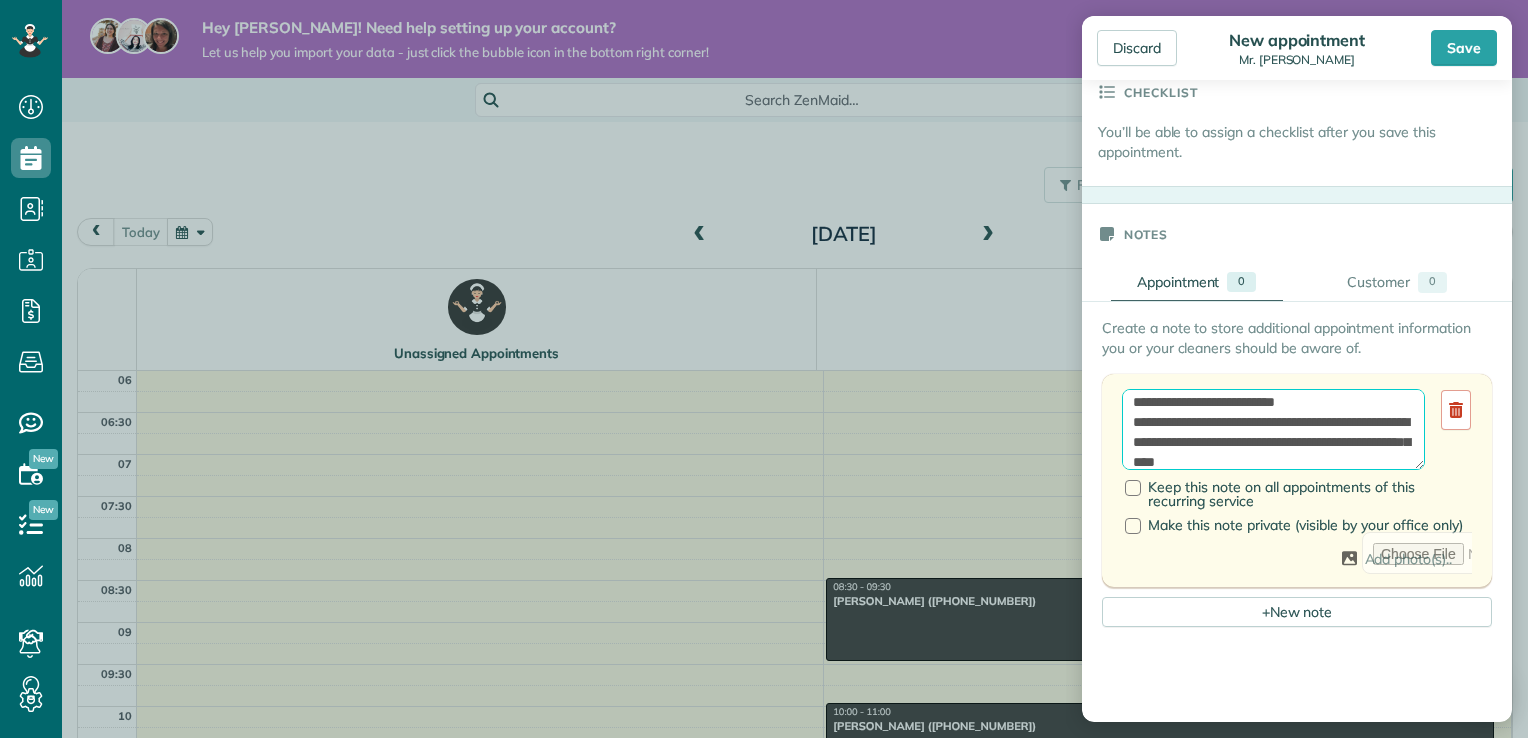 scroll, scrollTop: 80, scrollLeft: 0, axis: vertical 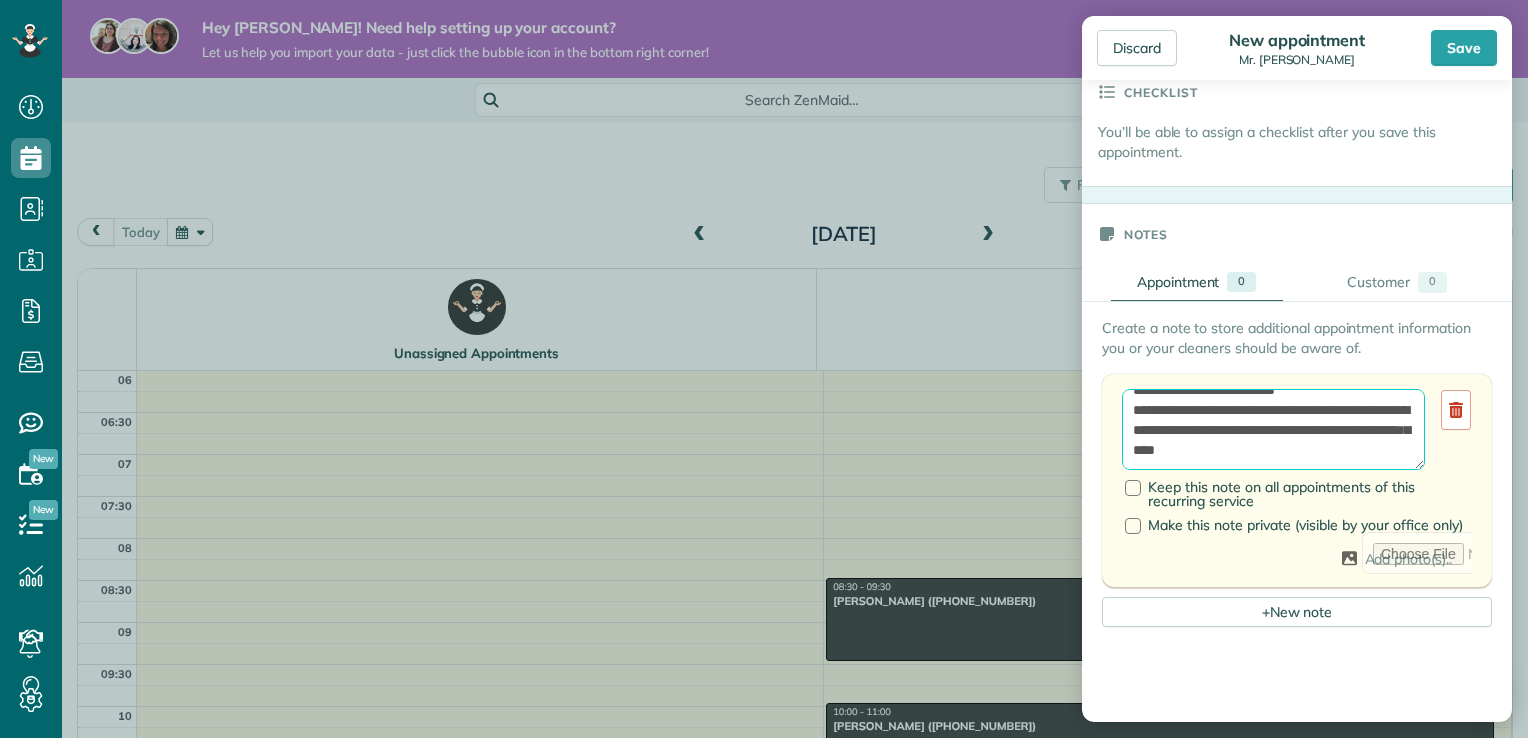 click on "**********" at bounding box center (1273, 430) 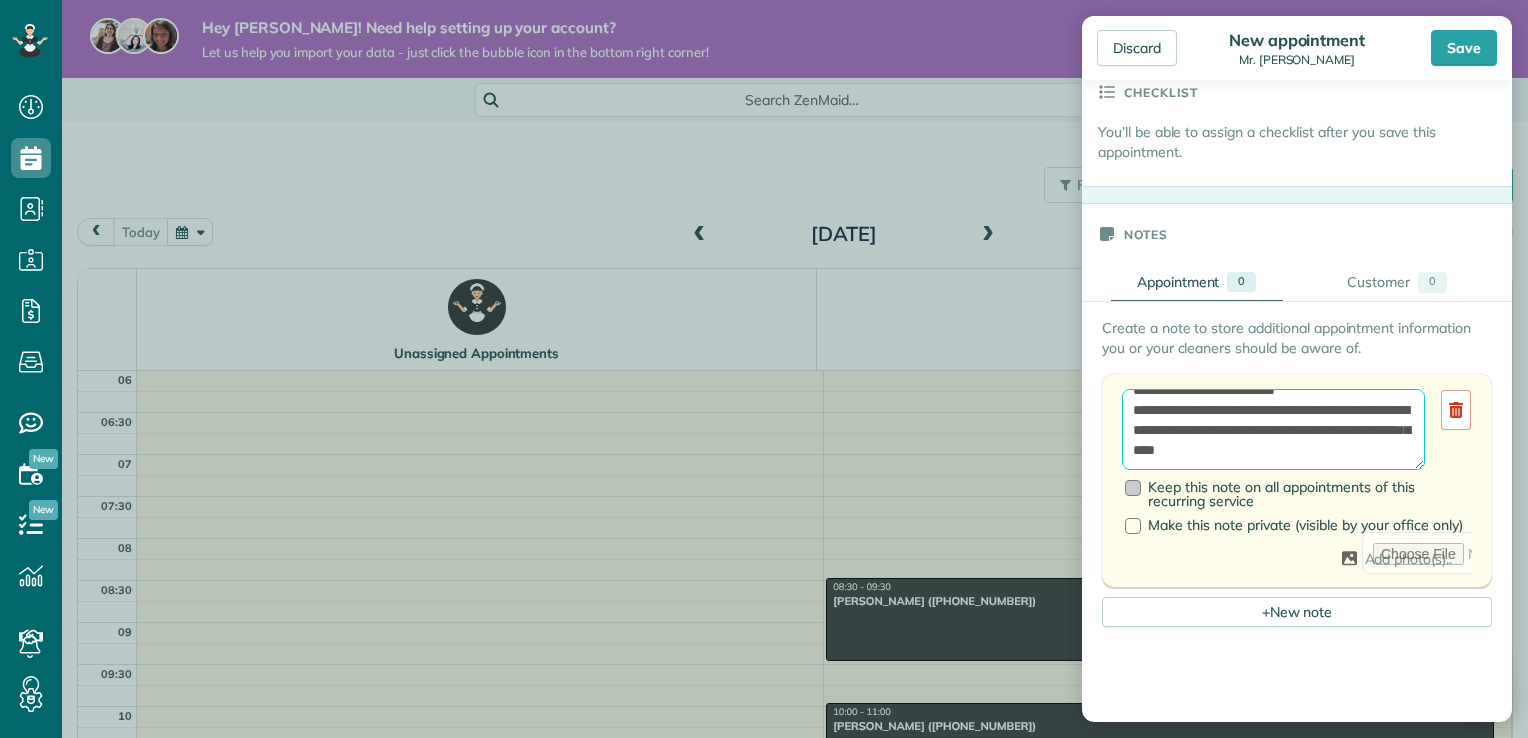type on "**********" 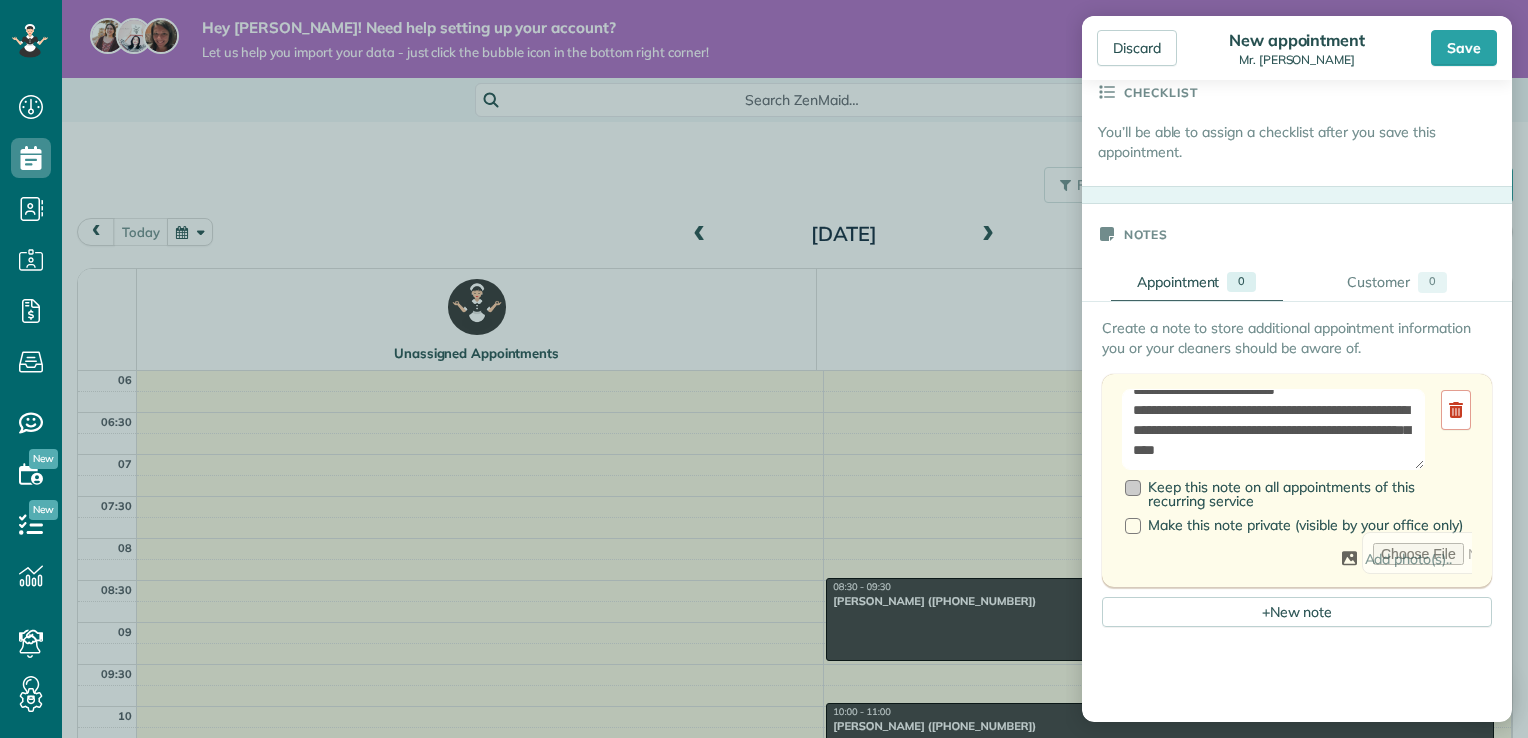 click at bounding box center [1133, 488] 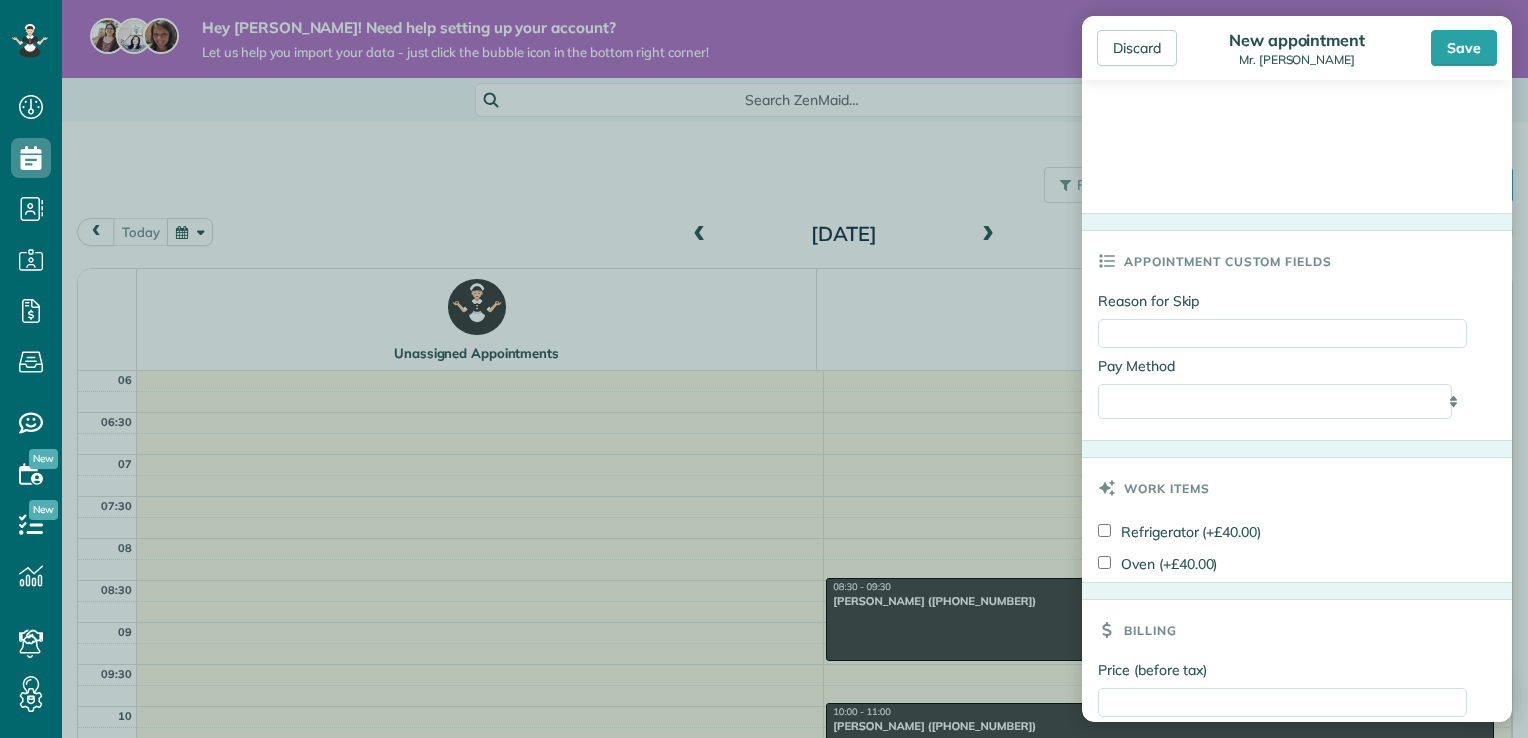 scroll, scrollTop: 1628, scrollLeft: 0, axis: vertical 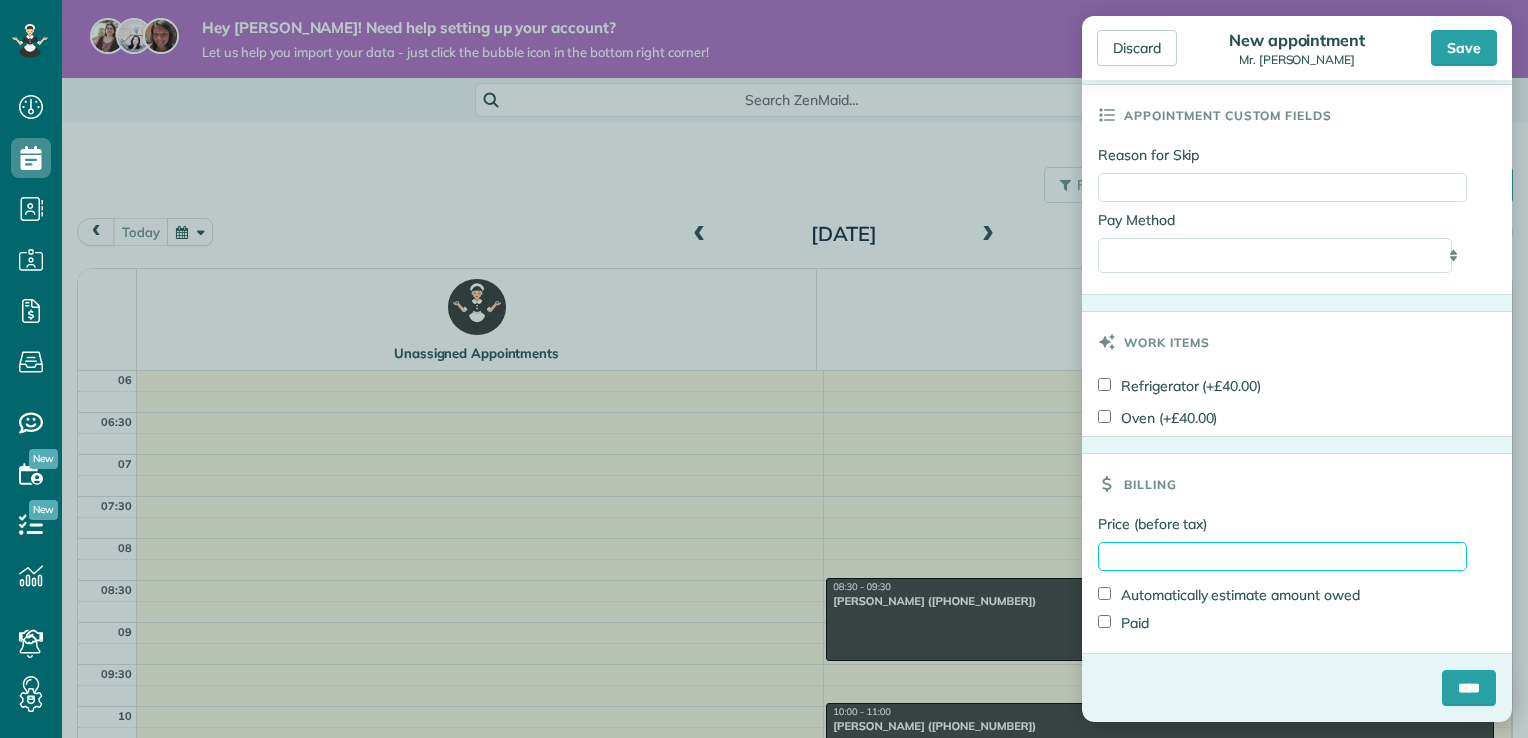 click on "Price (before tax)" at bounding box center [1282, 556] 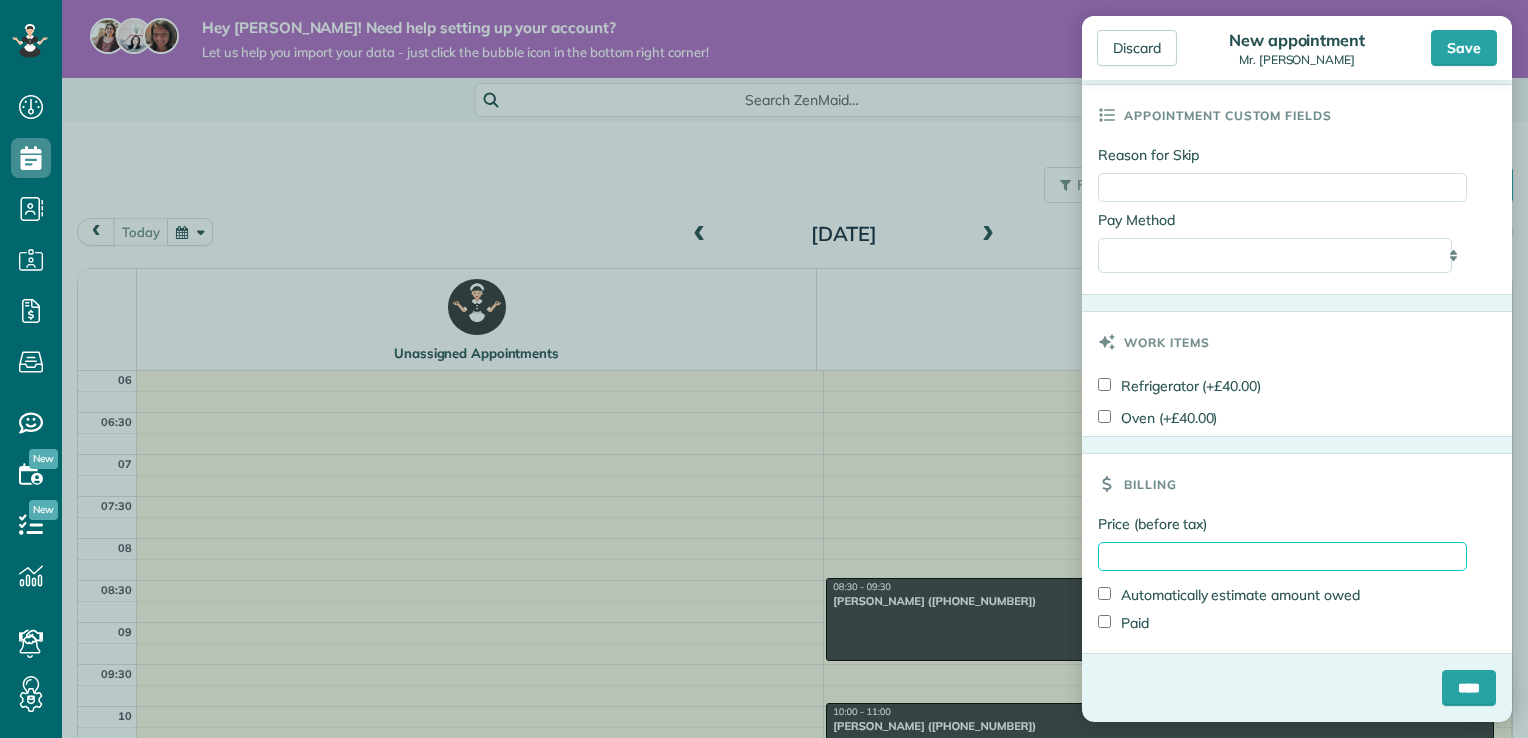 type on "**" 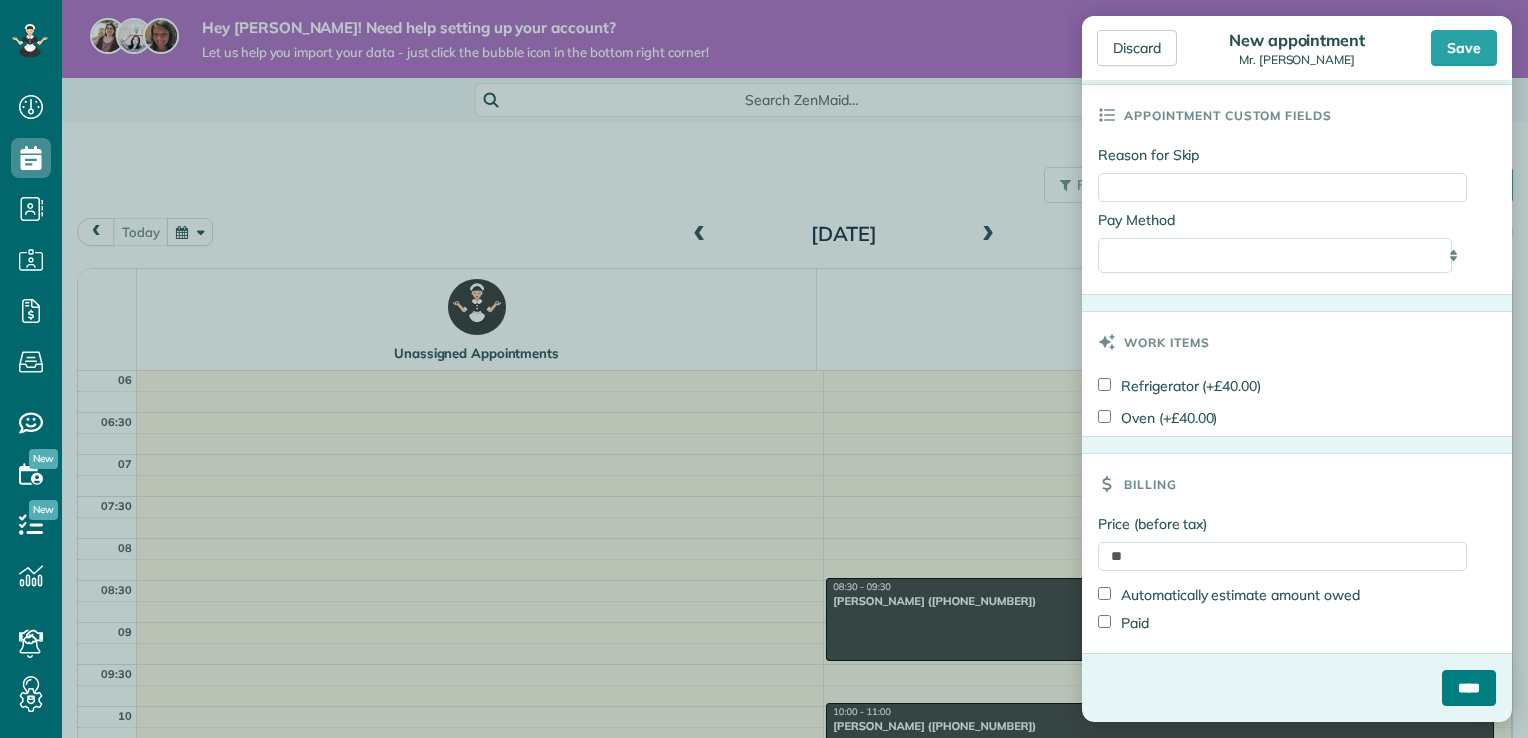 click on "****" at bounding box center [1469, 688] 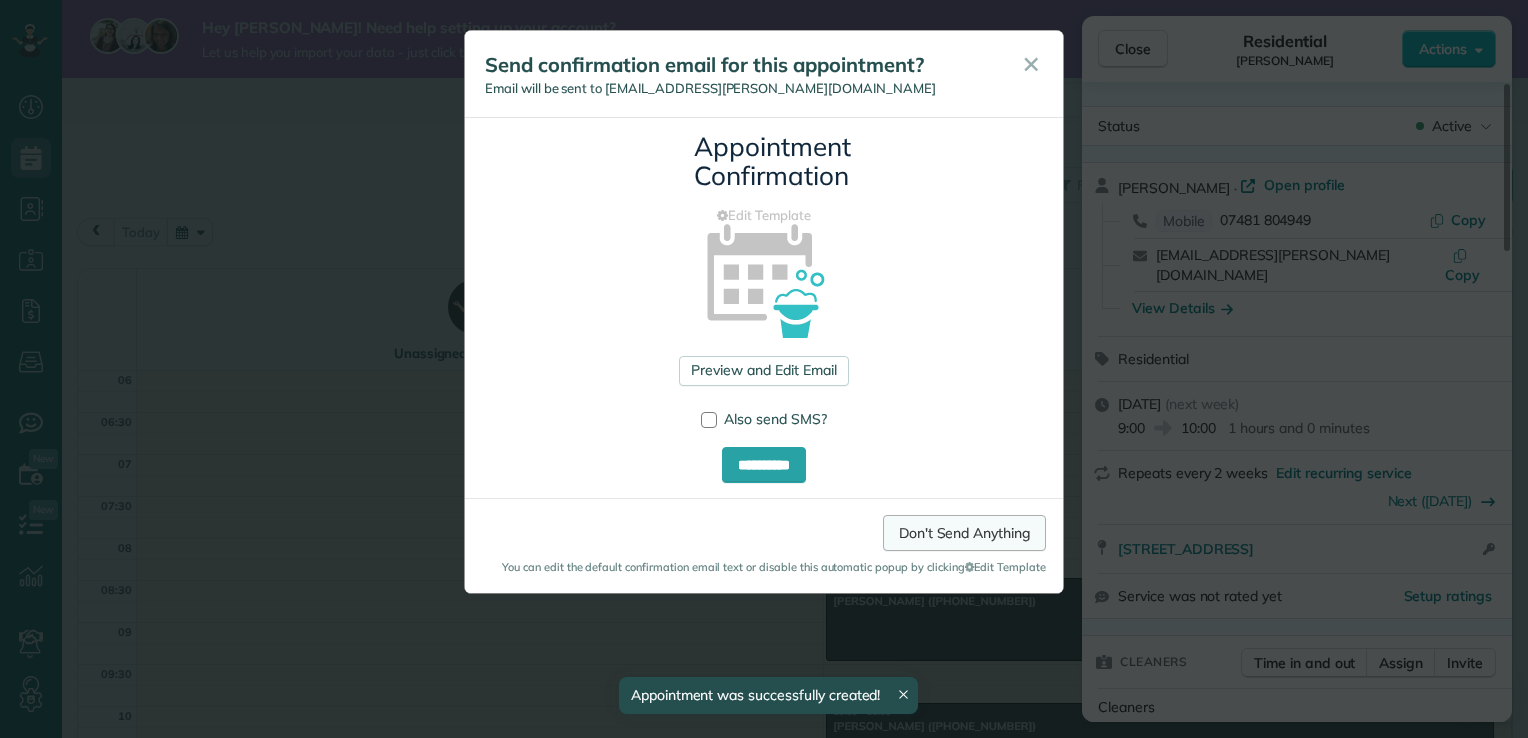 click on "Don't Send Anything" at bounding box center (964, 533) 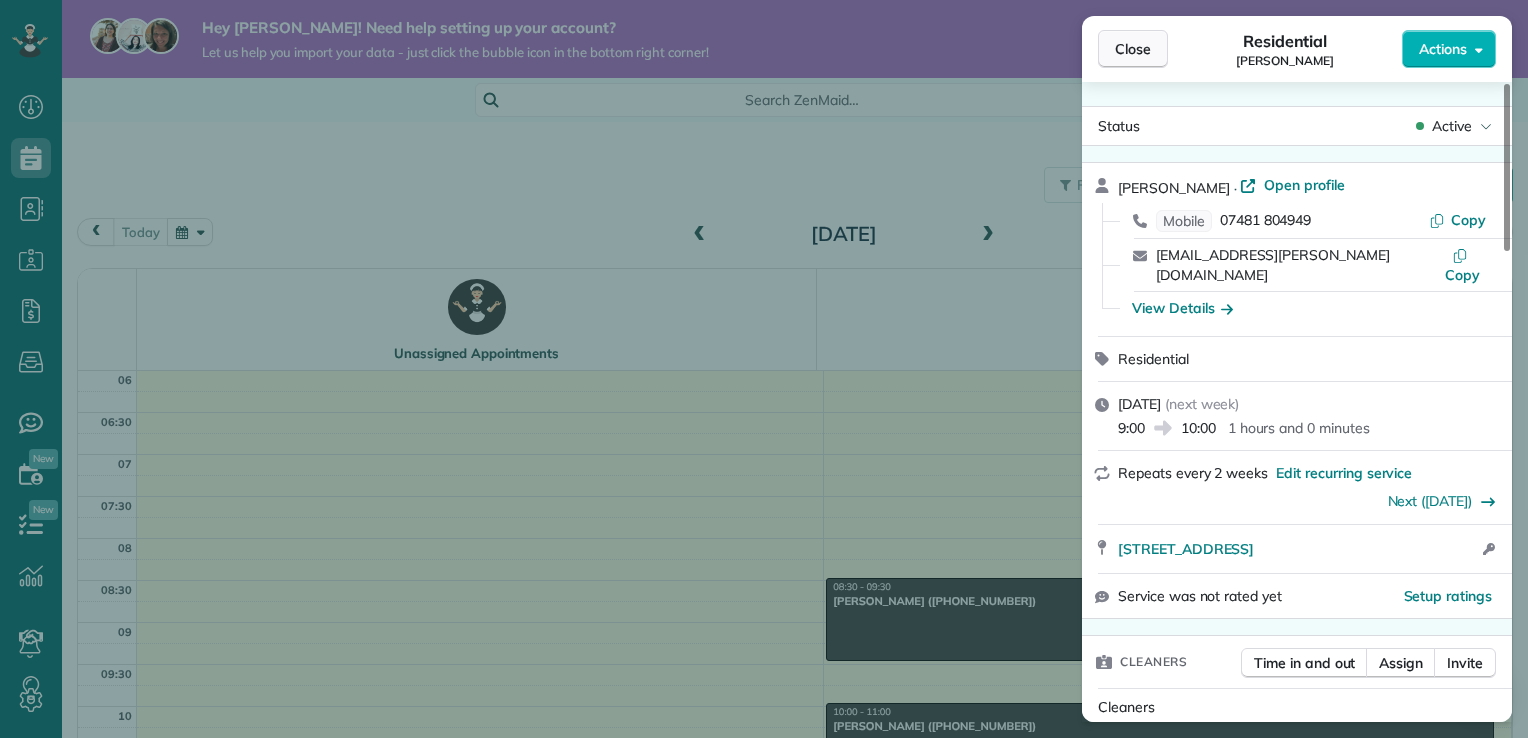 click on "Close" at bounding box center (1133, 49) 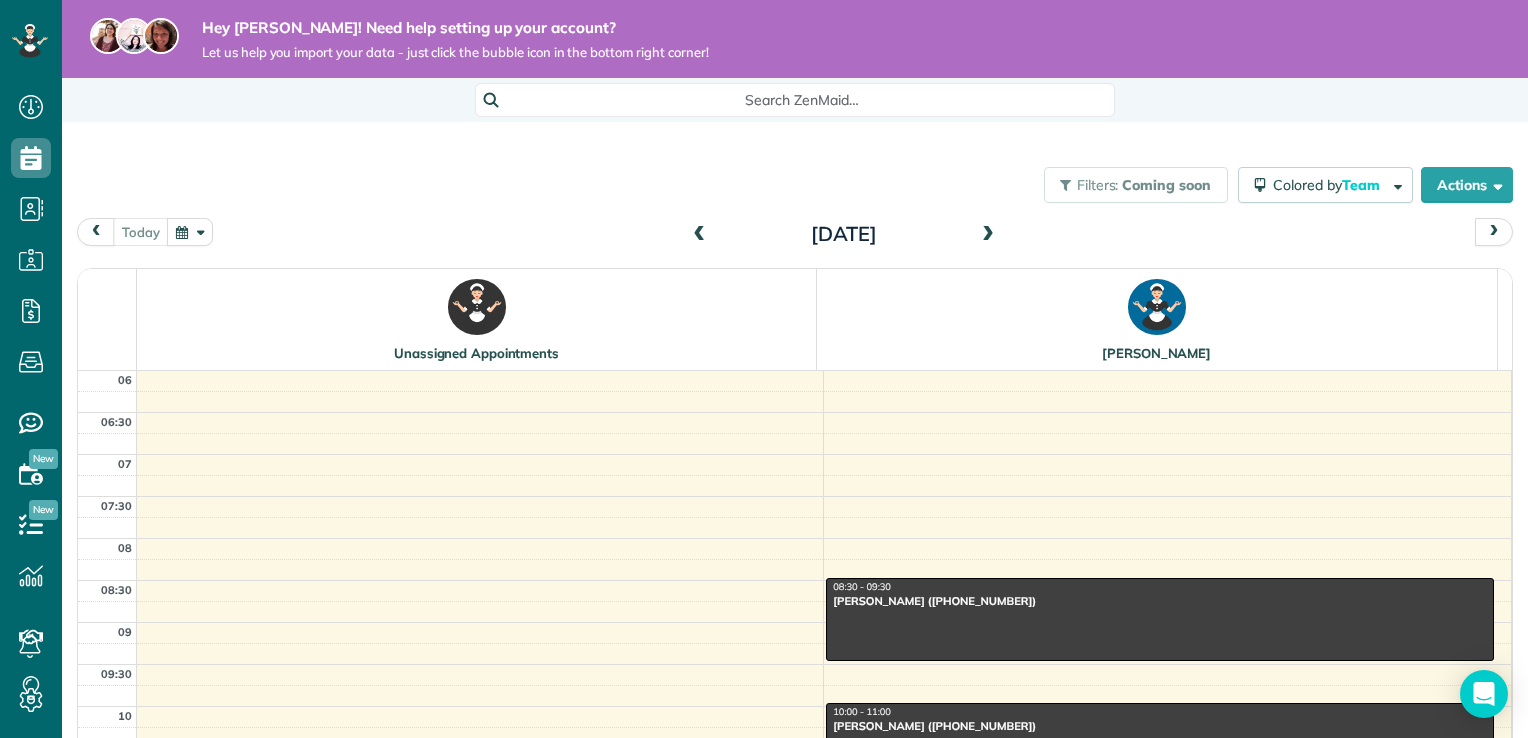 click at bounding box center [988, 235] 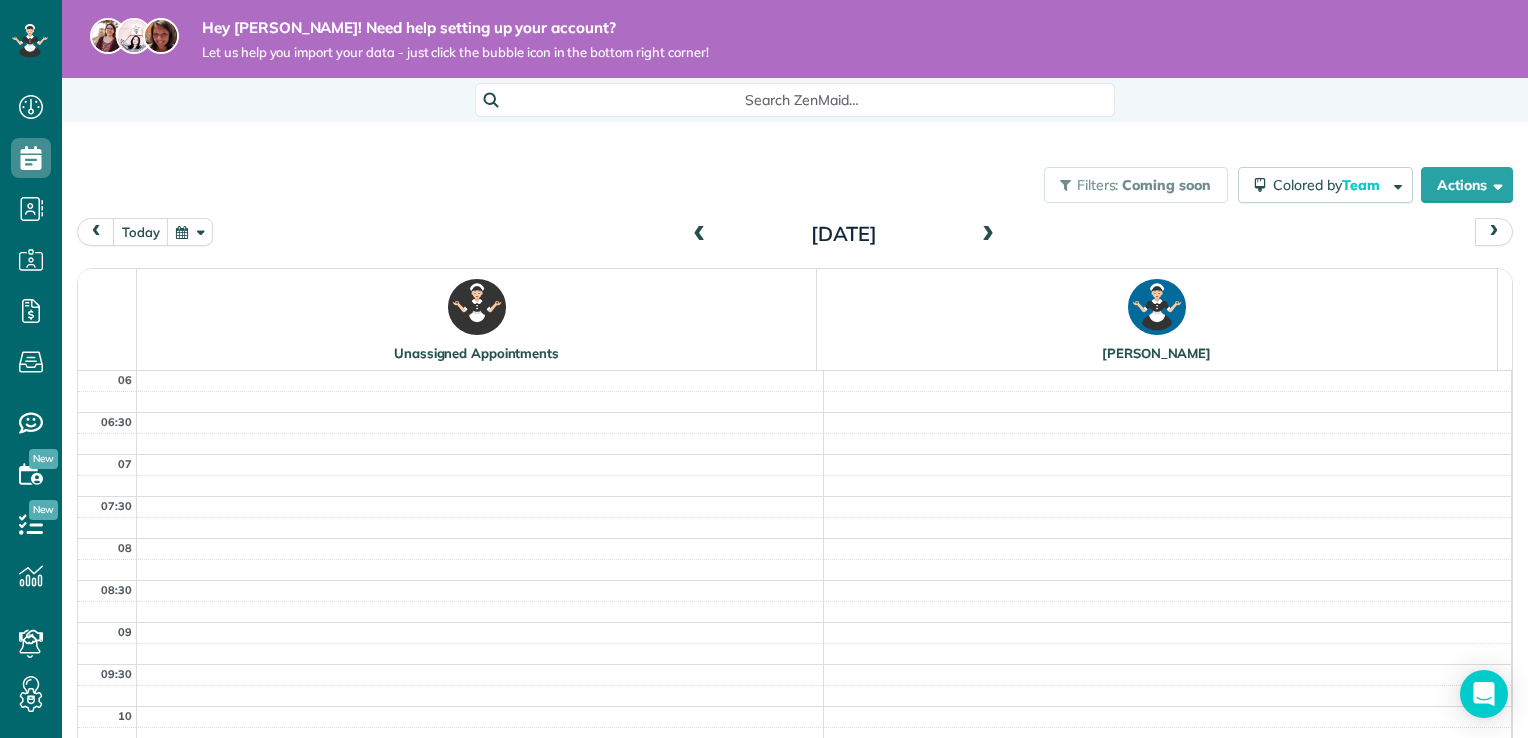 click at bounding box center [988, 235] 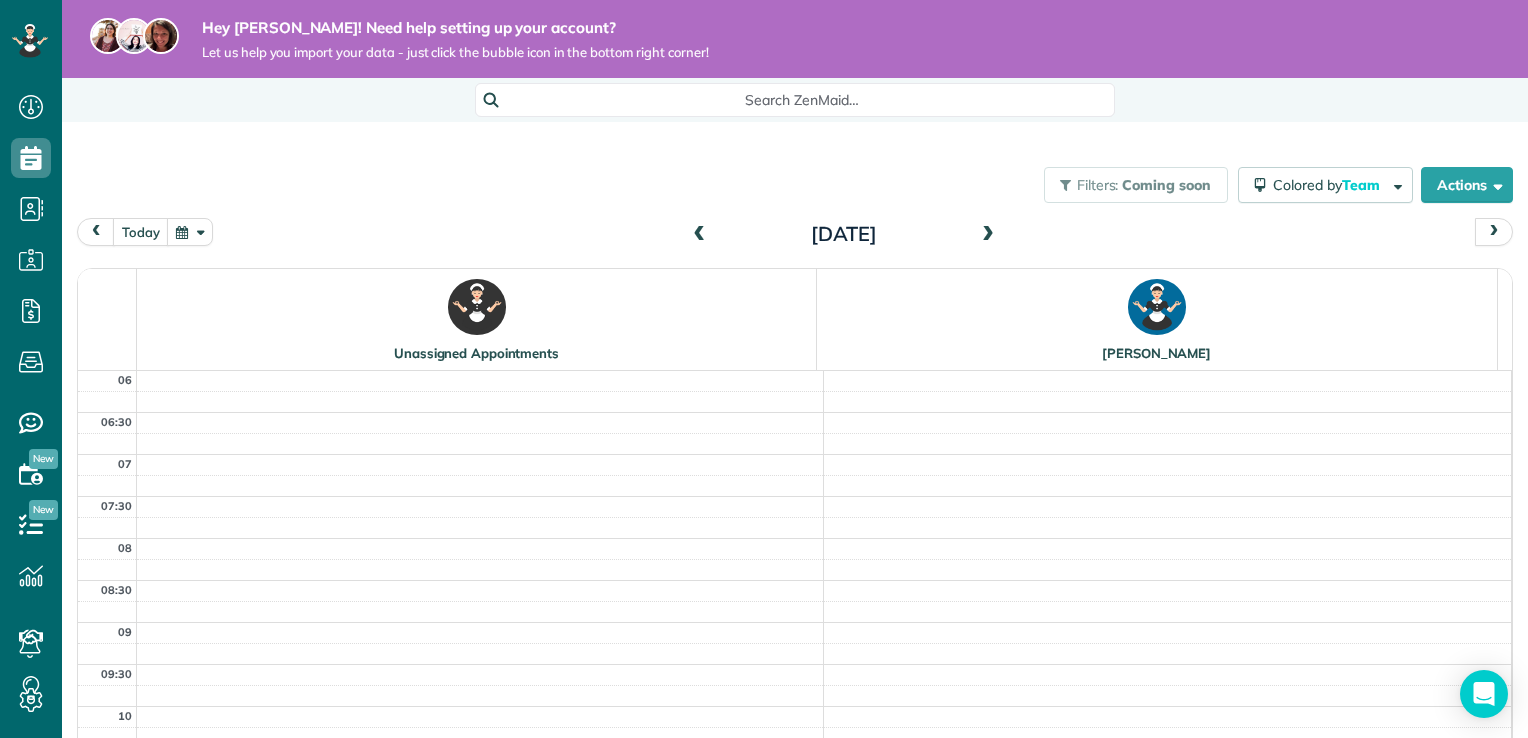 click at bounding box center (988, 235) 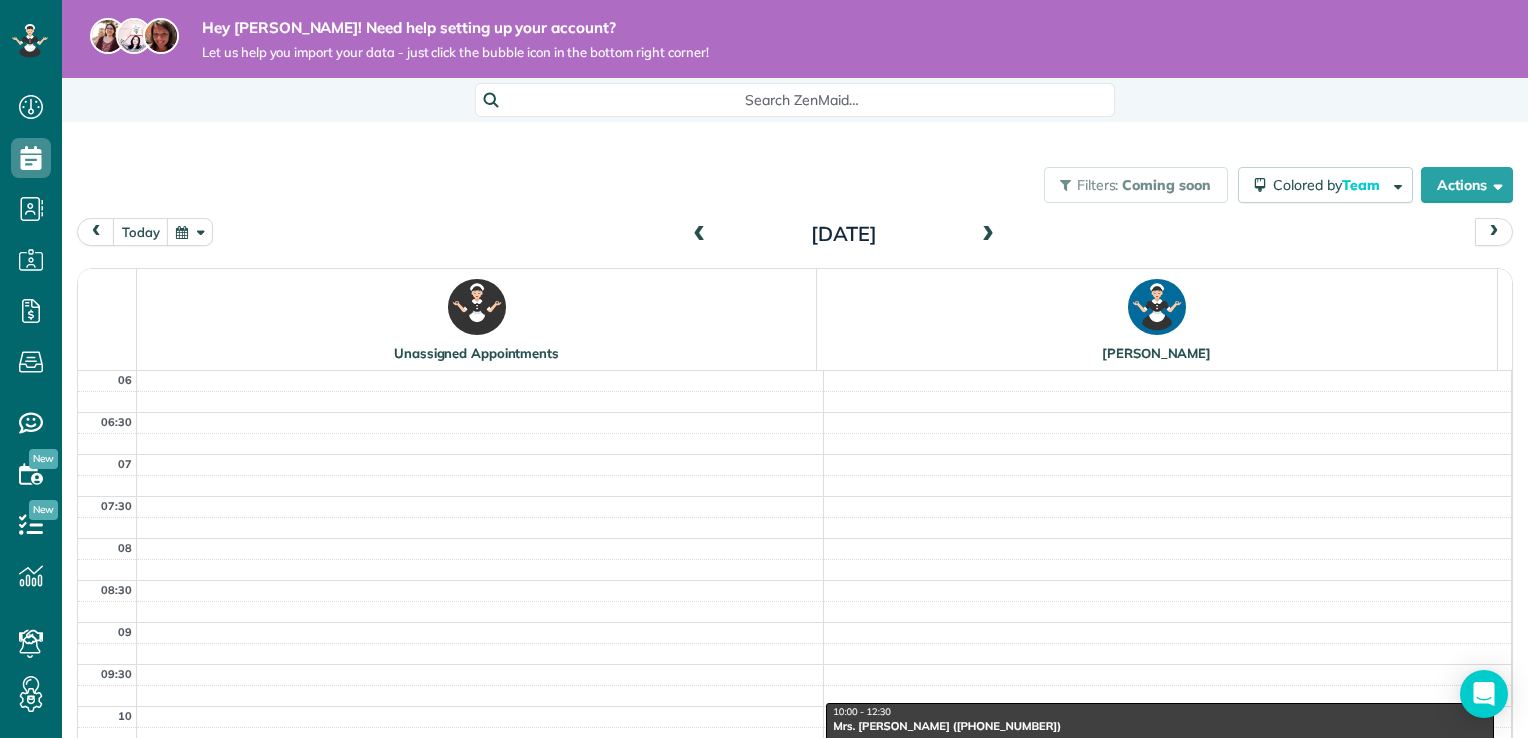 click at bounding box center [988, 235] 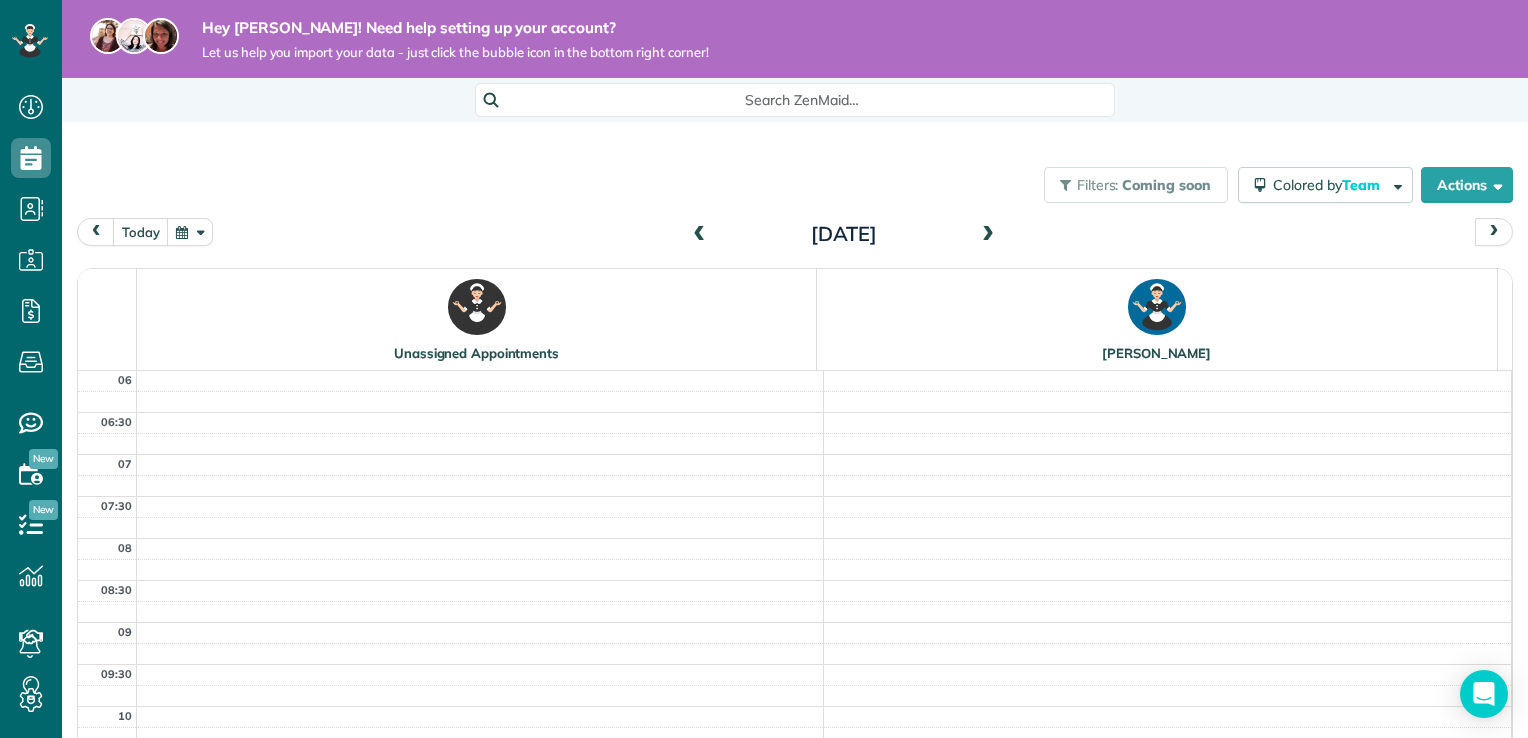 click at bounding box center [988, 235] 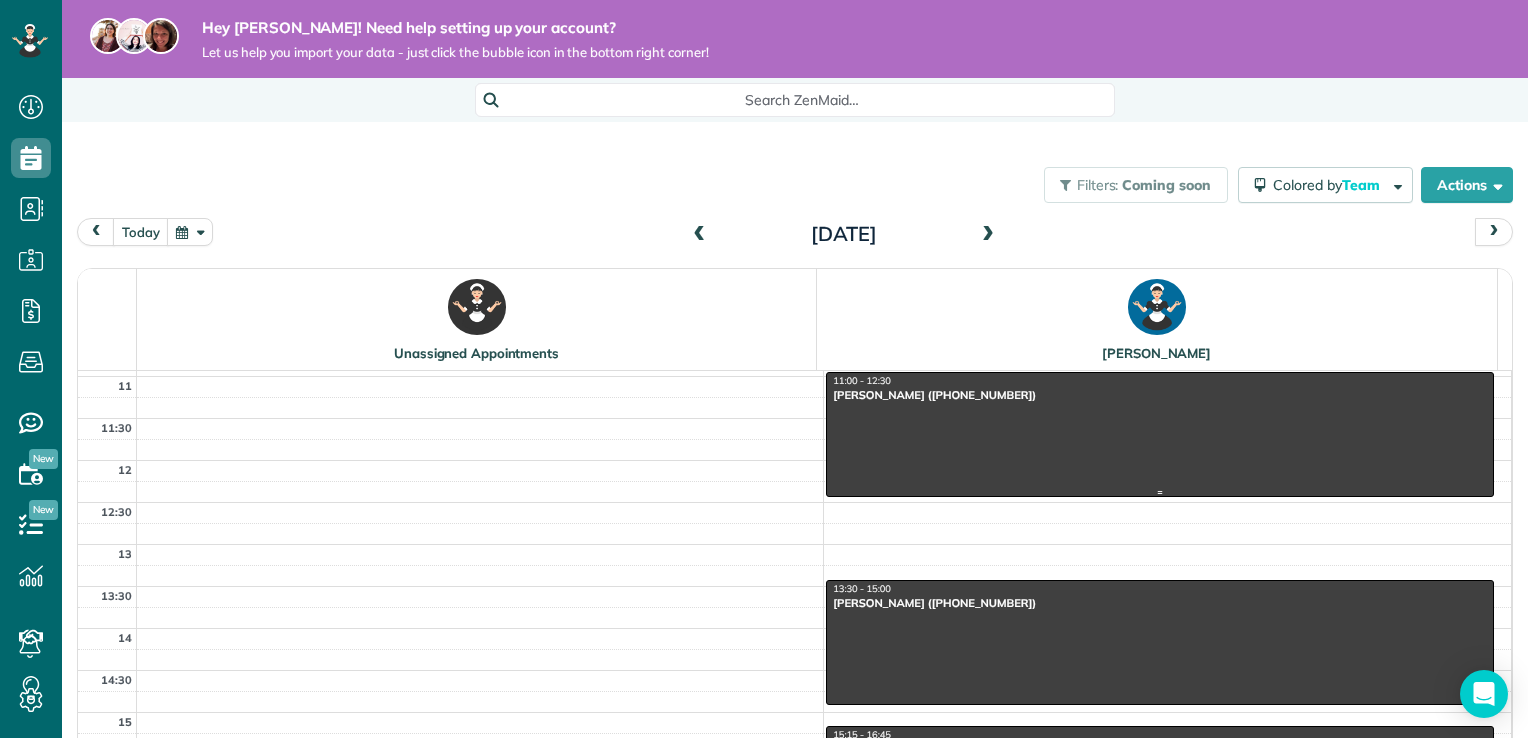 scroll, scrollTop: 541, scrollLeft: 0, axis: vertical 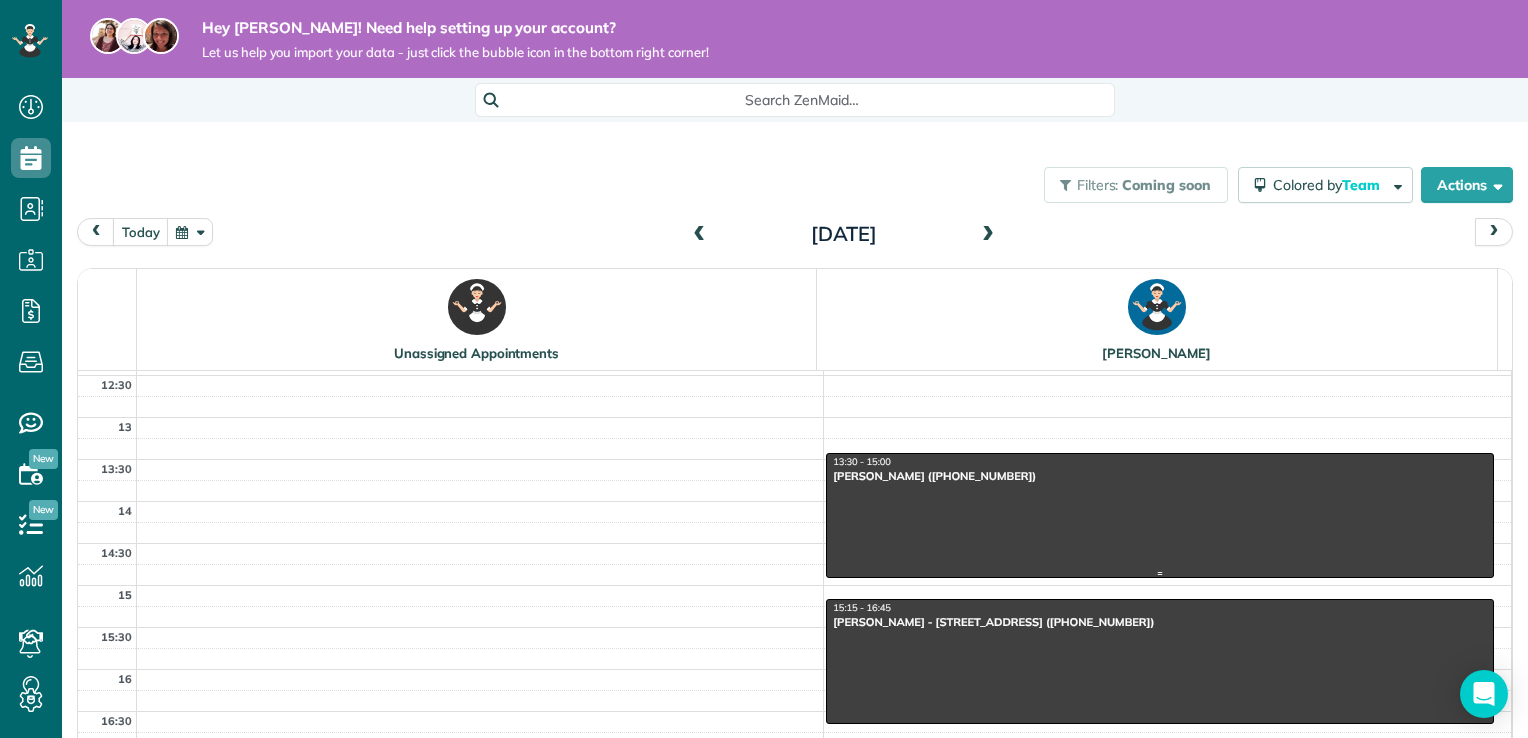 click at bounding box center [1160, 515] 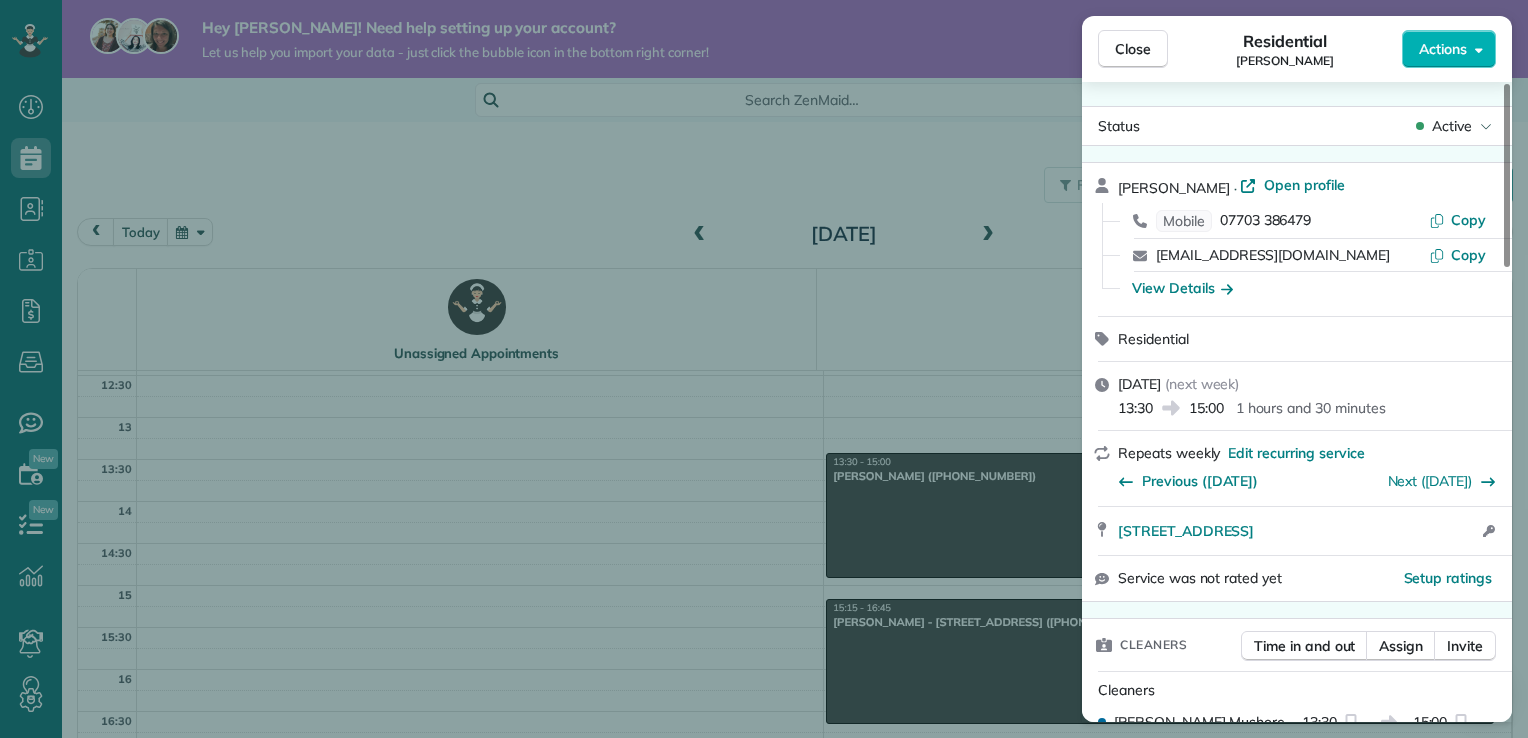 click on "Close Residential David Pullar Actions Status Active David Pullar · Open profile Mobile 07703 386479 Copy davidp121@hotmail.com Copy View Details Residential Thursday, 31 July, 2025 ( next week ) 13:30 15:00 1 hours and 30 minutes Repeats weekly Edit recurring service Previous (24 Jul) Next (07 Aug) 24 Chequers Road Basingstoke England RG21 7PU Open access information Service was not rated yet Setup ratings Cleaners Time in and out Assign Invite Cleaners Cecilia   Mushore 13:30 15:00 Checklist Try Now Keep this appointment up to your standards. Stay on top of every detail, keep your cleaners organised, and your client happy. Assign a checklist Watch a 5 min demo Billing Billing actions Price £82.00 Overcharge £0.00 Discount £0.00 Coupon discount - Primary tax VAT (20%) £16.40 Secondary tax - Total appointment price £98.40 Tips collected New feature! £0.00 Unpaid Mark as paid Total including tip £98.40 Get paid online in no-time! Send an invoice and reward your cleaners with tips Reason for Skip - - 0" at bounding box center (764, 369) 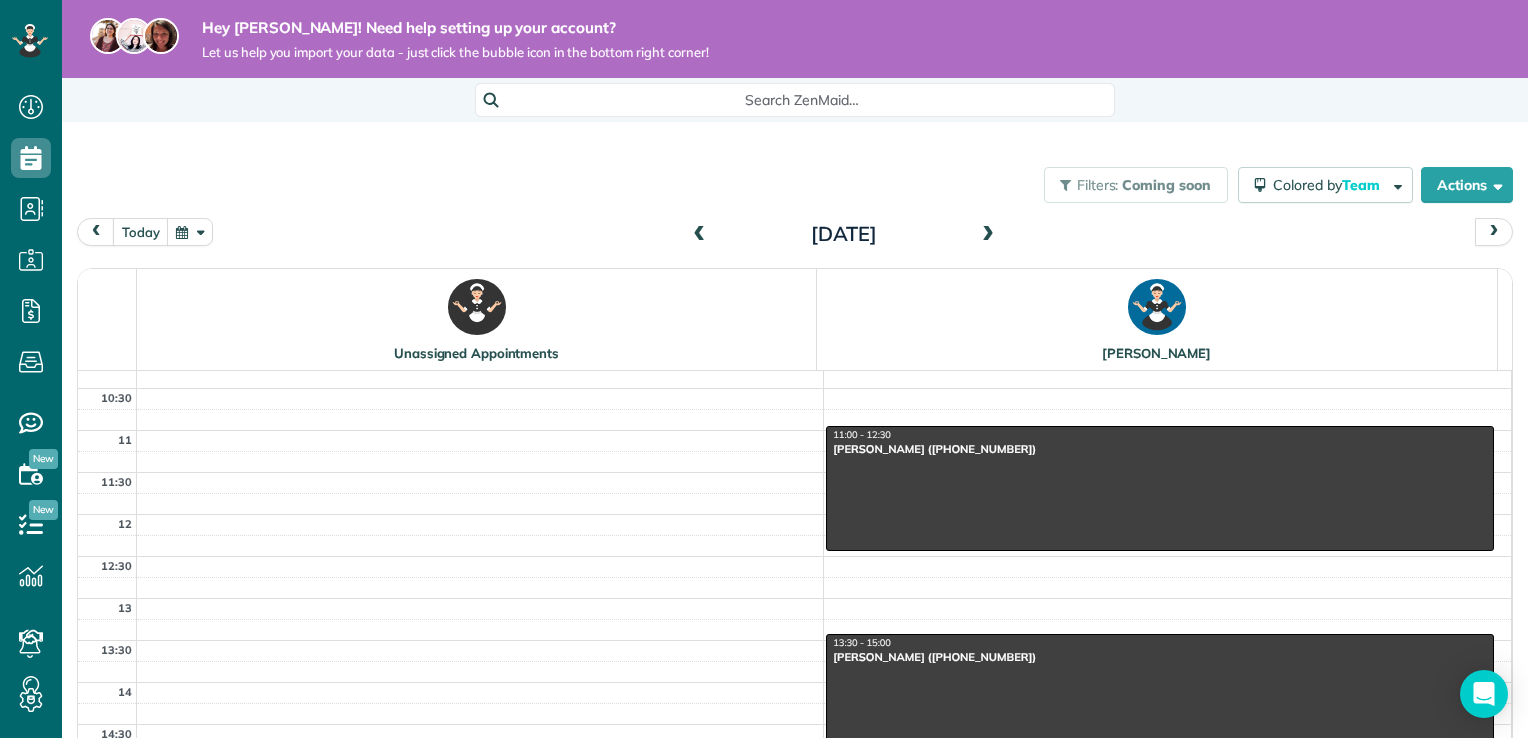 scroll, scrollTop: 361, scrollLeft: 0, axis: vertical 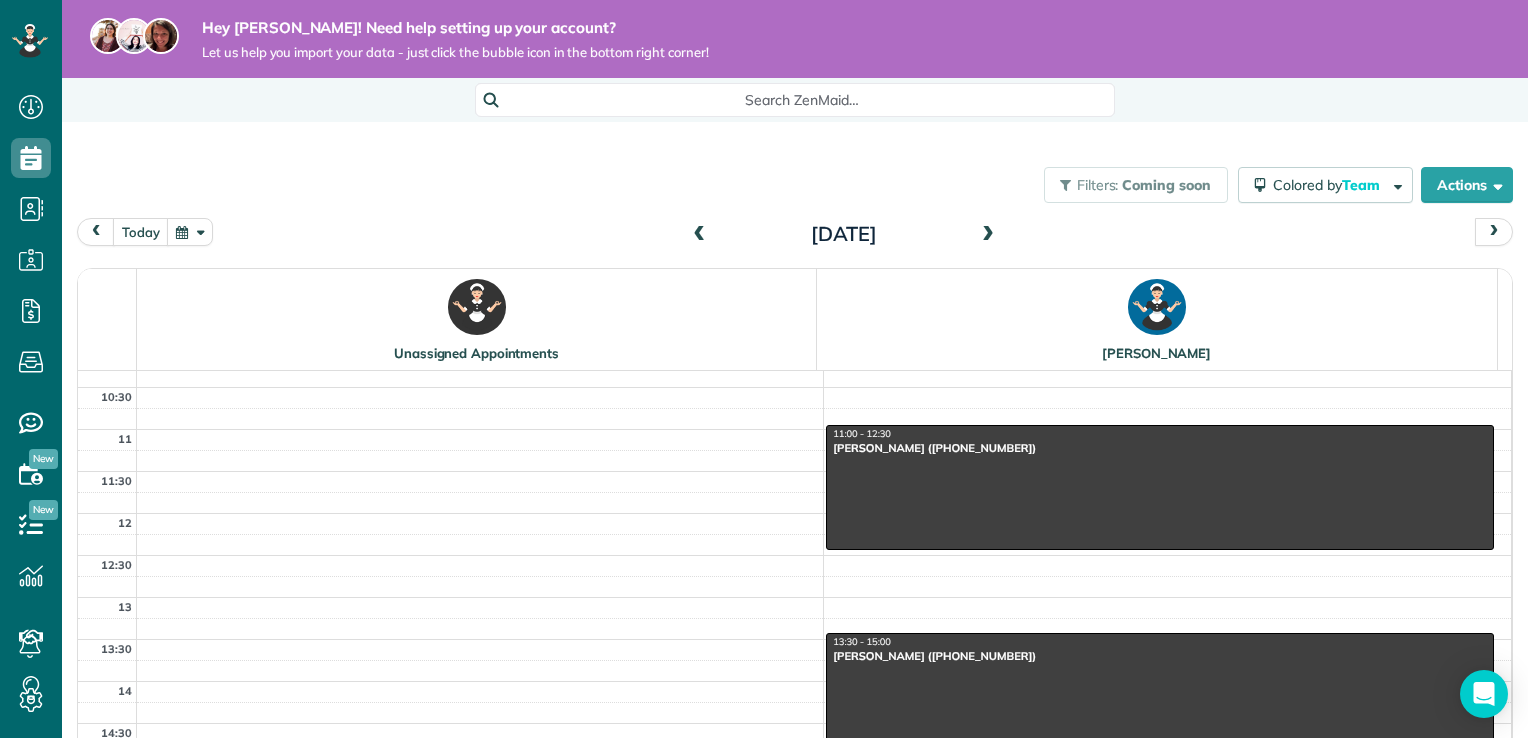 click on "13:30 - 15:00" at bounding box center (1160, 642) 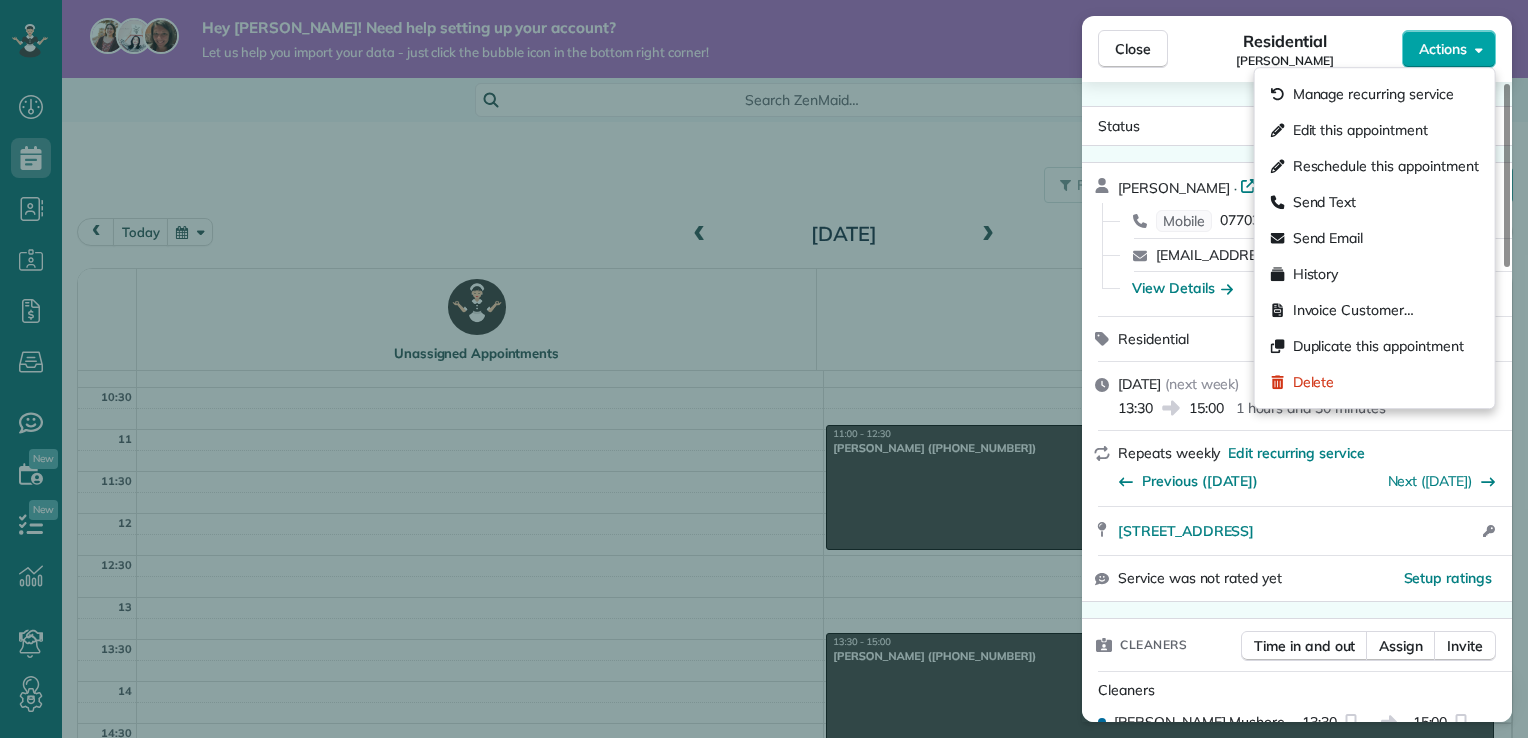 click on "Actions" at bounding box center [1443, 49] 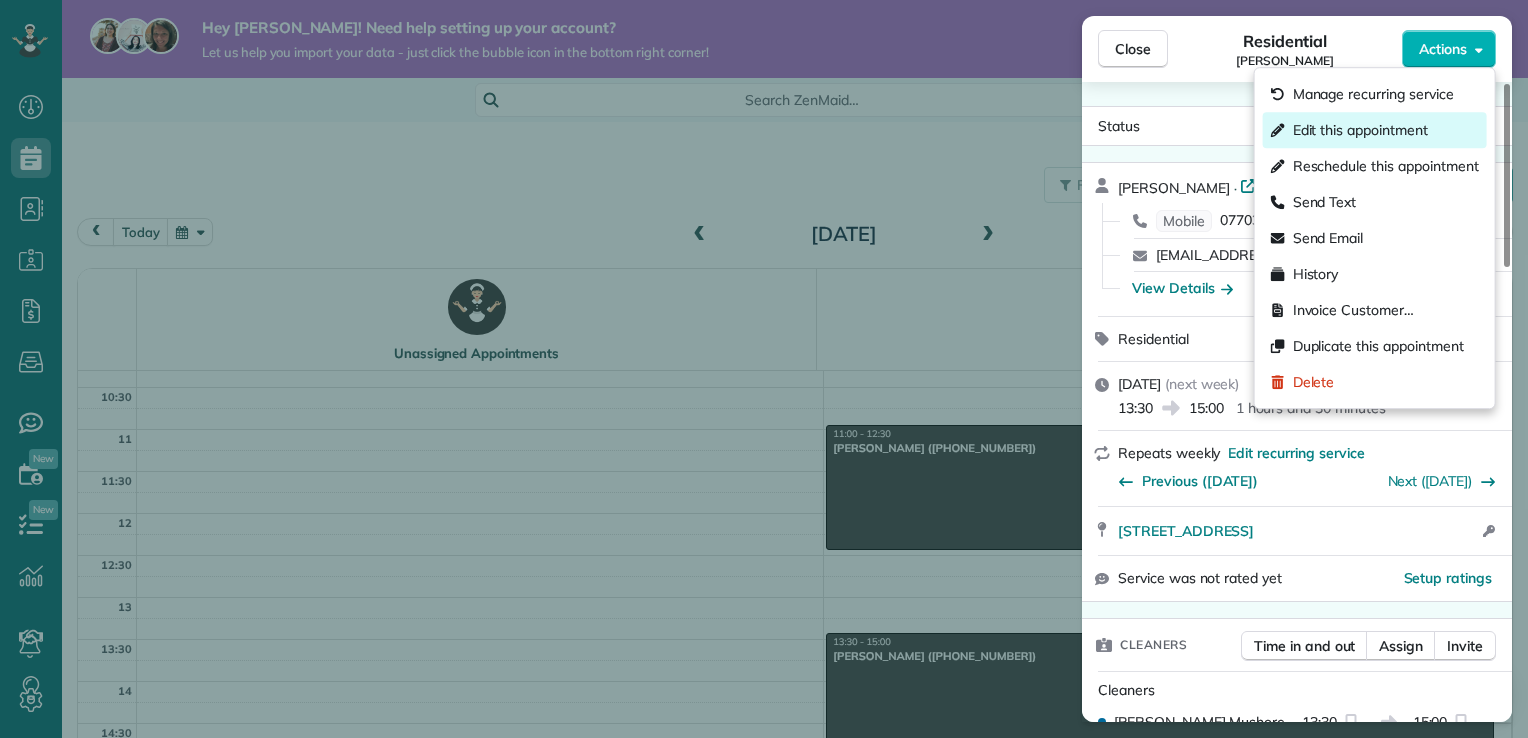 click on "Edit this appointment" at bounding box center (1360, 130) 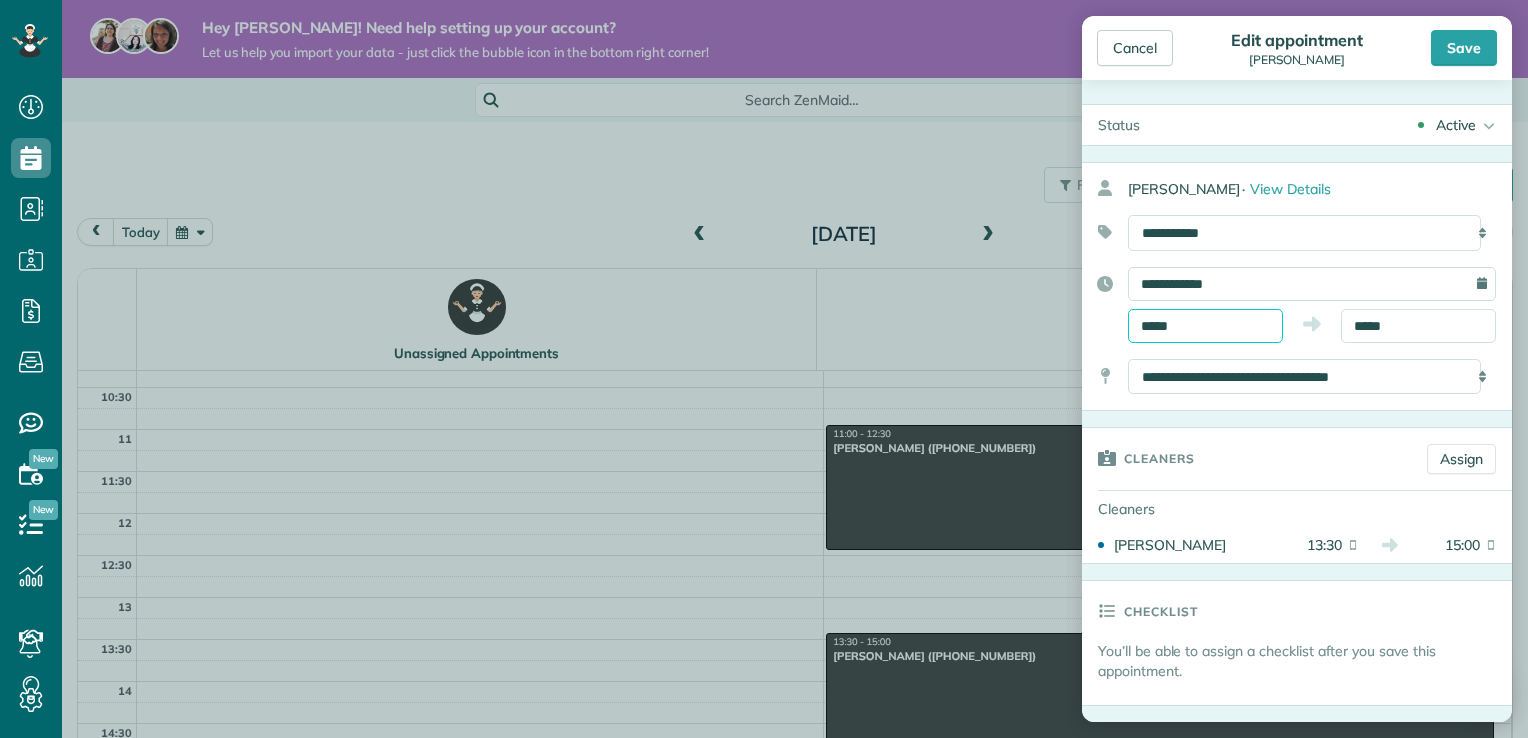 click on "*****" at bounding box center [1205, 326] 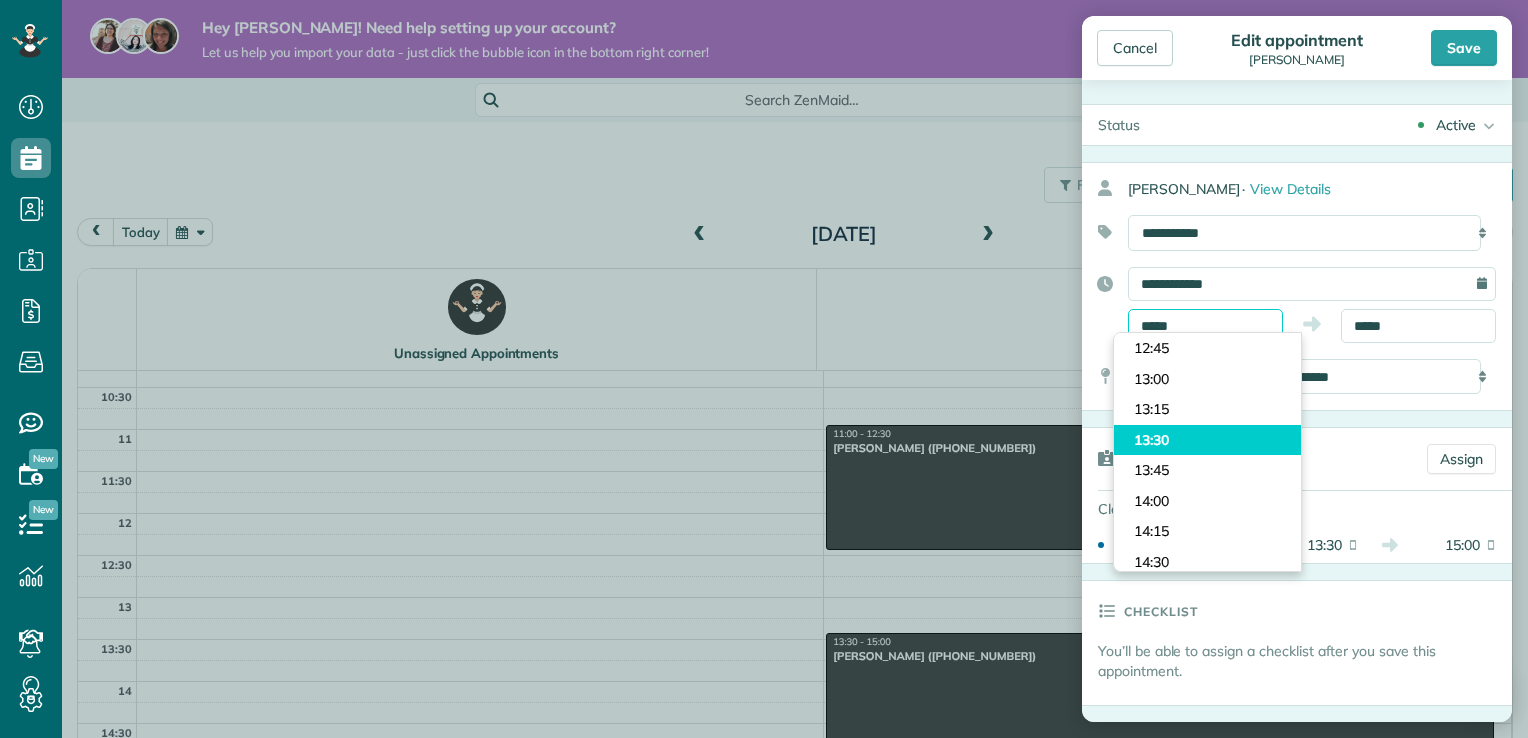 scroll, scrollTop: 1524, scrollLeft: 0, axis: vertical 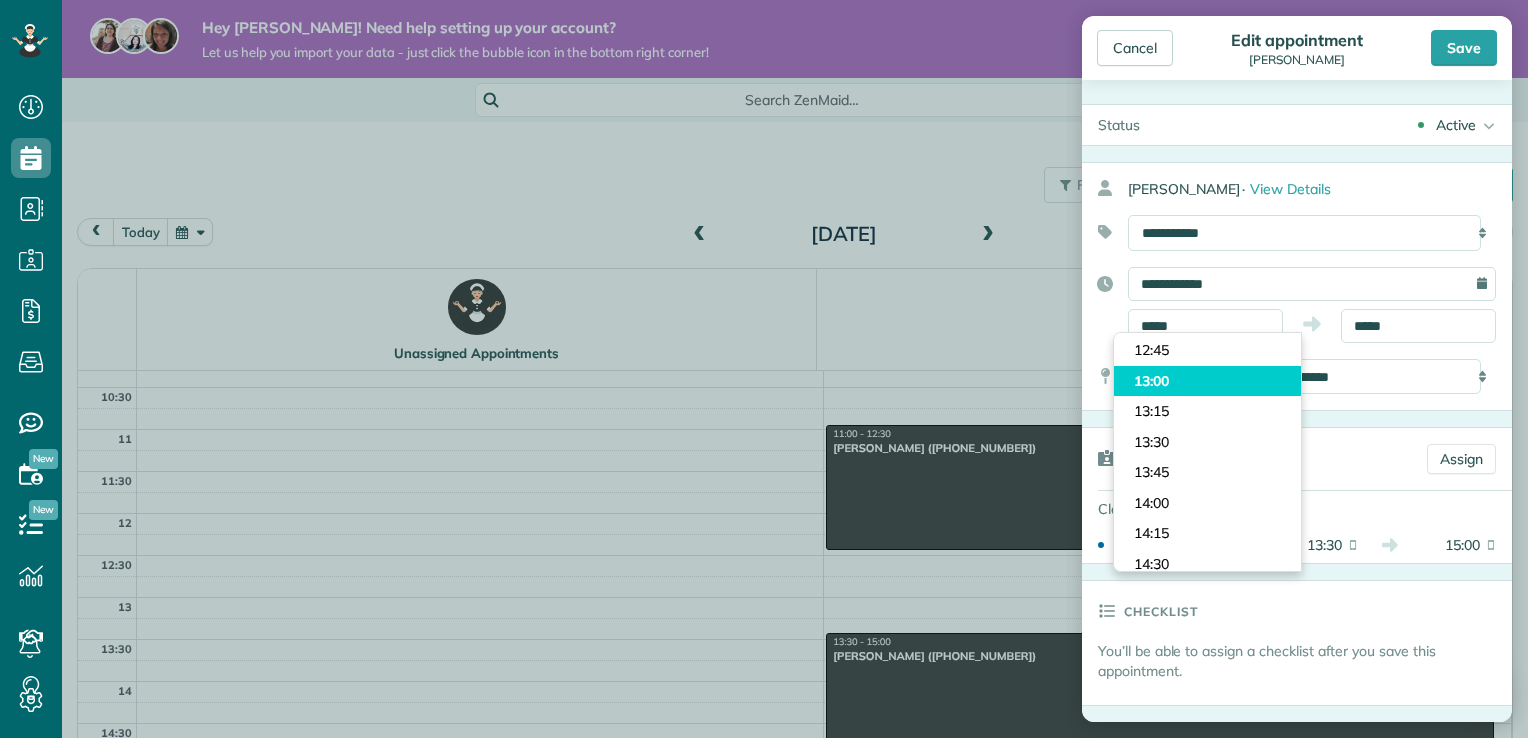 type on "*****" 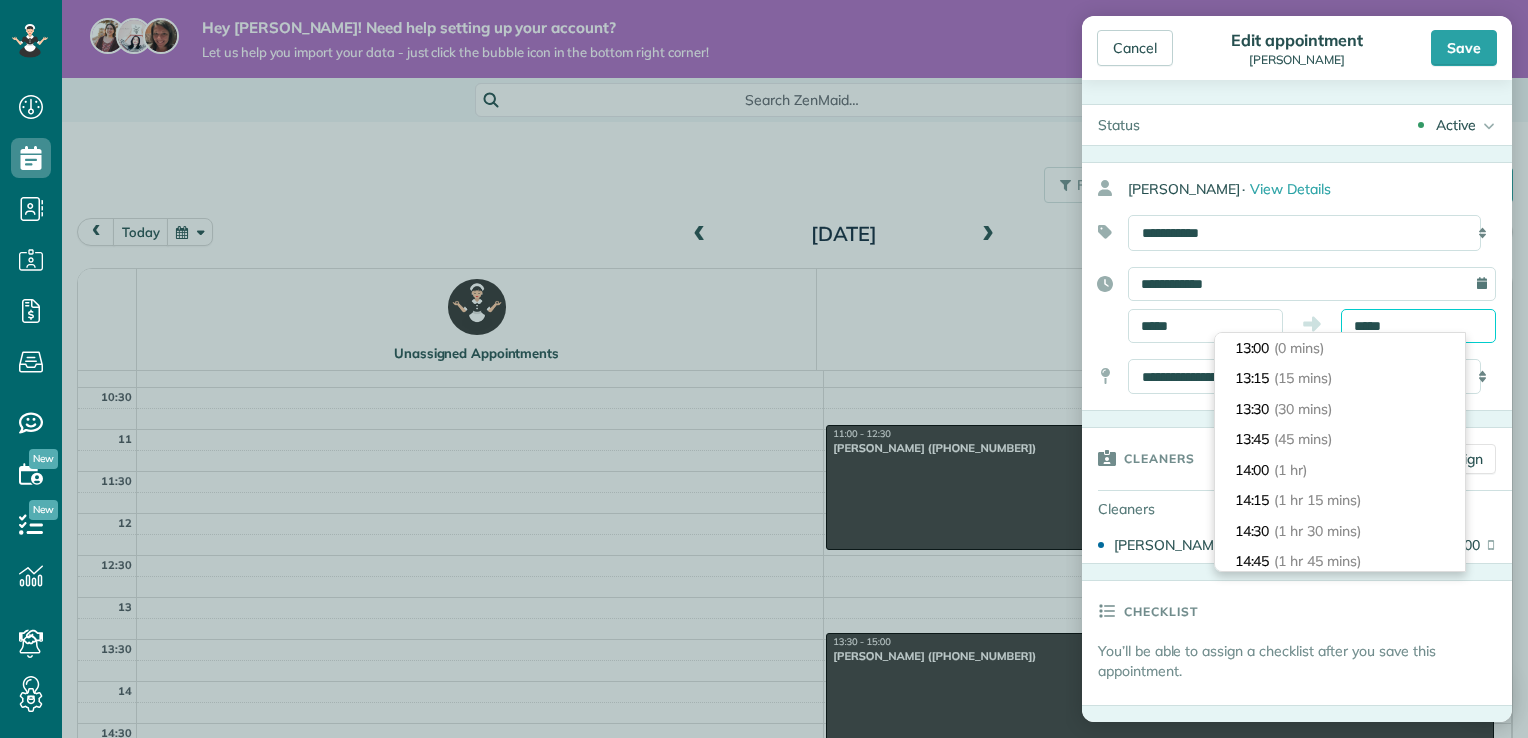 click on "*****" at bounding box center (1418, 326) 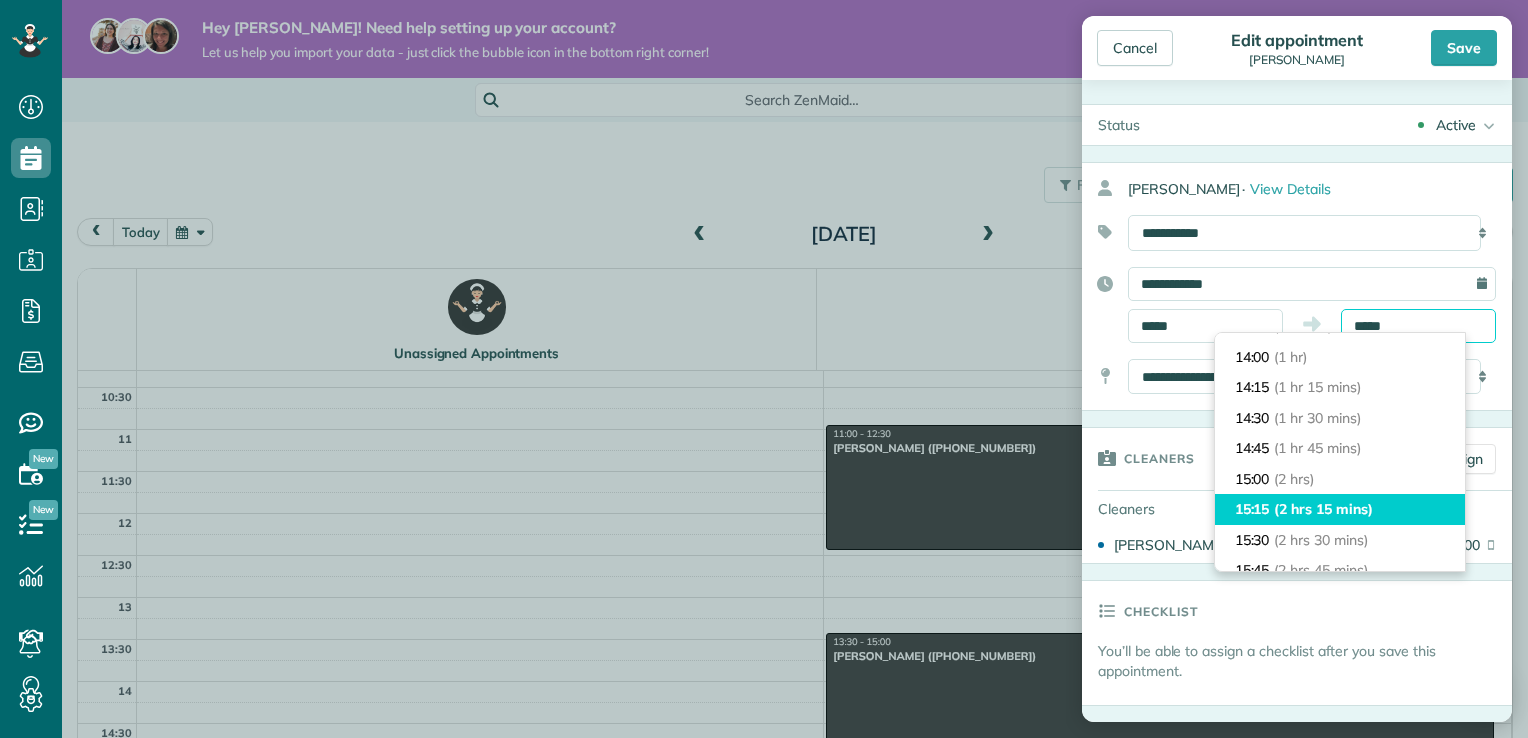 scroll, scrollTop: 112, scrollLeft: 0, axis: vertical 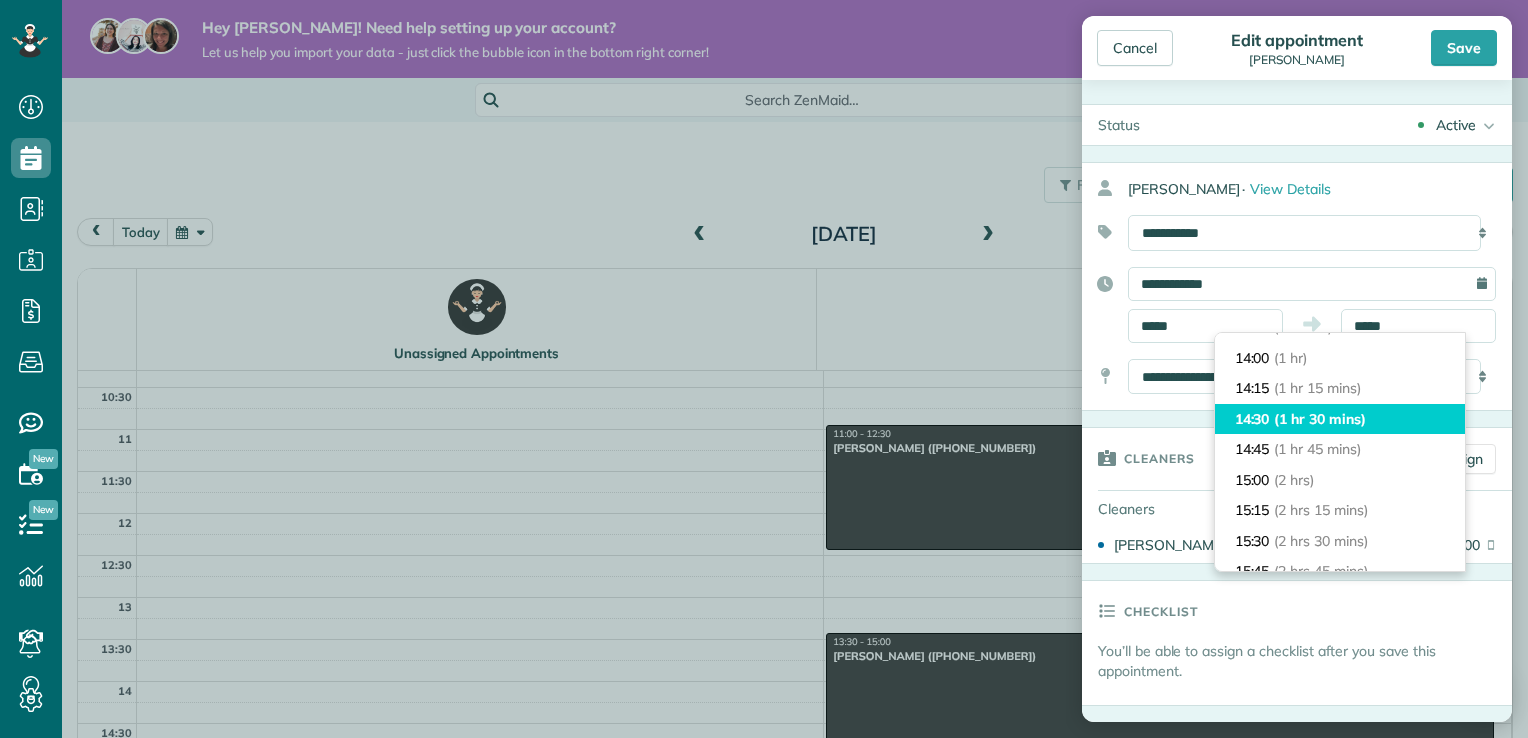 type on "*****" 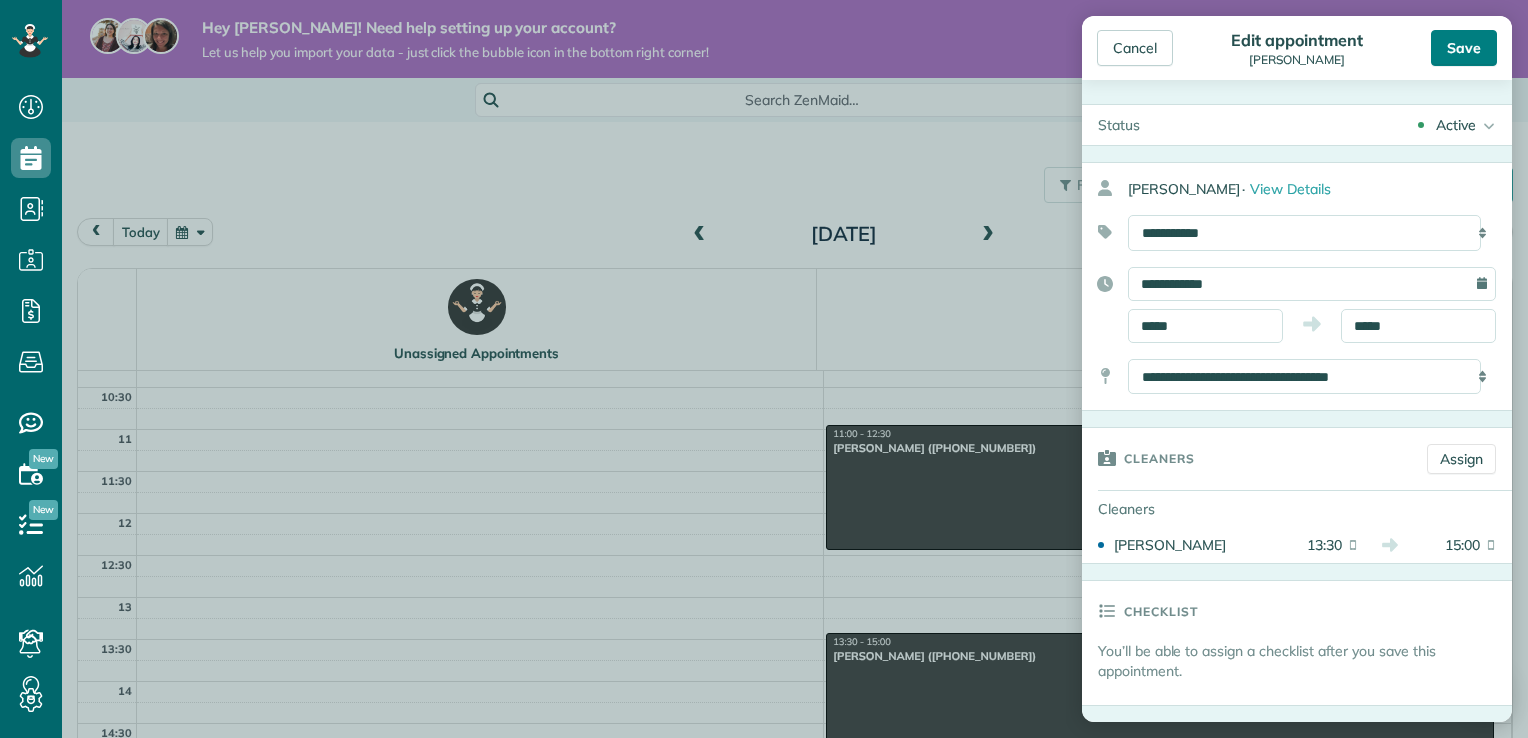 click on "Save" at bounding box center (1464, 48) 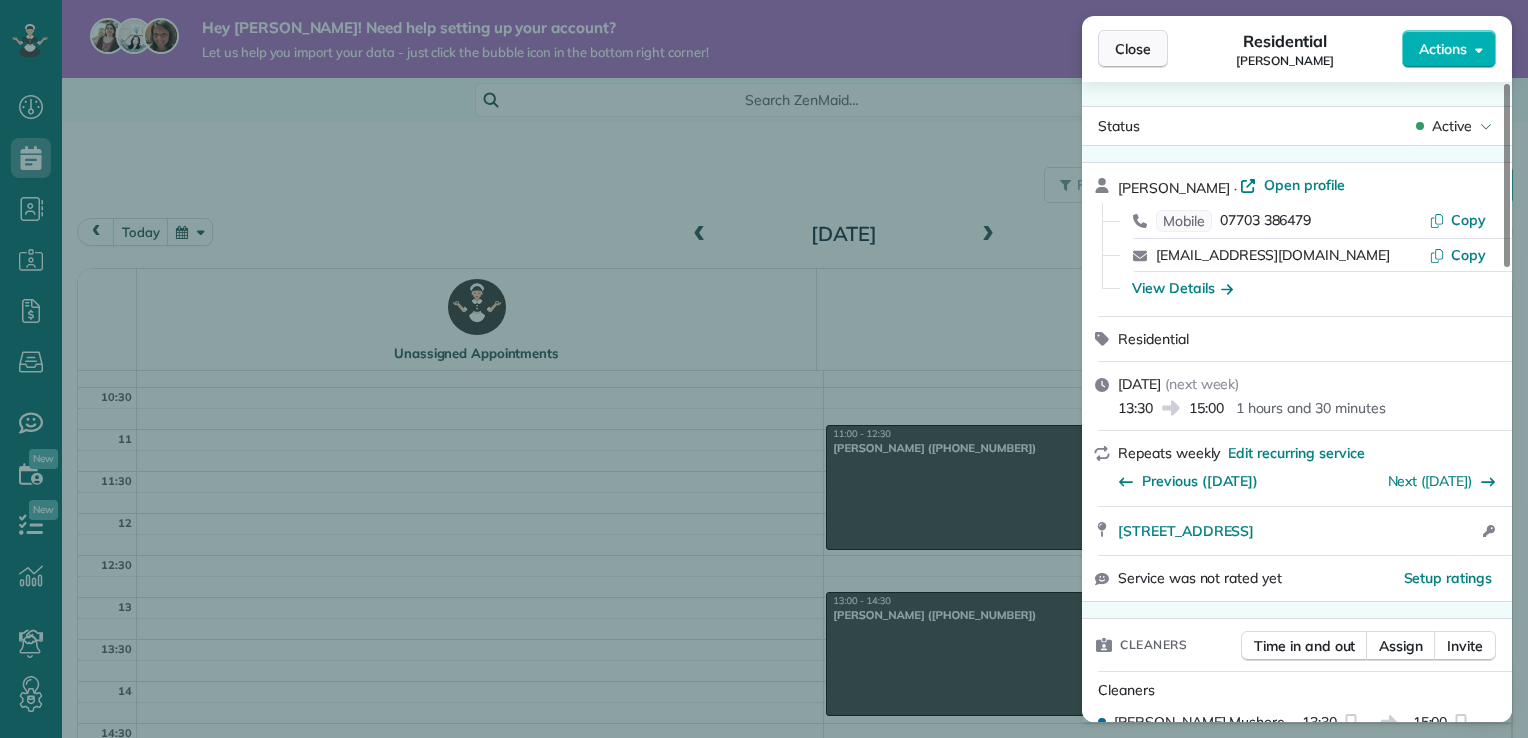 click on "Close" at bounding box center [1133, 49] 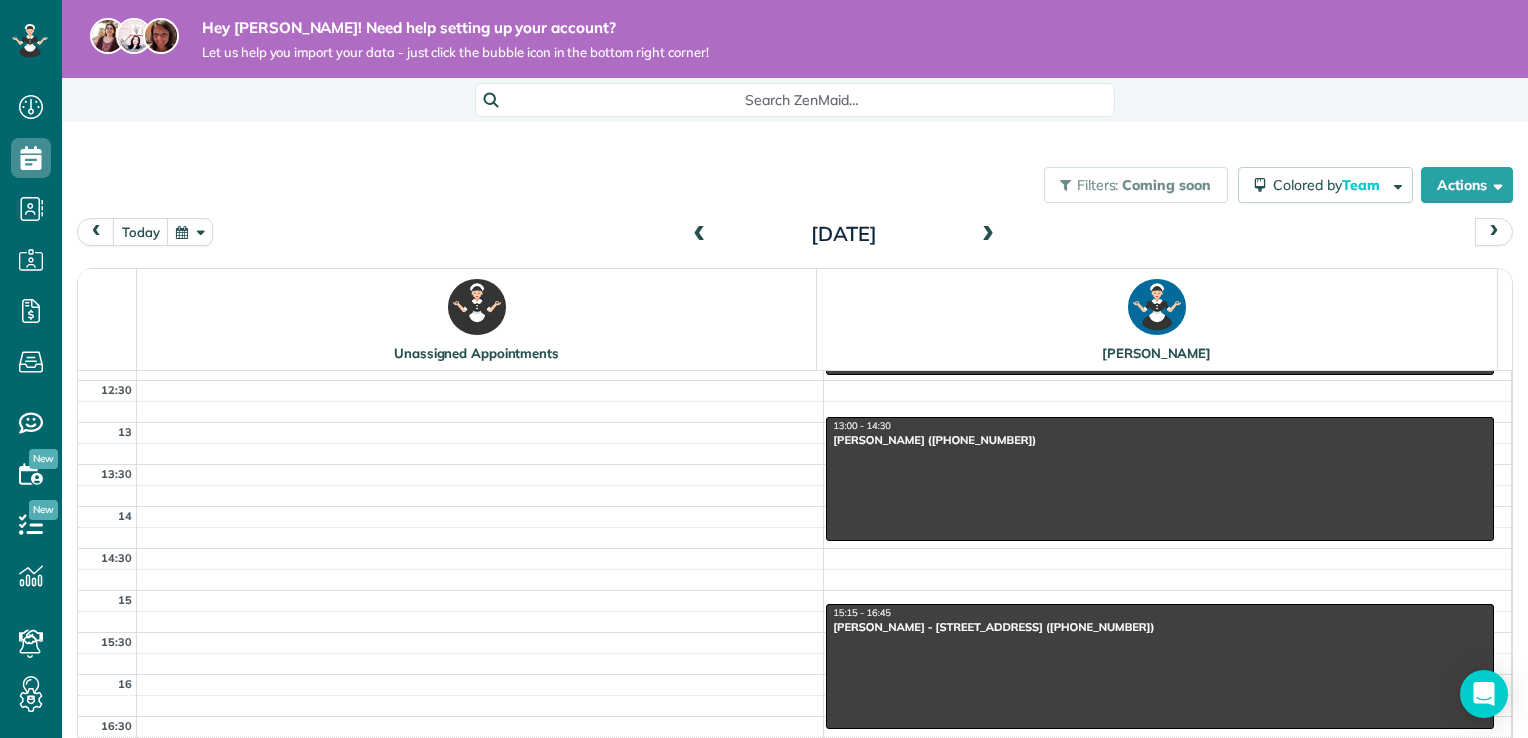 scroll, scrollTop: 541, scrollLeft: 0, axis: vertical 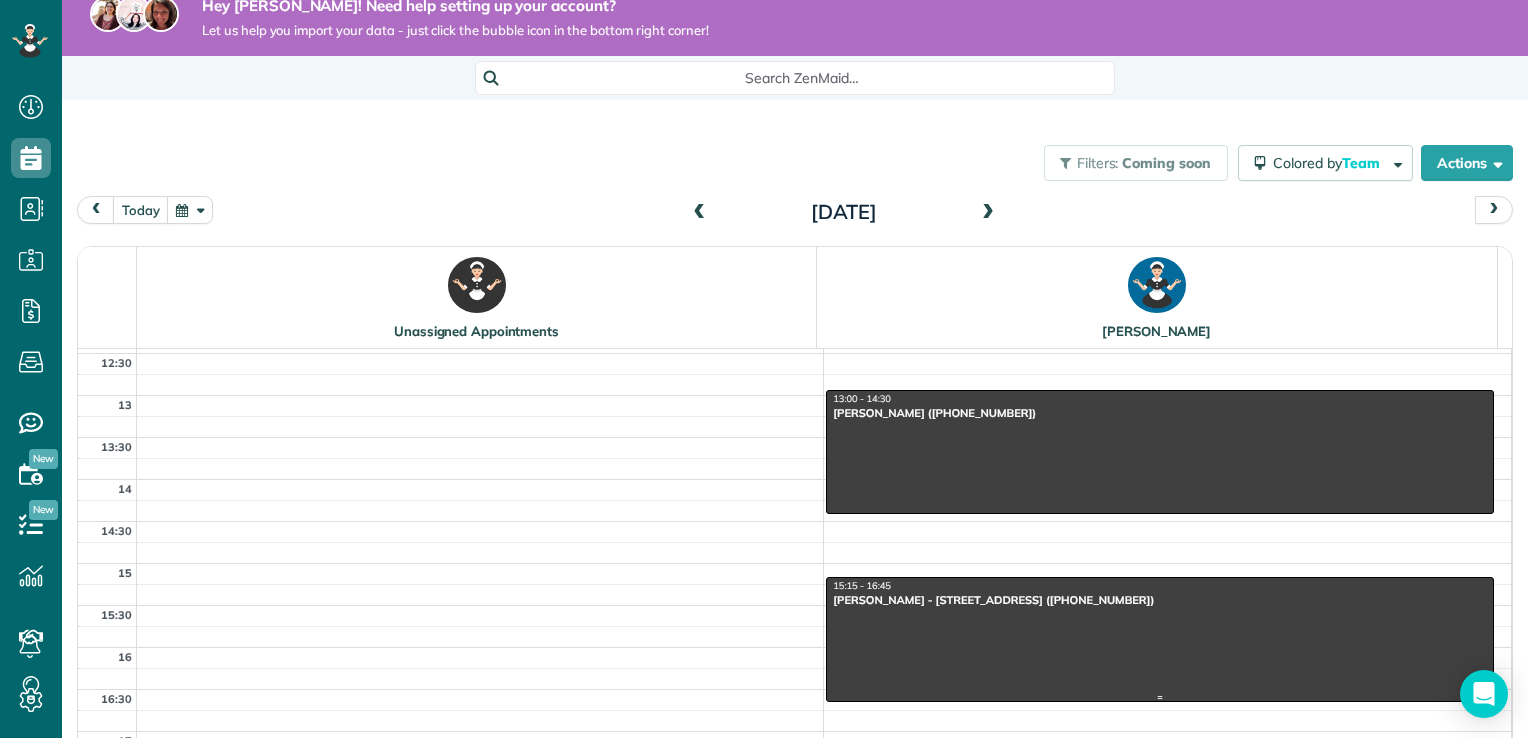 click on "Mrs. Jacqui Sanwell - 150 Falkland Road (+447758344025)" at bounding box center [1160, 600] 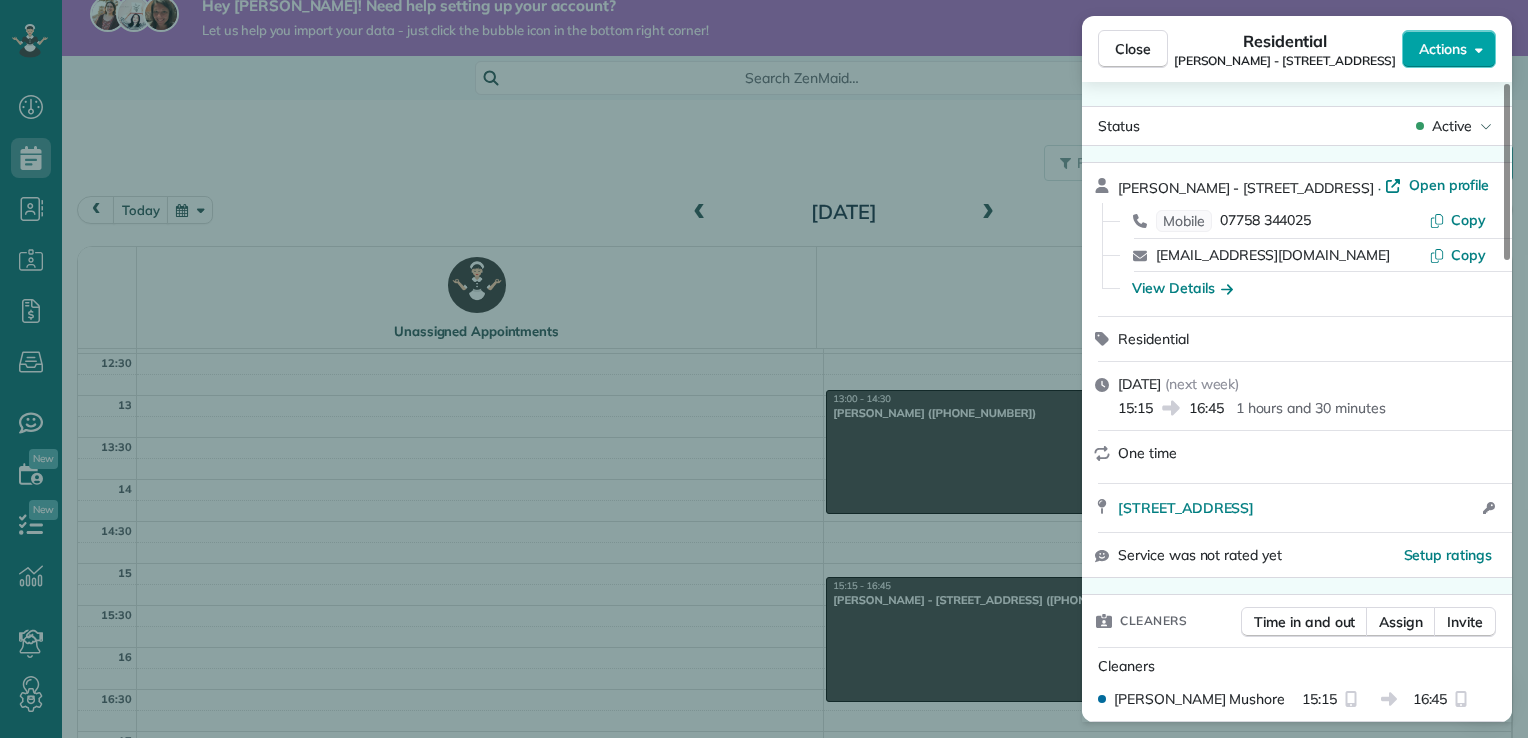 click on "Actions" at bounding box center [1443, 49] 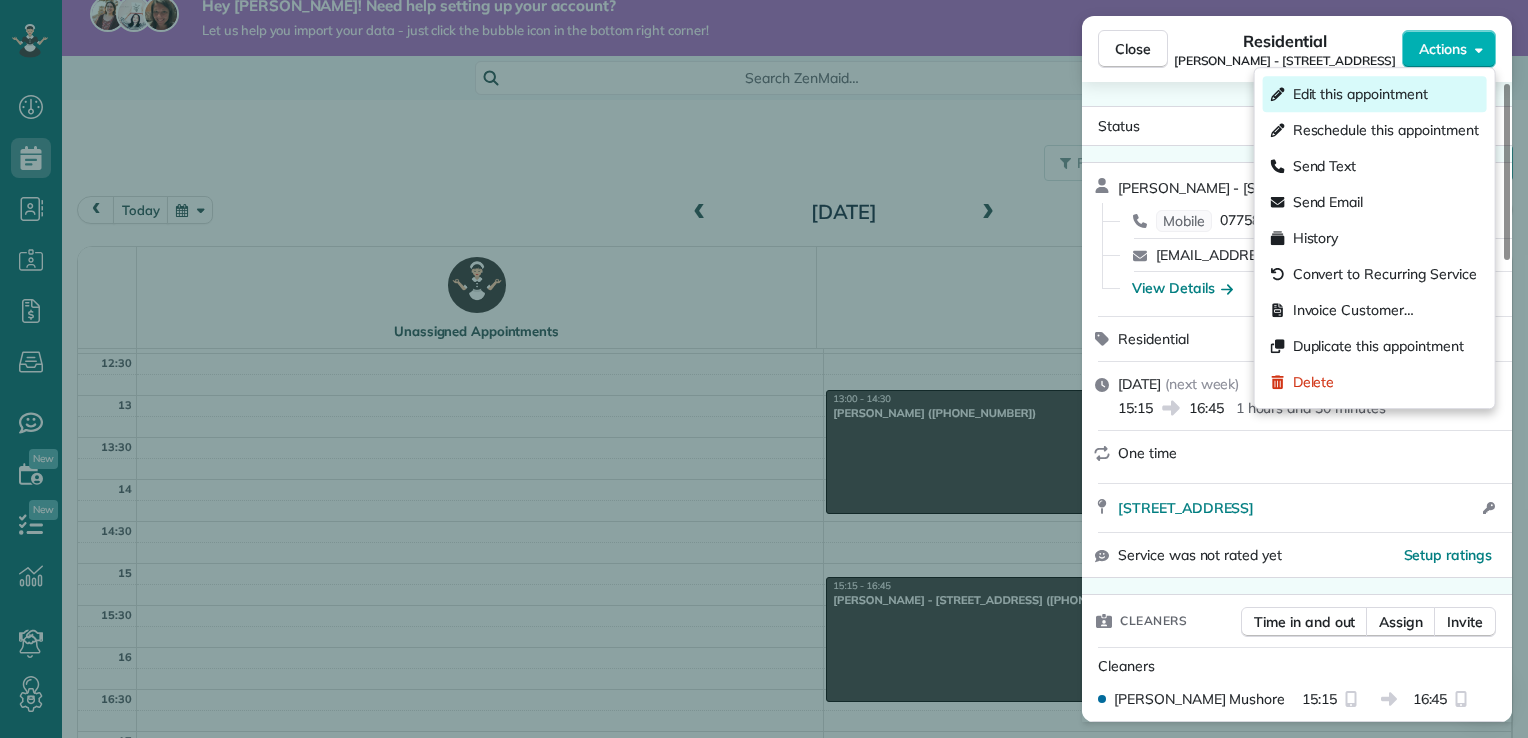 click on "Edit this appointment" at bounding box center [1360, 94] 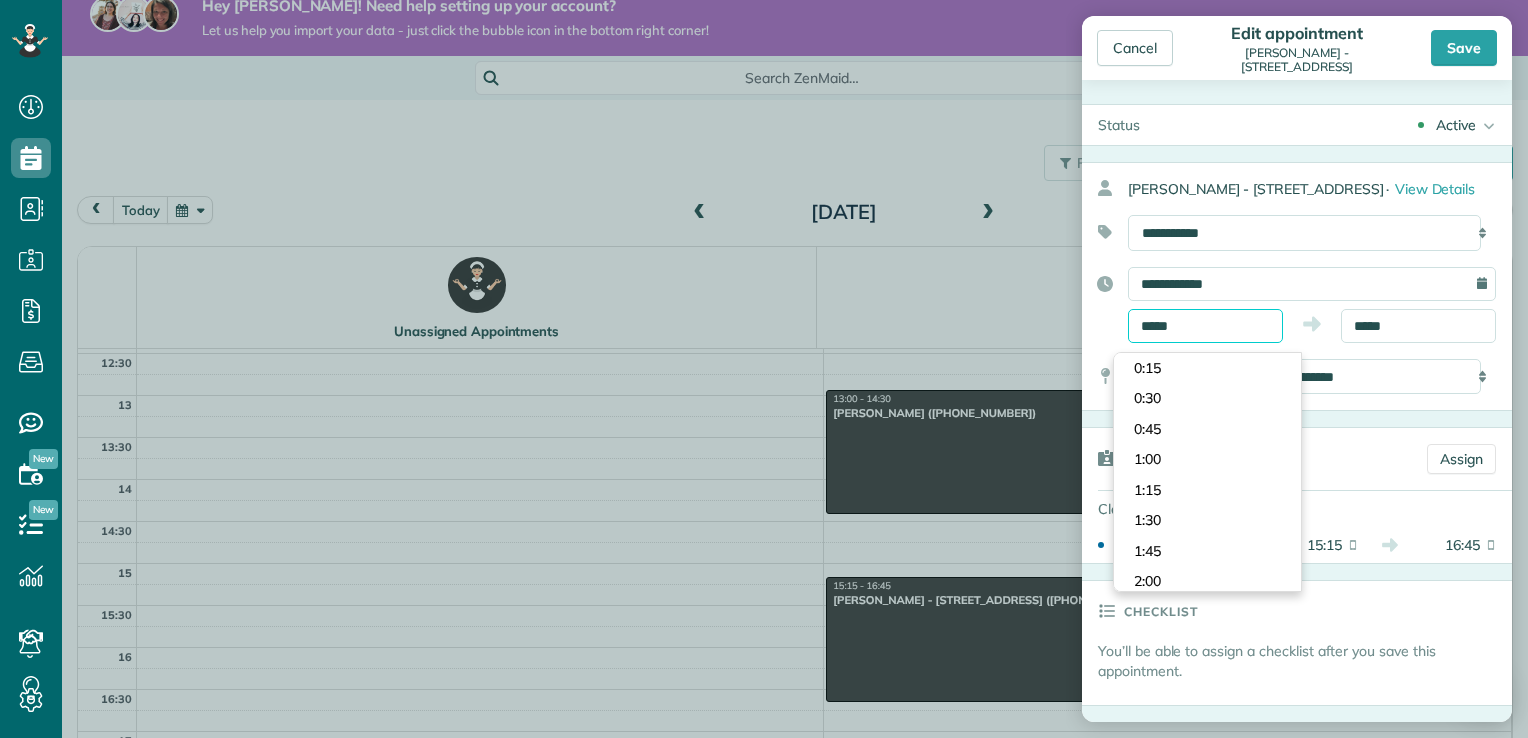 scroll, scrollTop: 1800, scrollLeft: 0, axis: vertical 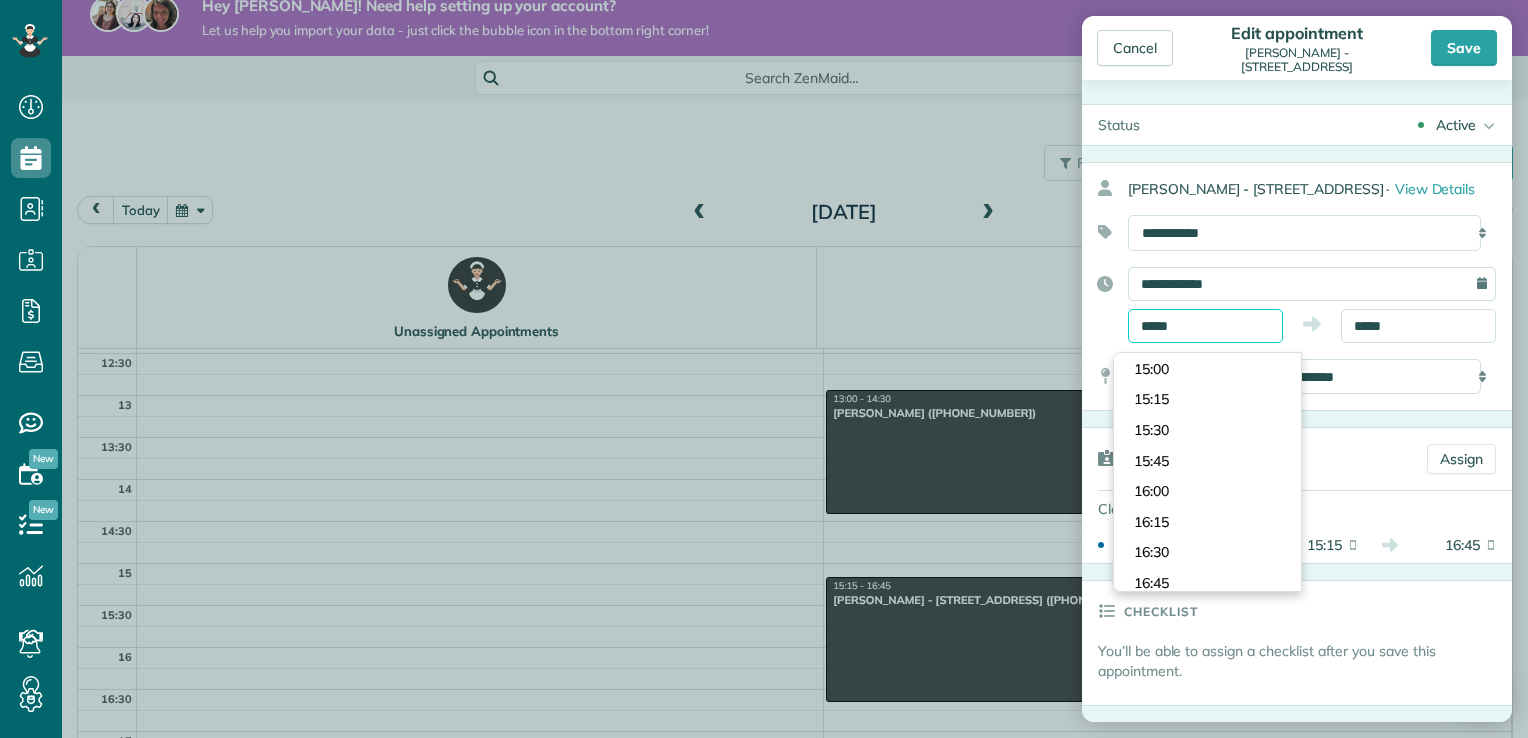 click on "*****" at bounding box center [1205, 326] 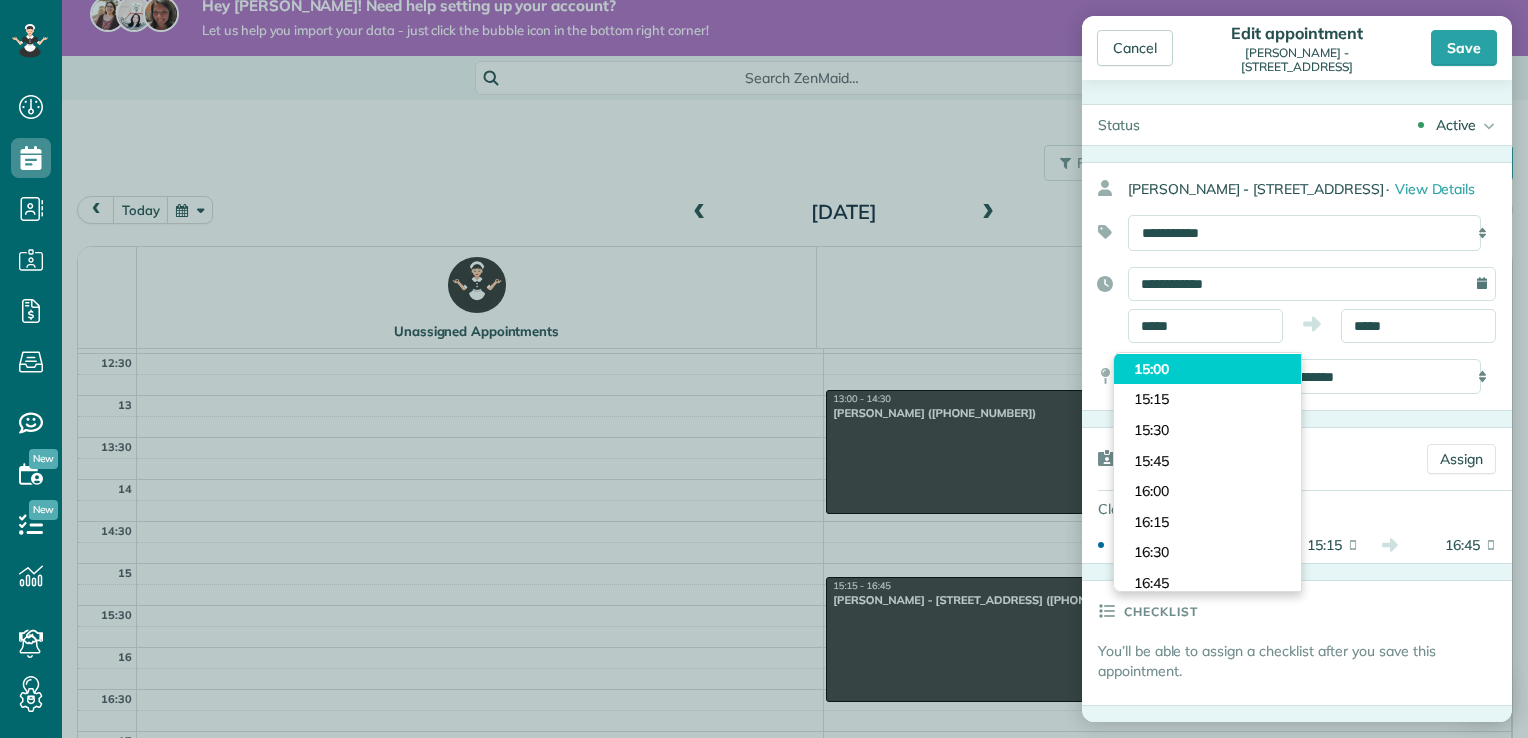 type on "*****" 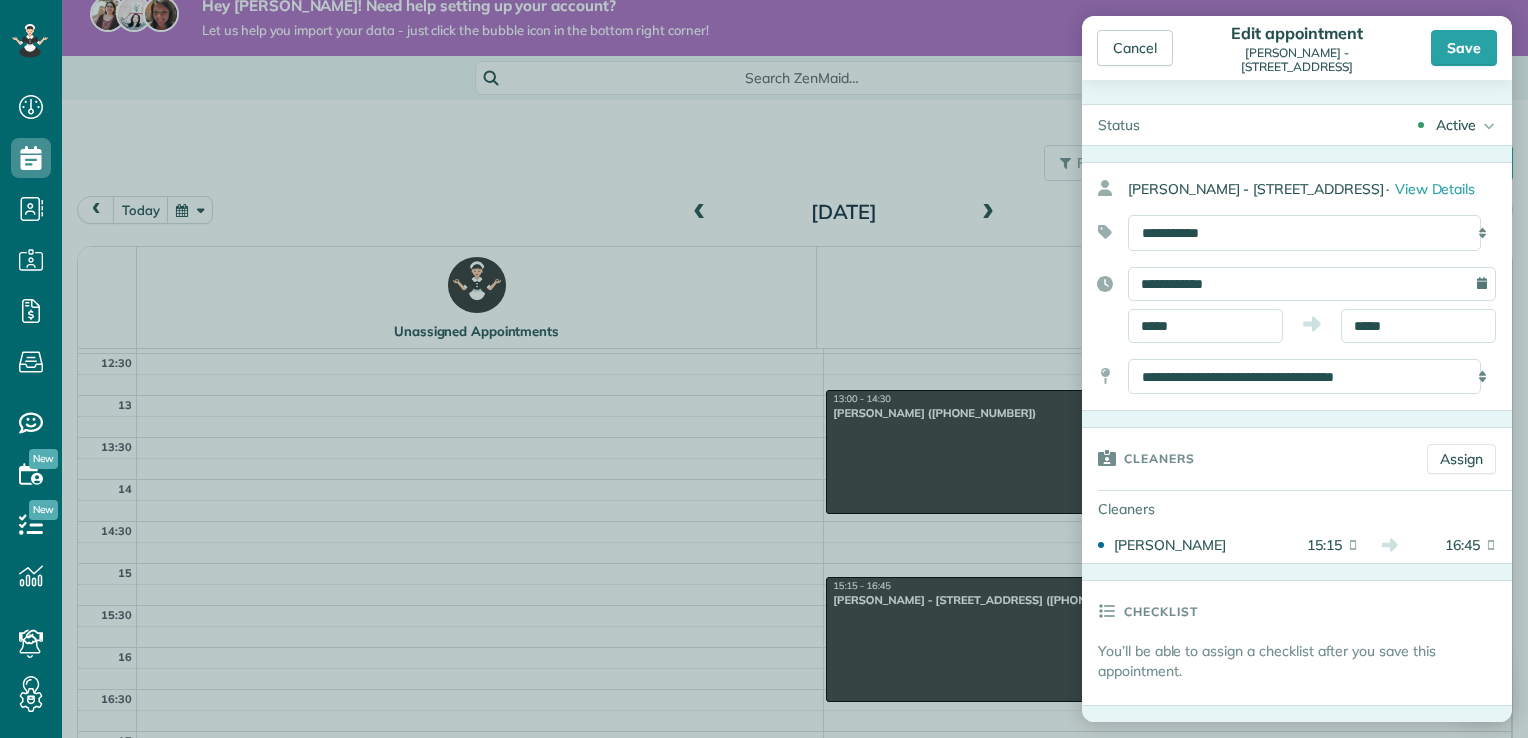click on "Dashboard
Scheduling
Calendar View
List View
Dispatch View - Weekly scheduling (Beta)" at bounding box center [764, 369] 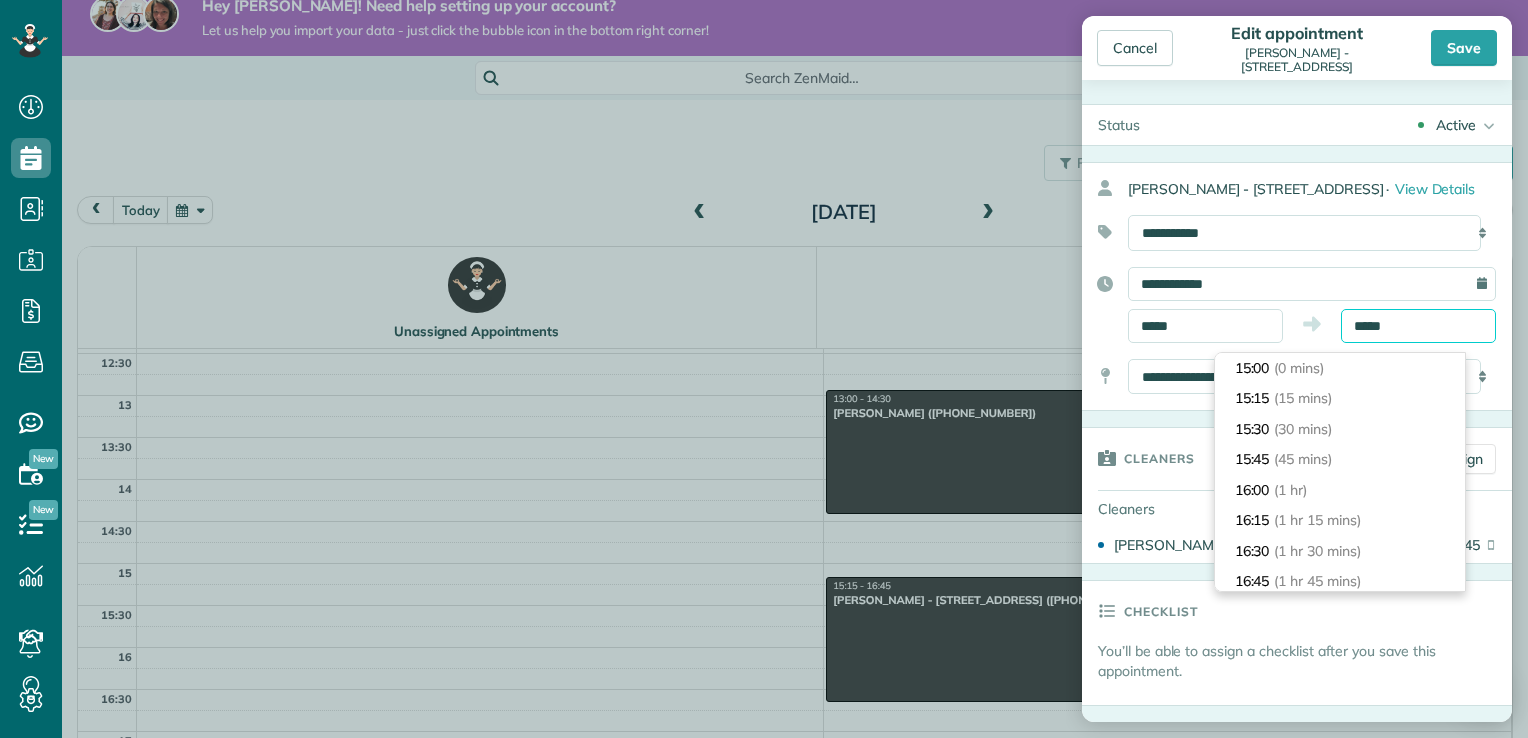scroll, scrollTop: 183, scrollLeft: 0, axis: vertical 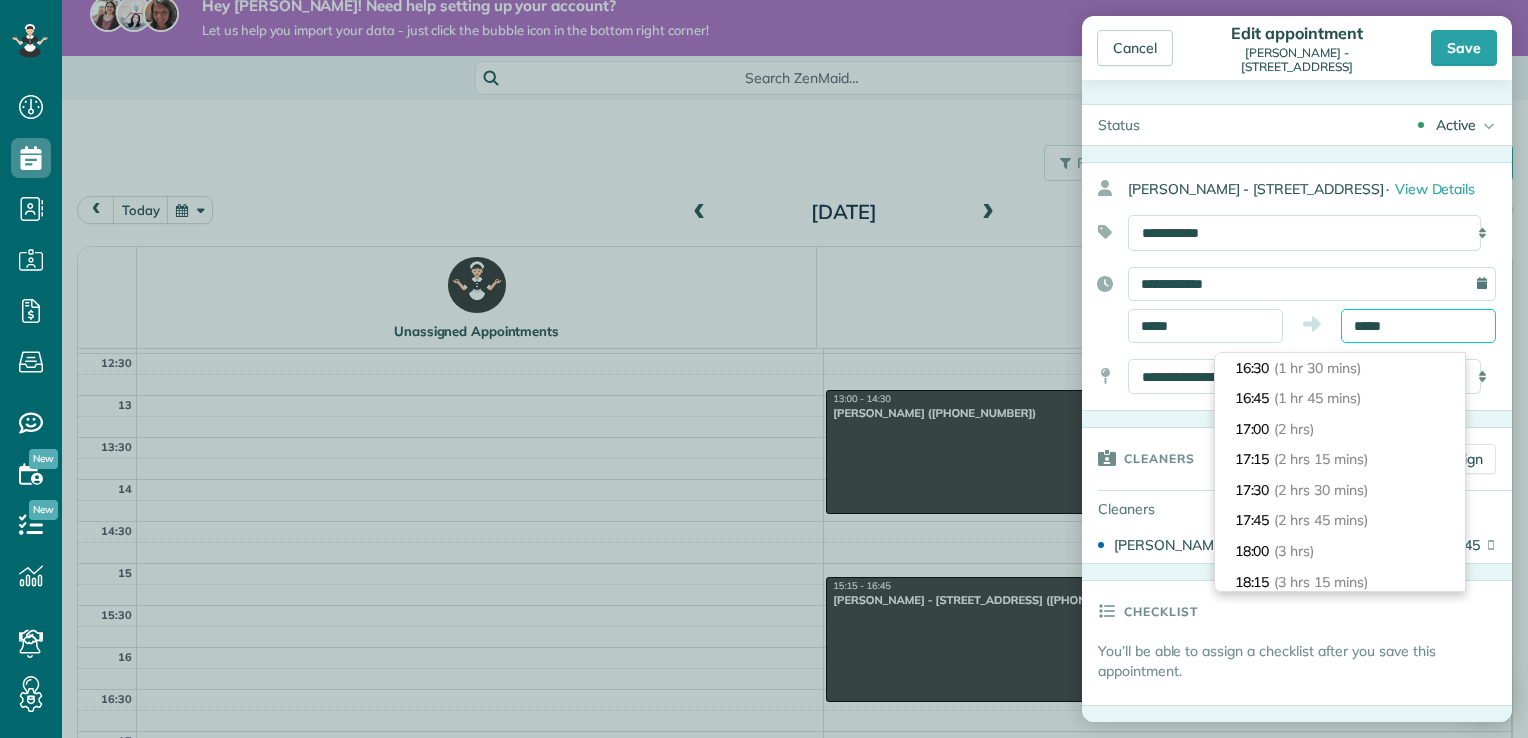 click on "*****" at bounding box center [1418, 326] 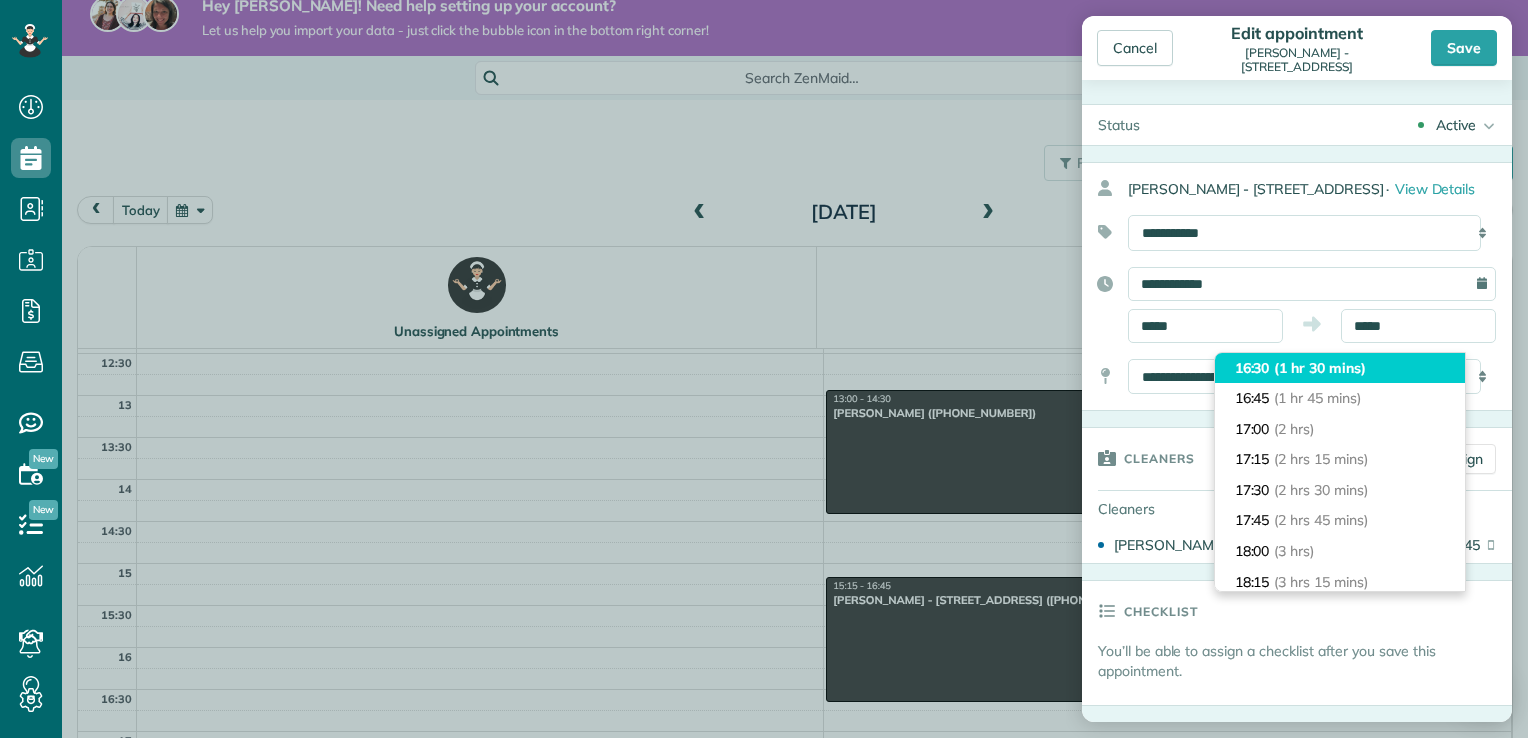 type on "*****" 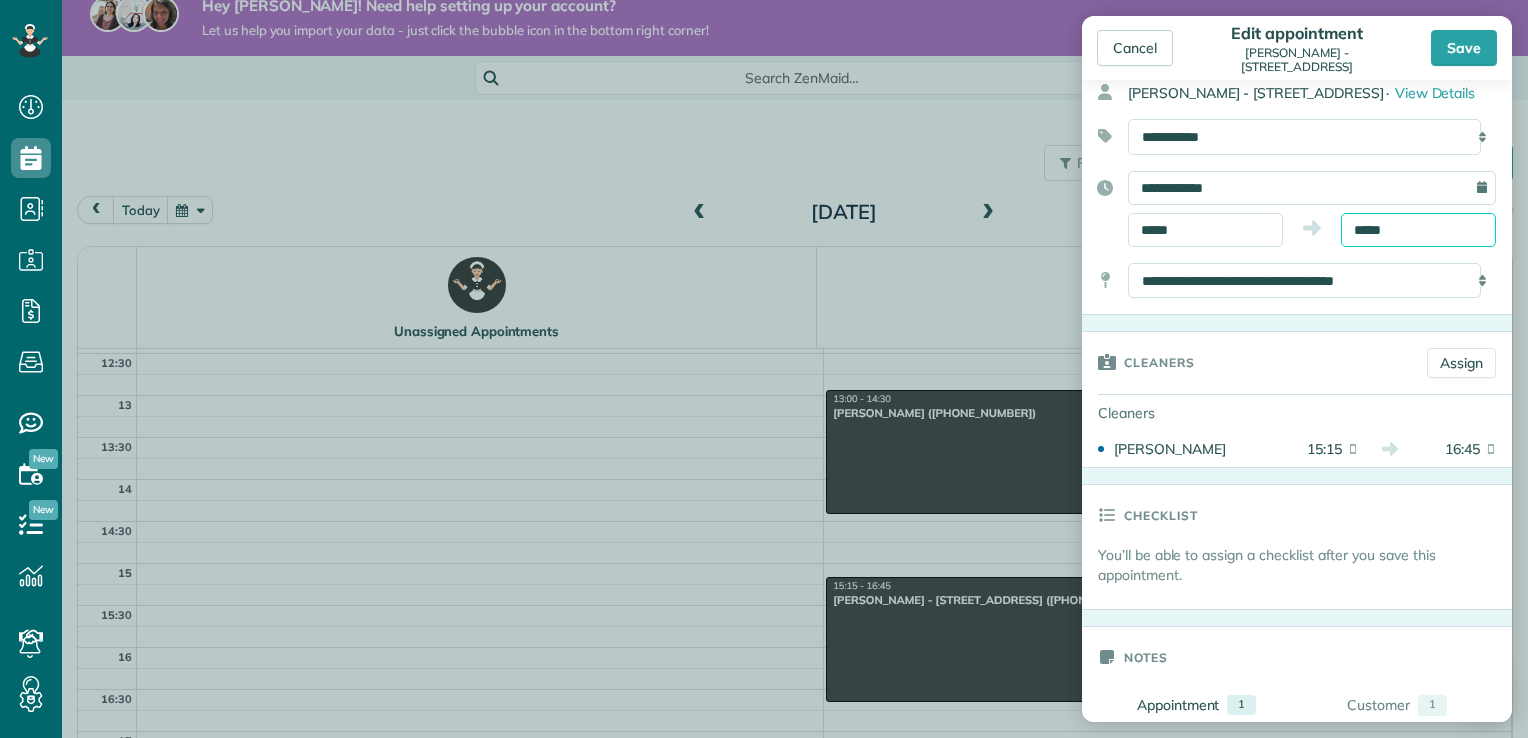 scroll, scrollTop: 0, scrollLeft: 0, axis: both 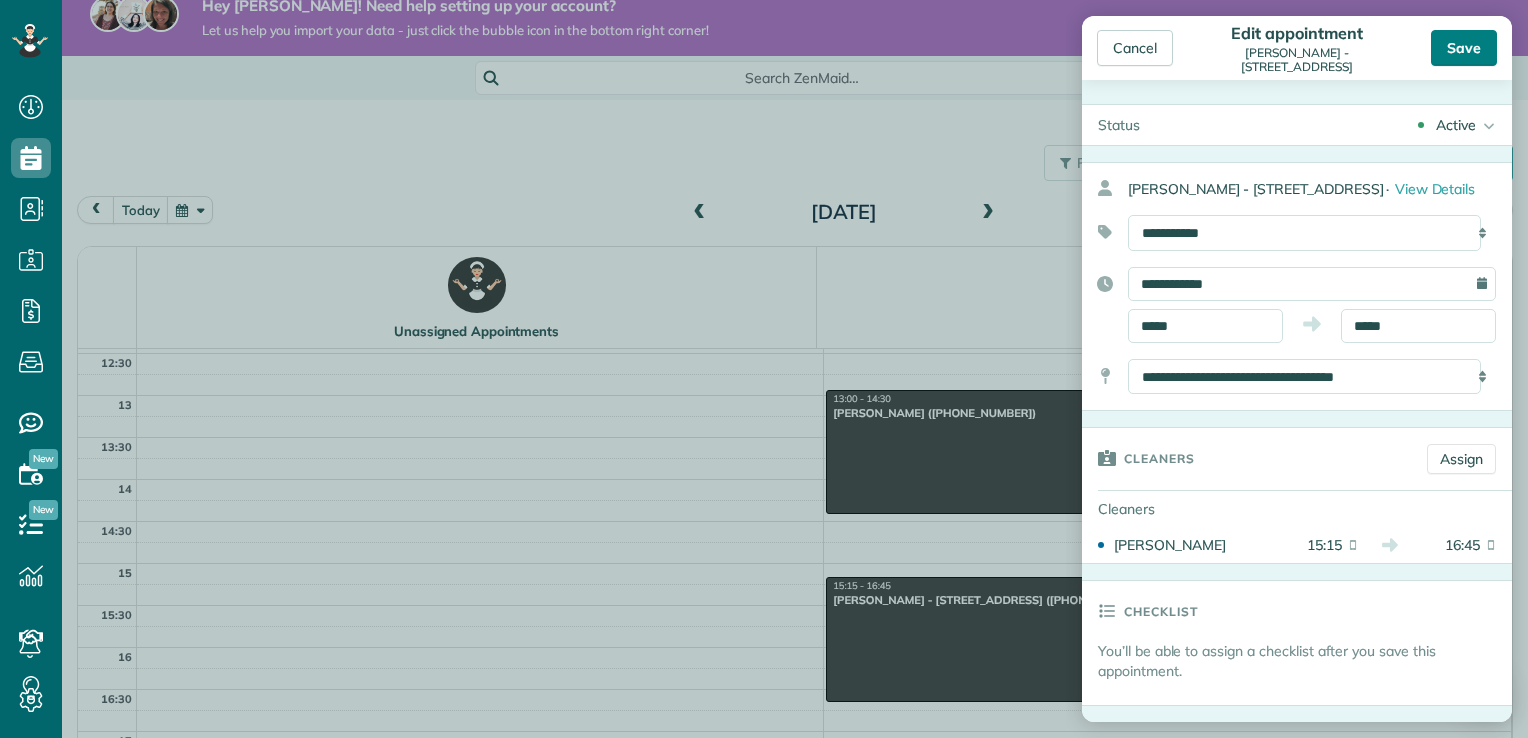 click on "Save" at bounding box center (1464, 48) 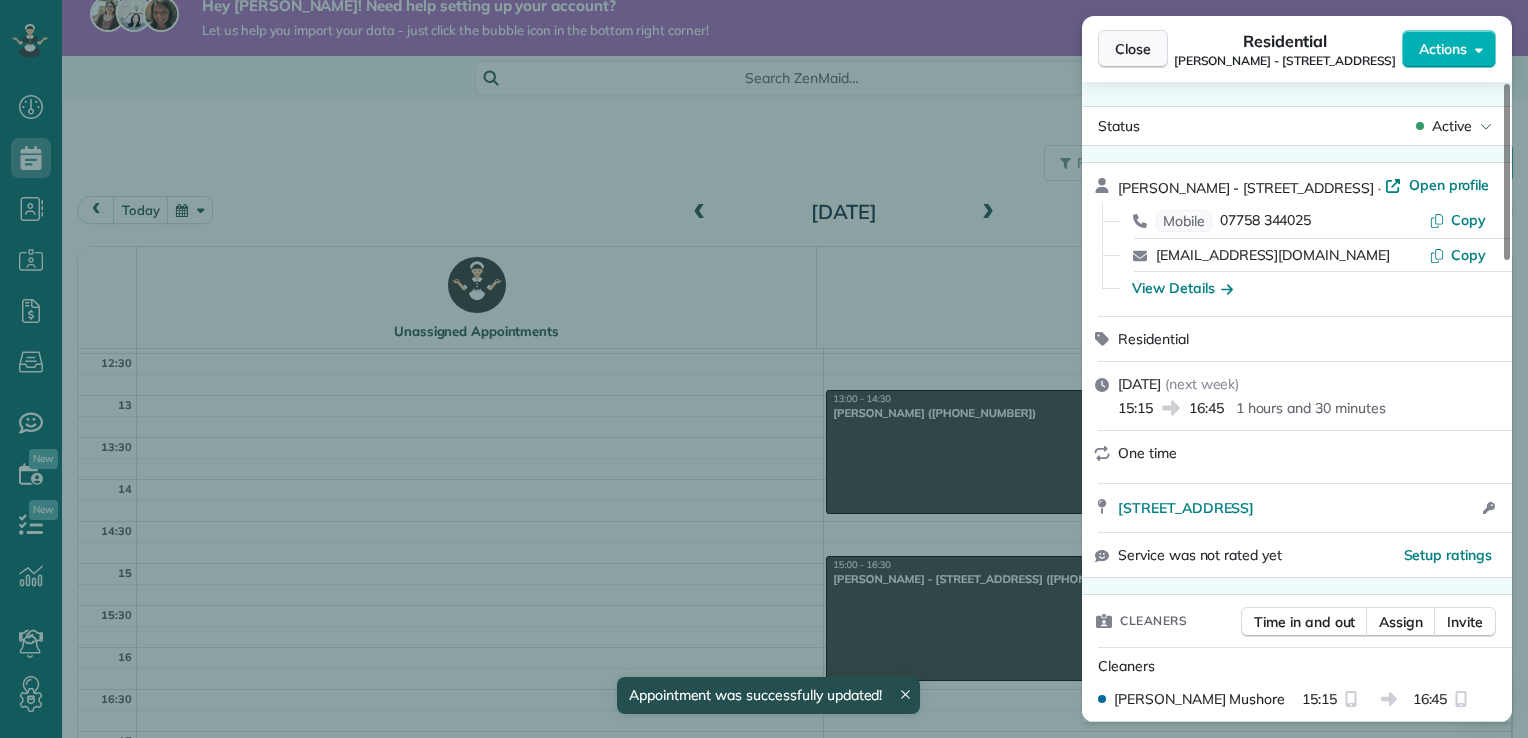 click on "Close" at bounding box center (1133, 49) 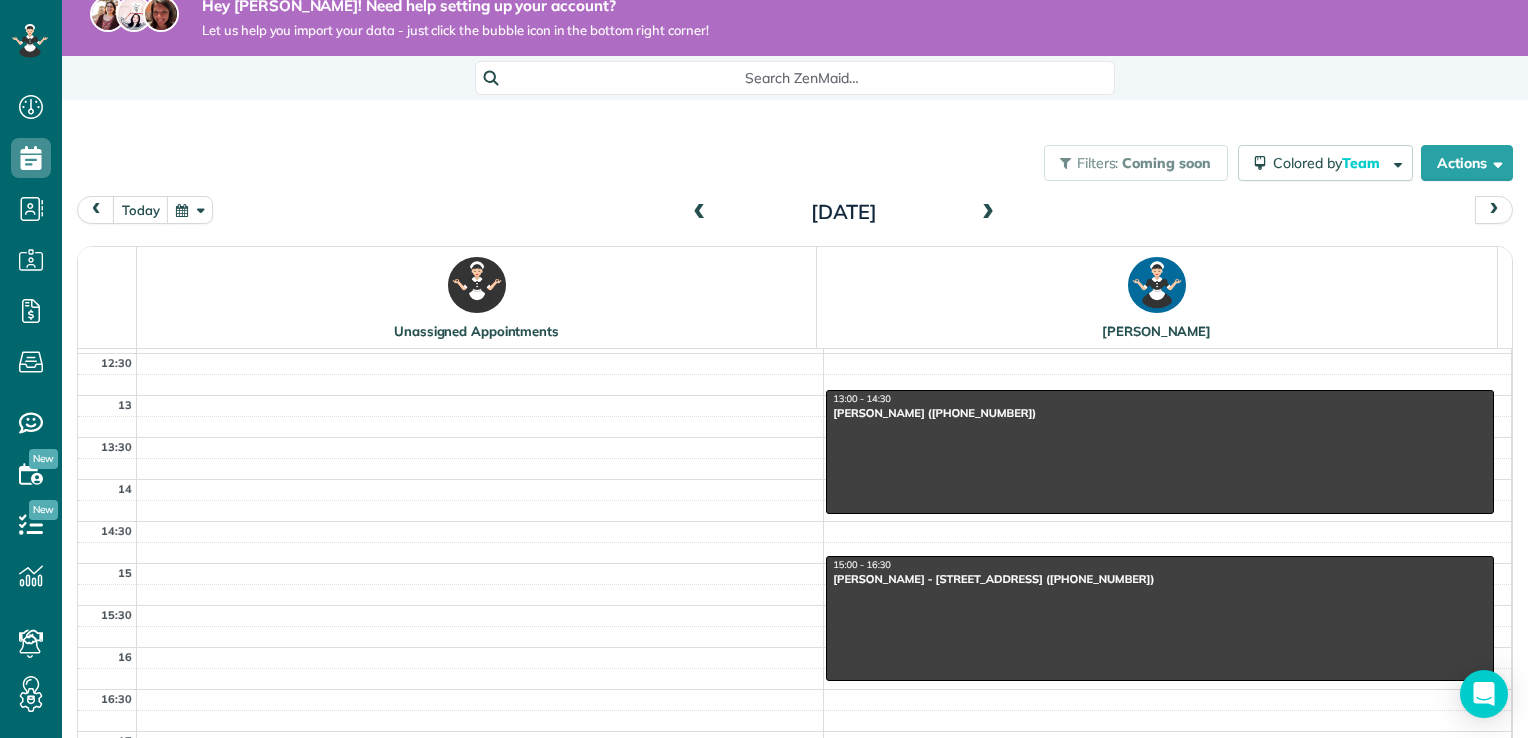 scroll, scrollTop: 141, scrollLeft: 0, axis: vertical 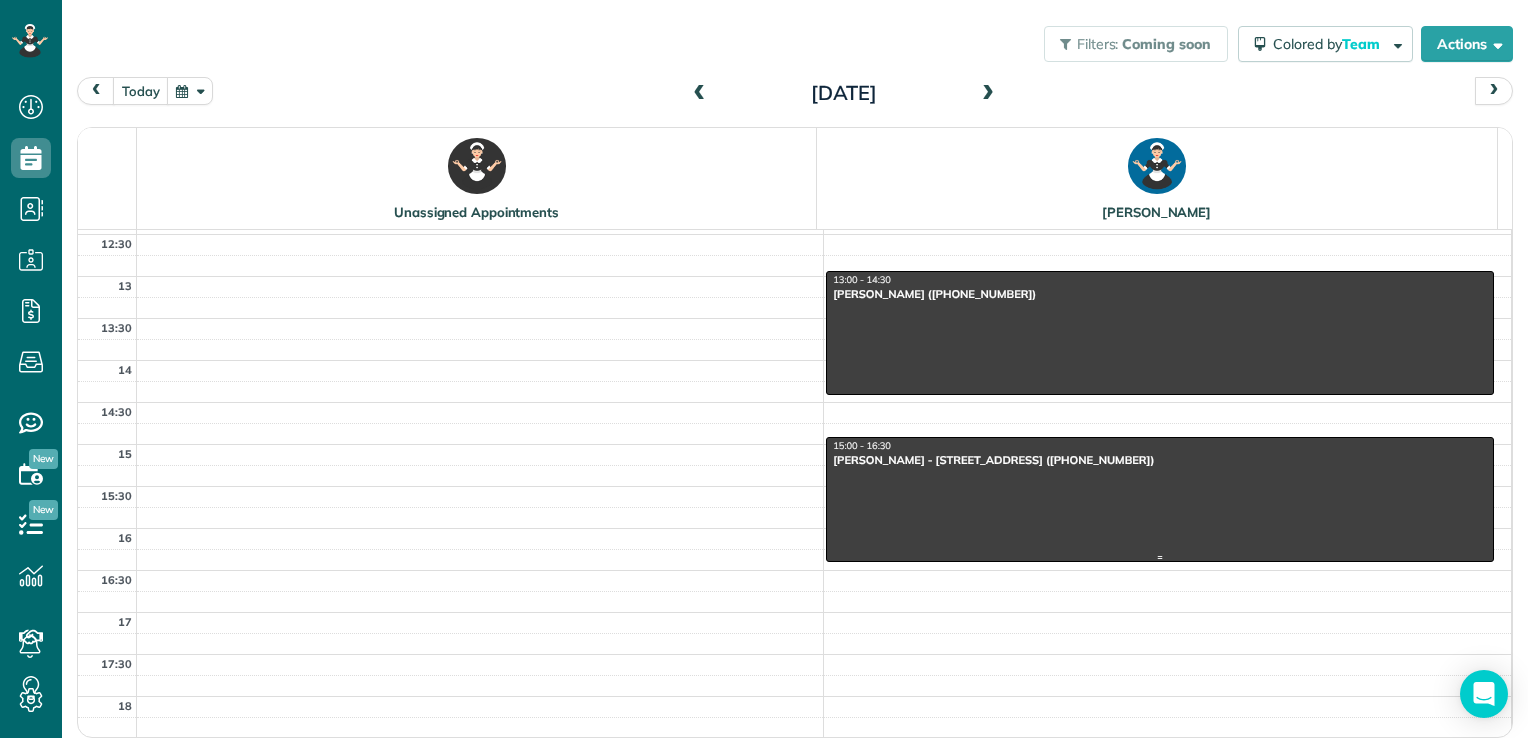 click at bounding box center [1160, 499] 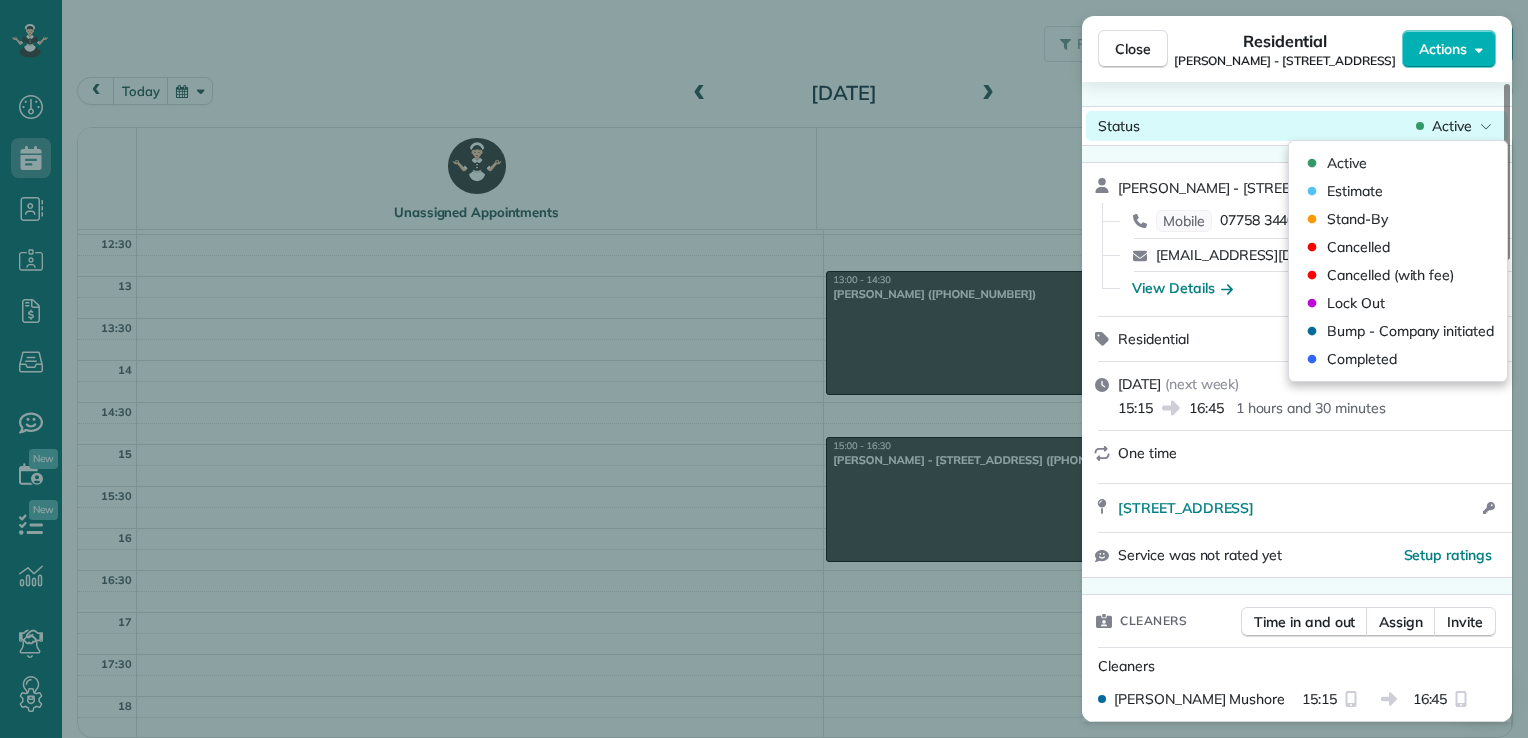 click on "Active" at bounding box center [1452, 126] 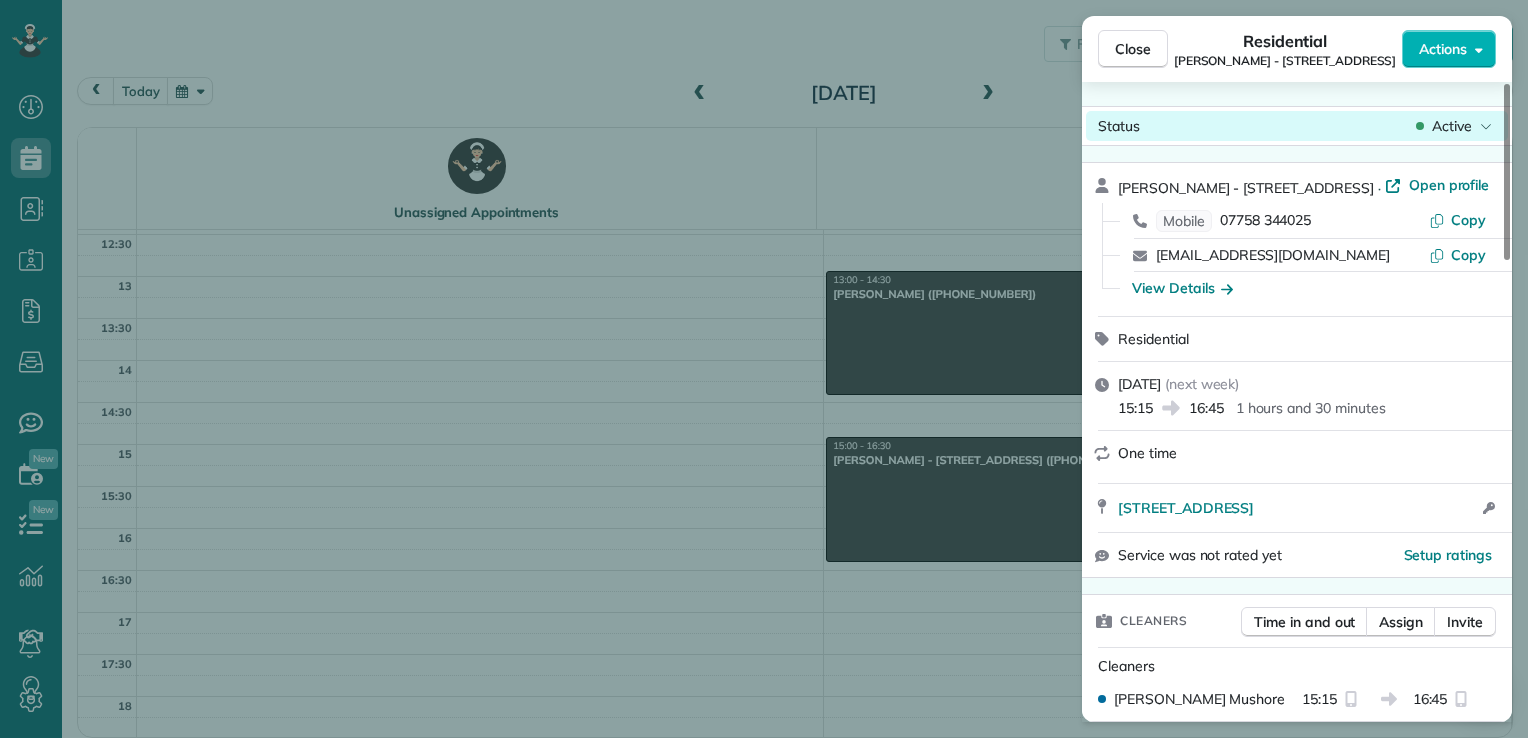 click on "Active" at bounding box center (1452, 126) 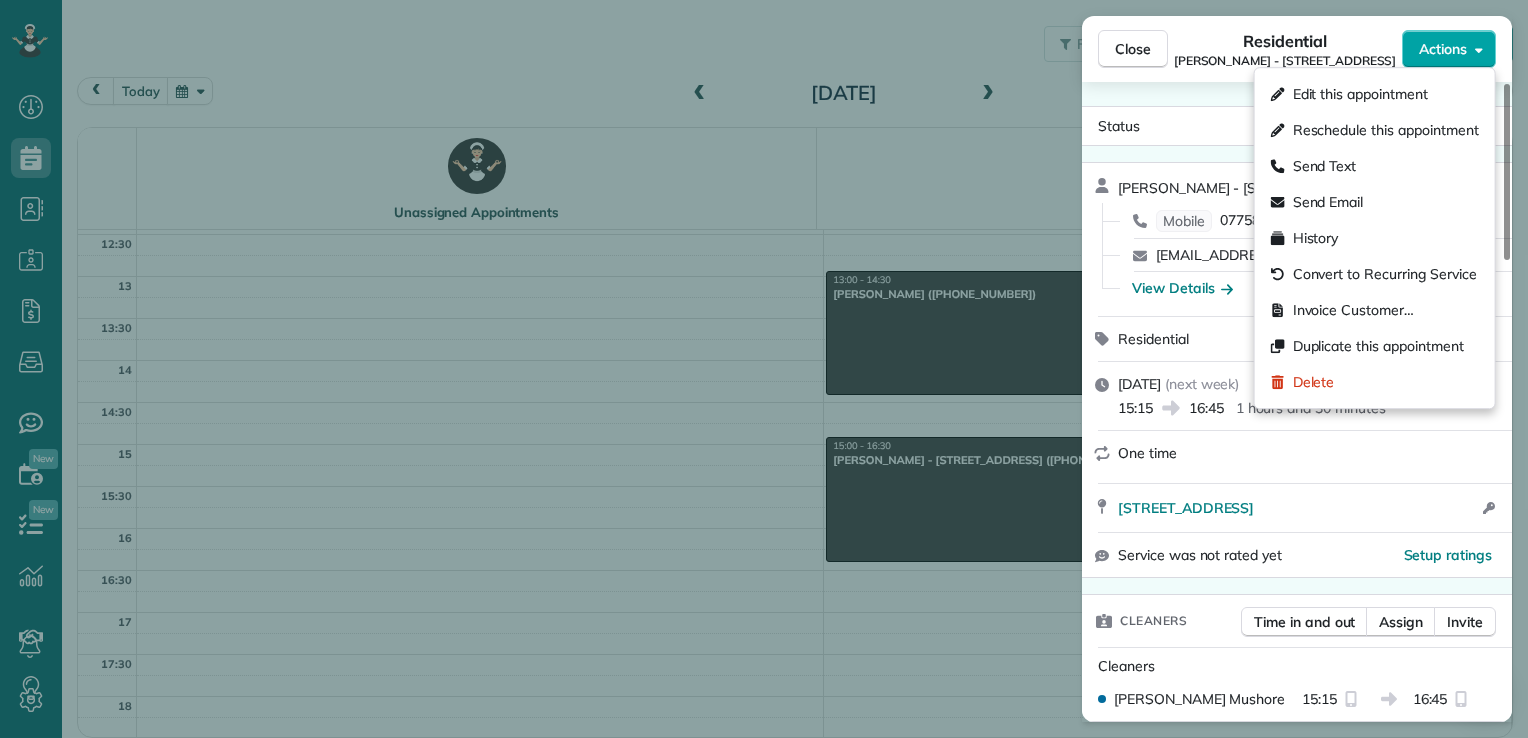 click on "Actions" at bounding box center (1443, 49) 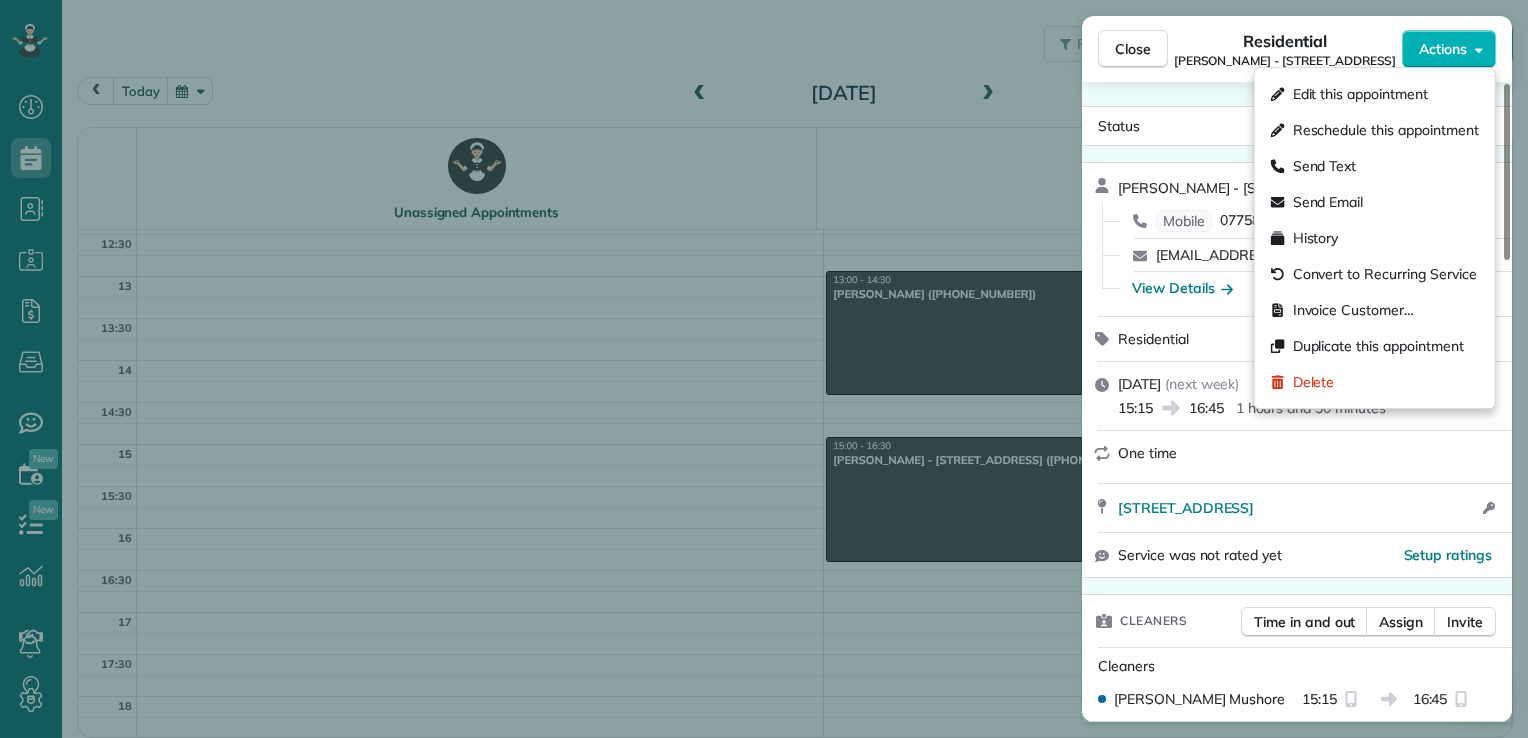 click on "Close Residential Jacqui Sanwell - 150 Falkland Road Actions Status Active Jacqui Sanwell - 150 Falkland Road · Open profile Mobile 07758 344025 Copy jacquisanwell@hotmail.com Copy View Details Residential Thursday, 31 July, 2025 ( next week ) 15:15 16:45 1 hours and 30 minutes One time 150 Falkland Road Basingstoke England RG24 9PL Open access information Service was not rated yet Setup ratings Cleaners Time in and out Assign Invite Cleaners Cecilia   Mushore 15:15 16:45 Checklist Try Now Keep this appointment up to your standards. Stay on top of every detail, keep your cleaners organised, and your client happy. Assign a checklist Watch a 5 min demo Billing Billing actions Price £120.00 Overcharge £0.00 Discount £0.00 Coupon discount - Primary tax VAT (20%) £24.00 Secondary tax - Total appointment price £144.00 Tips collected New feature! £0.00 Unpaid Mark as paid Total including tip £144.00 Get paid online in no-time! Send an invoice and reward your cleaners with tips Charge customer credit card - -" at bounding box center (764, 369) 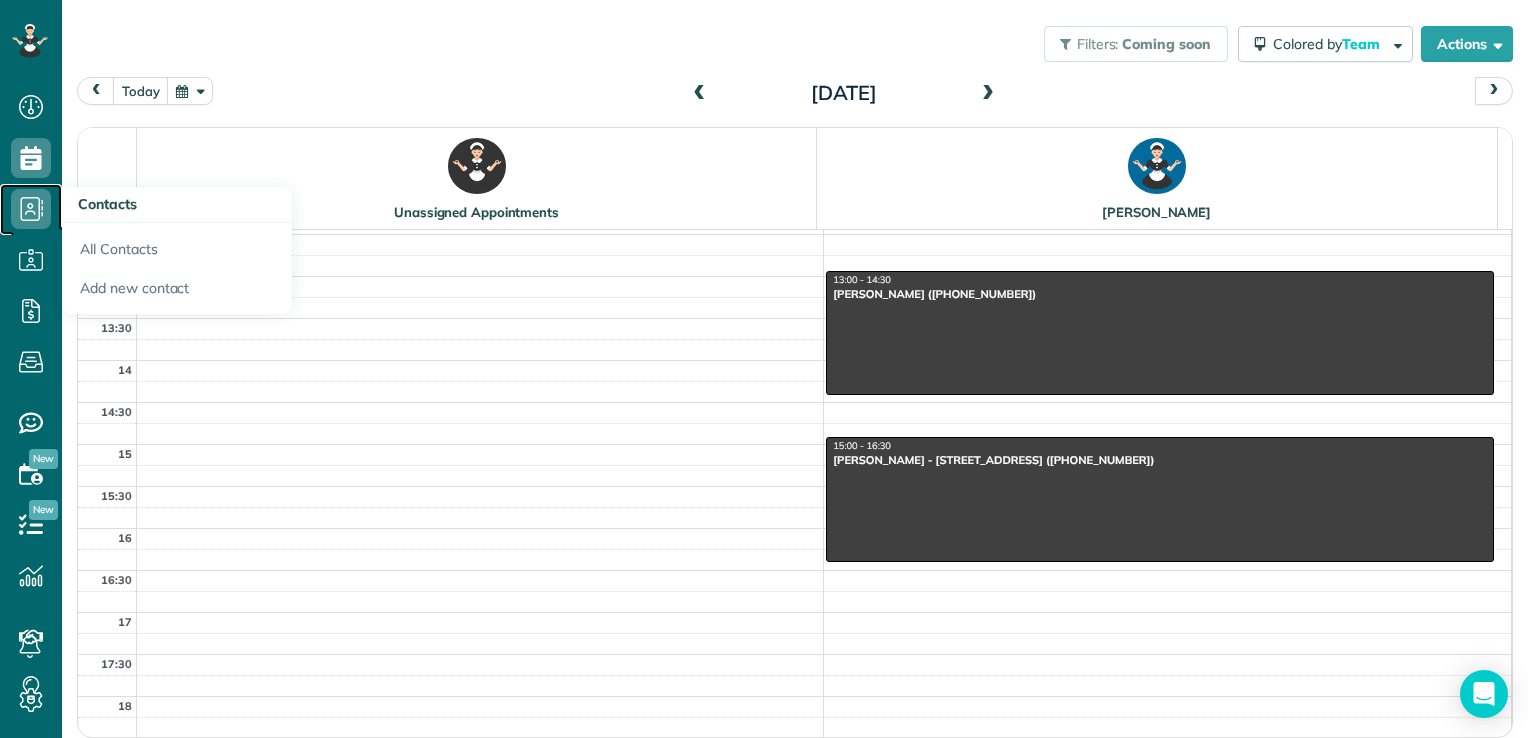 click 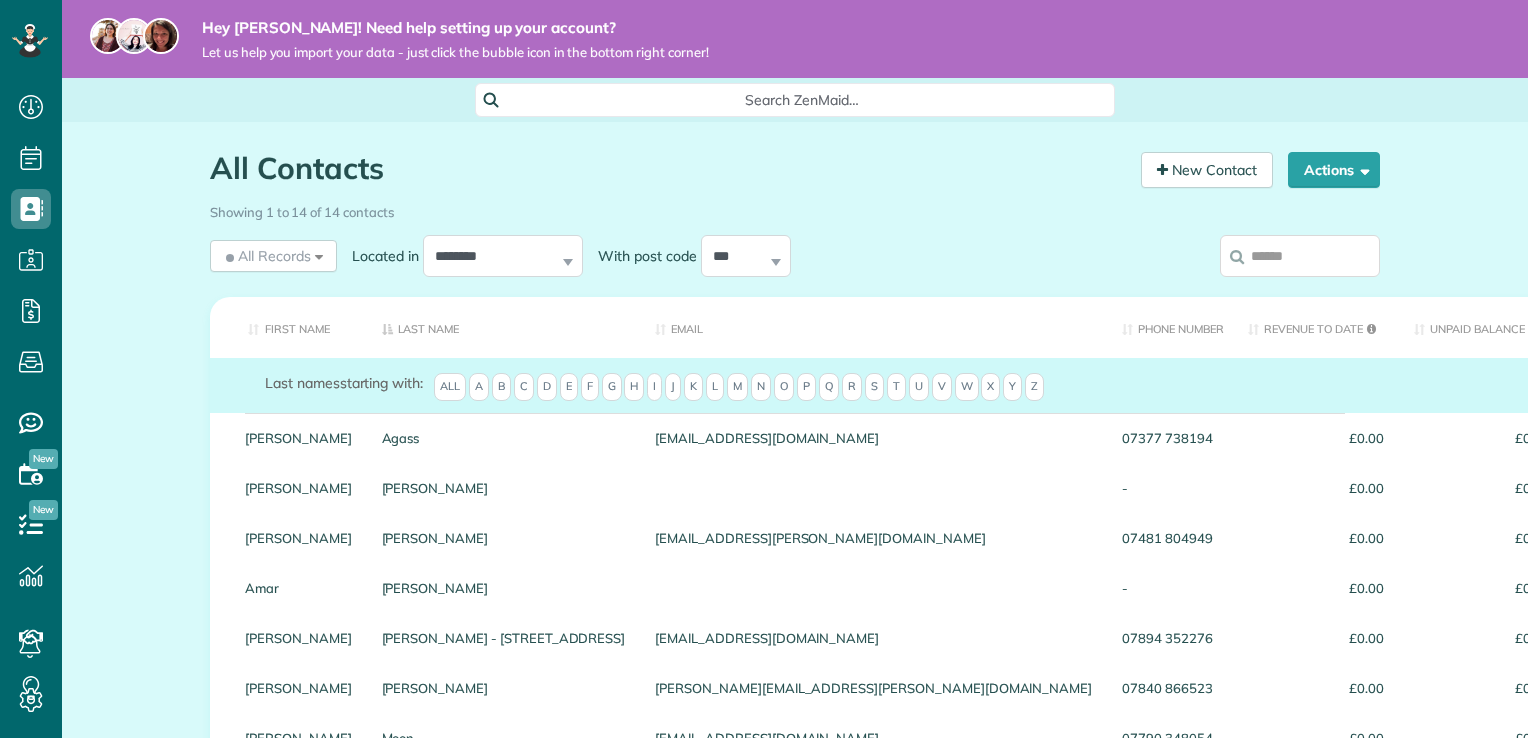 scroll, scrollTop: 0, scrollLeft: 0, axis: both 